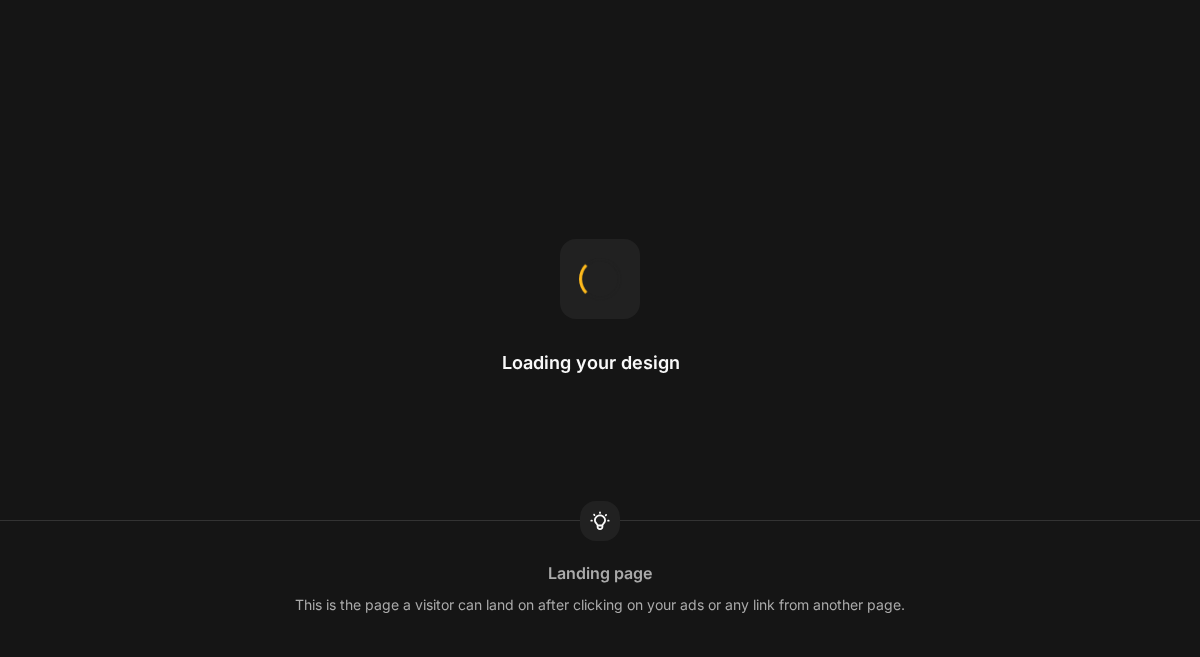 scroll, scrollTop: 0, scrollLeft: 0, axis: both 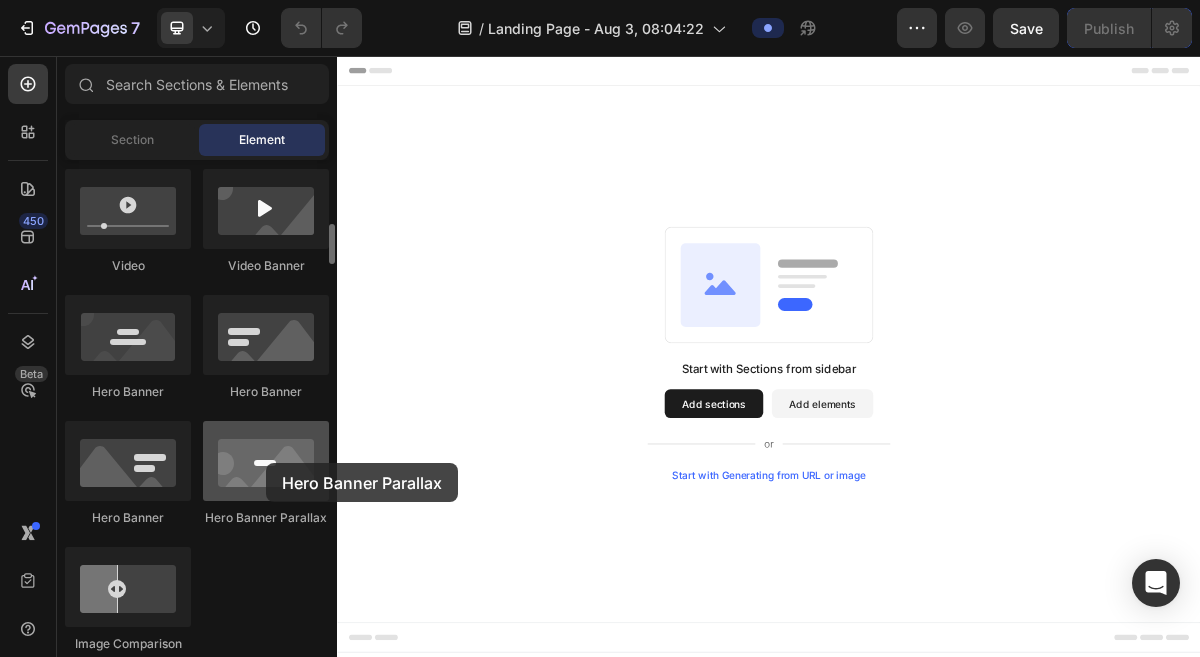 click at bounding box center (266, 461) 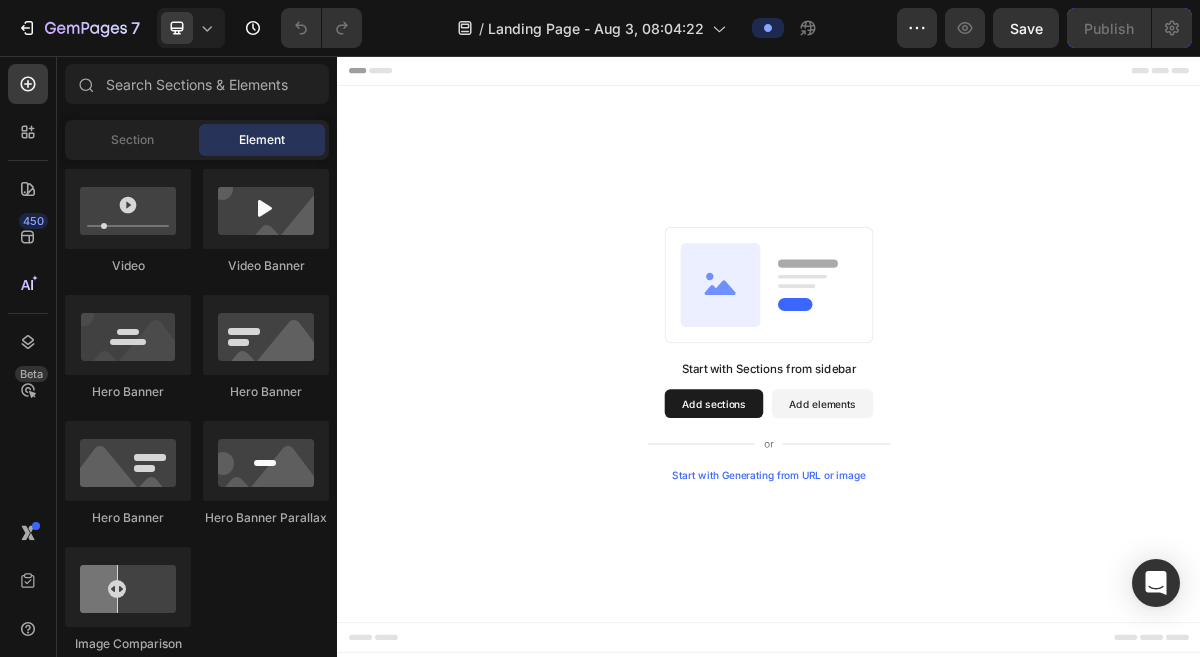 click on "Add sections" at bounding box center [860, 539] 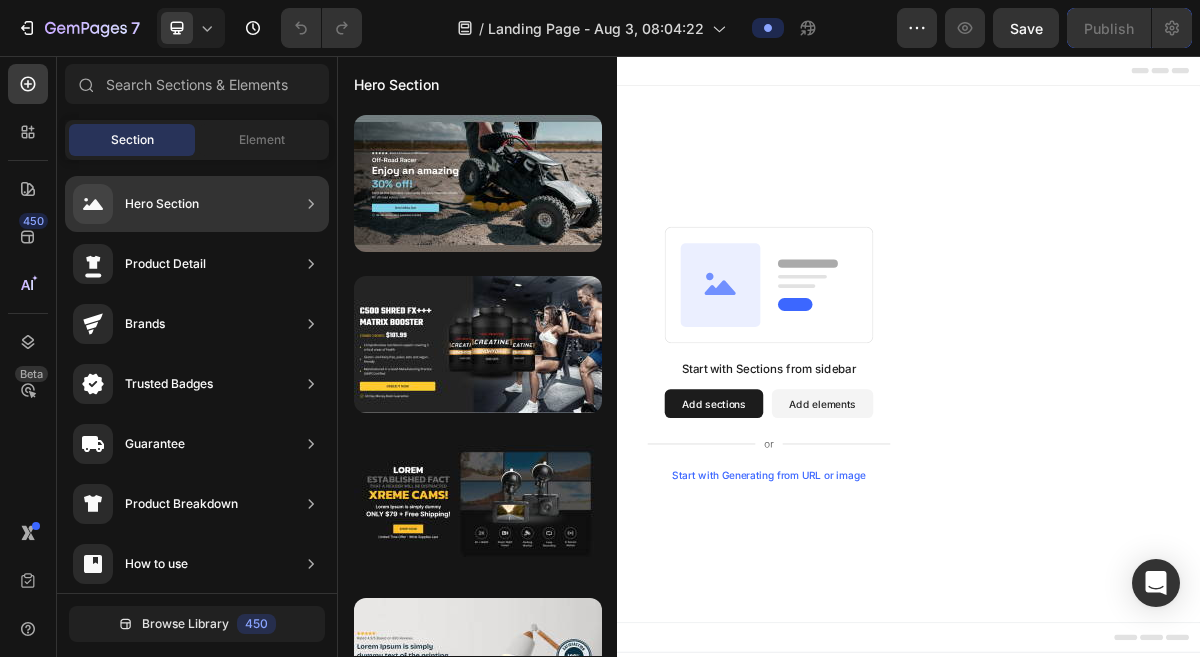 click at bounding box center [311, 204] 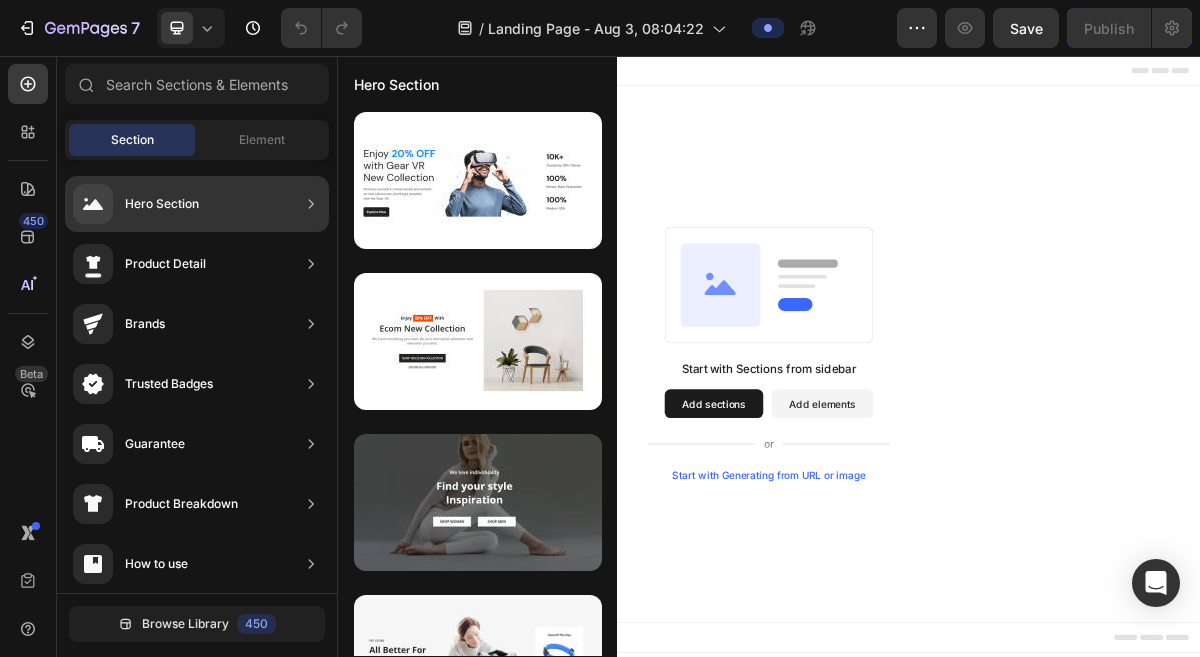 scroll, scrollTop: 10550, scrollLeft: 0, axis: vertical 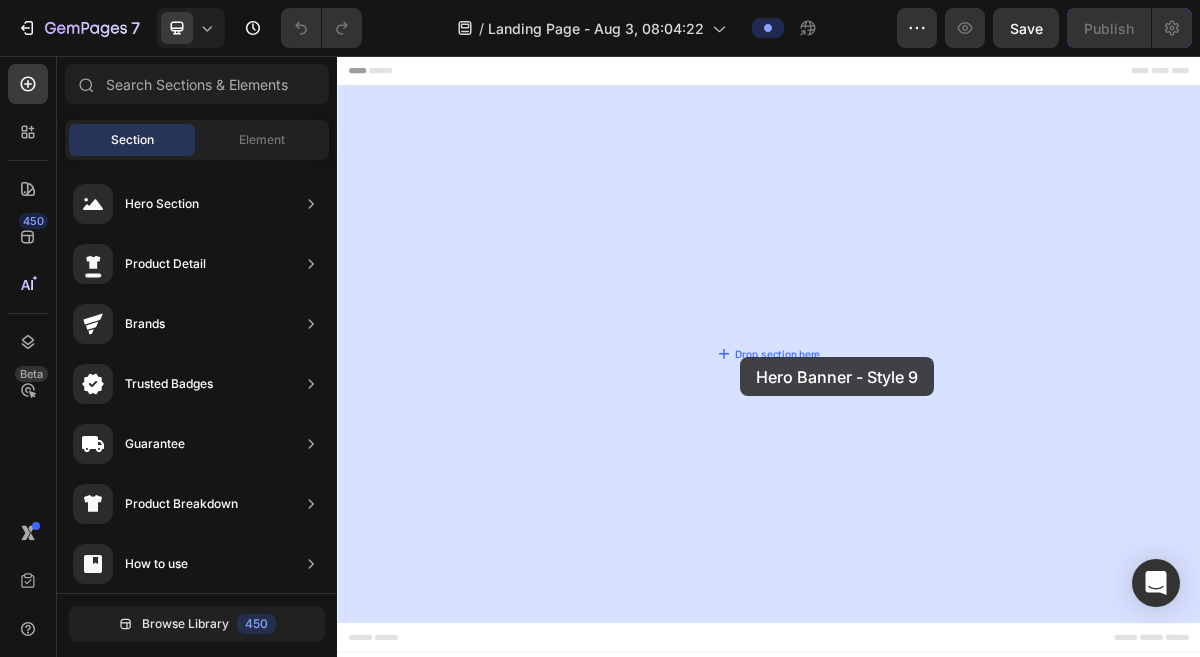 drag, startPoint x: 825, startPoint y: 497, endPoint x: 833, endPoint y: 454, distance: 43.737854 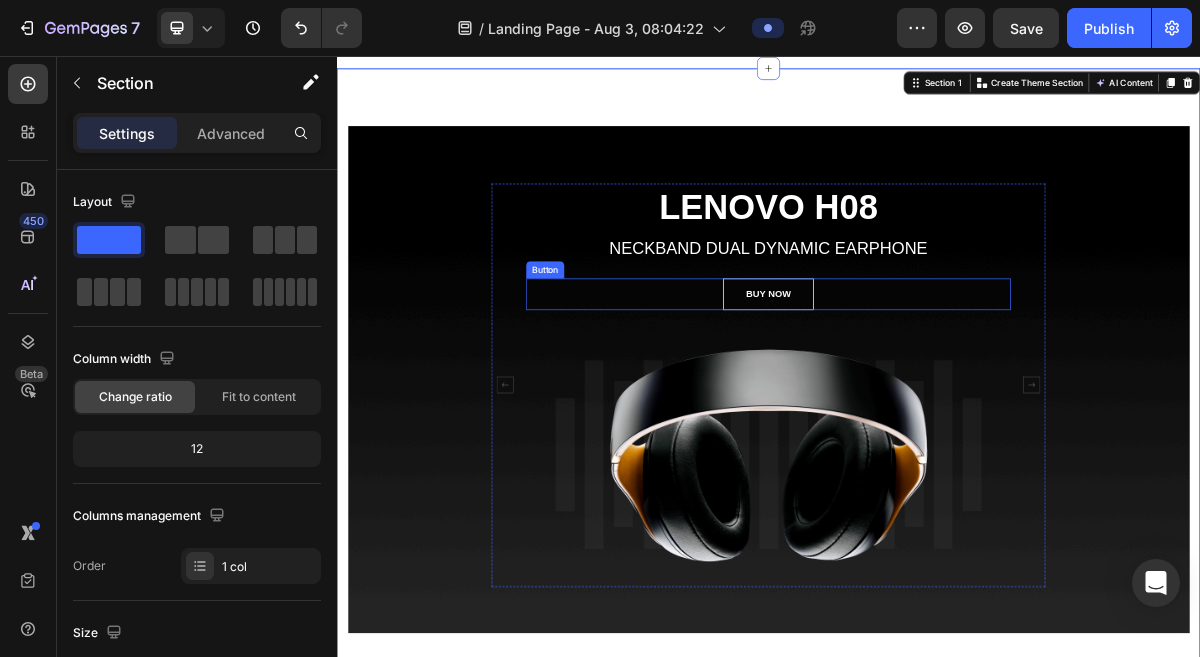 scroll, scrollTop: 0, scrollLeft: 0, axis: both 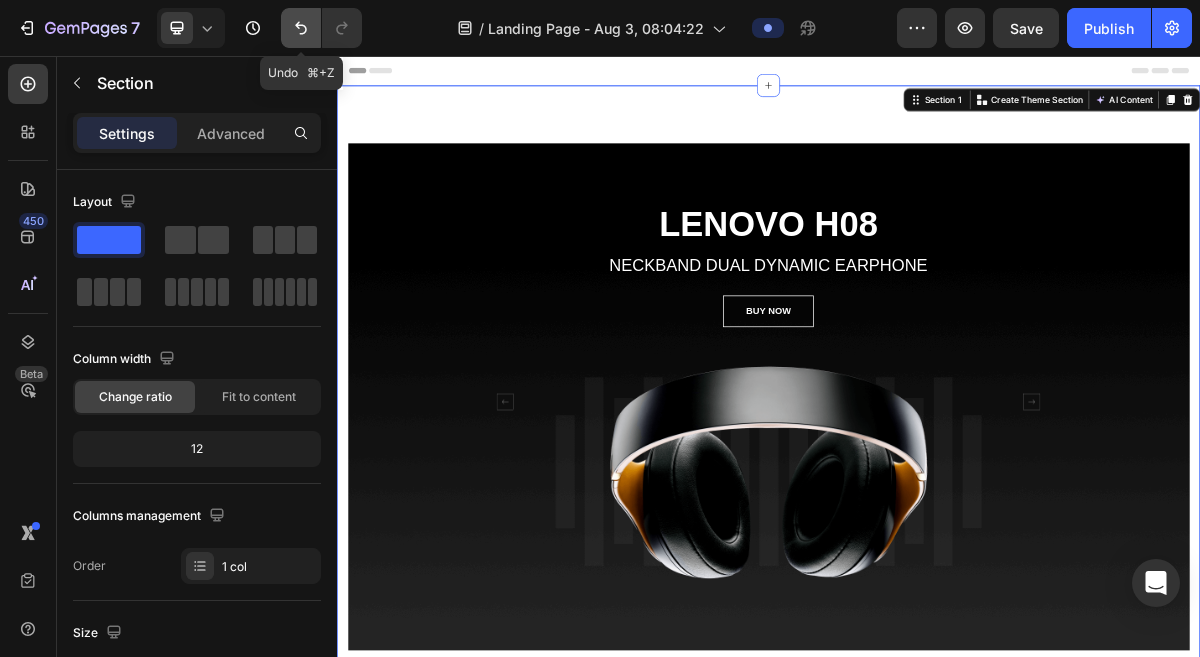 click 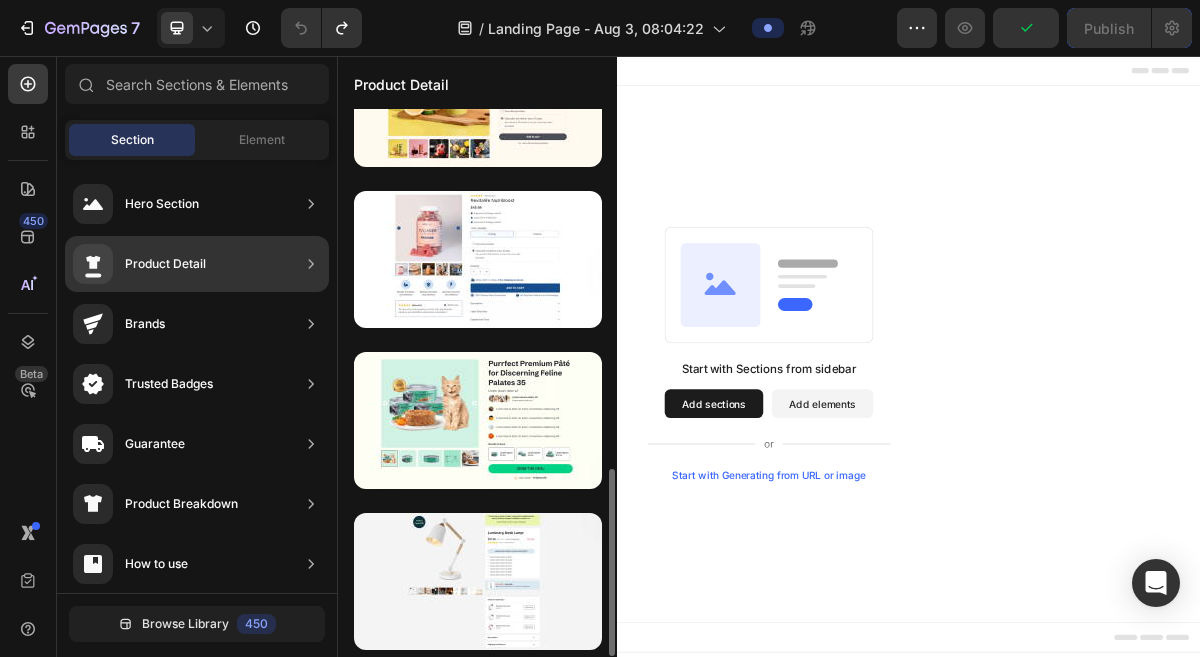 scroll, scrollTop: 1051, scrollLeft: 0, axis: vertical 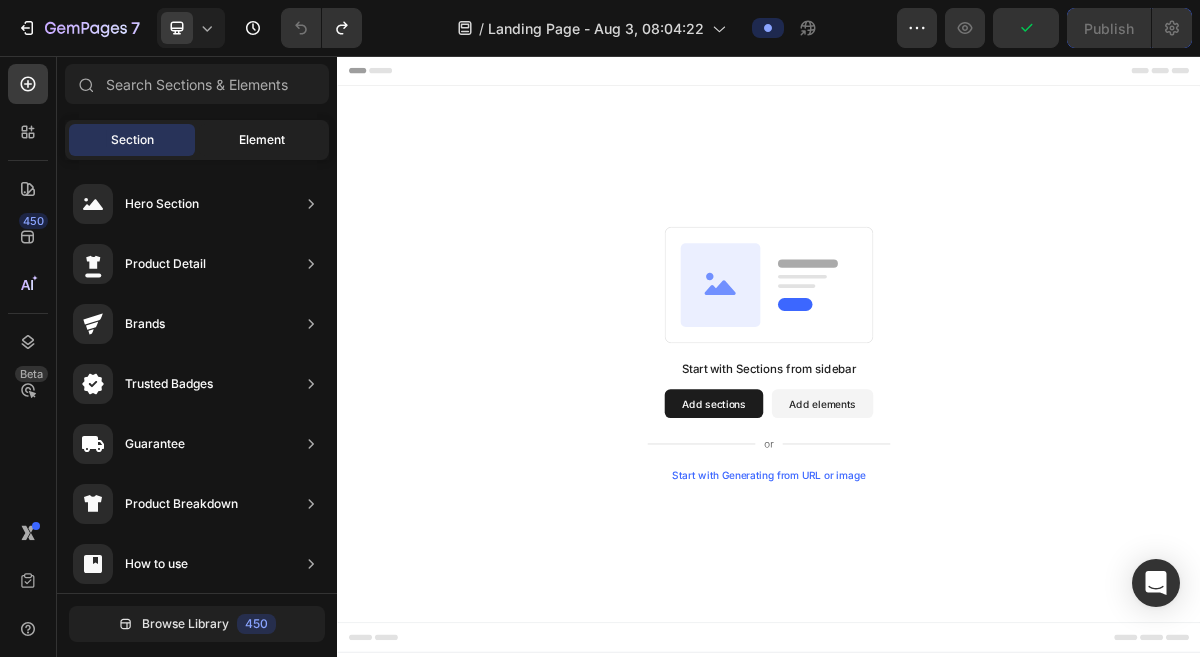 click on "Element" at bounding box center (262, 140) 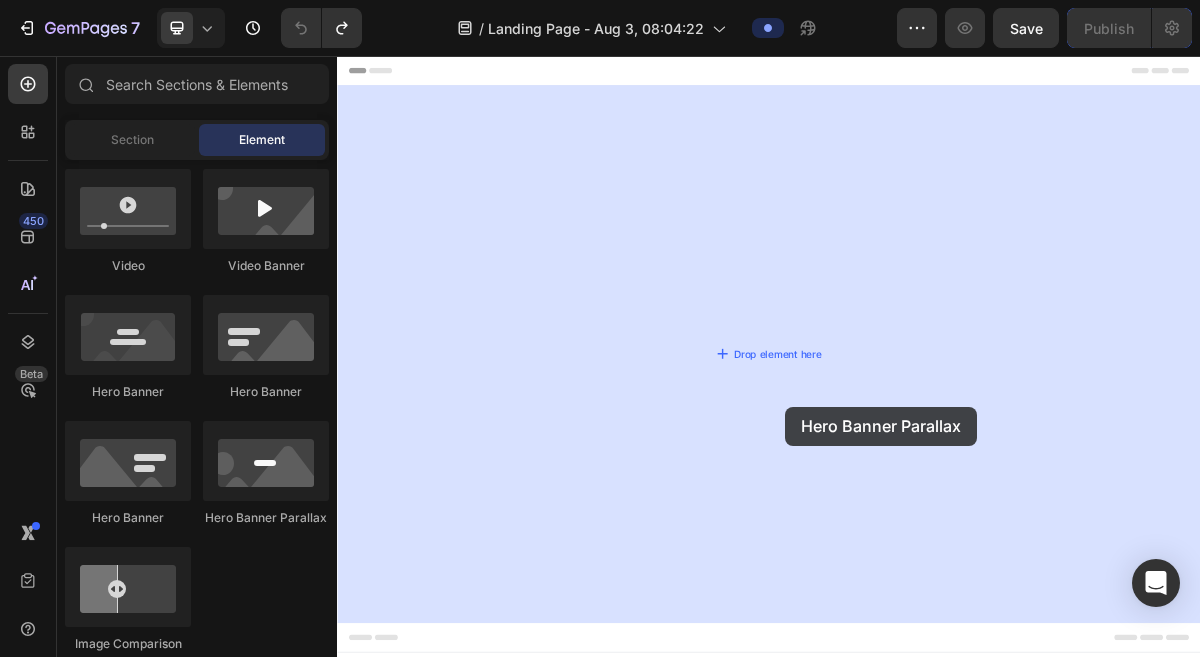 drag, startPoint x: 617, startPoint y: 525, endPoint x: 431, endPoint y: 545, distance: 187.07217 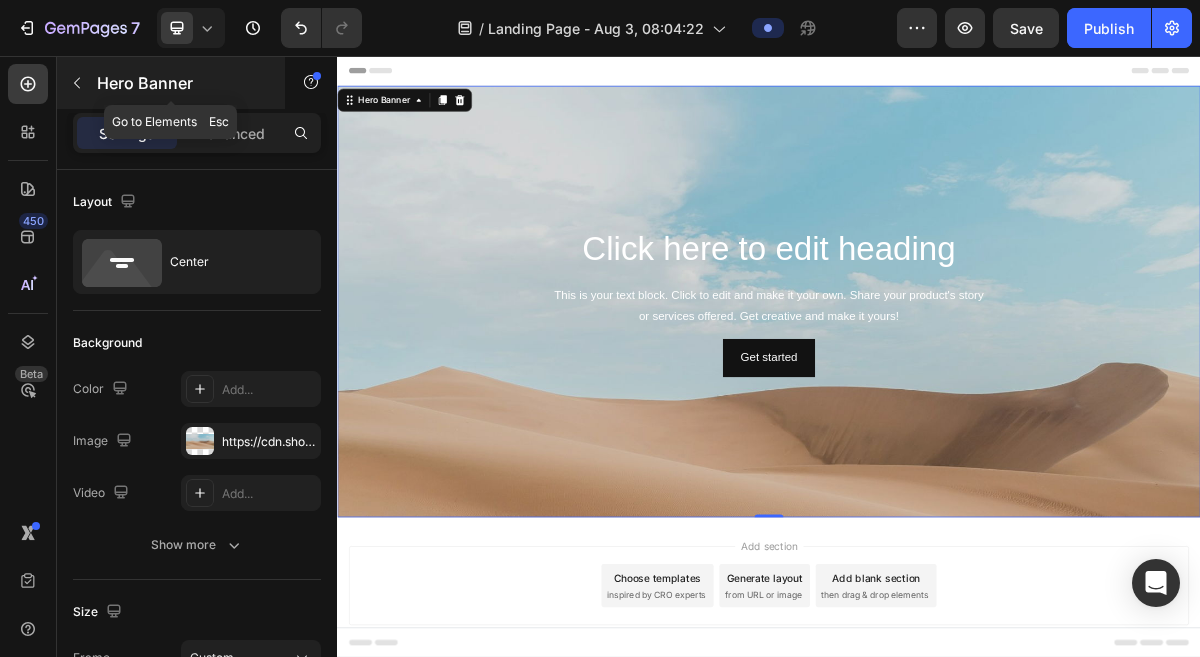 click 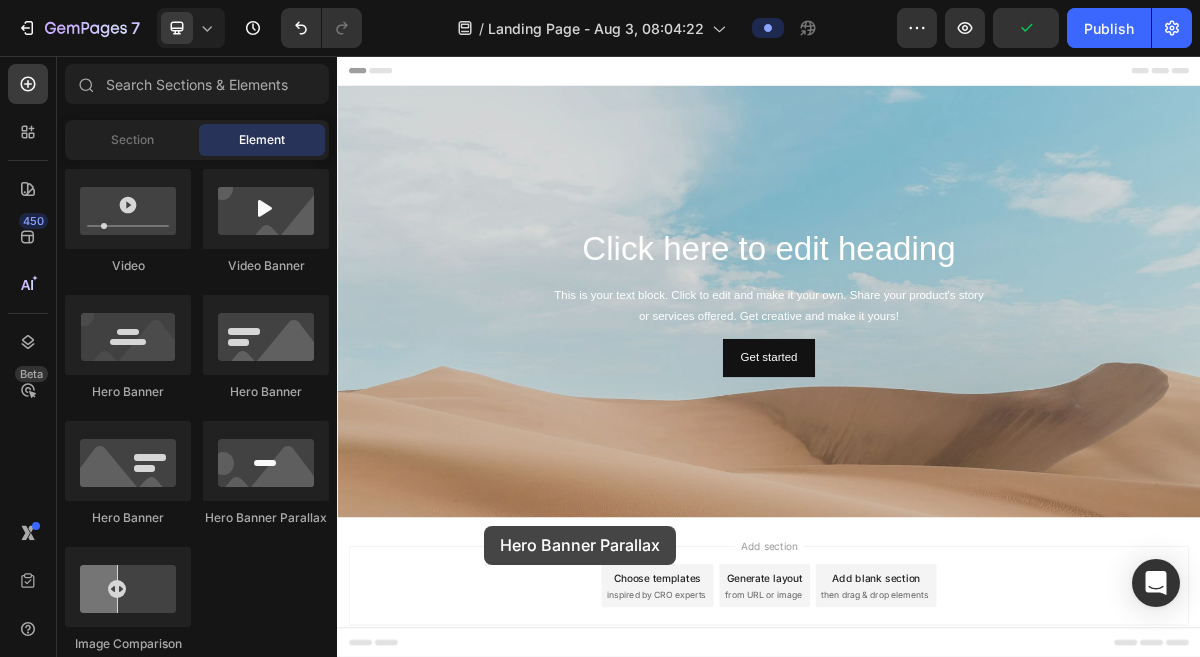 scroll, scrollTop: 51, scrollLeft: 0, axis: vertical 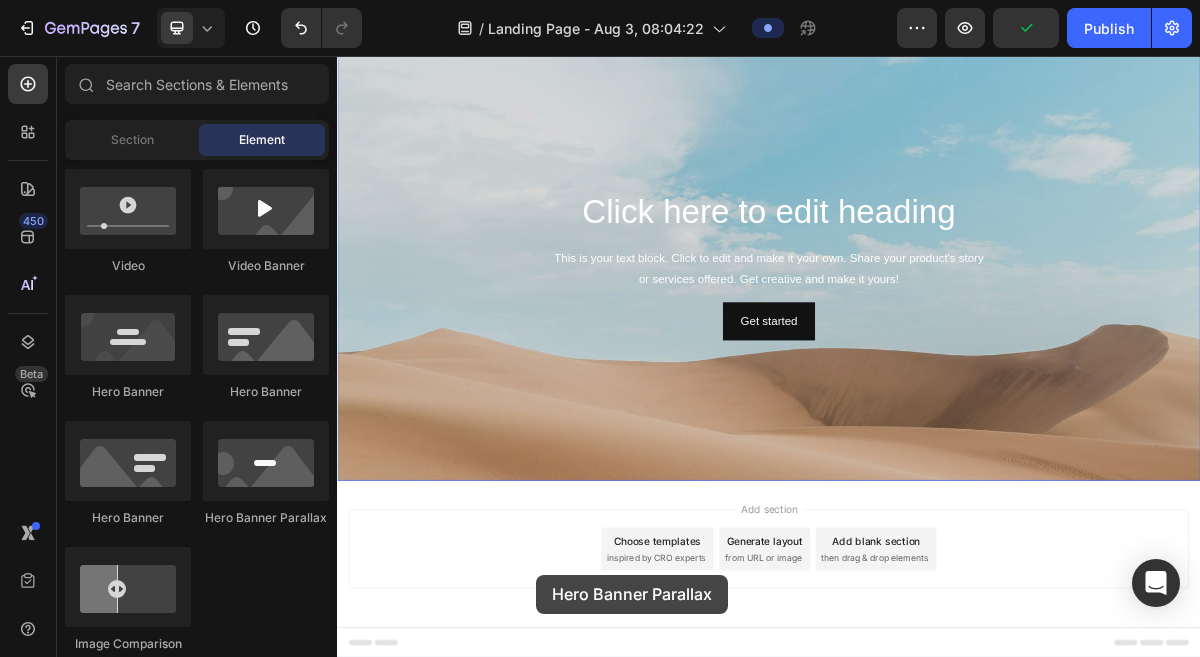 drag, startPoint x: 613, startPoint y: 528, endPoint x: 614, endPoint y: 777, distance: 249.00201 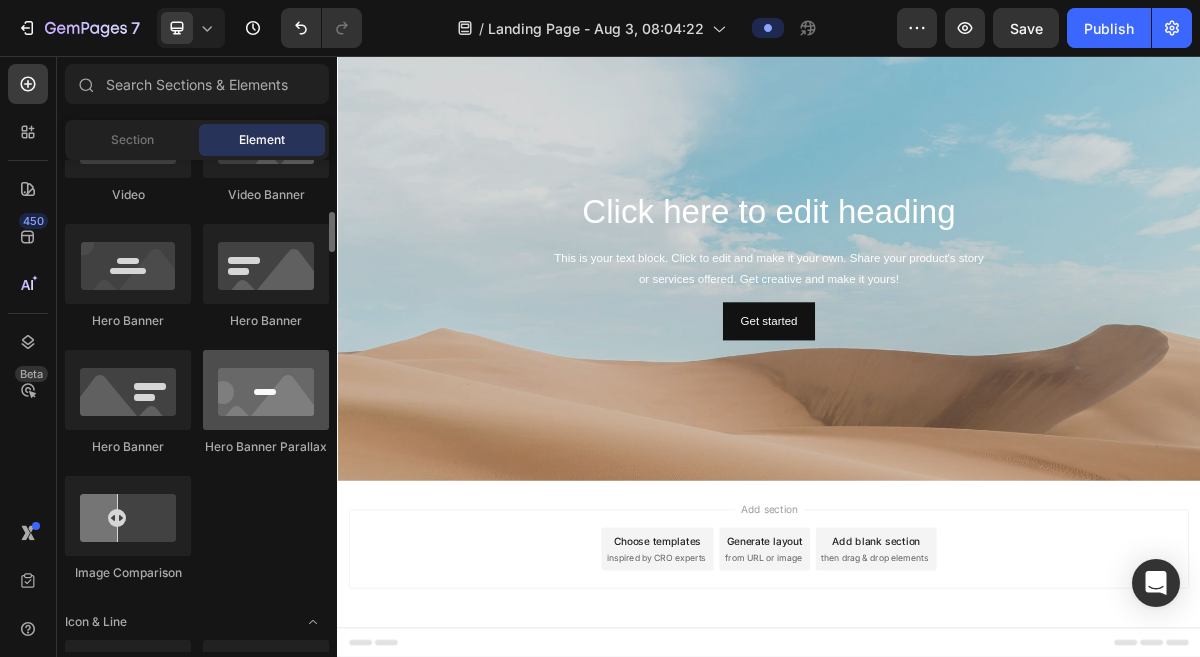 scroll, scrollTop: 858, scrollLeft: 0, axis: vertical 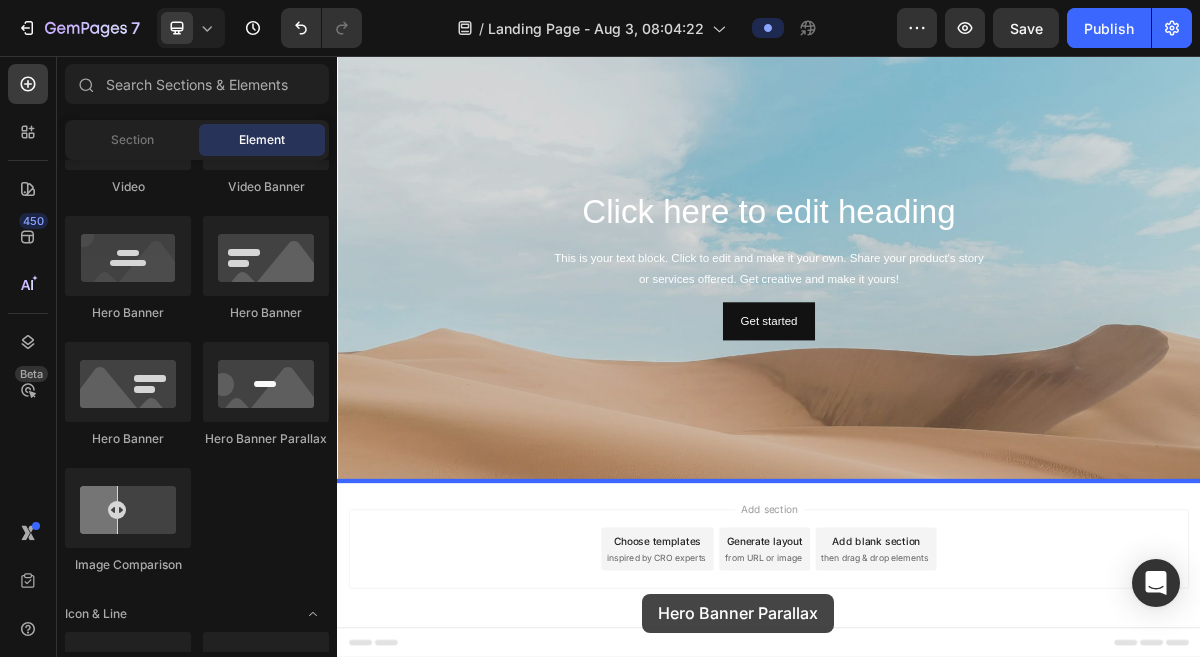 drag, startPoint x: 574, startPoint y: 478, endPoint x: 765, endPoint y: 799, distance: 373.52643 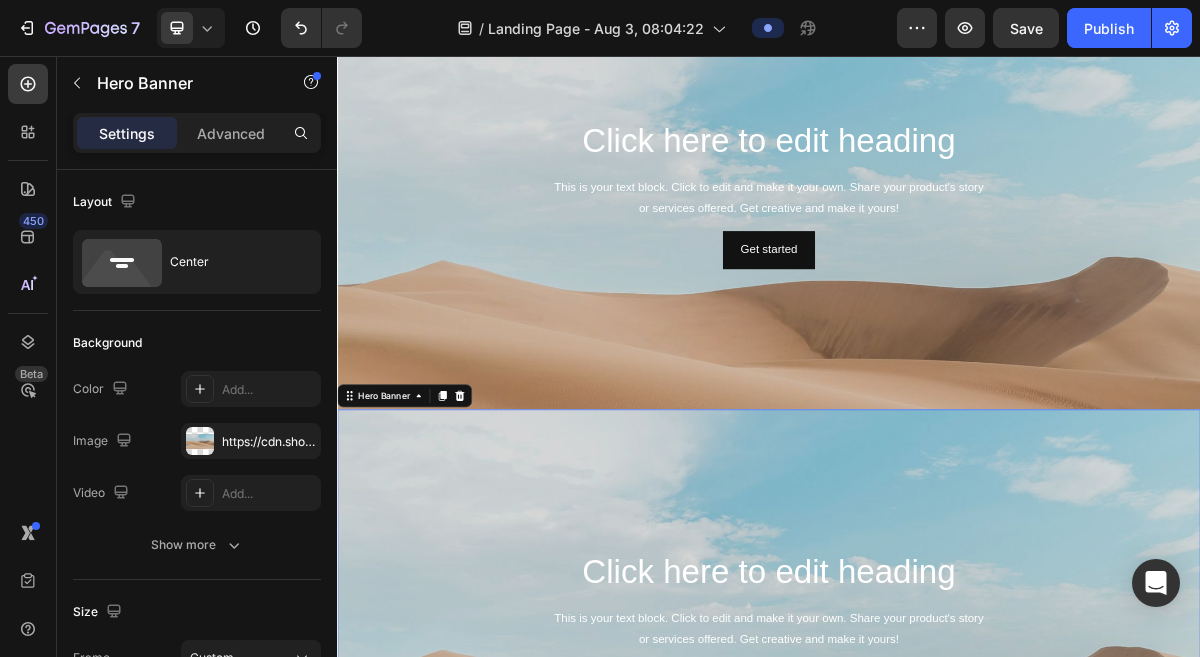 scroll, scrollTop: 0, scrollLeft: 0, axis: both 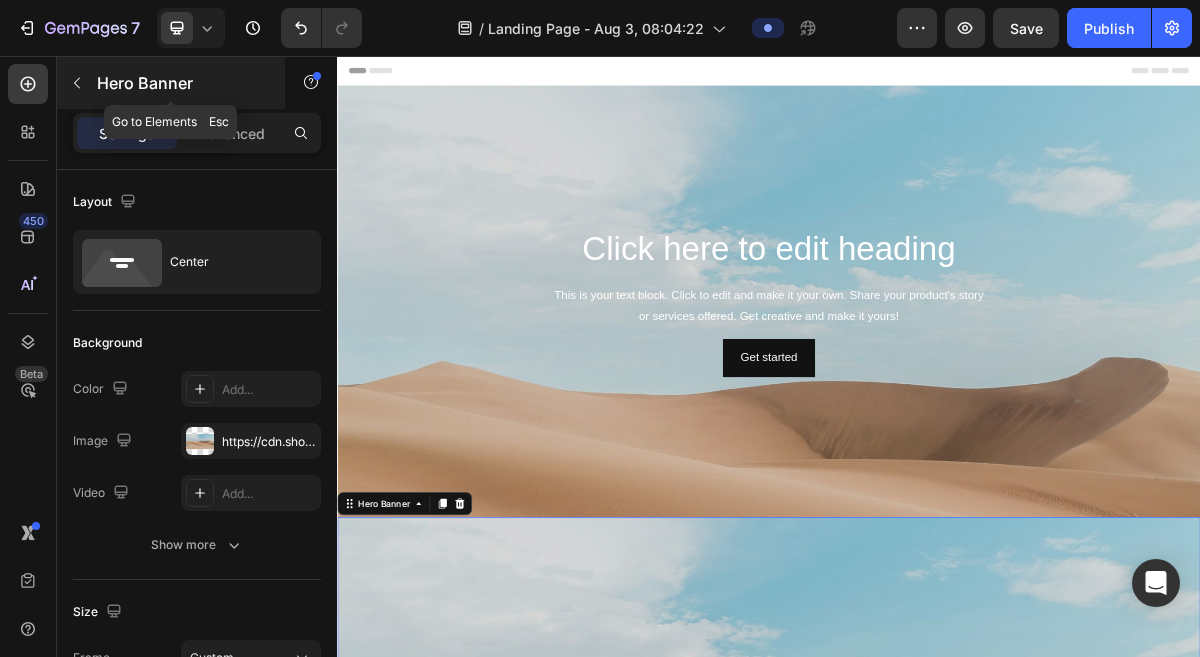 click 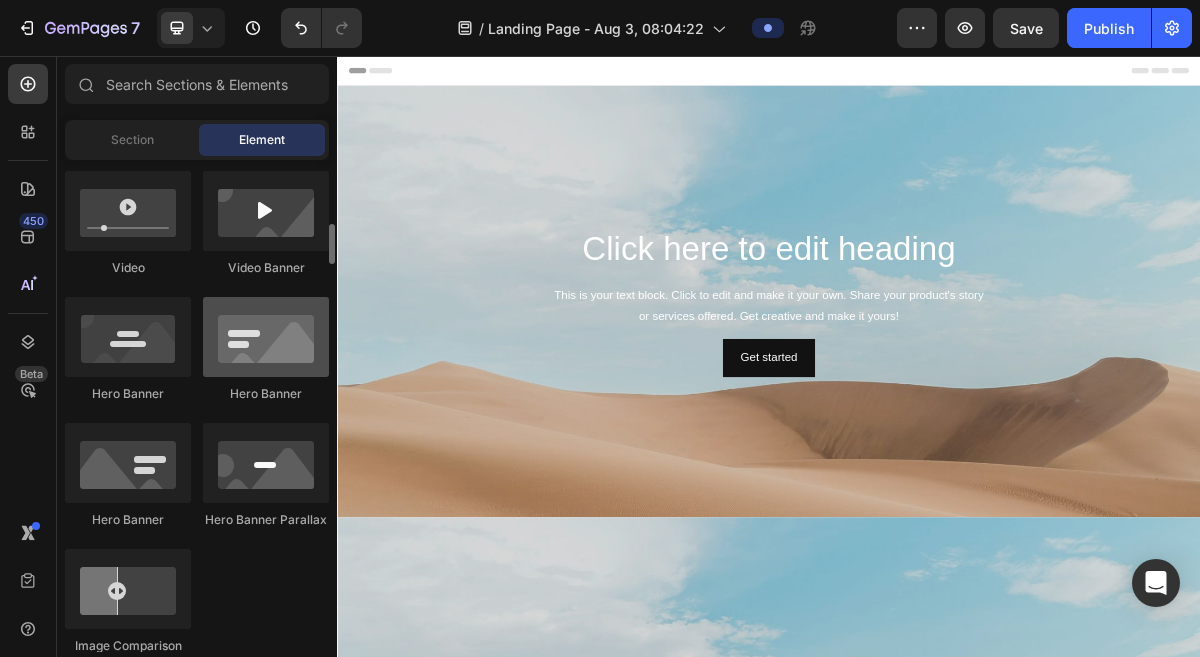 scroll, scrollTop: 805, scrollLeft: 0, axis: vertical 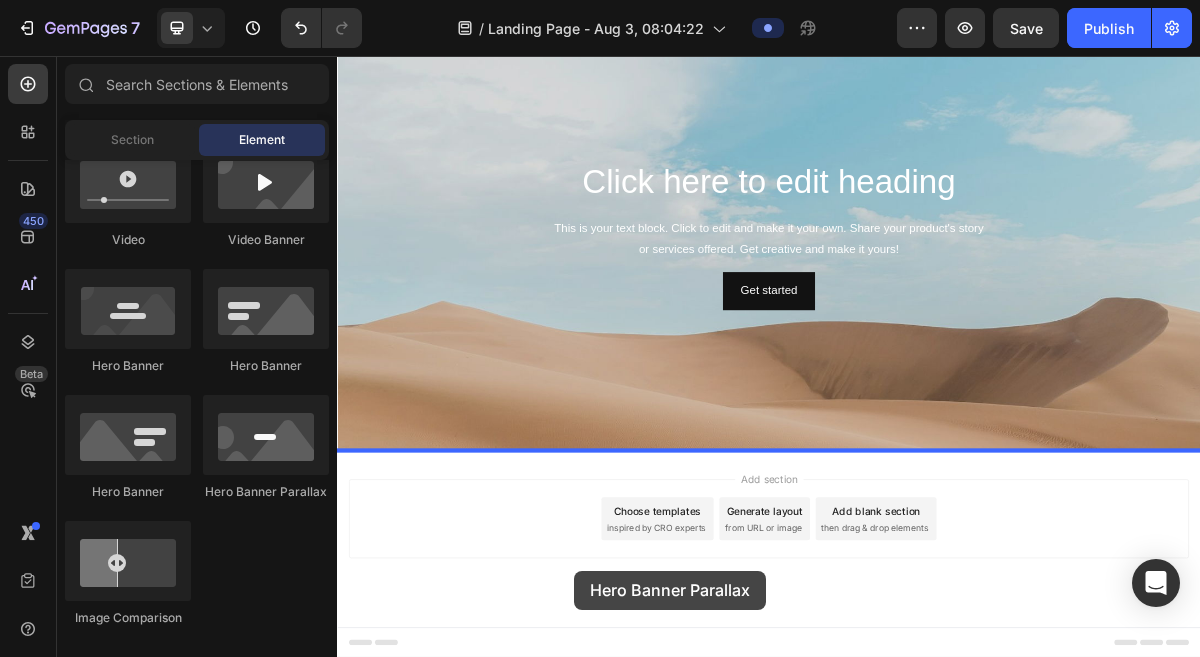 drag, startPoint x: 614, startPoint y: 494, endPoint x: 677, endPoint y: 767, distance: 280.17496 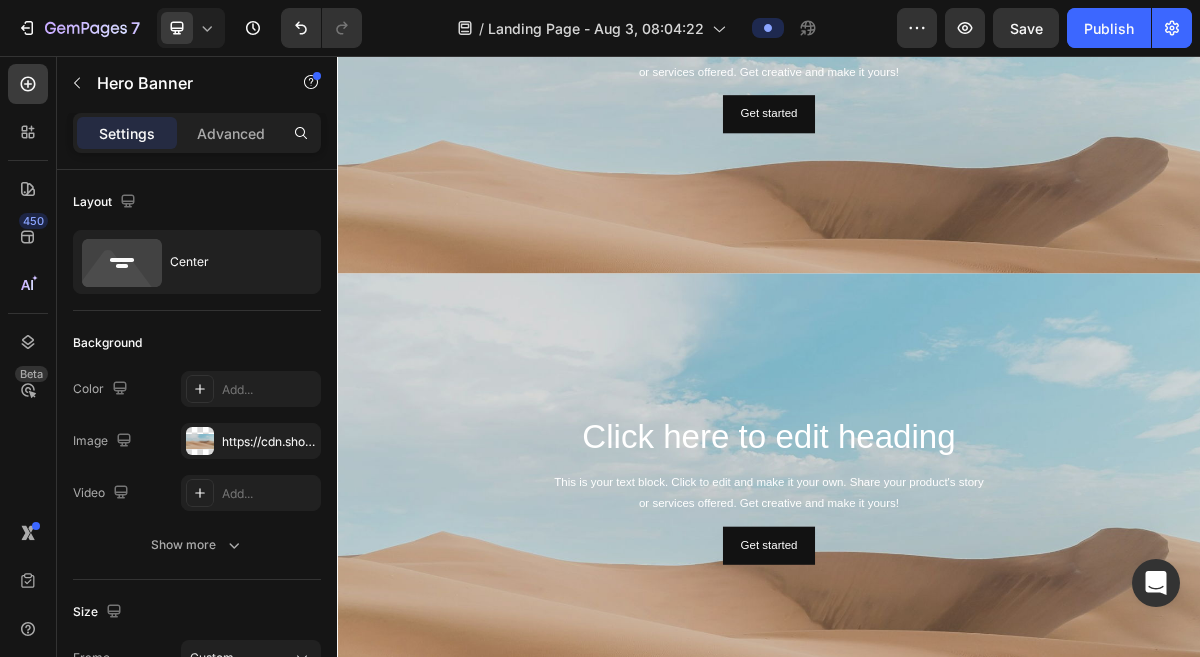 scroll, scrollTop: 940, scrollLeft: 0, axis: vertical 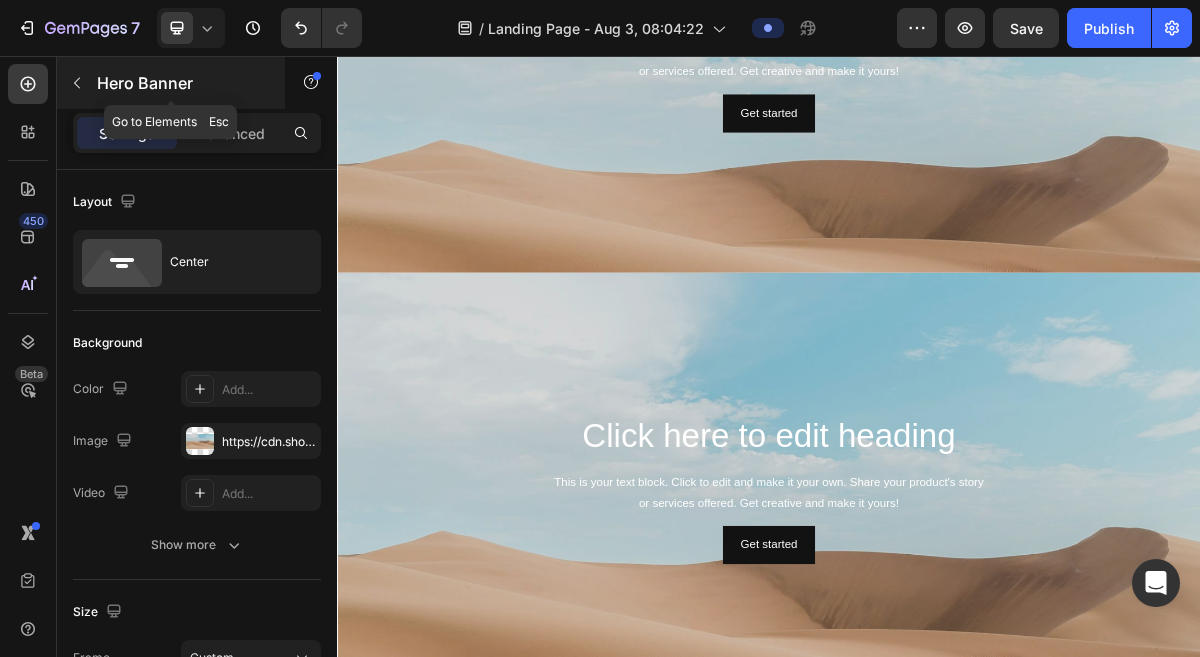click 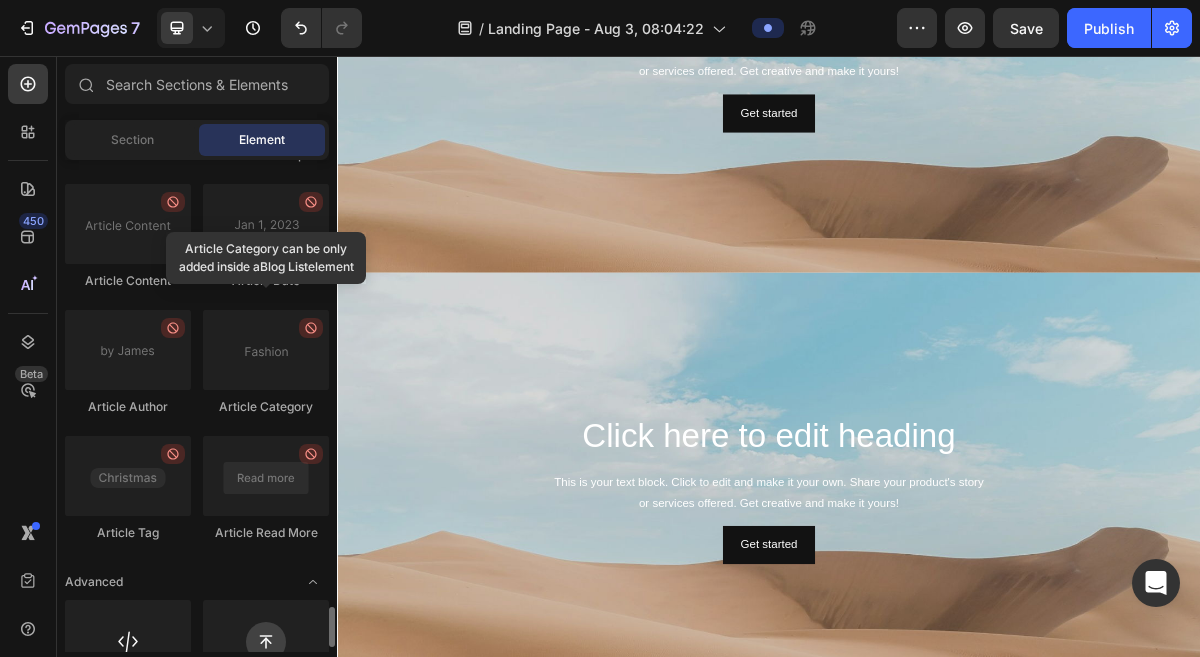 scroll, scrollTop: 5435, scrollLeft: 0, axis: vertical 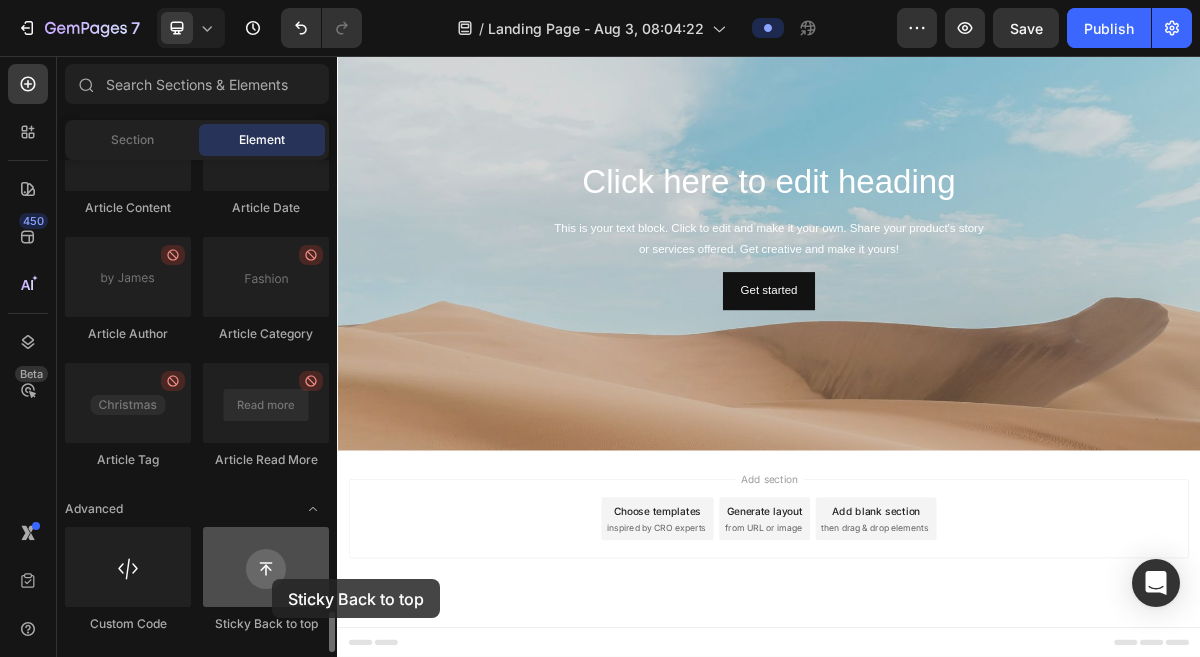 click at bounding box center [266, 567] 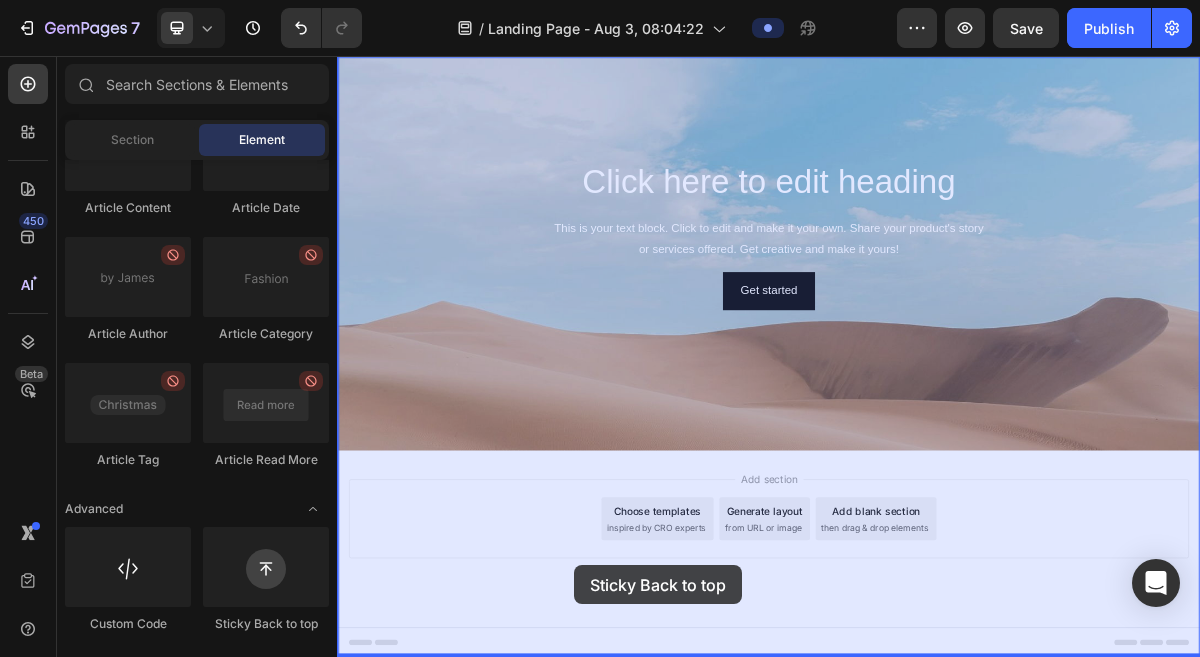 drag, startPoint x: 609, startPoint y: 635, endPoint x: 667, endPoint y: 764, distance: 141.43903 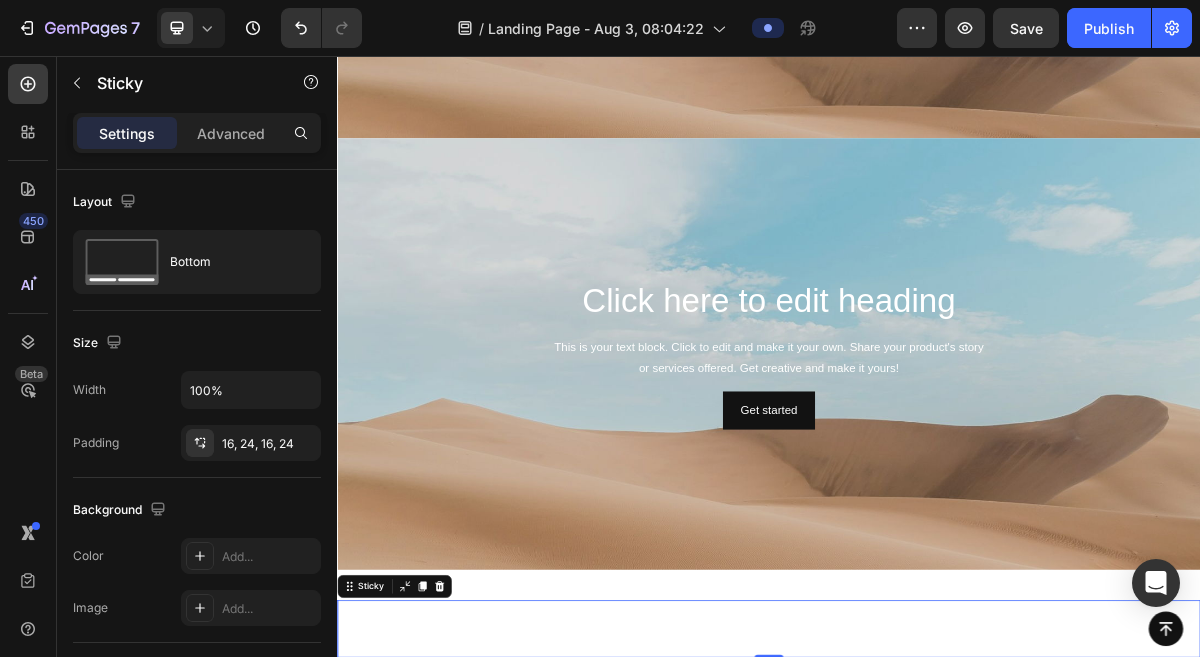 scroll, scrollTop: 583, scrollLeft: 0, axis: vertical 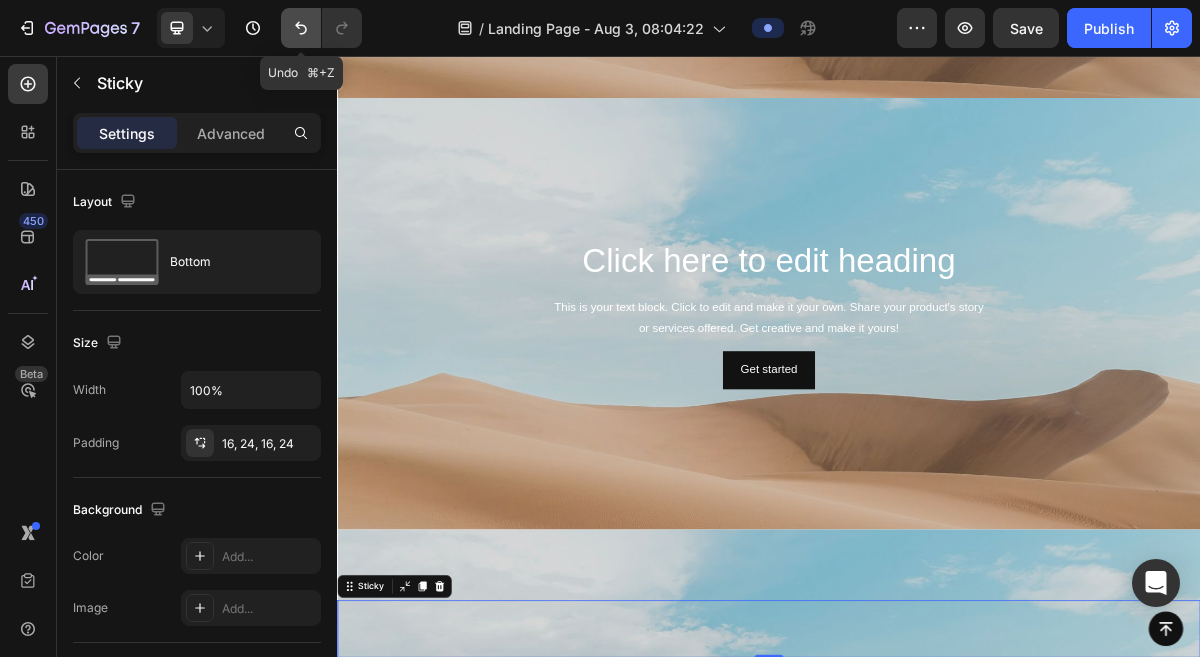 click 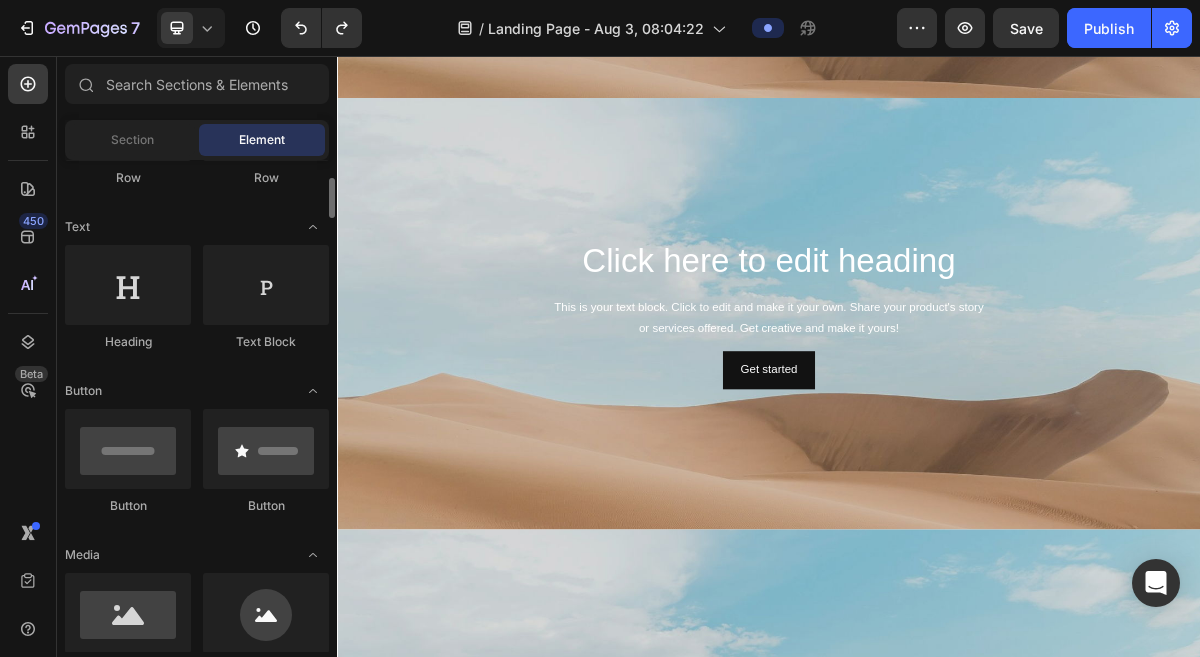 scroll, scrollTop: 263, scrollLeft: 0, axis: vertical 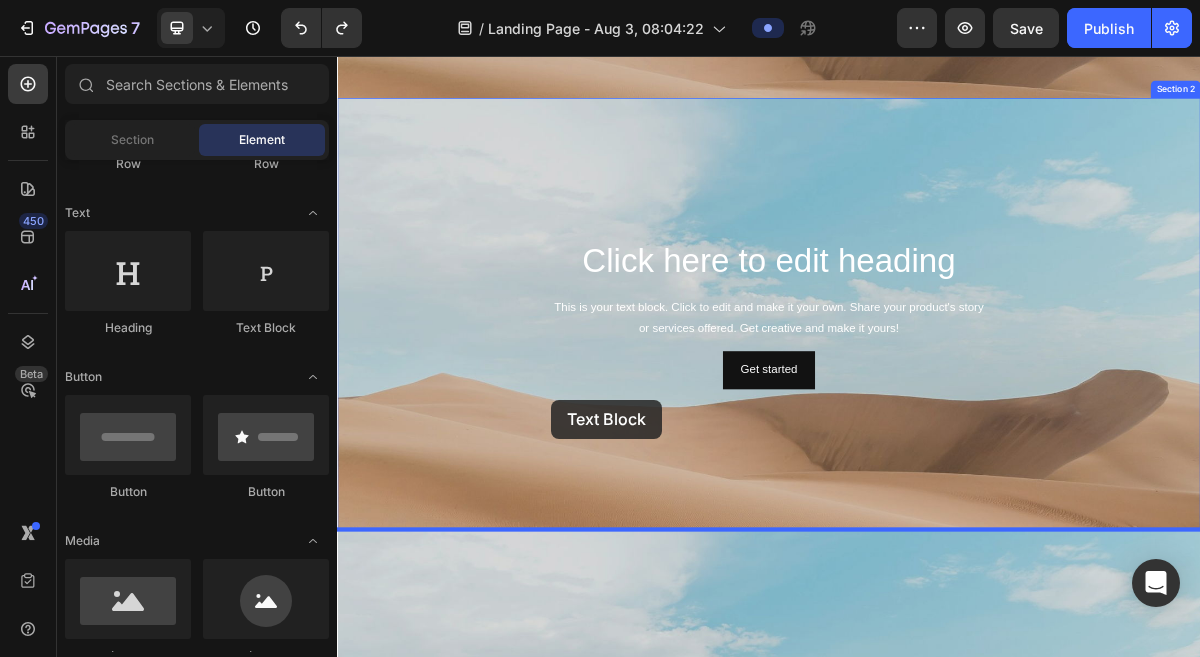 drag, startPoint x: 615, startPoint y: 329, endPoint x: 629, endPoint y: 537, distance: 208.47063 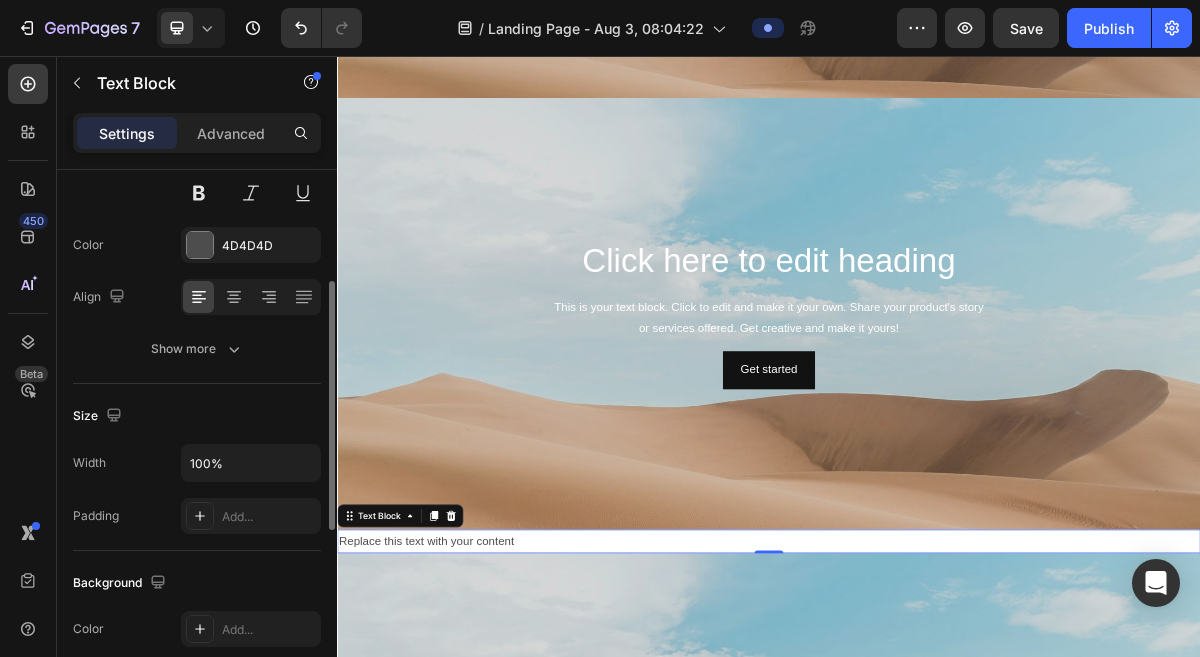 scroll, scrollTop: 238, scrollLeft: 0, axis: vertical 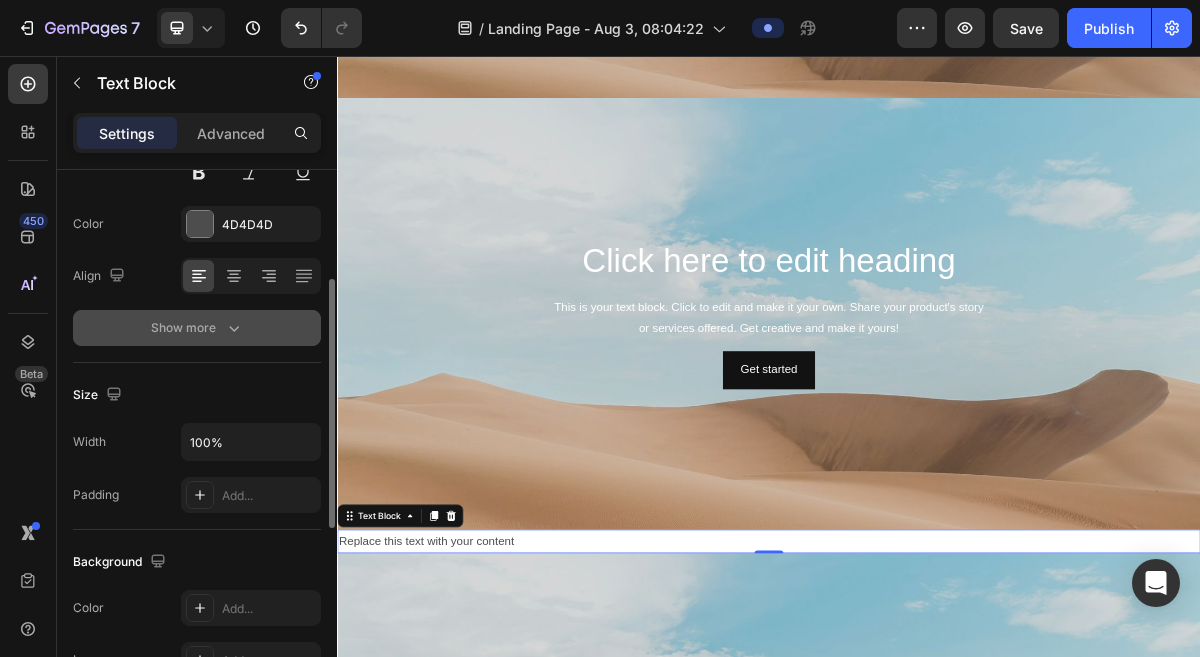 click on "Show more" at bounding box center (197, 328) 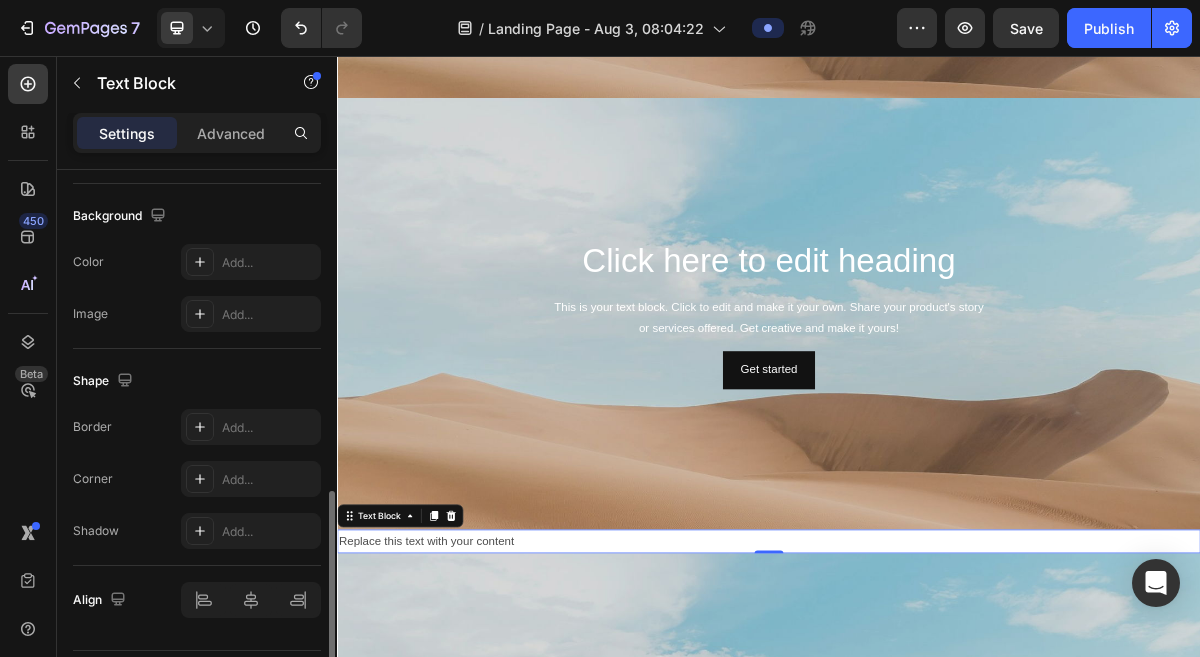 scroll, scrollTop: 905, scrollLeft: 0, axis: vertical 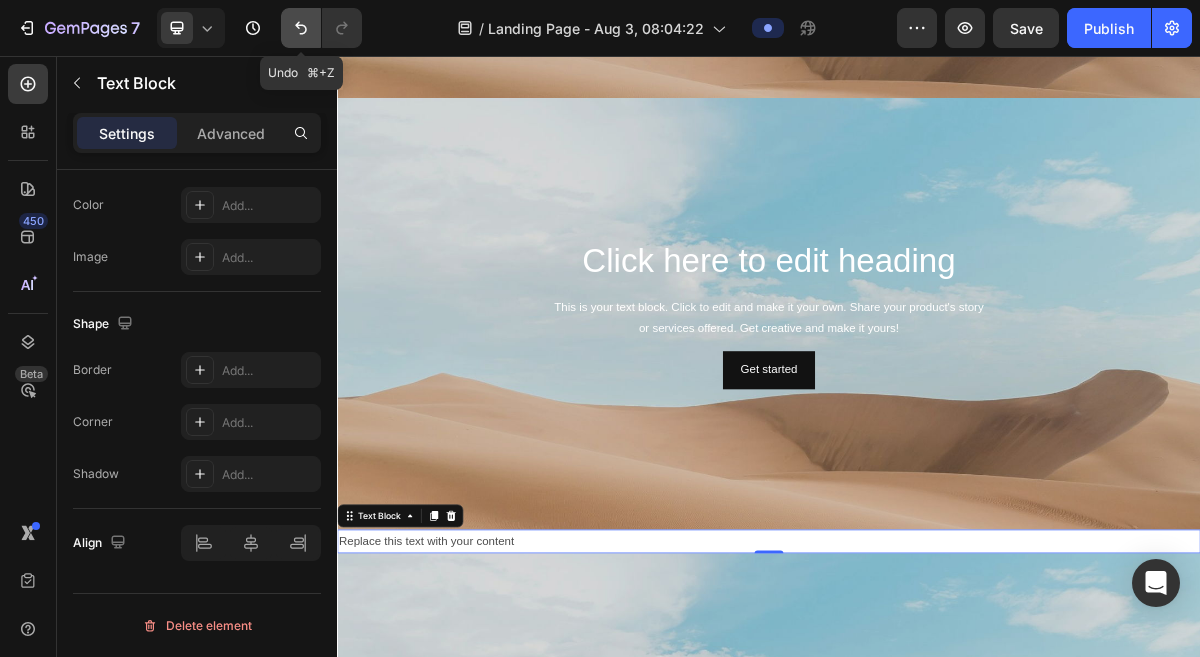 click 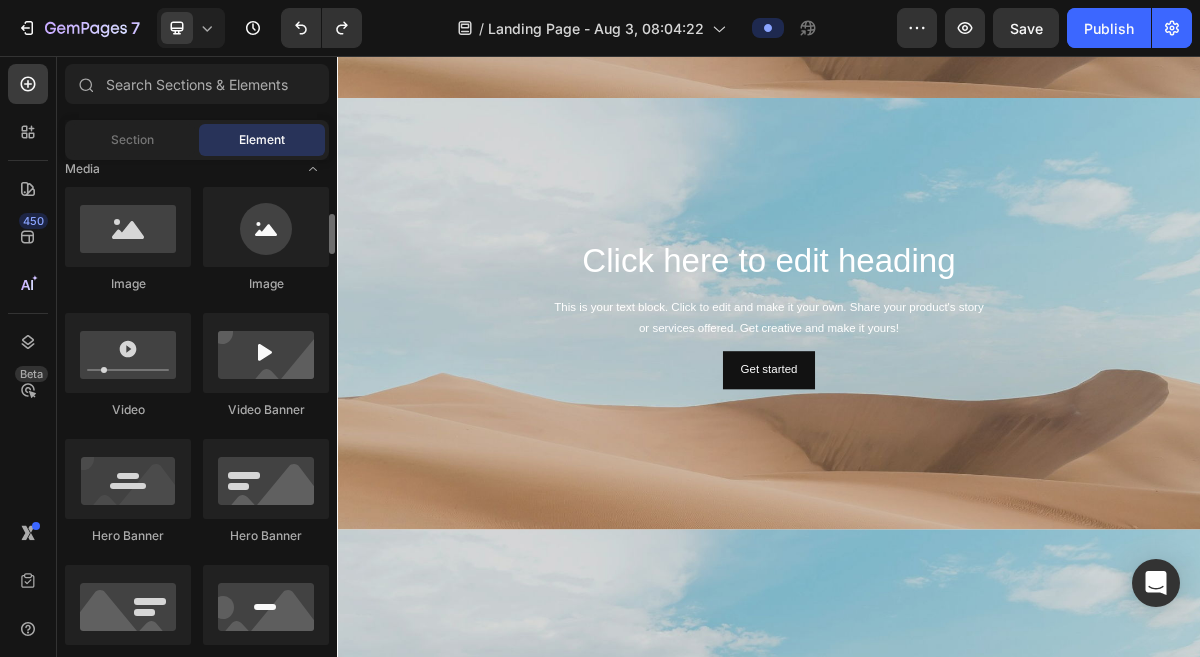 scroll, scrollTop: 637, scrollLeft: 0, axis: vertical 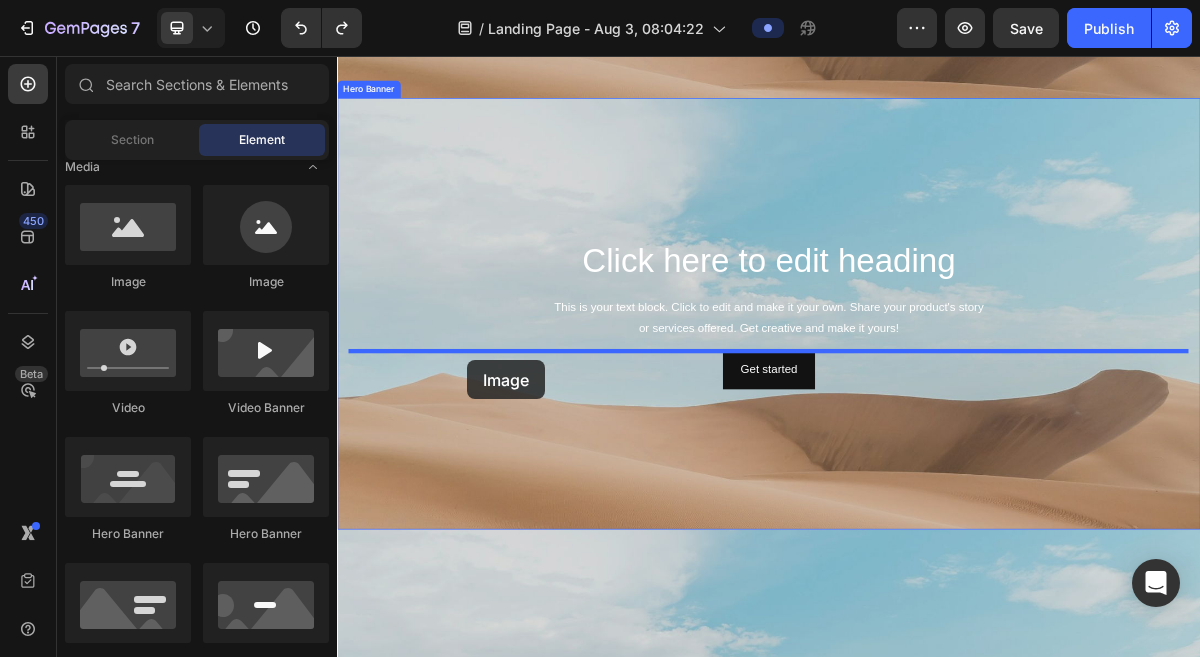 drag, startPoint x: 599, startPoint y: 286, endPoint x: 518, endPoint y: 480, distance: 210.23082 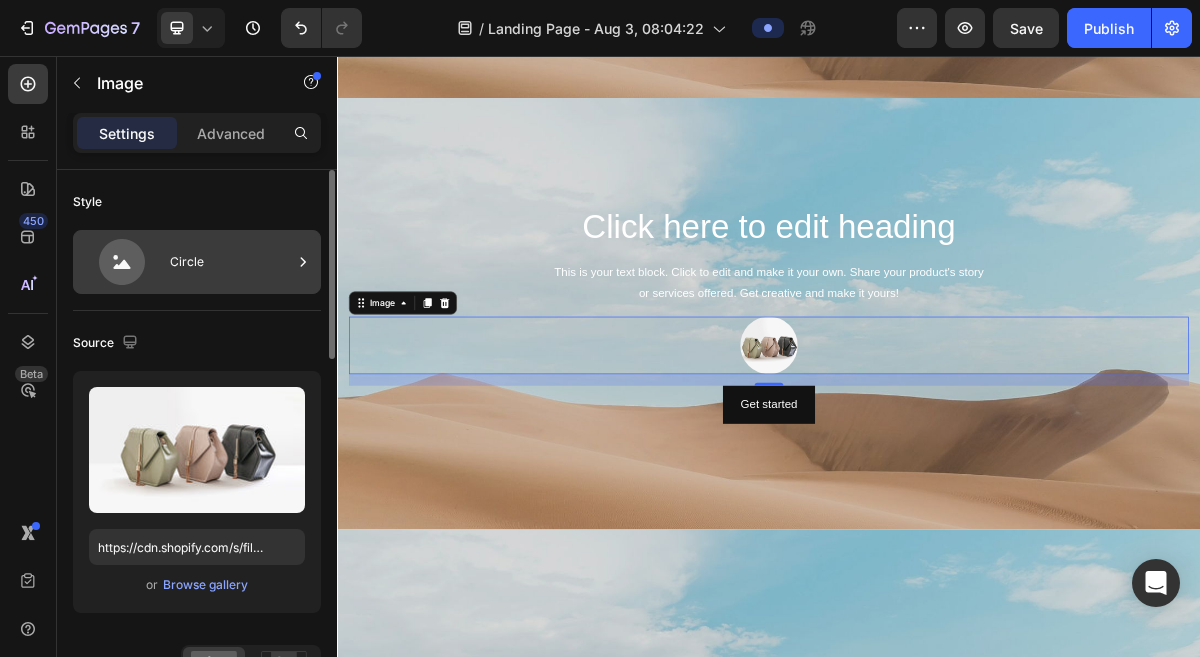 click on "Circle" at bounding box center [231, 262] 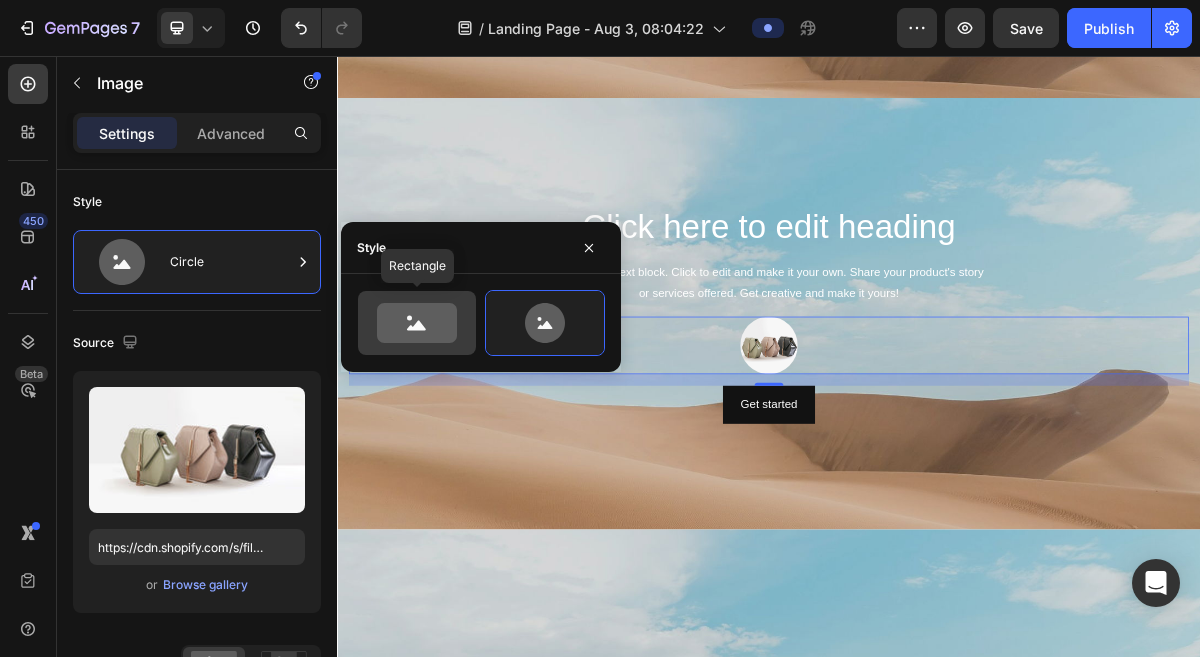 click 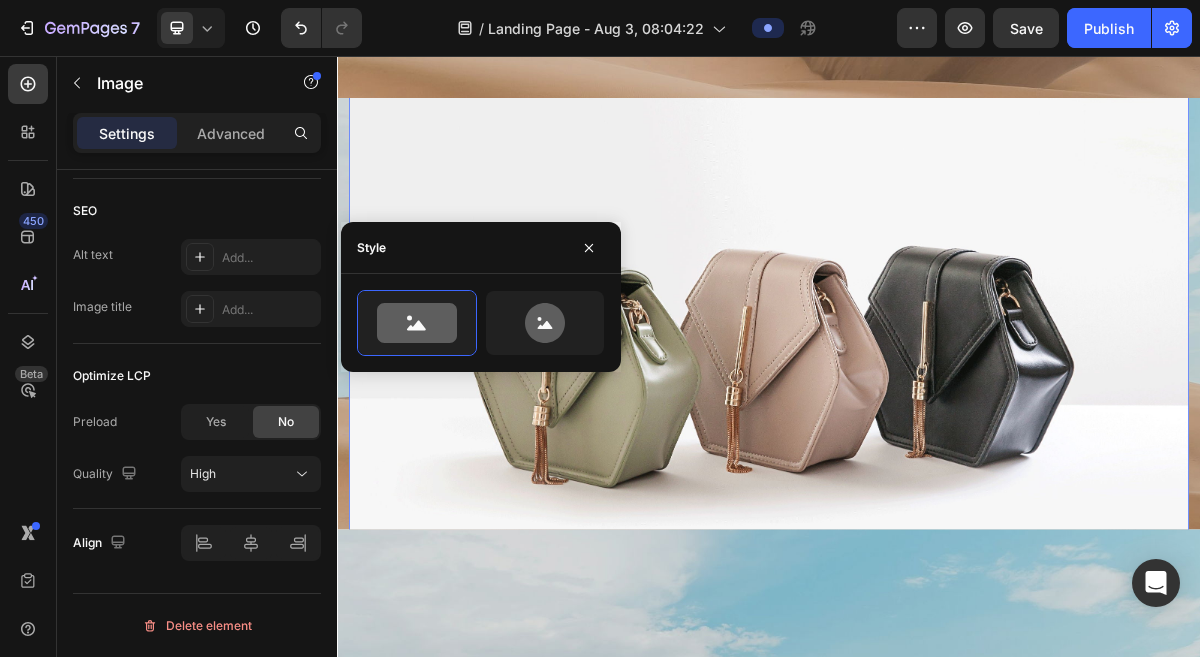 scroll, scrollTop: 0, scrollLeft: 0, axis: both 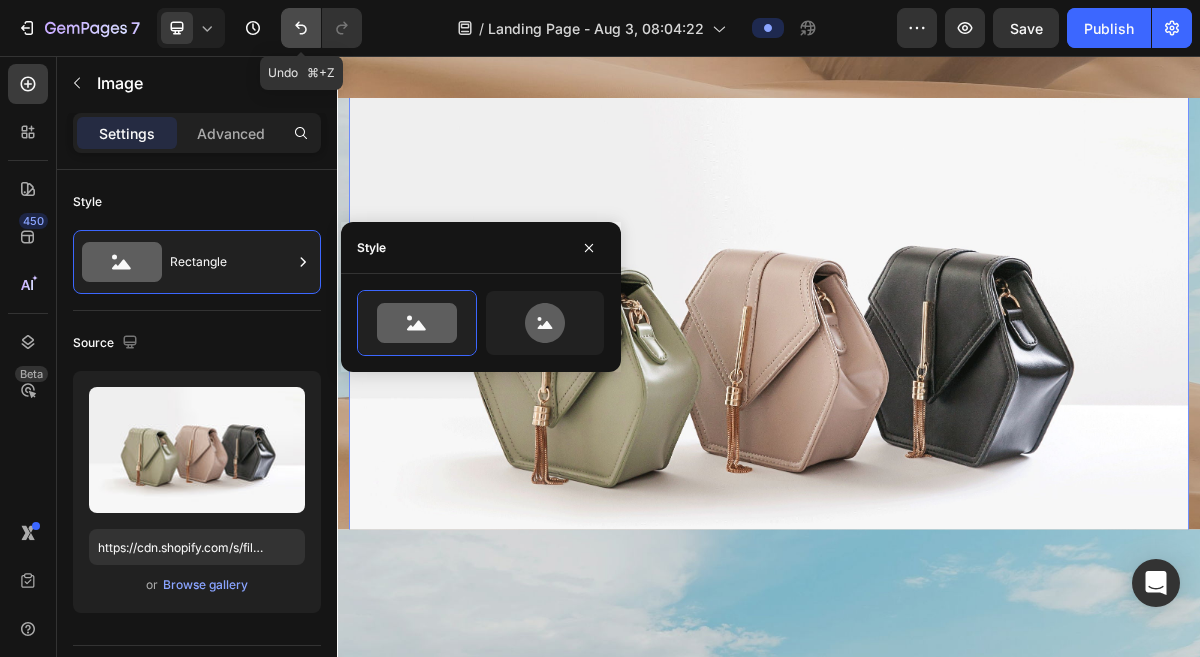 click 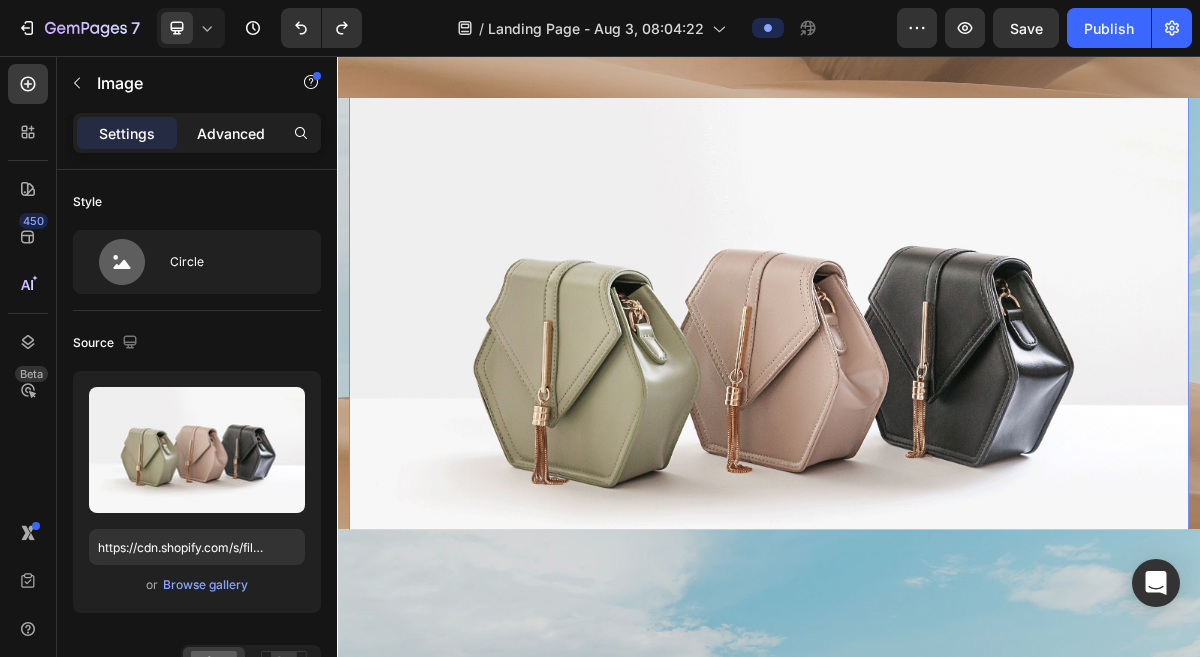 click on "Advanced" at bounding box center (231, 133) 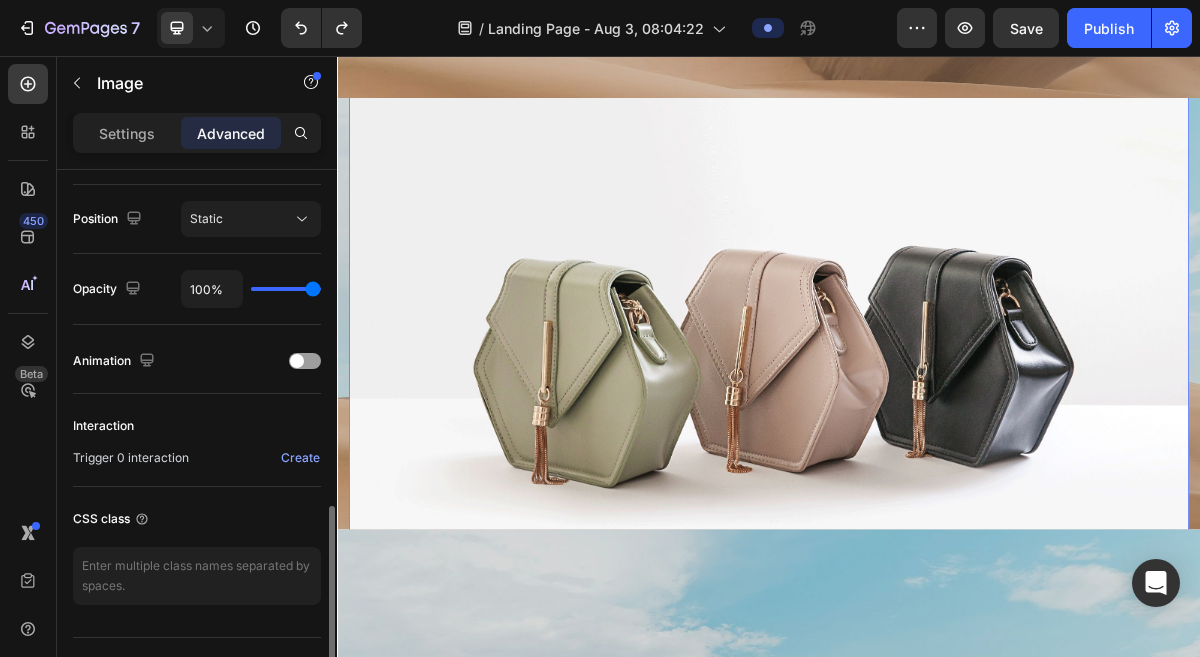 scroll, scrollTop: 747, scrollLeft: 0, axis: vertical 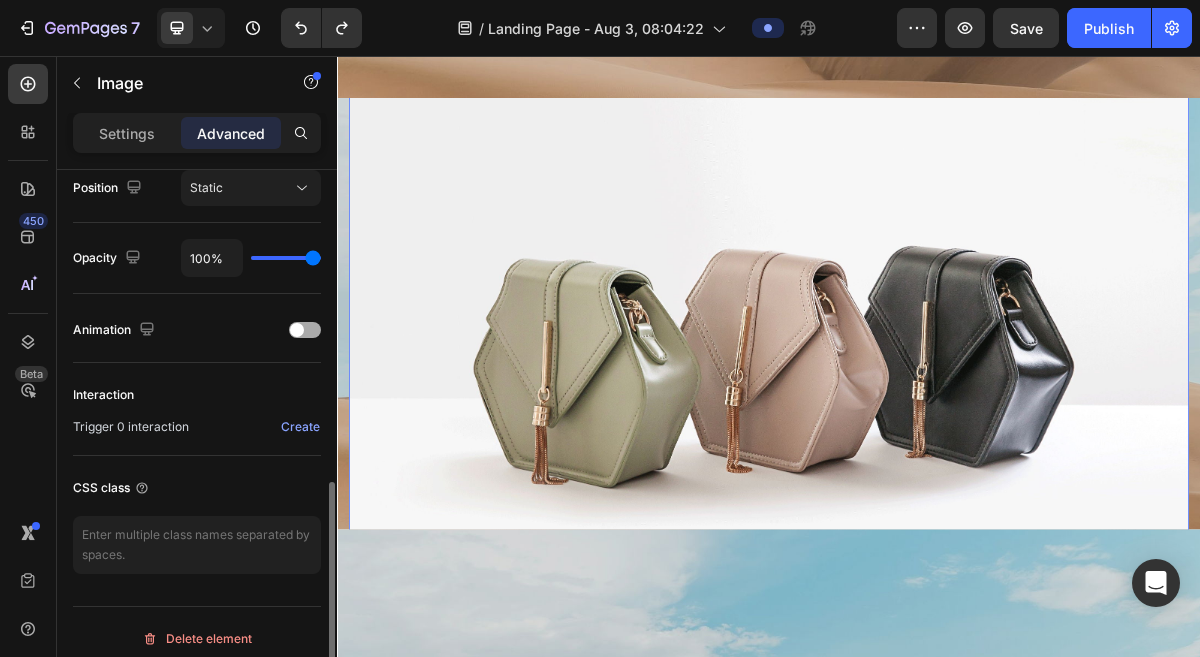 click at bounding box center (305, 330) 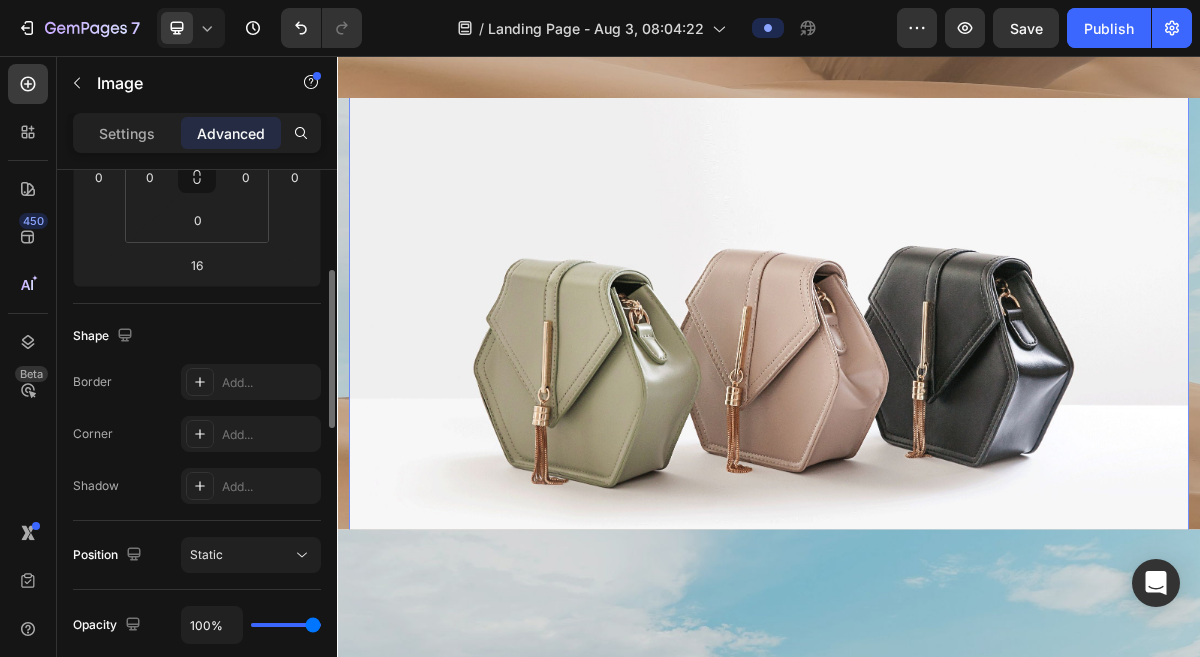 scroll, scrollTop: 372, scrollLeft: 0, axis: vertical 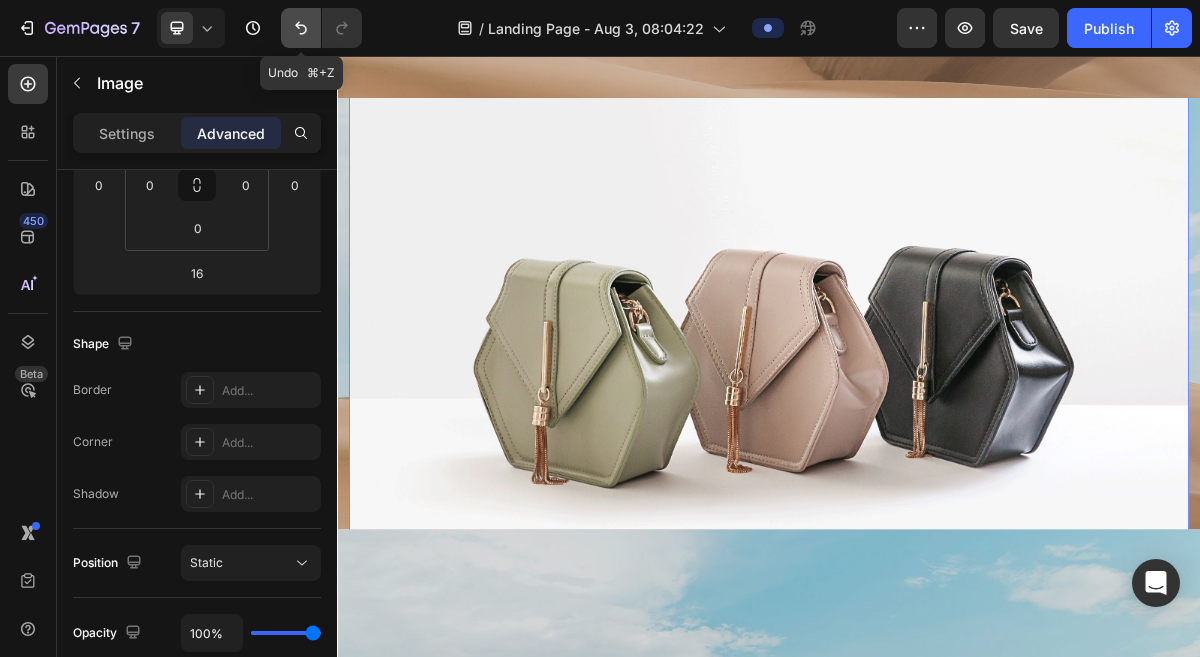 click 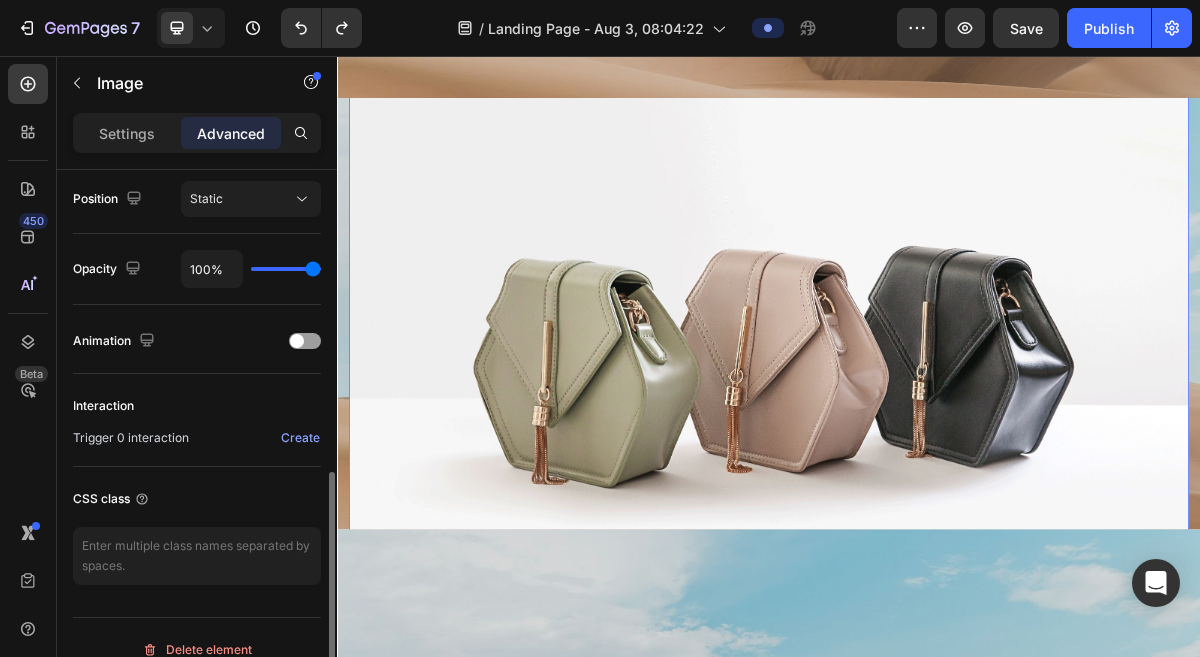 scroll, scrollTop: 760, scrollLeft: 0, axis: vertical 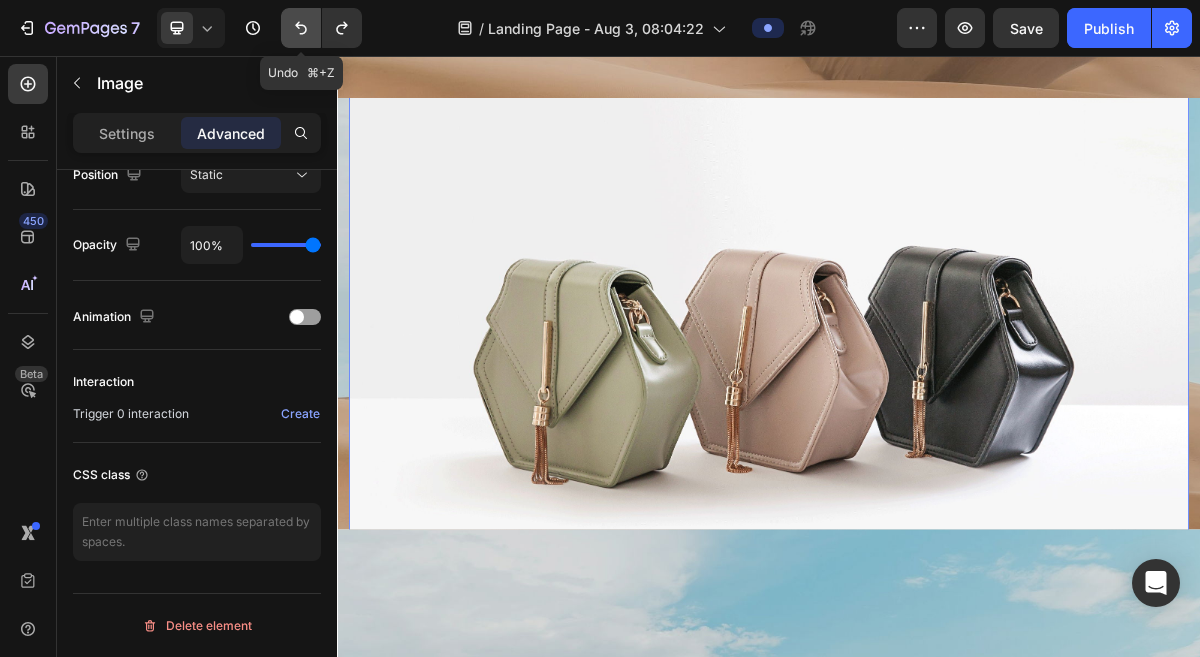 click 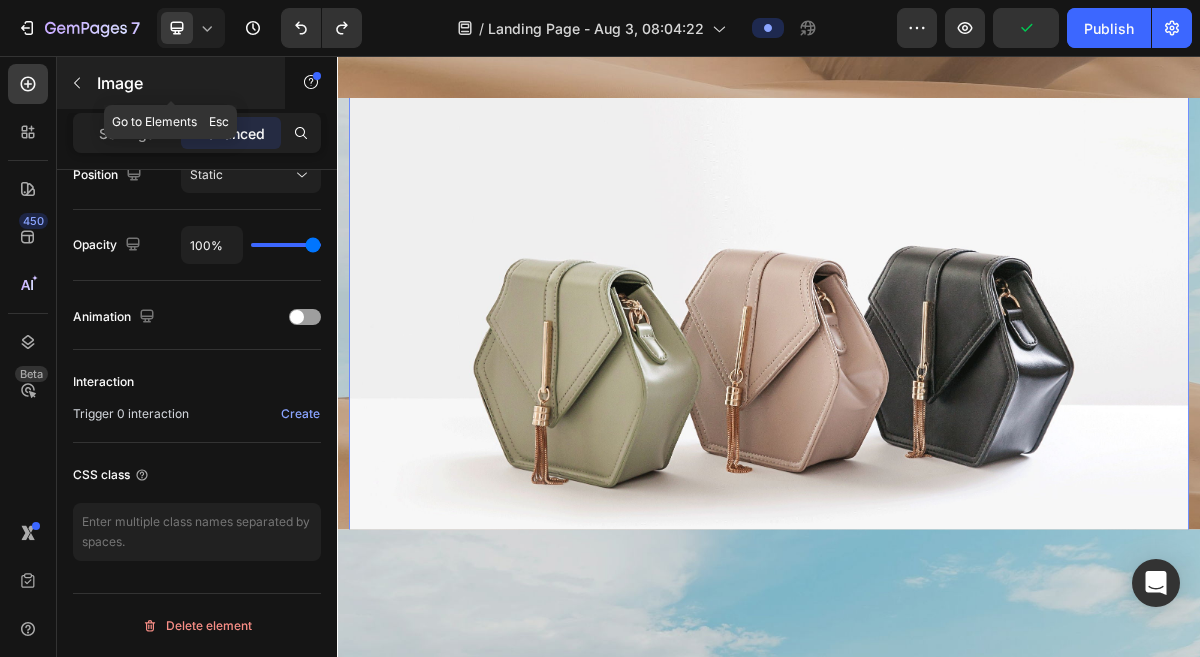 click 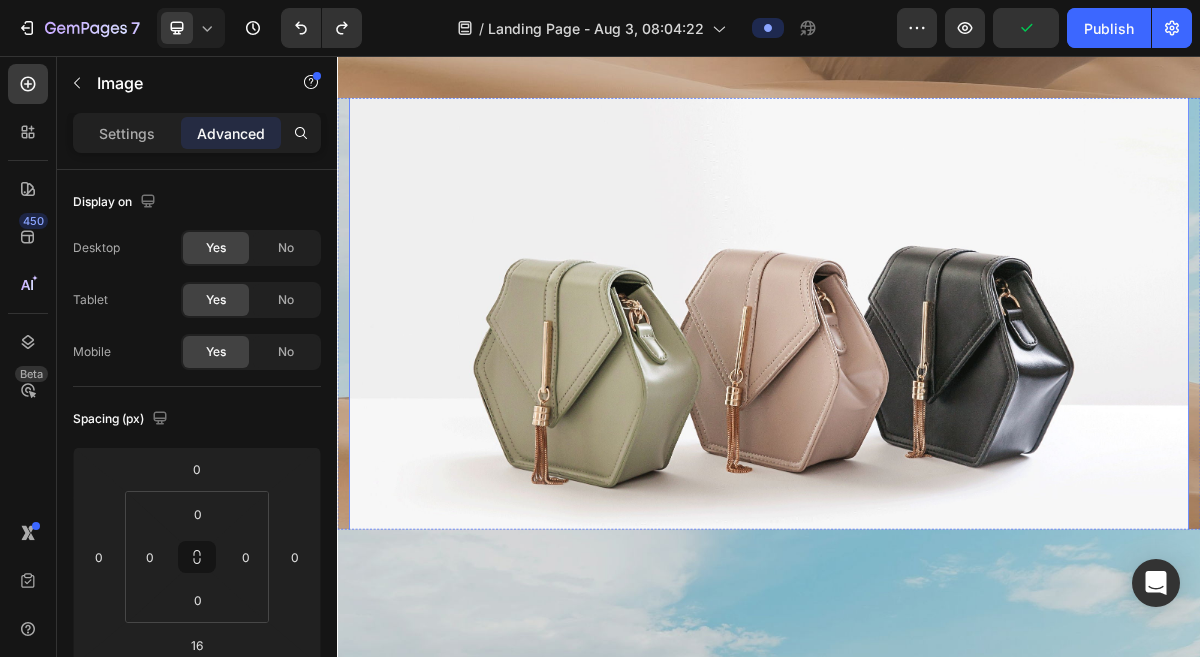 click at bounding box center (937, 458) 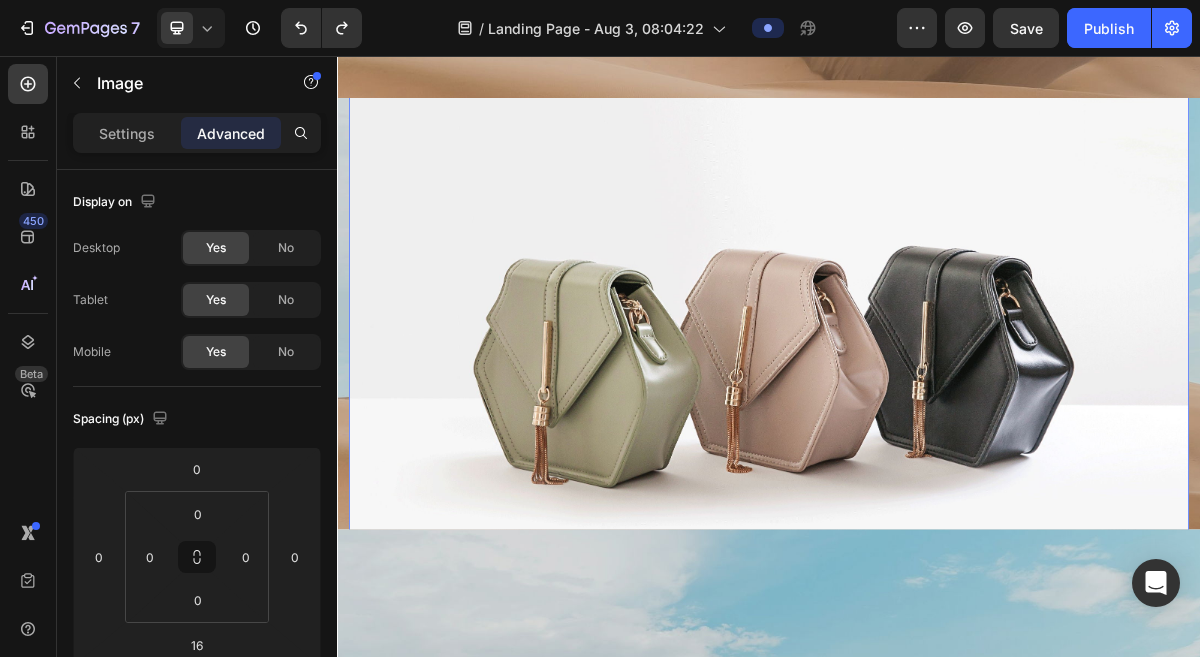 click at bounding box center (937, 458) 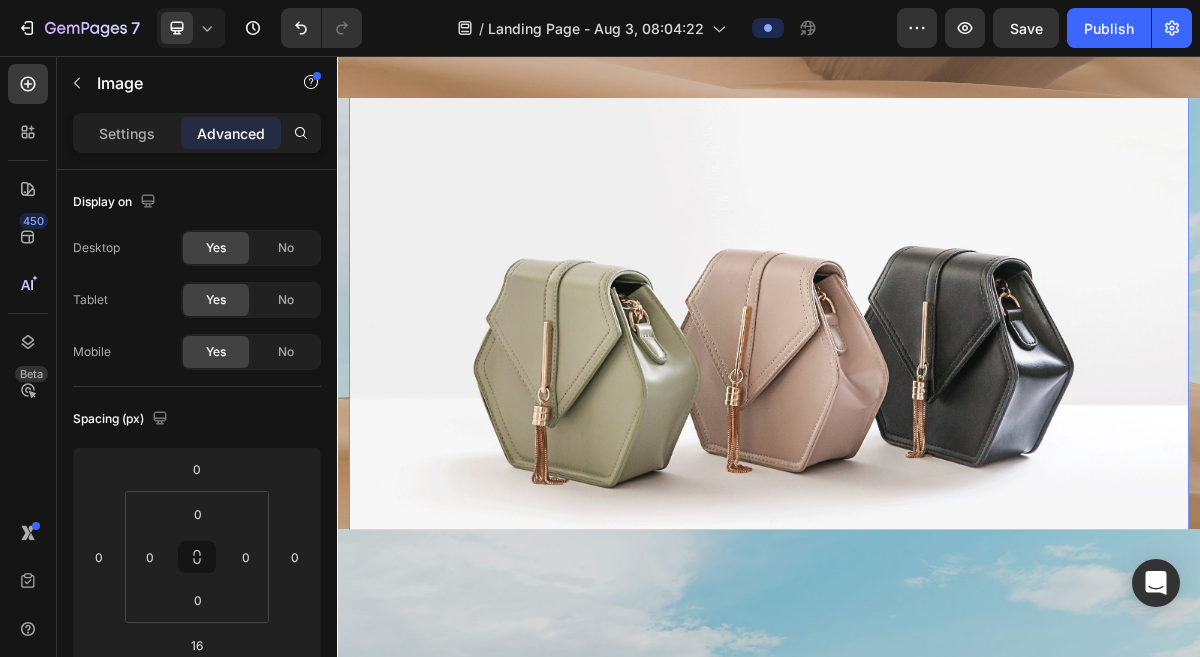 click at bounding box center [937, 458] 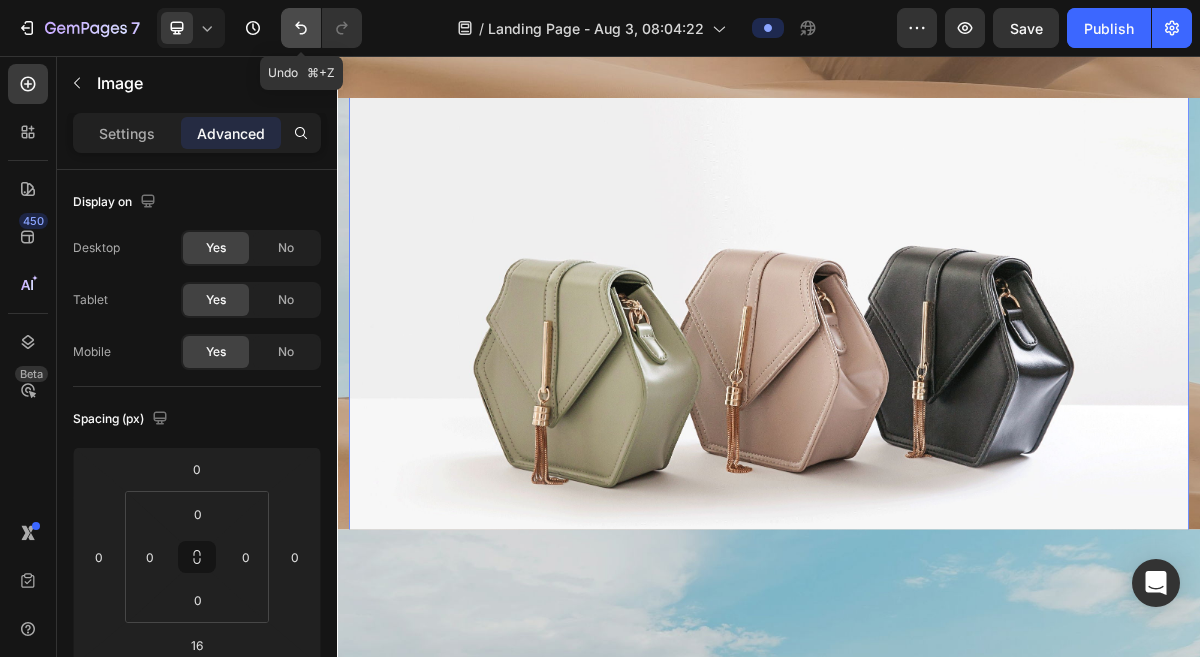 click 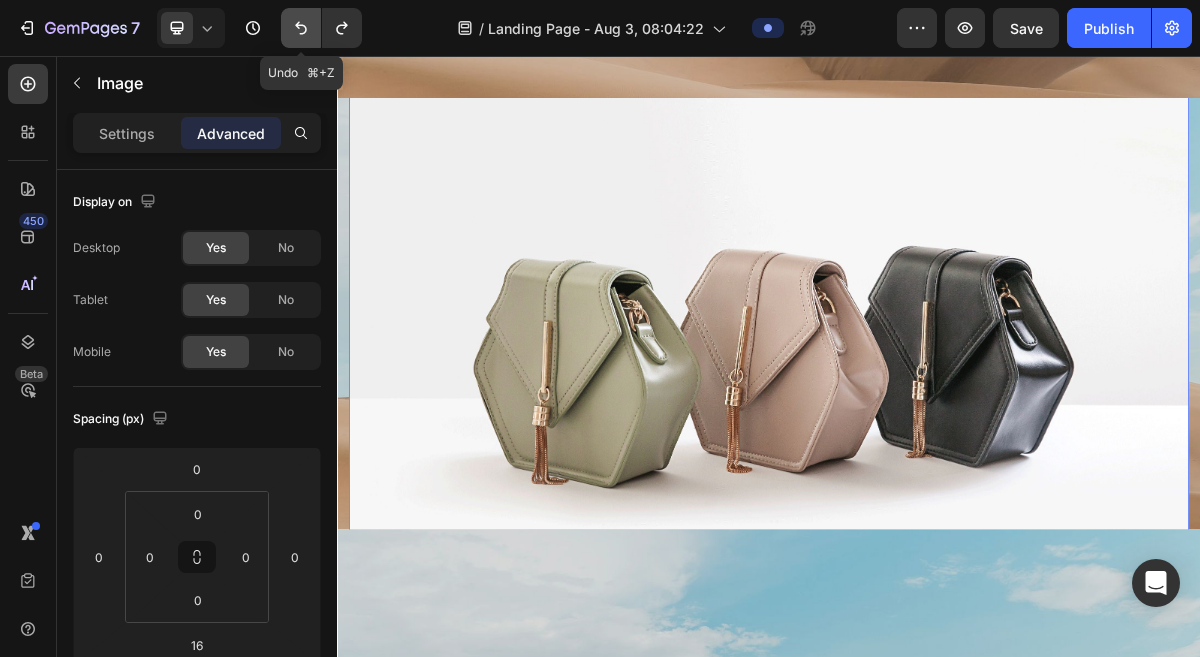click 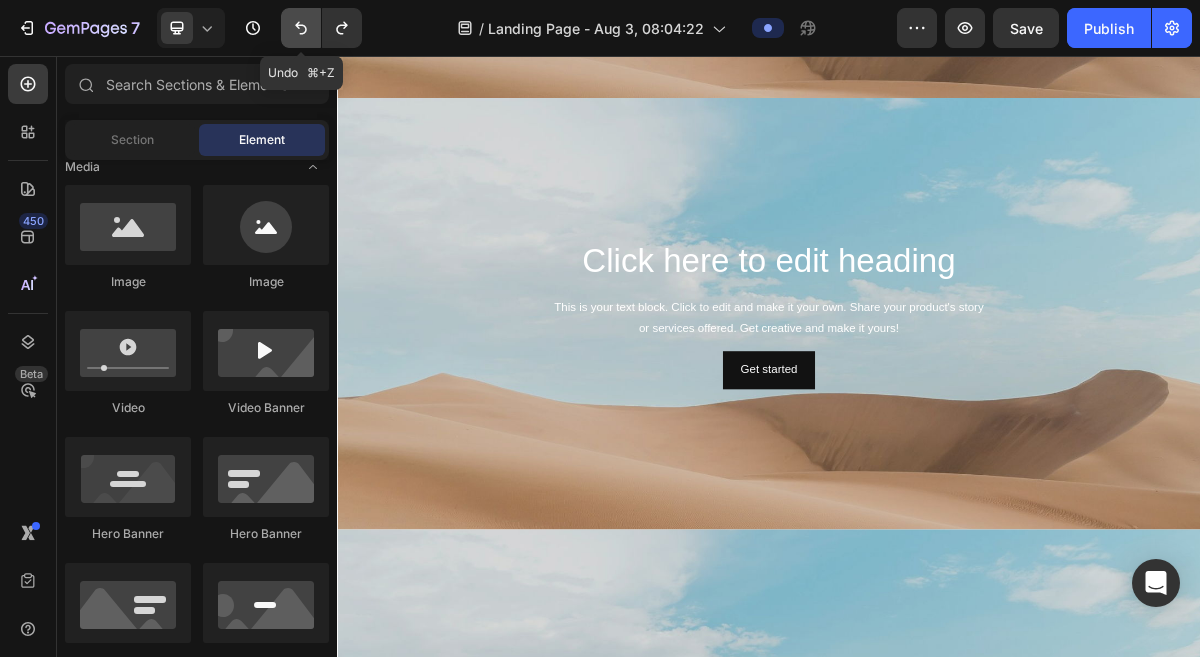 click 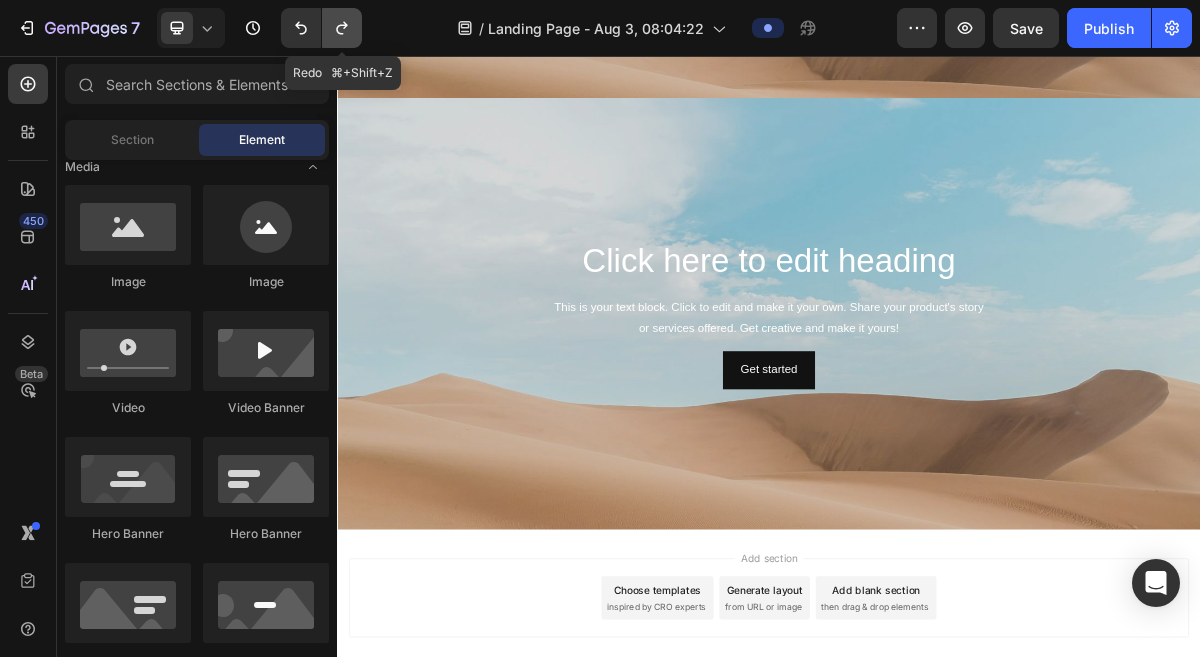 click 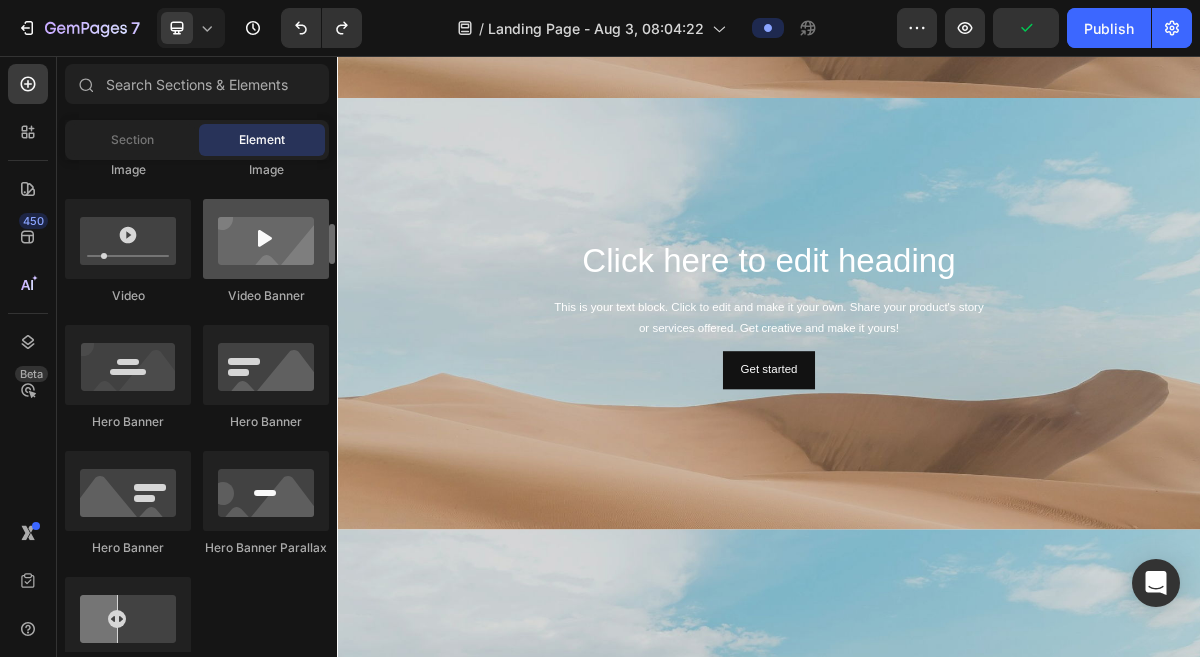 scroll, scrollTop: 757, scrollLeft: 0, axis: vertical 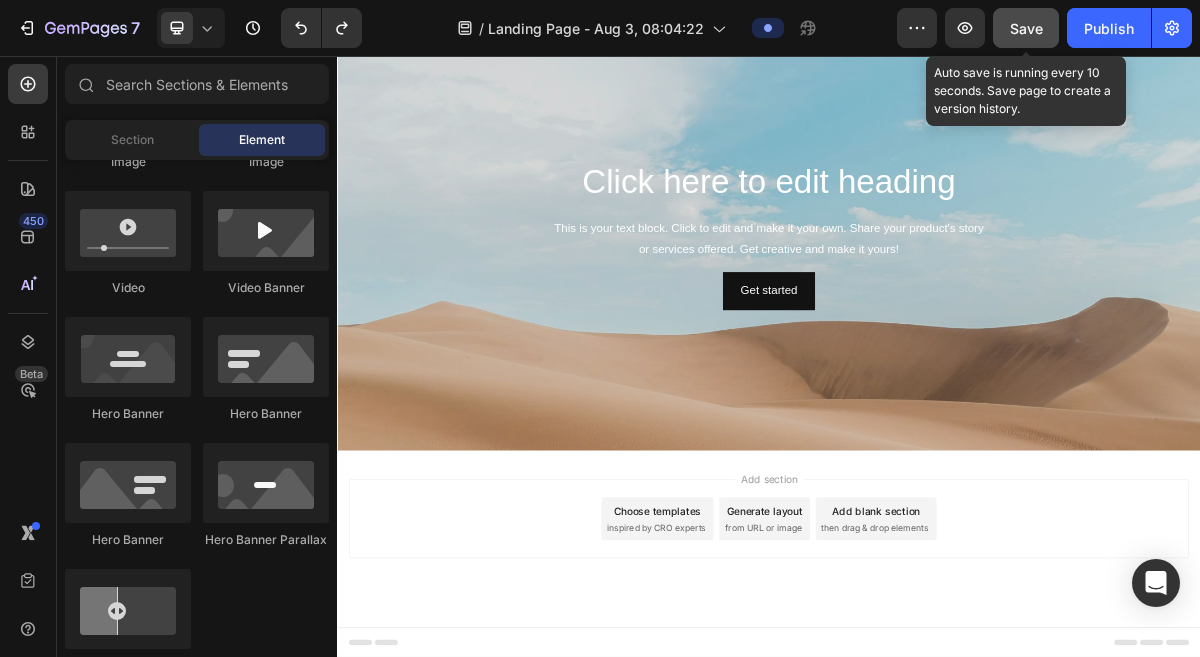 click on "Save" 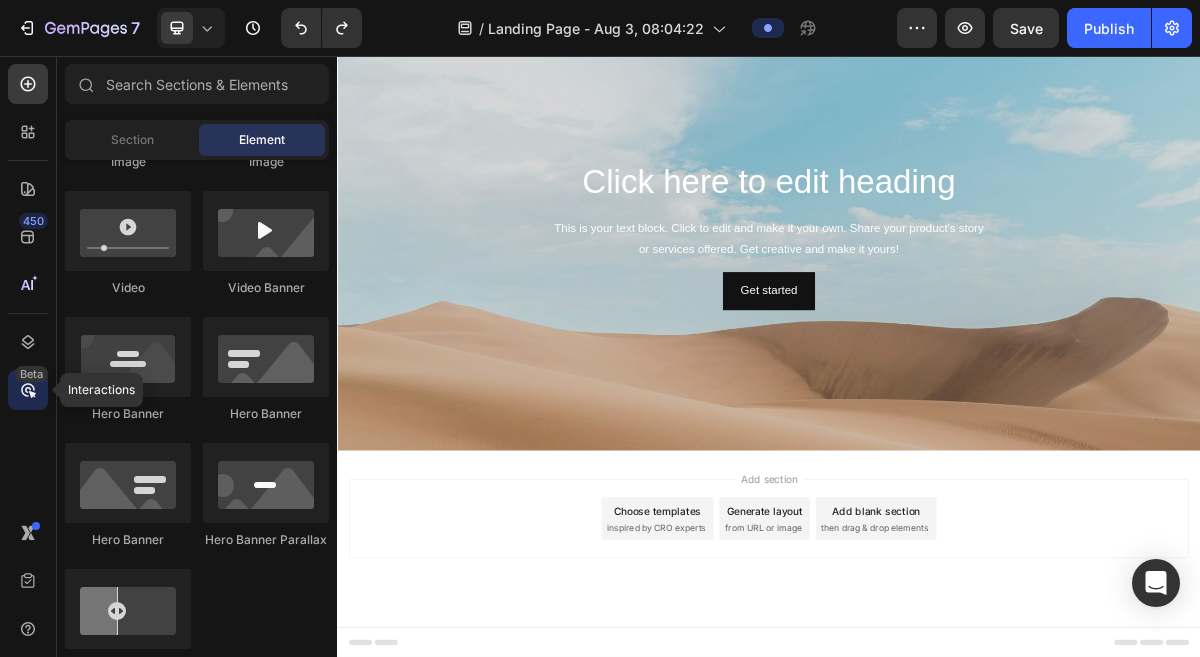 click 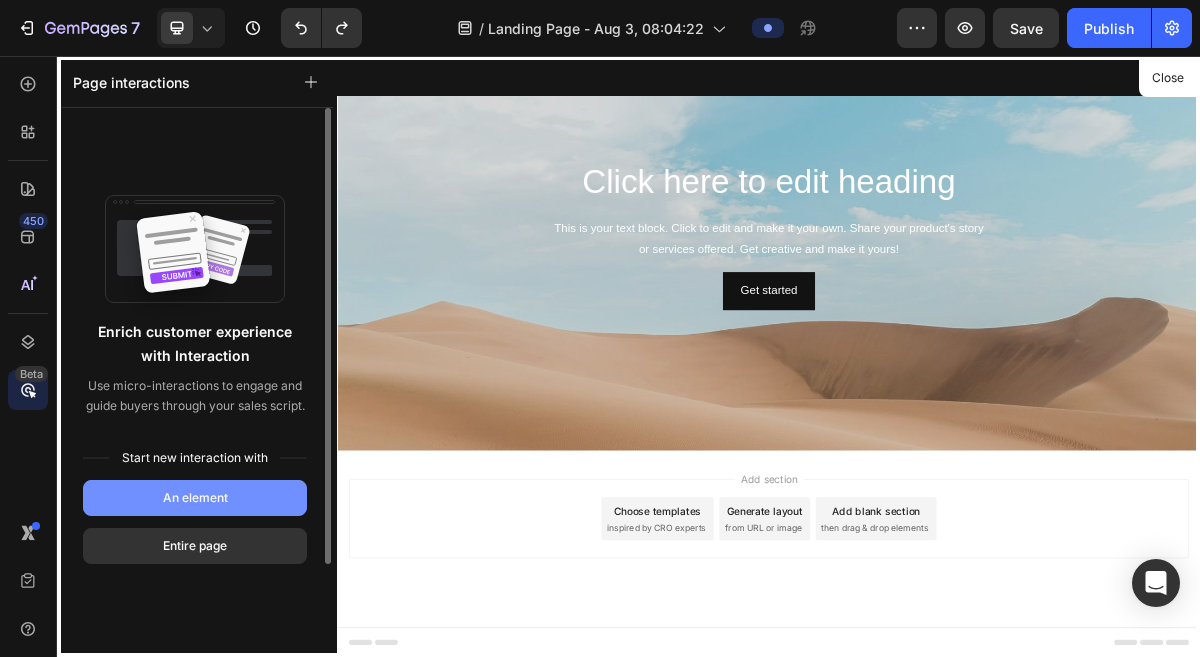 click on "An element" at bounding box center (195, 498) 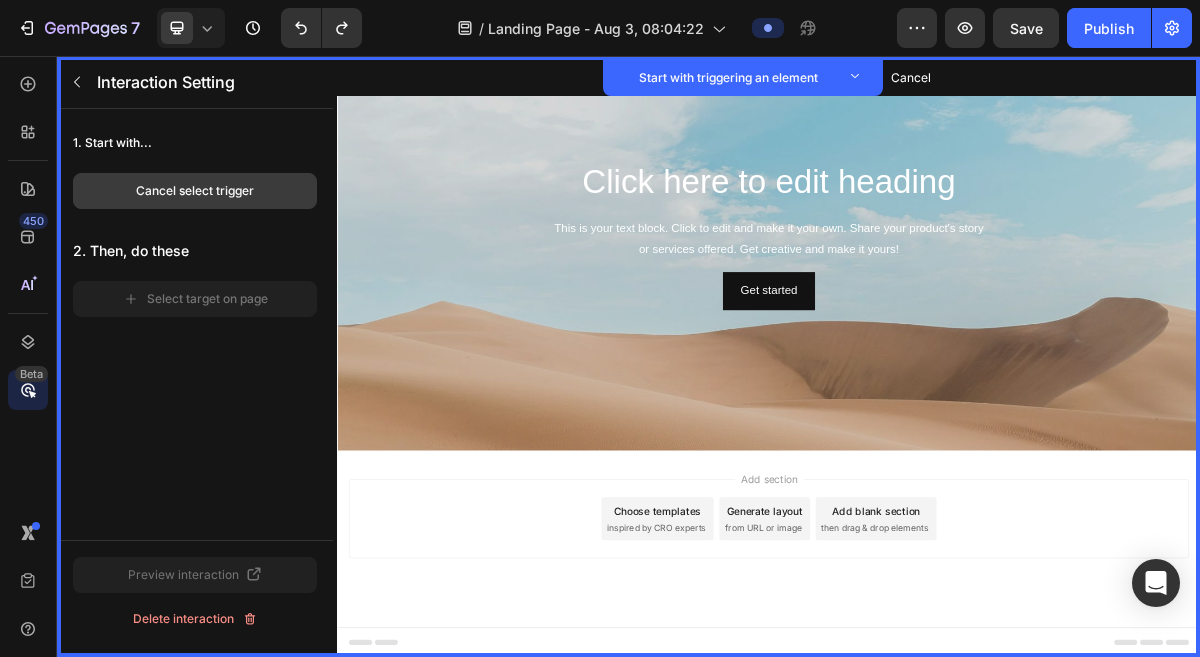 click on "Cancel select trigger" at bounding box center (195, 191) 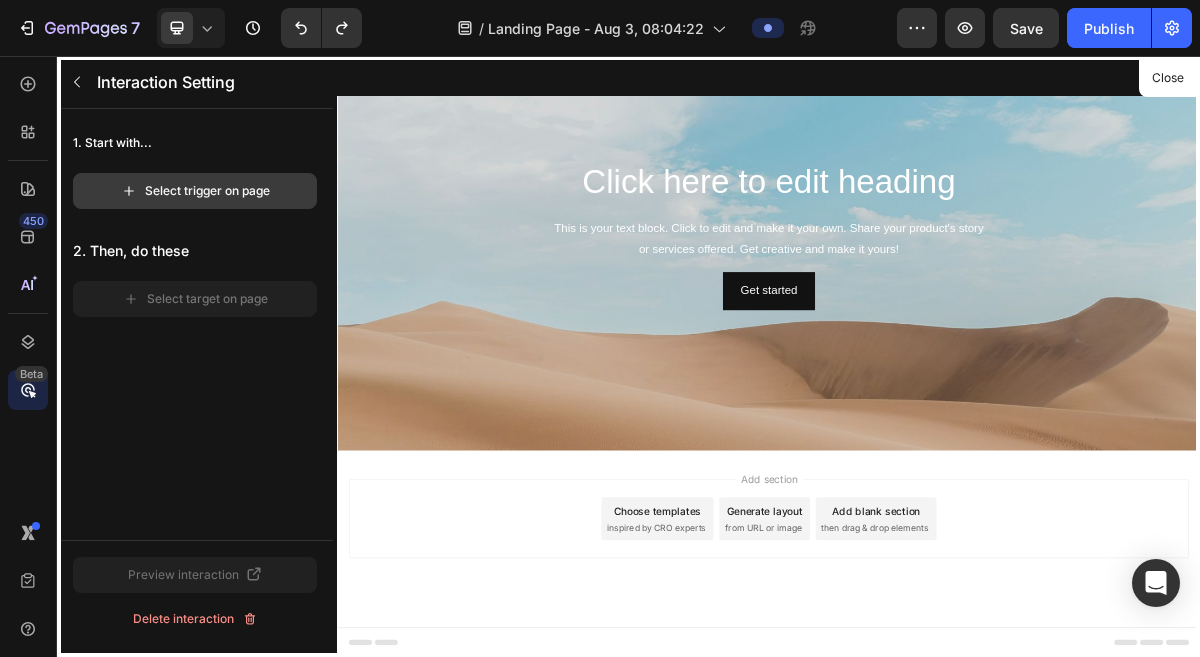 click 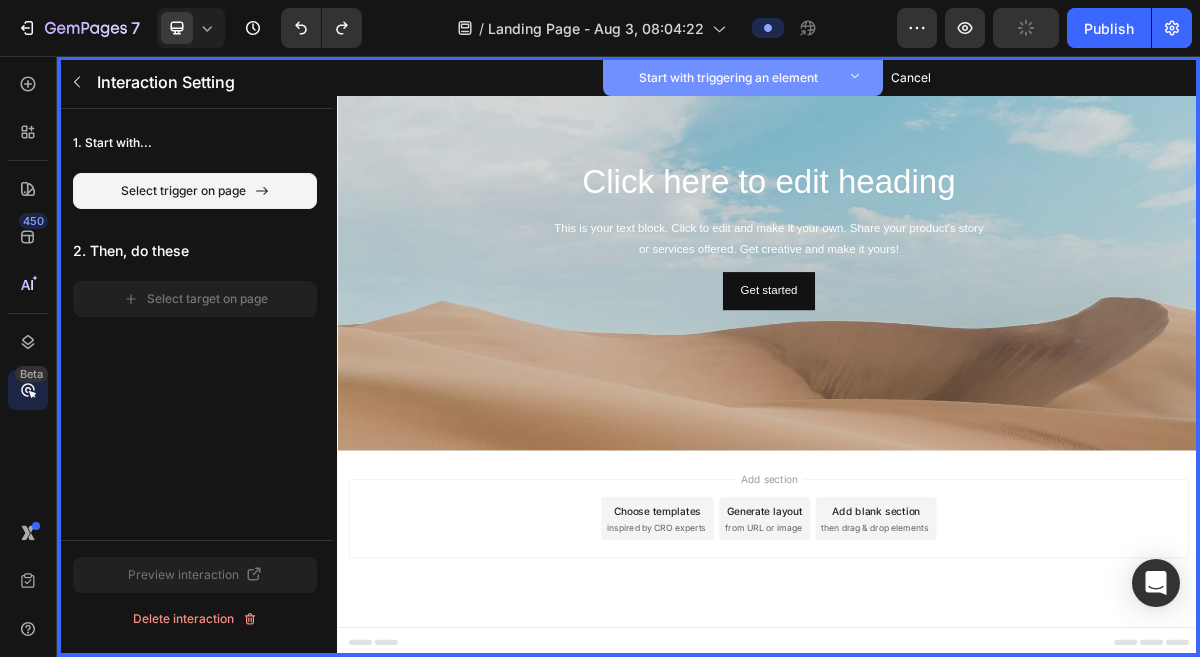 click 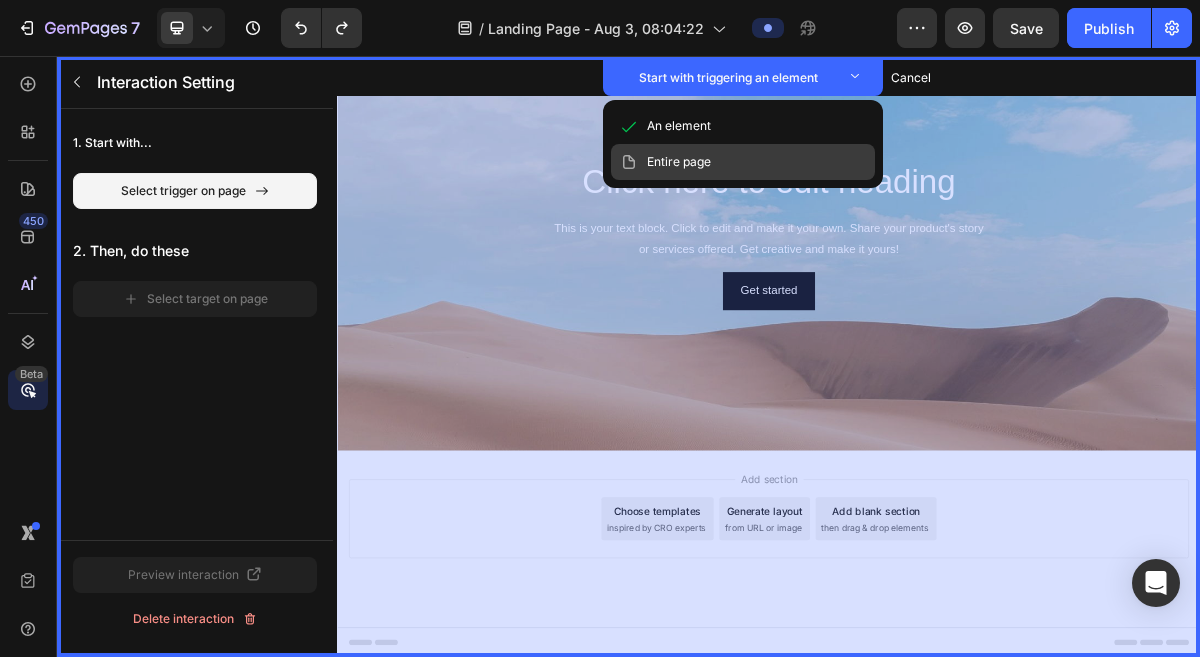 click on "Entire page" at bounding box center (743, 162) 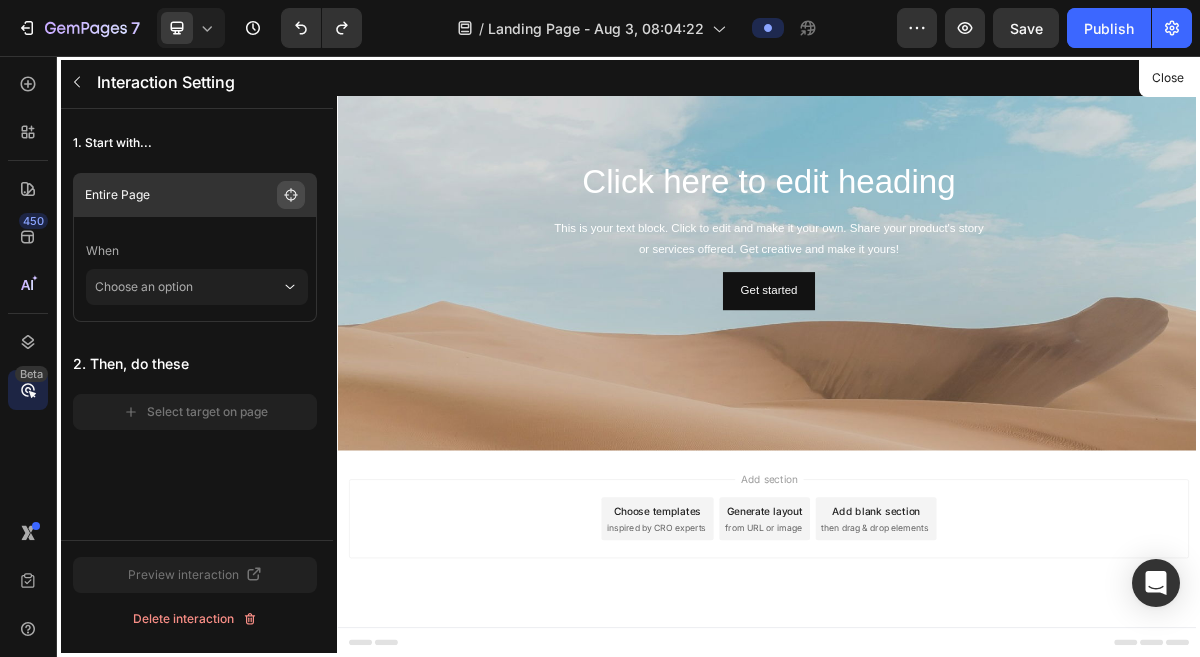 click 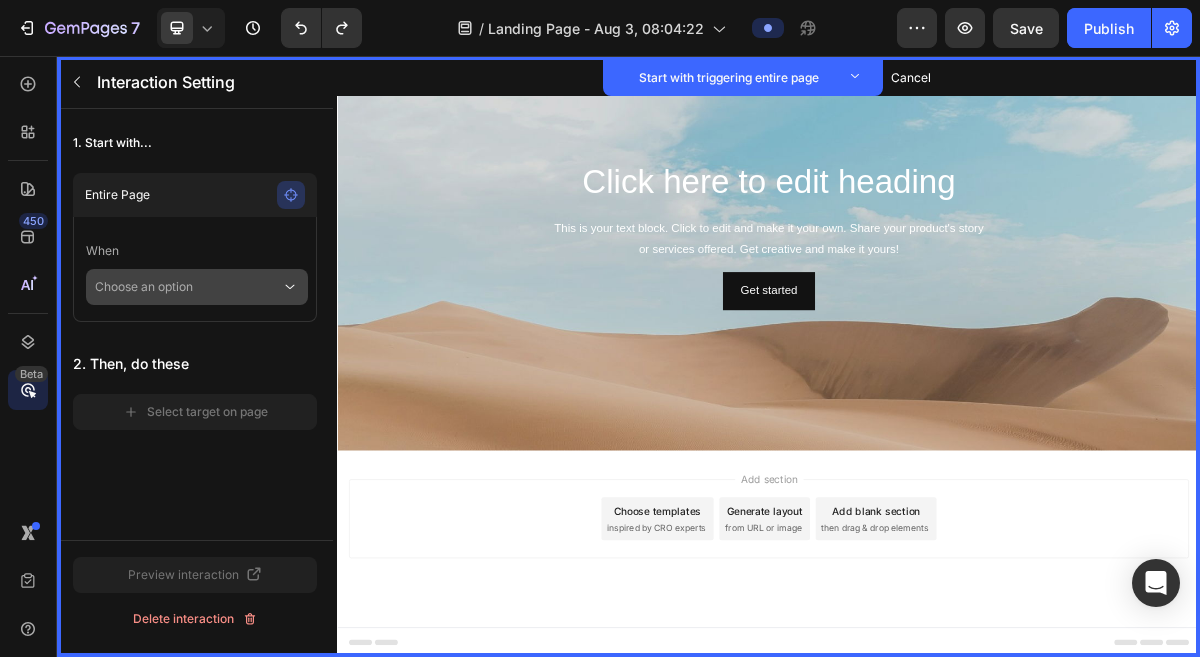 click 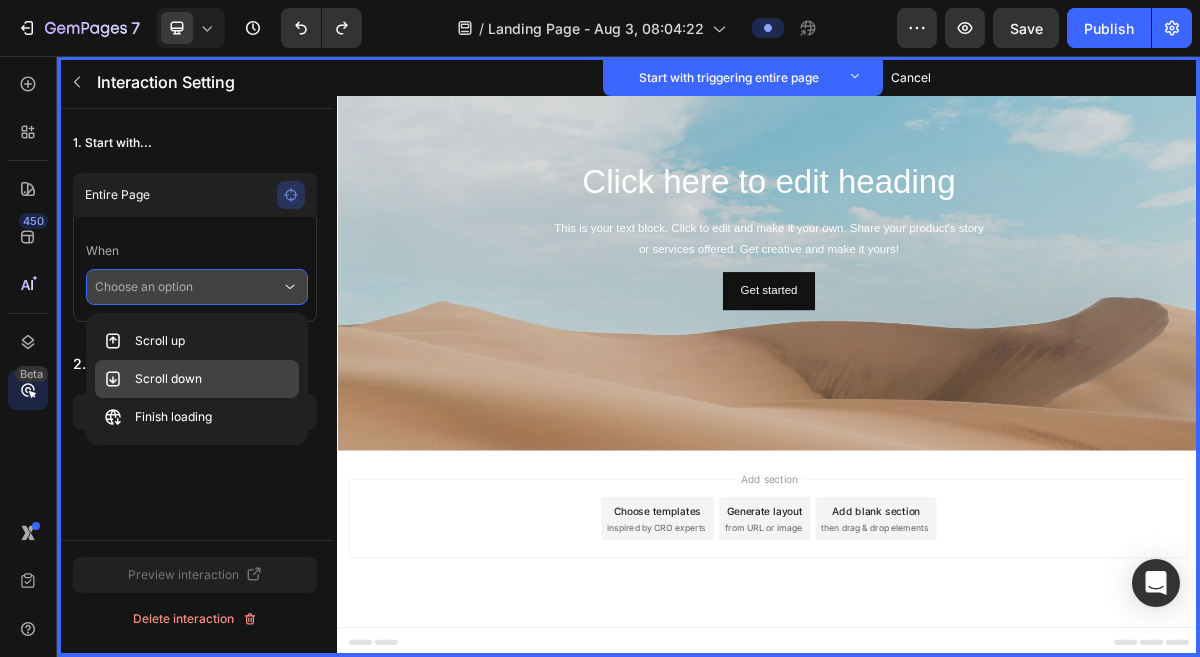 click on "Scroll down" 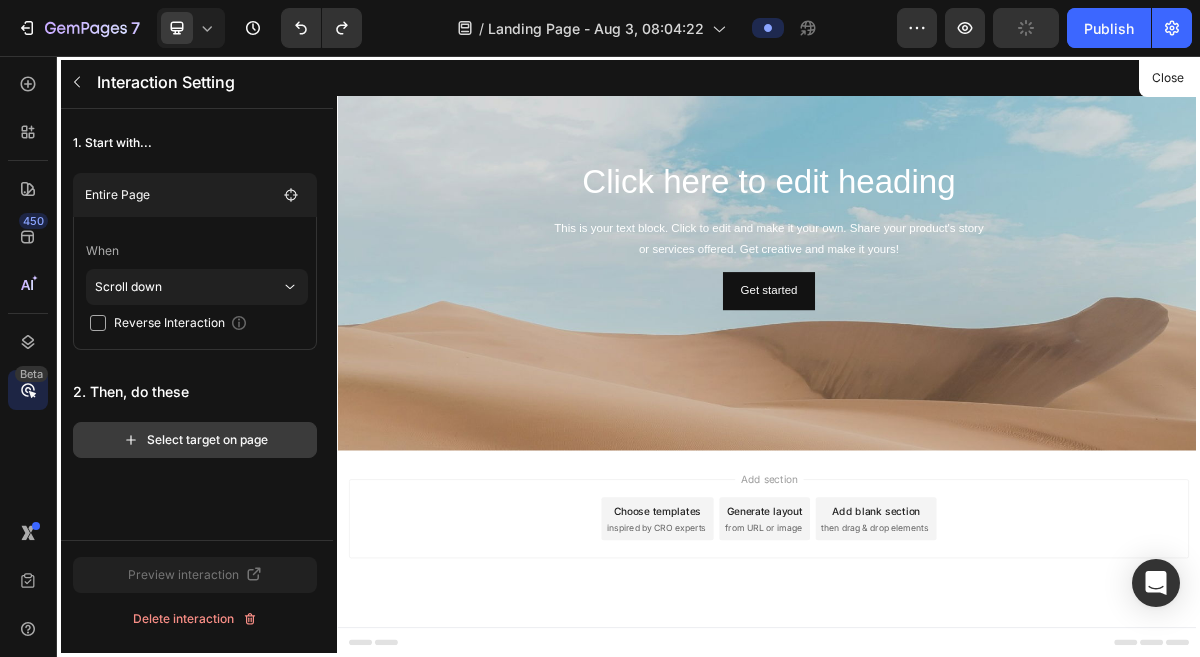 click on "Select target on page" at bounding box center [195, 440] 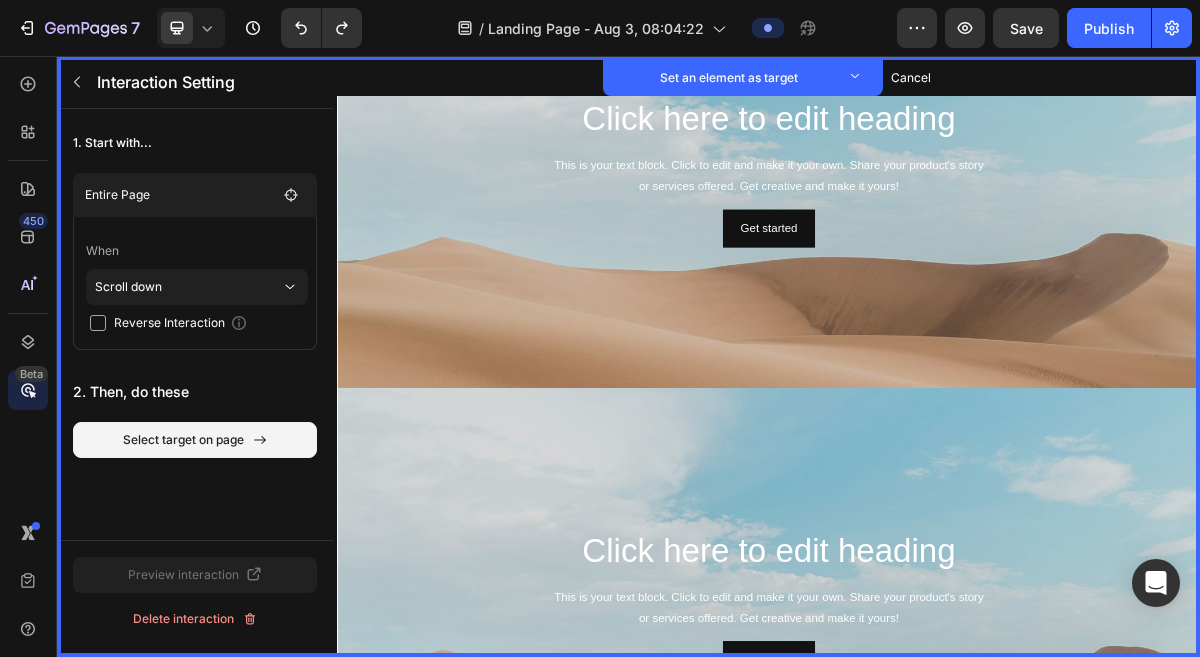 scroll, scrollTop: 0, scrollLeft: 0, axis: both 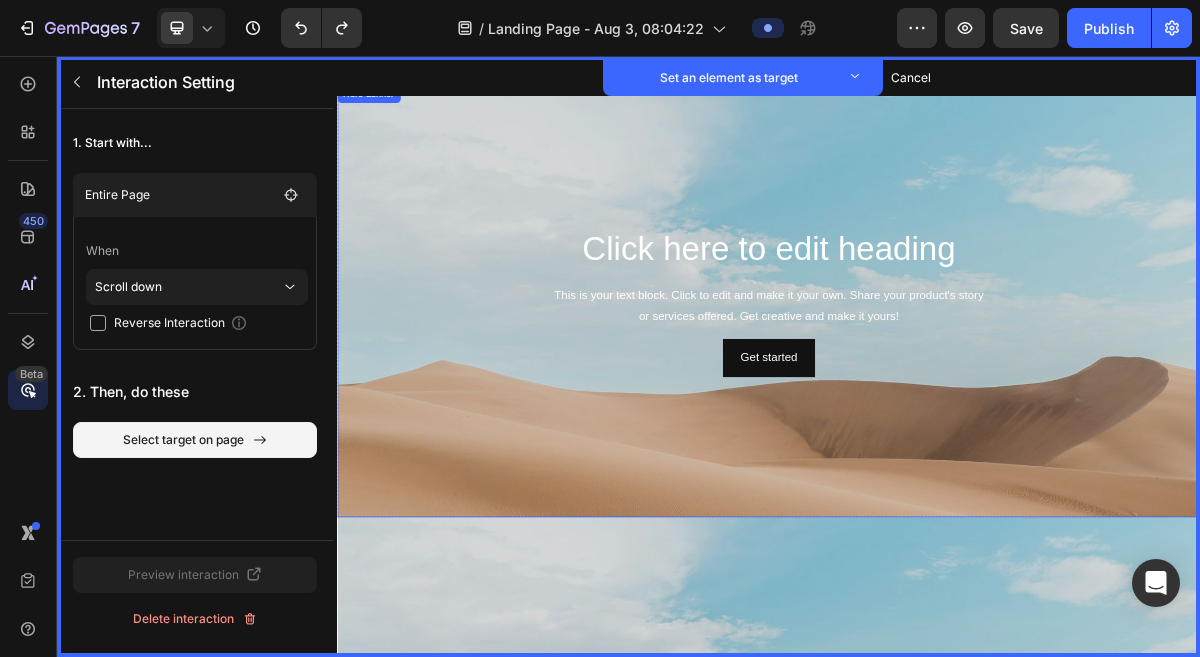 click at bounding box center (937, 538) 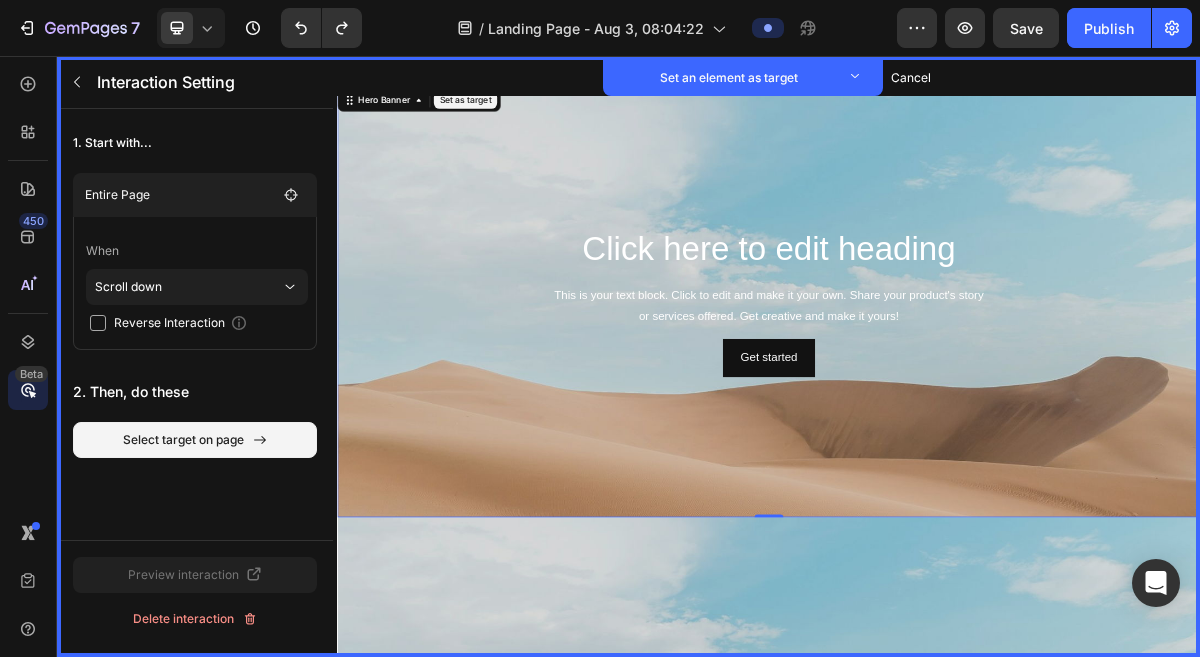 click at bounding box center (937, 538) 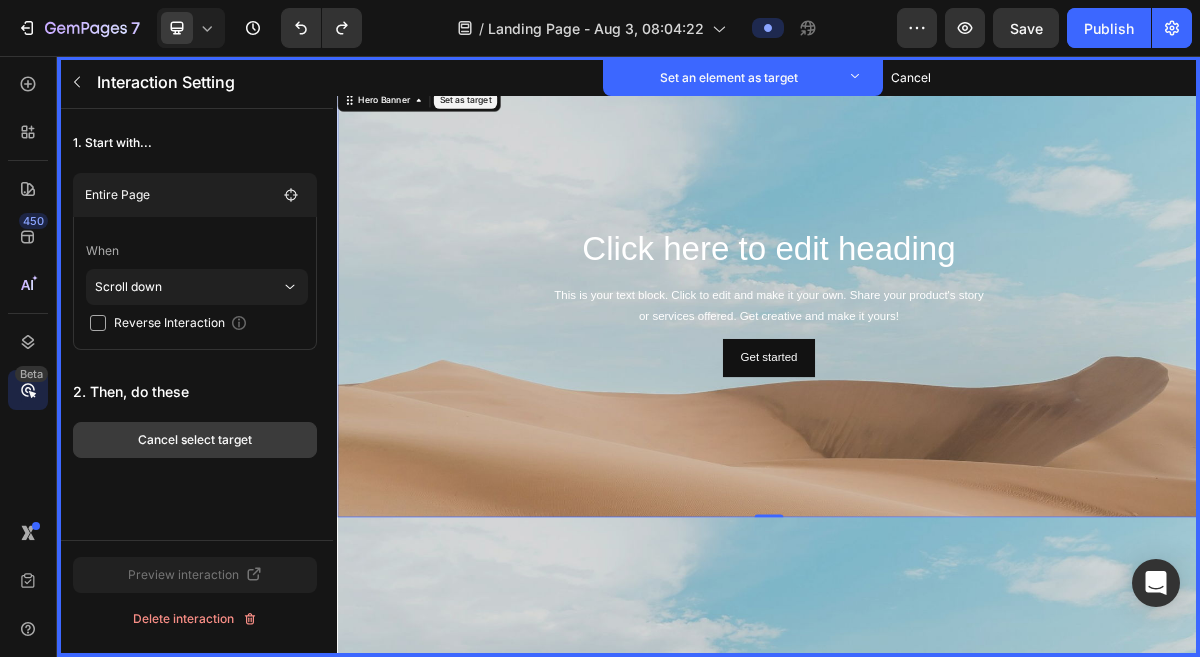 click on "Cancel select target" at bounding box center (195, 440) 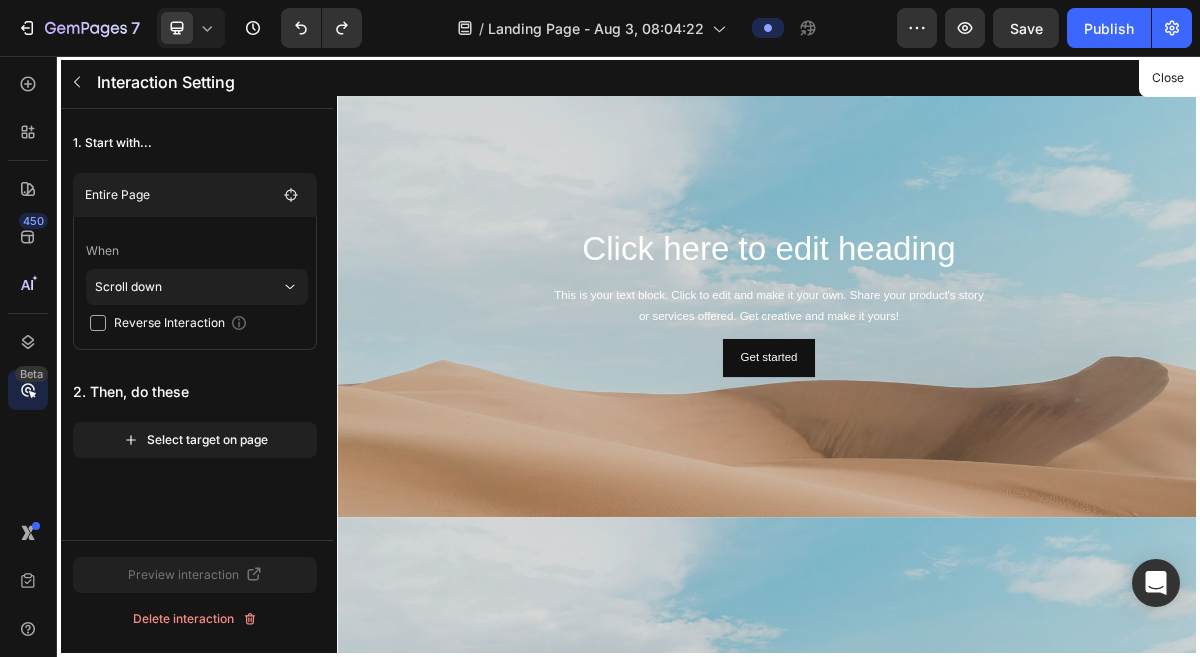 click at bounding box center [937, 474] 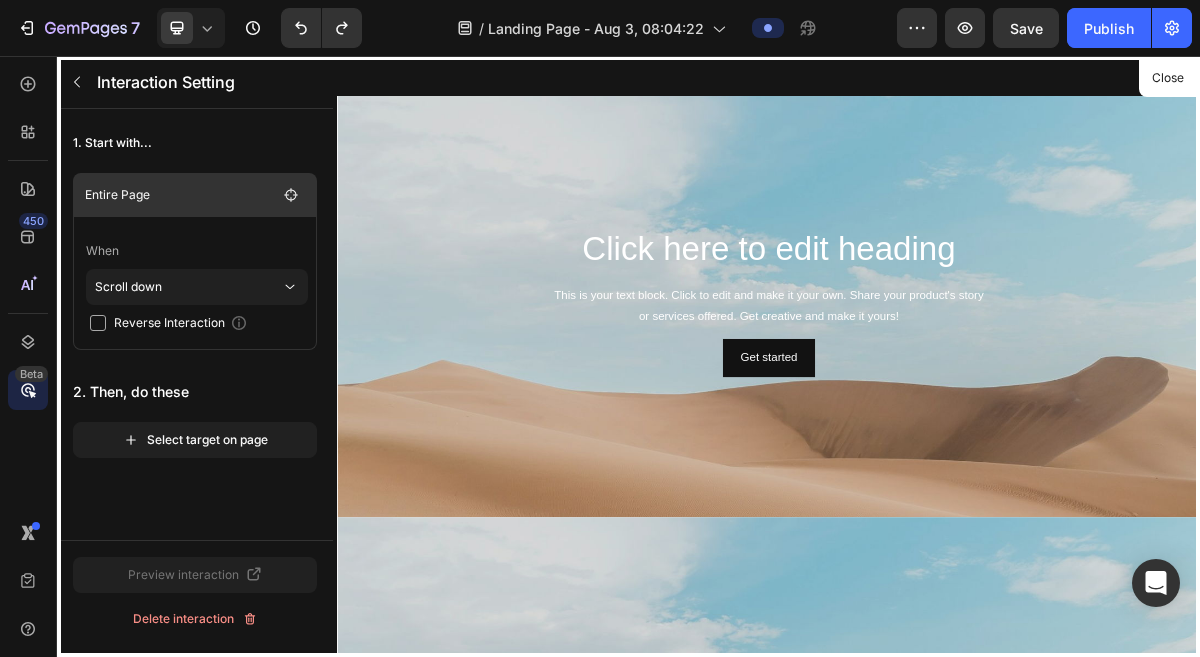 click on "Entire Page" at bounding box center (181, 195) 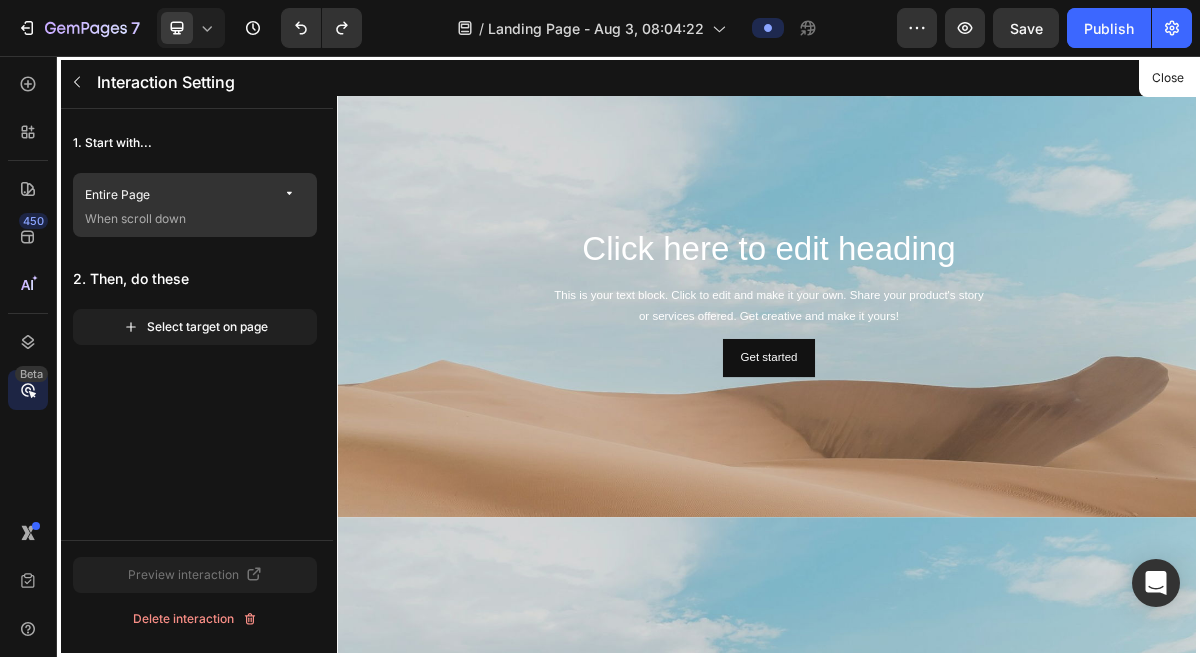 click on "Entire Page" at bounding box center [181, 195] 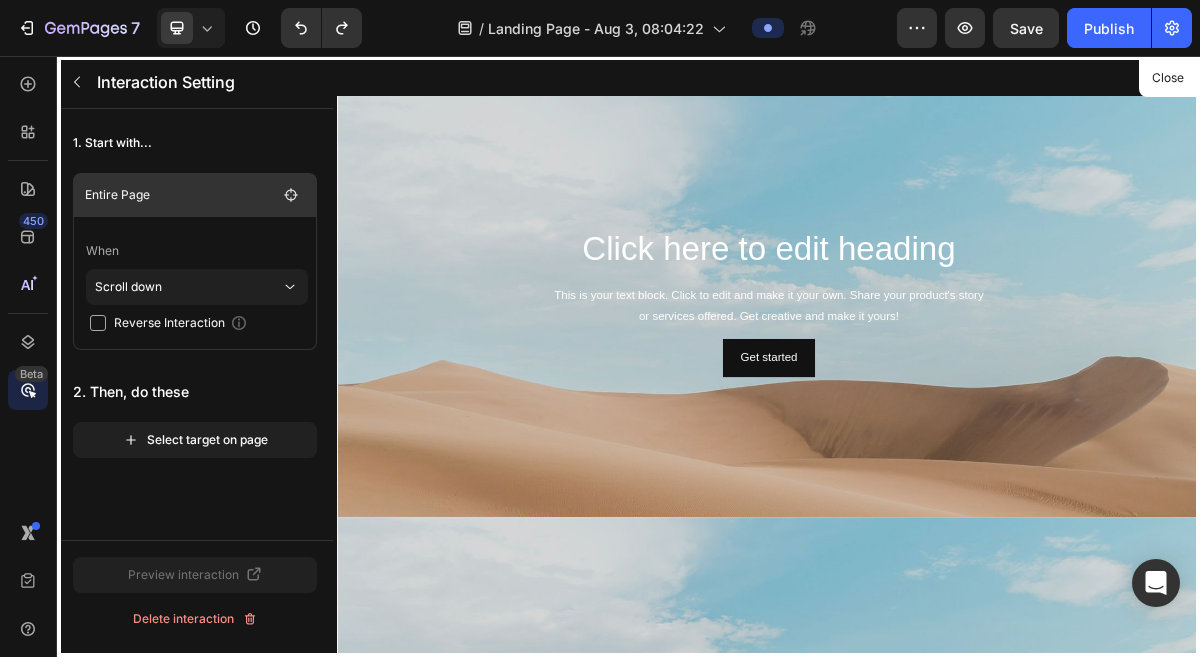 click on "Entire Page" at bounding box center (181, 195) 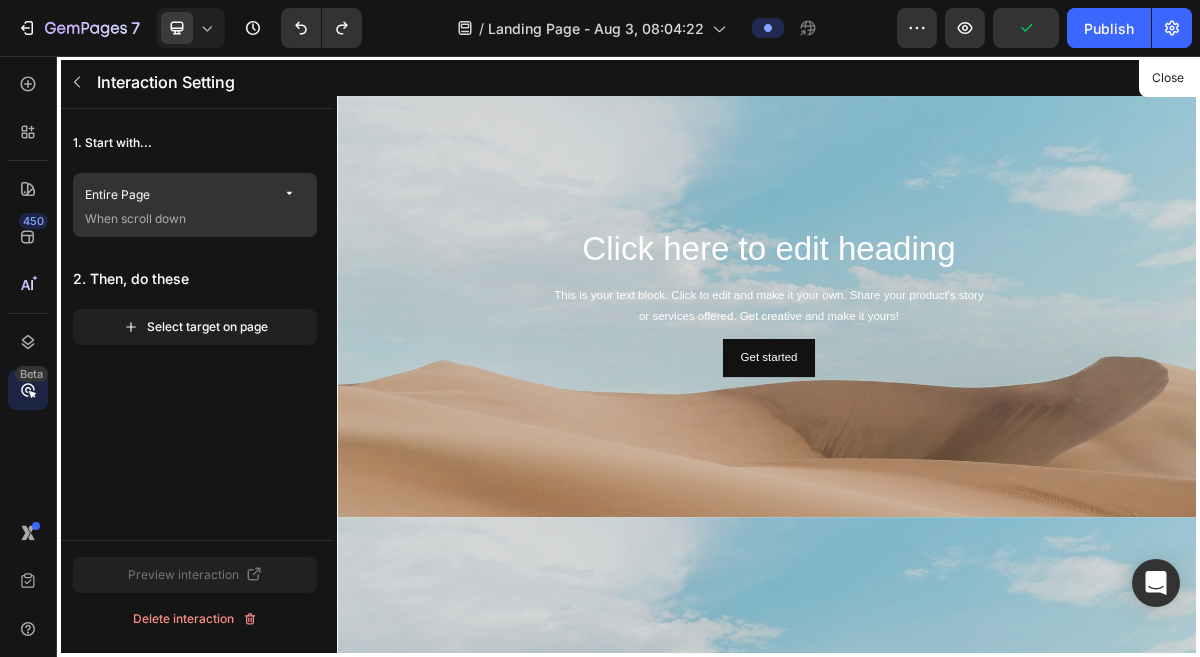 click on "When scroll down" at bounding box center (195, 219) 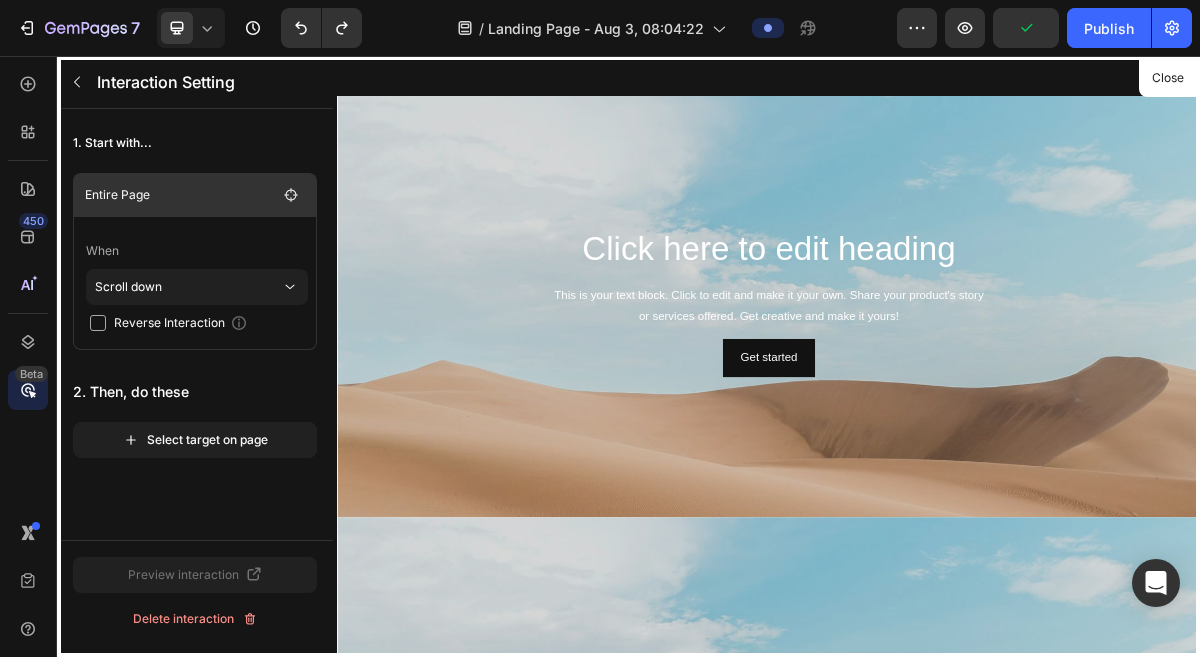 click on "Entire Page" at bounding box center (181, 195) 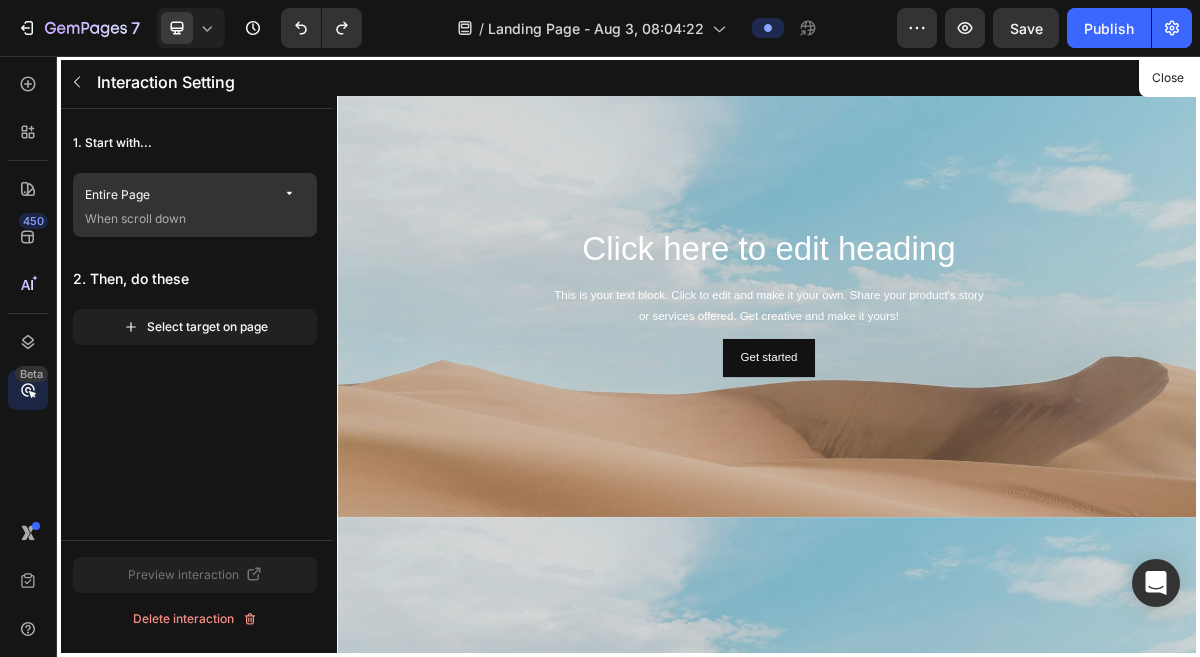 click on "Entire Page" at bounding box center [181, 195] 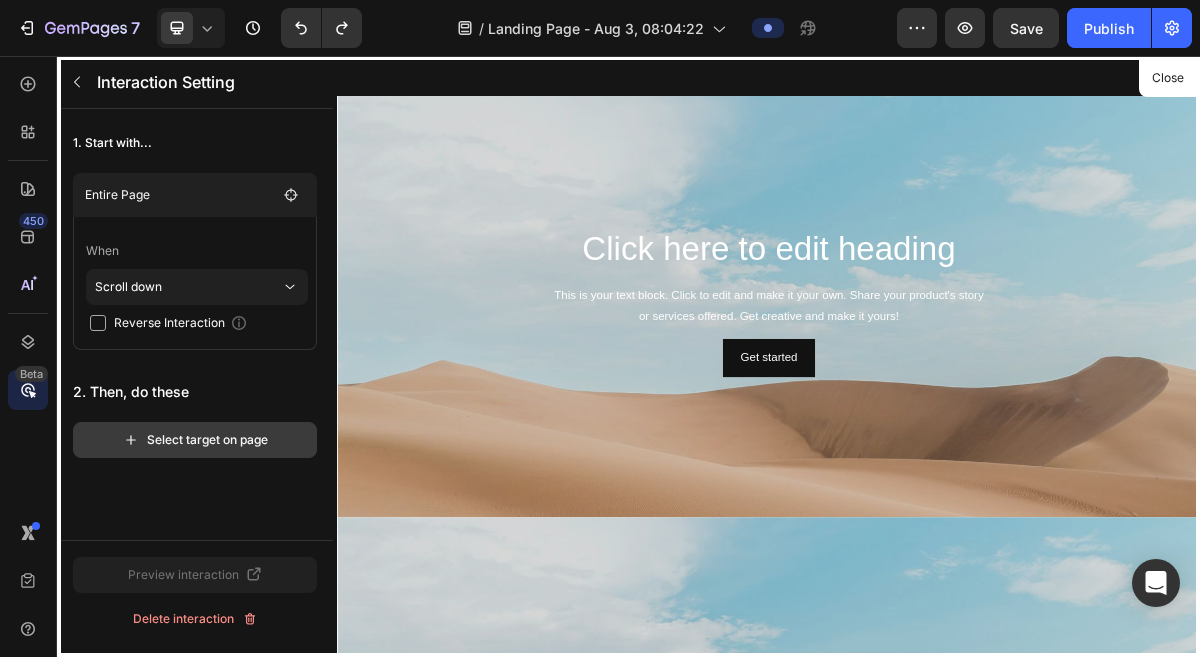 click 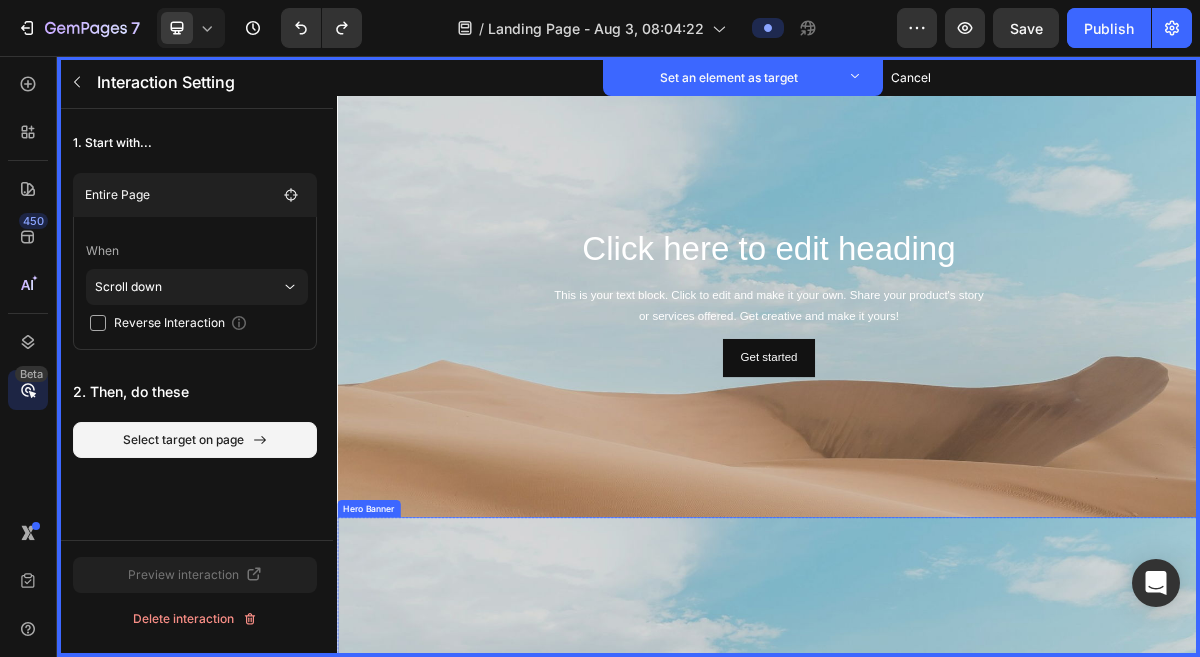 click at bounding box center [937, 1081] 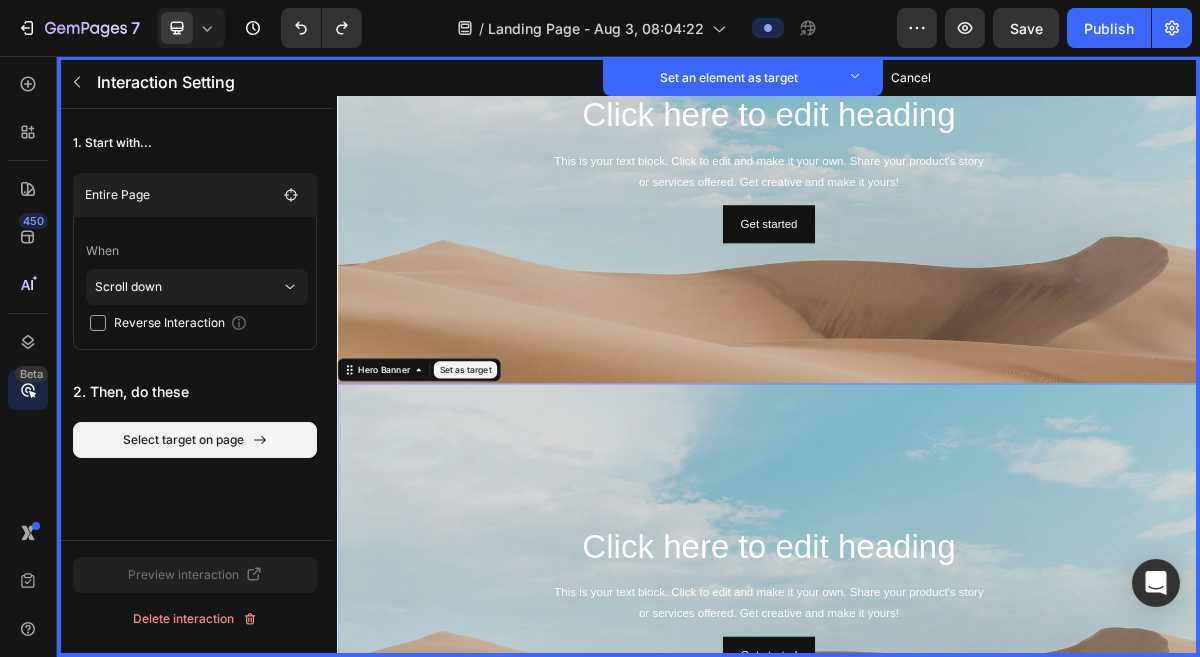 click on "Click here to edit heading Heading Set as target This is your text block. Click to edit and make it your own. Share your product's story                   or services offered. Get creative and make it yours! Text Block Set as target Get started Button Set as target" at bounding box center [937, 811] 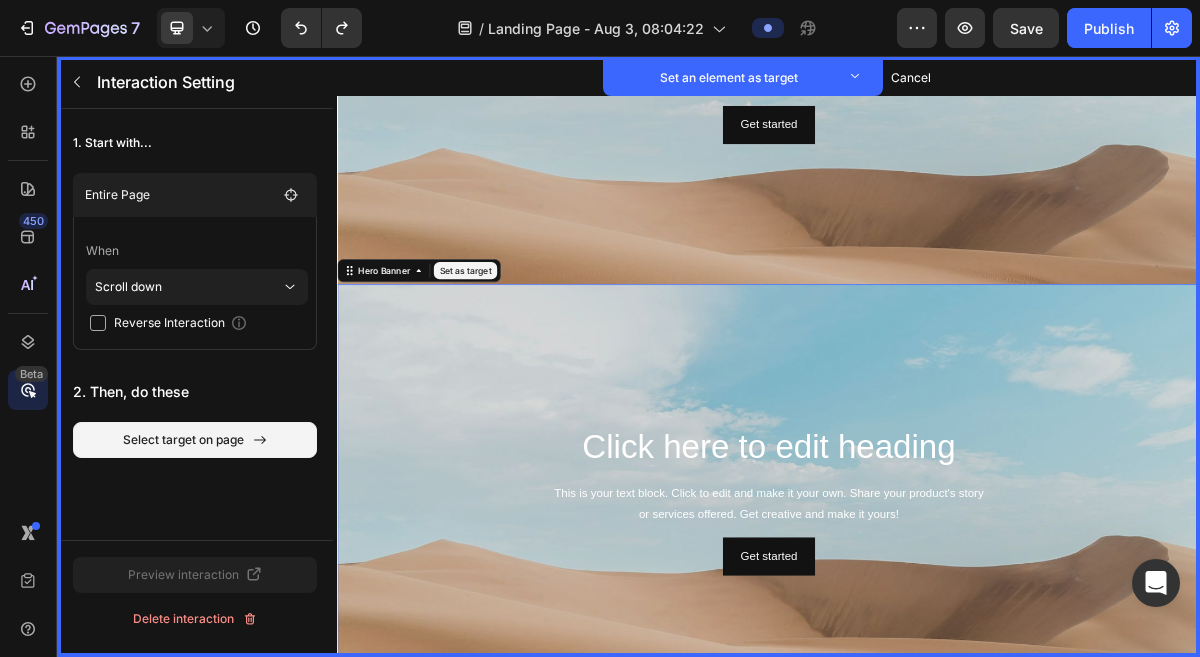 scroll, scrollTop: 357, scrollLeft: 0, axis: vertical 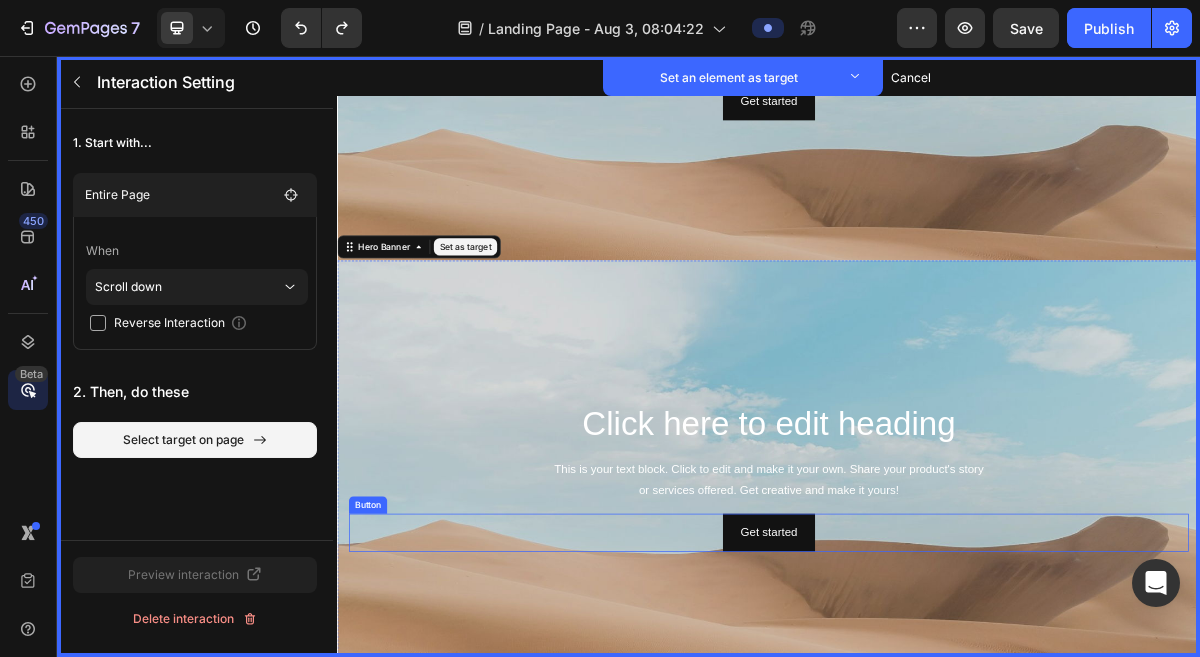 click on "Get started Button Set as target" at bounding box center [937, 718] 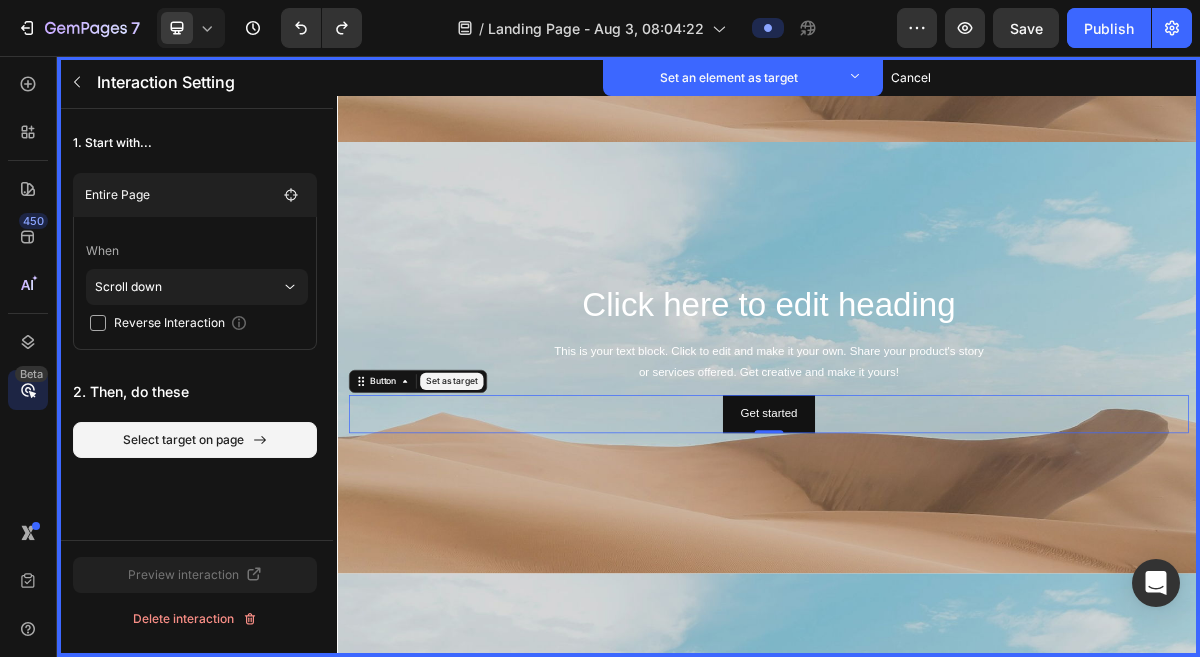 scroll, scrollTop: 529, scrollLeft: 0, axis: vertical 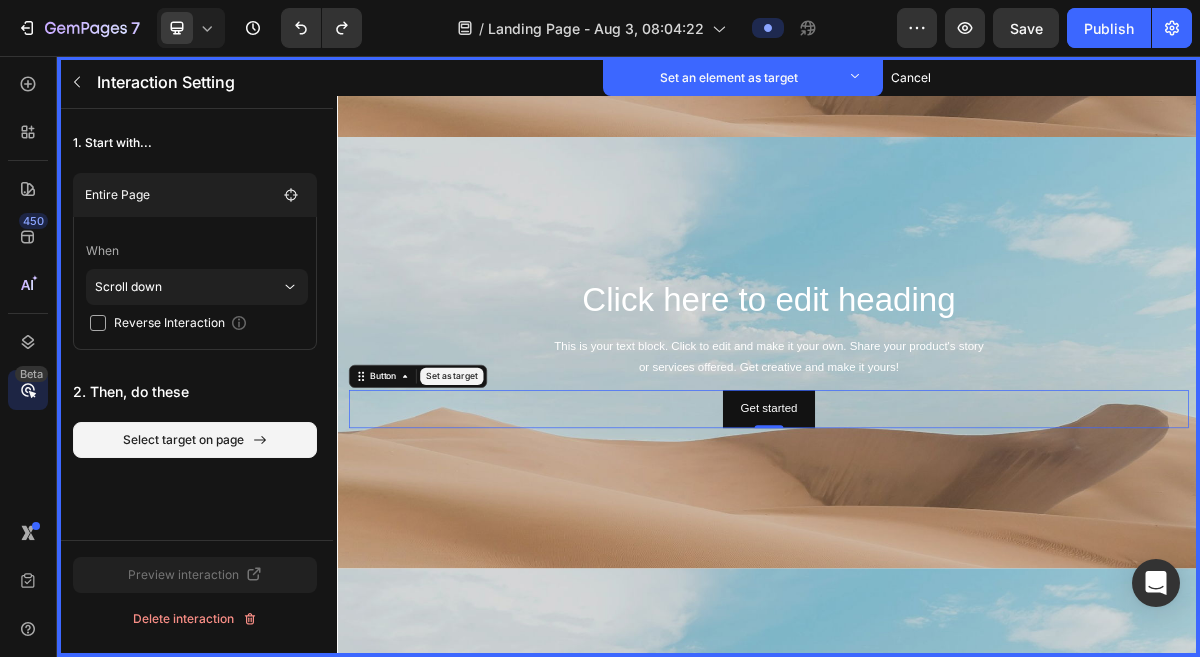 click at bounding box center [937, 604] 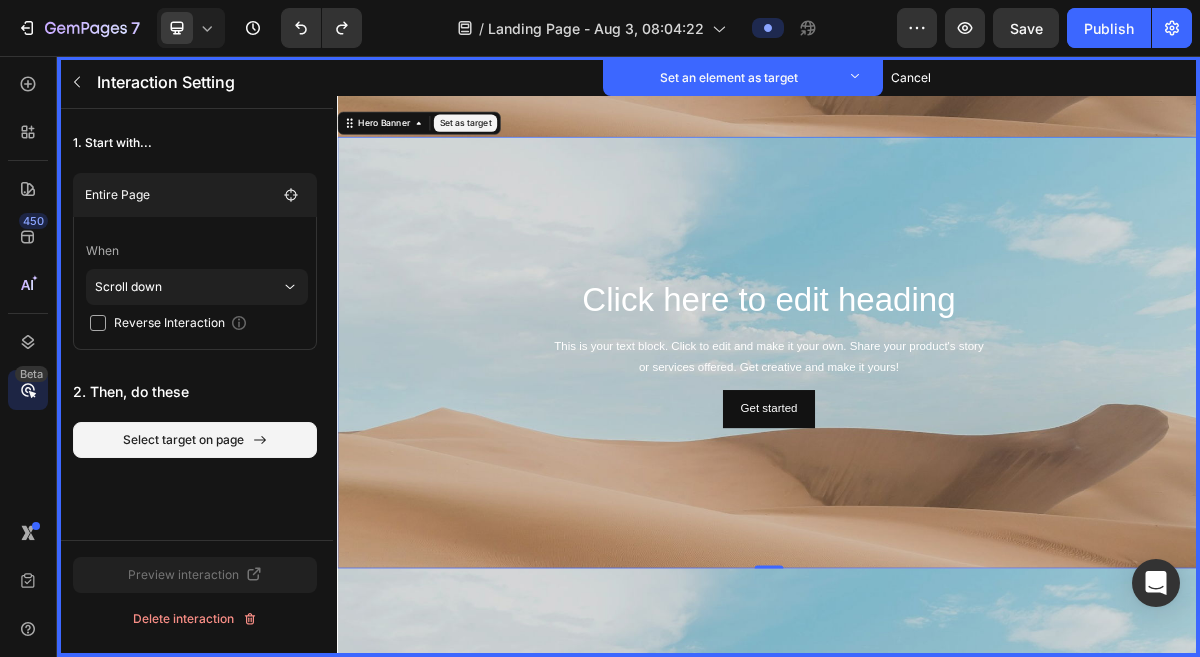 click at bounding box center (937, 604) 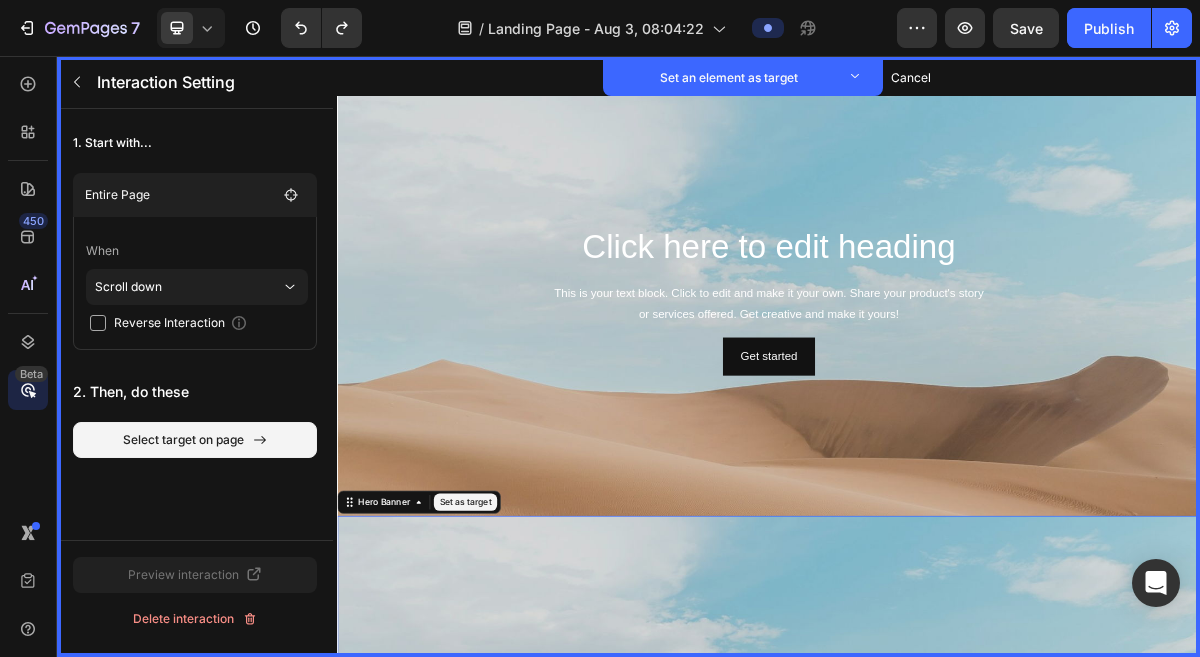 scroll, scrollTop: 0, scrollLeft: 0, axis: both 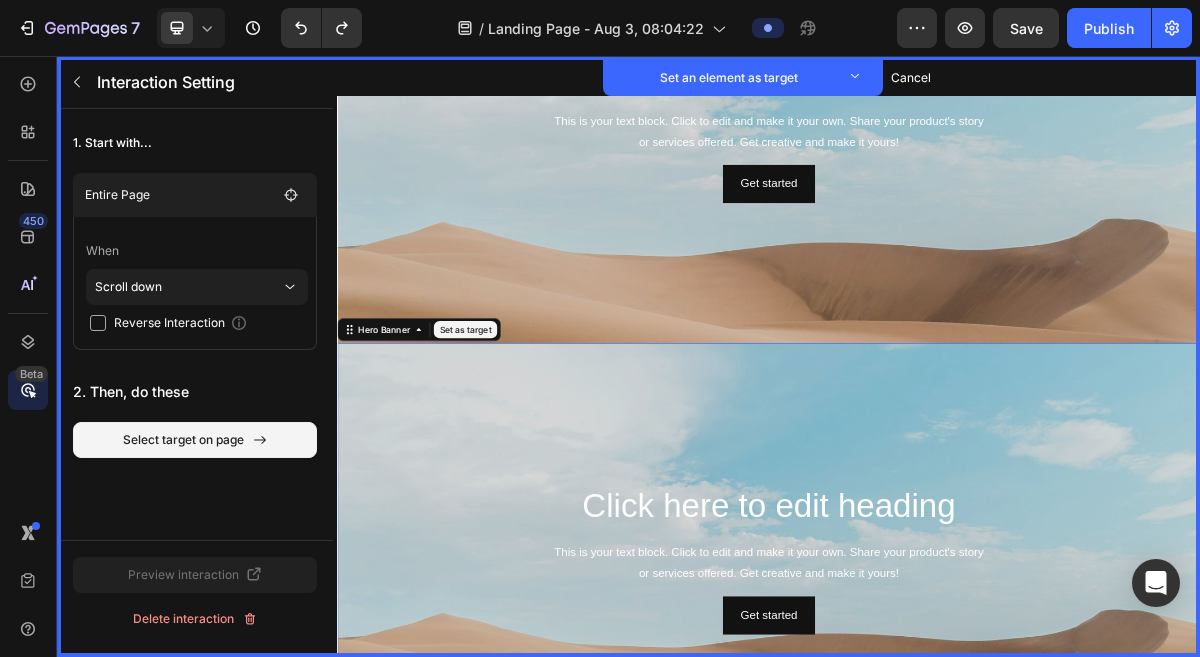 click at bounding box center [937, 890] 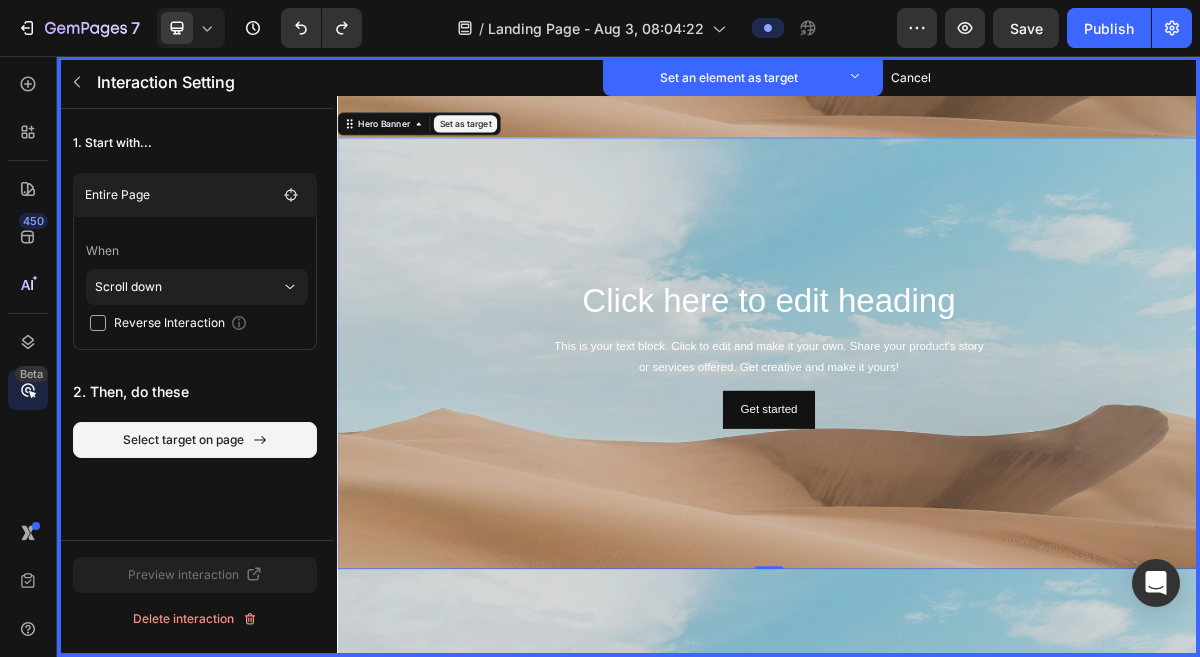 click at bounding box center (937, 605) 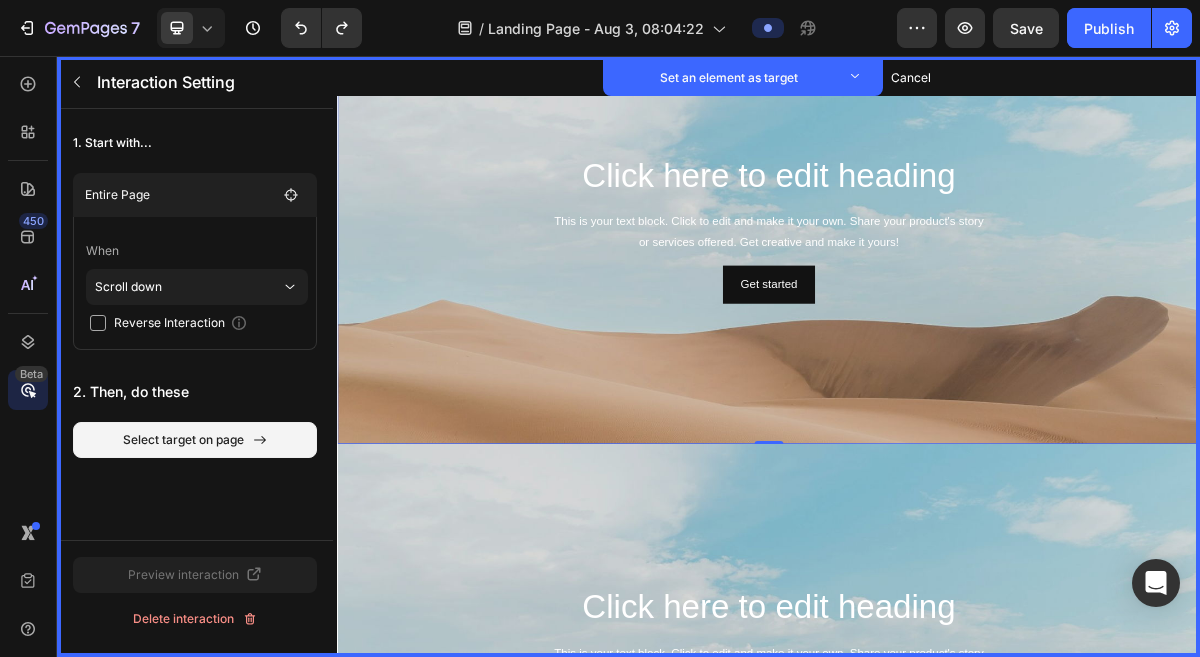 scroll, scrollTop: 813, scrollLeft: 0, axis: vertical 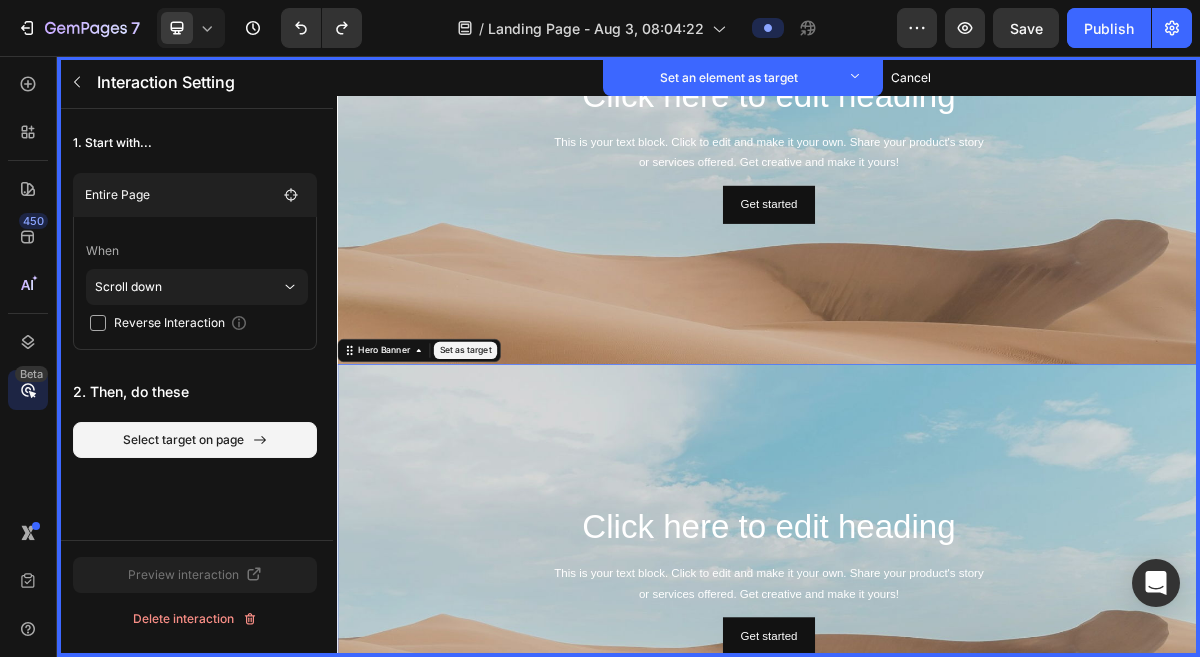 click at bounding box center (937, 891) 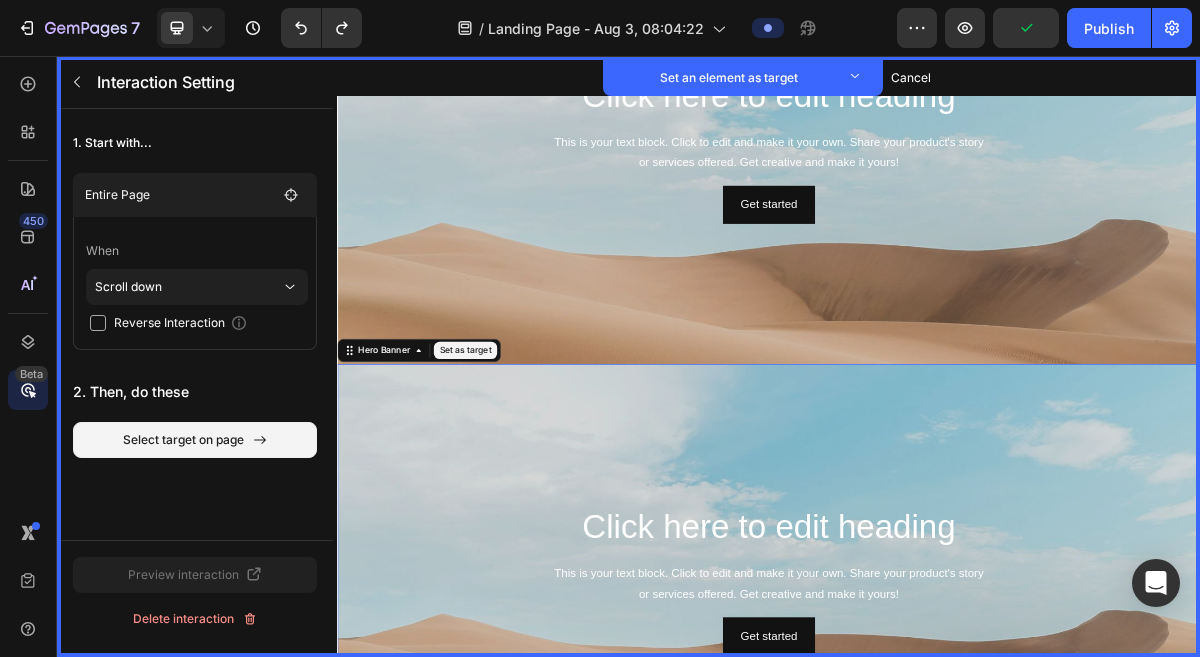 click on "Set as target" at bounding box center [515, 465] 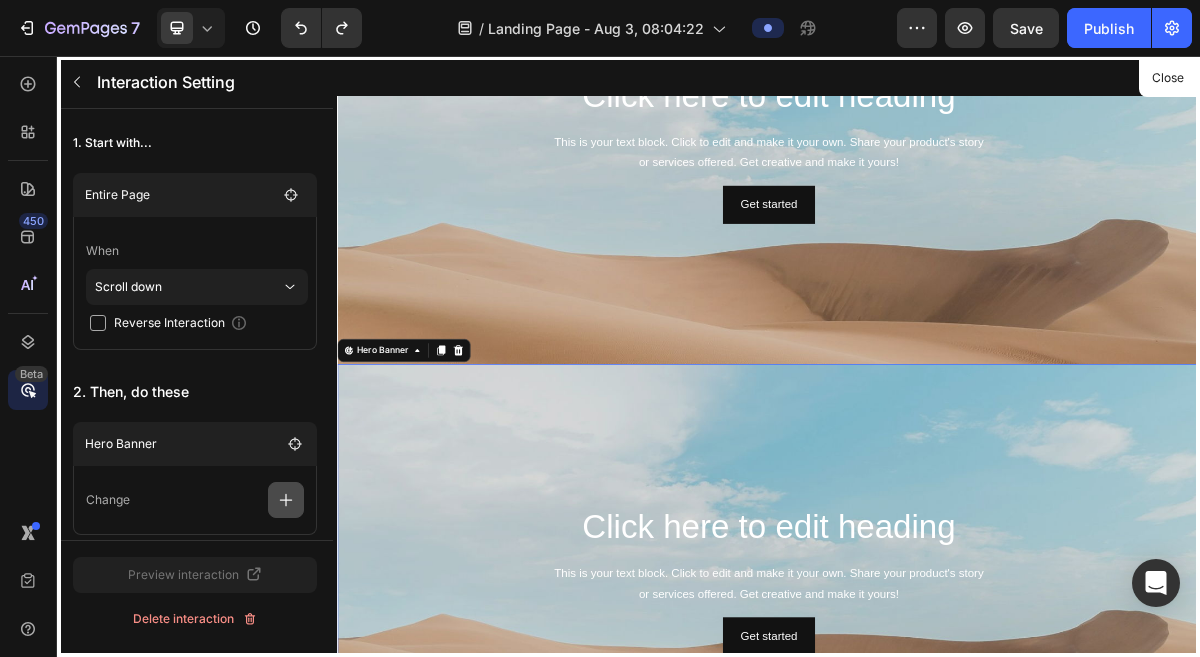 click 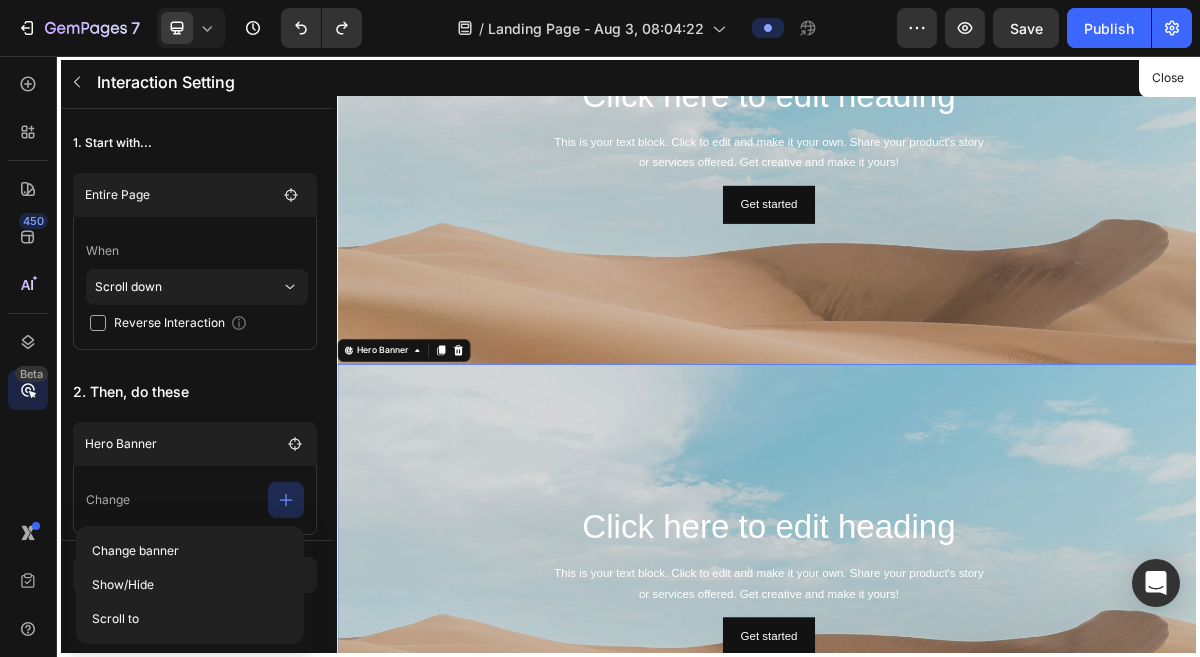 scroll, scrollTop: 28, scrollLeft: 0, axis: vertical 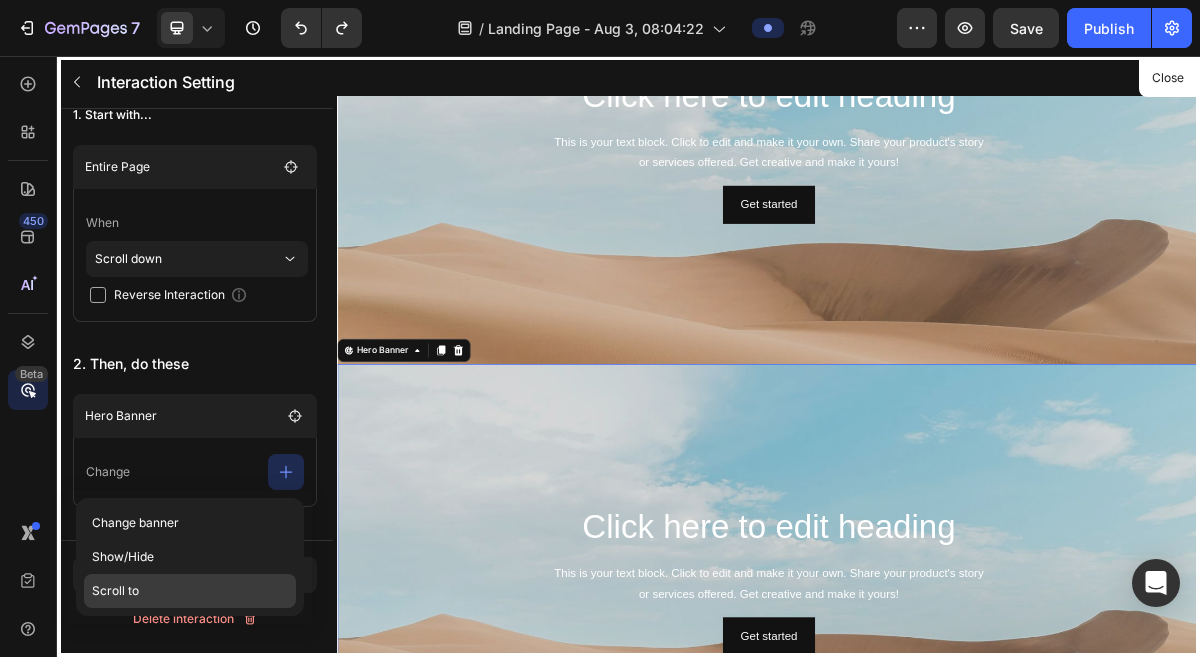 click on "Scroll to" 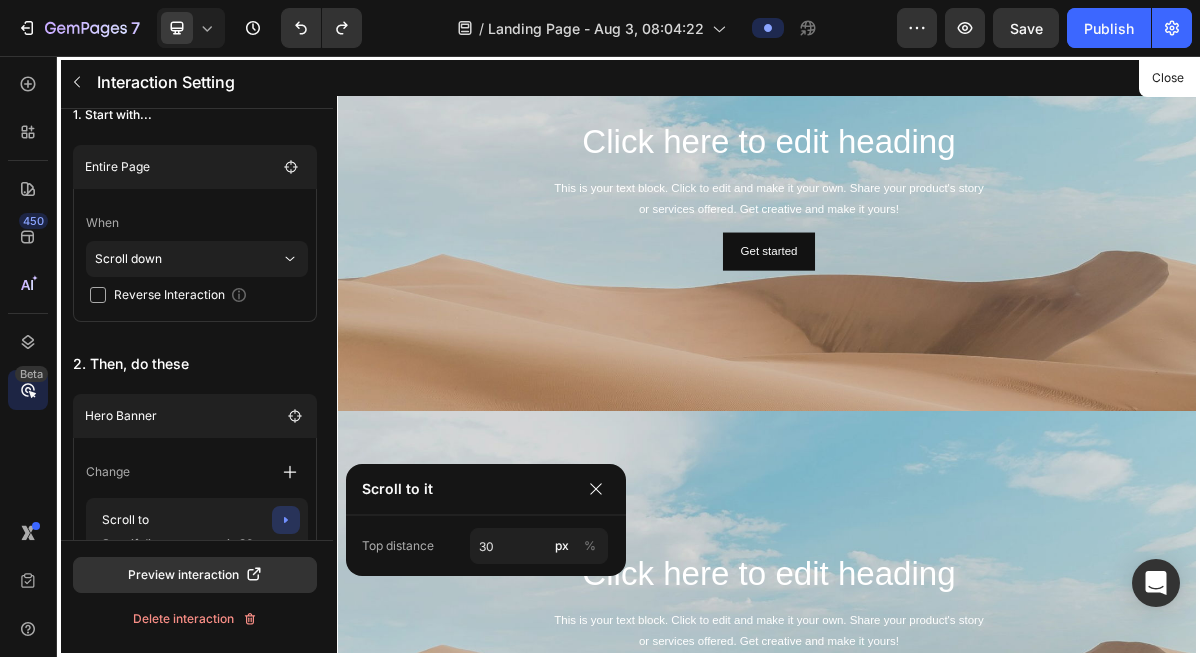 scroll, scrollTop: 0, scrollLeft: 0, axis: both 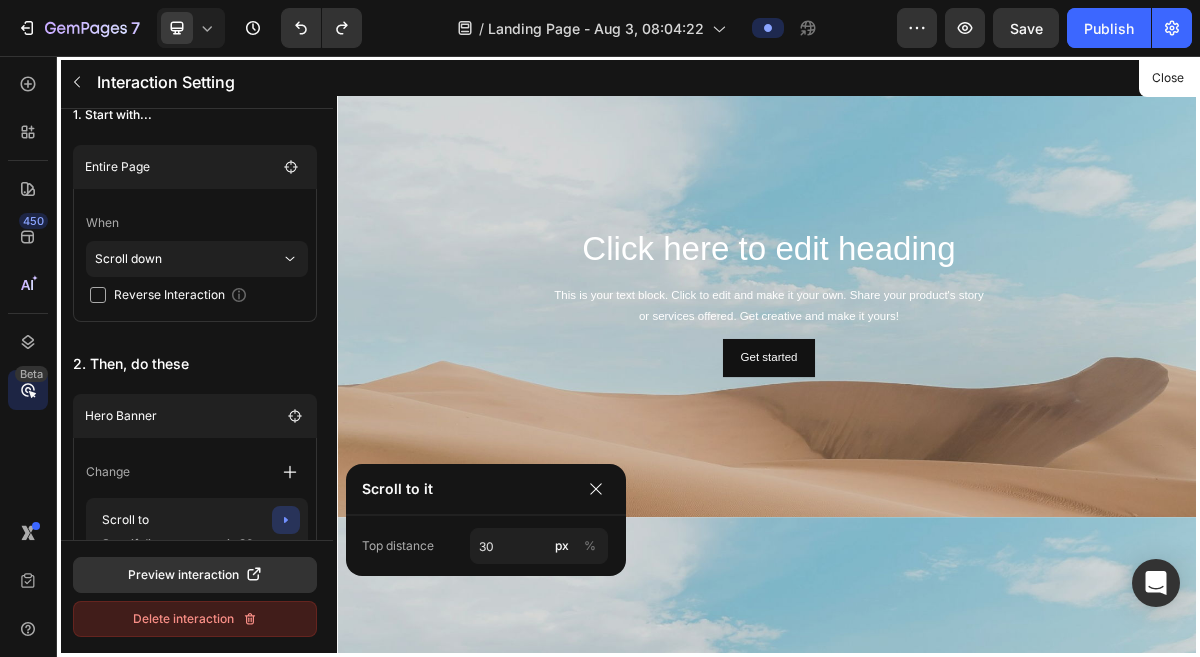 click on "Delete interaction" at bounding box center [195, 619] 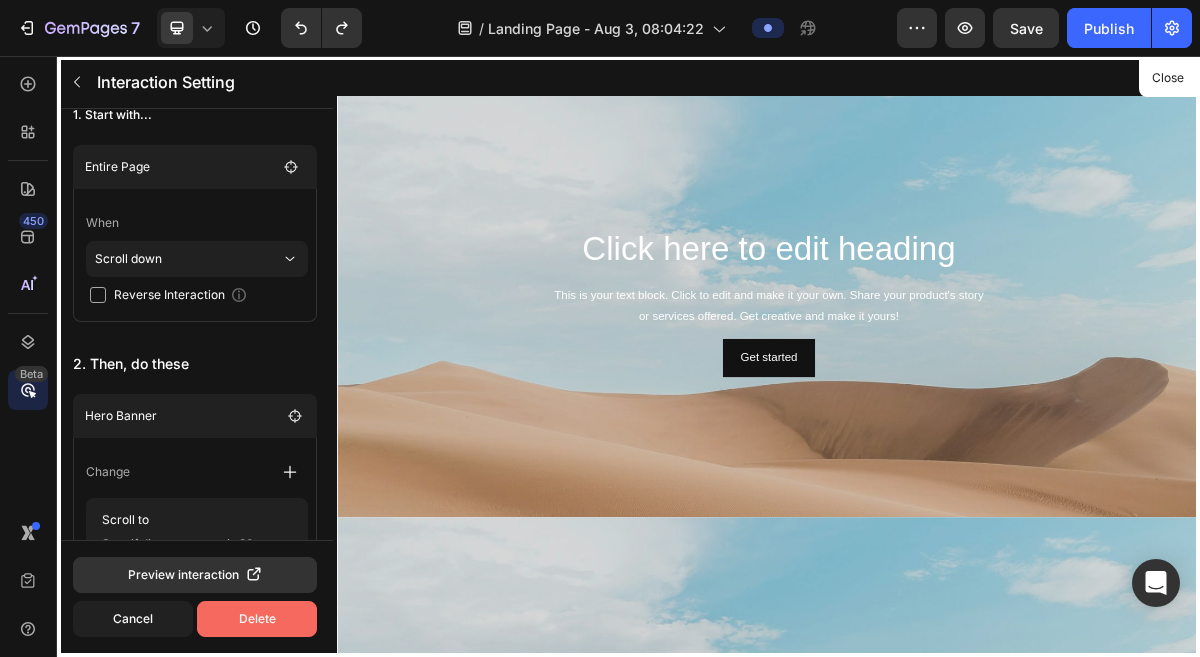 click on "Delete" at bounding box center (257, 619) 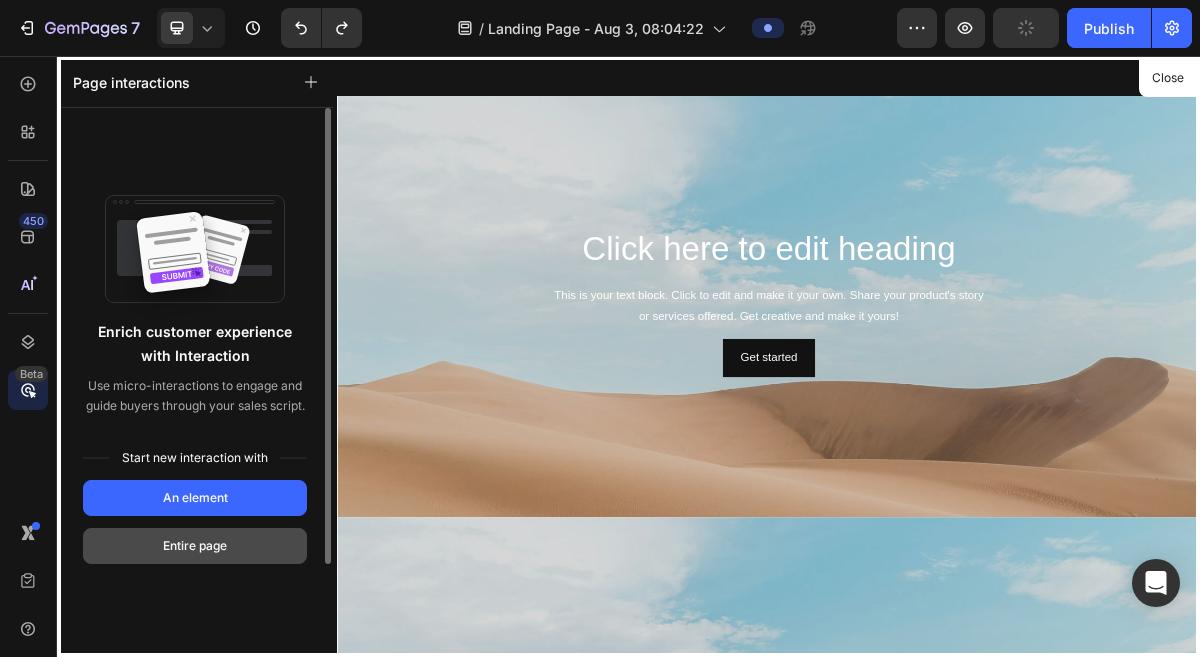click on "Entire page" at bounding box center [195, 546] 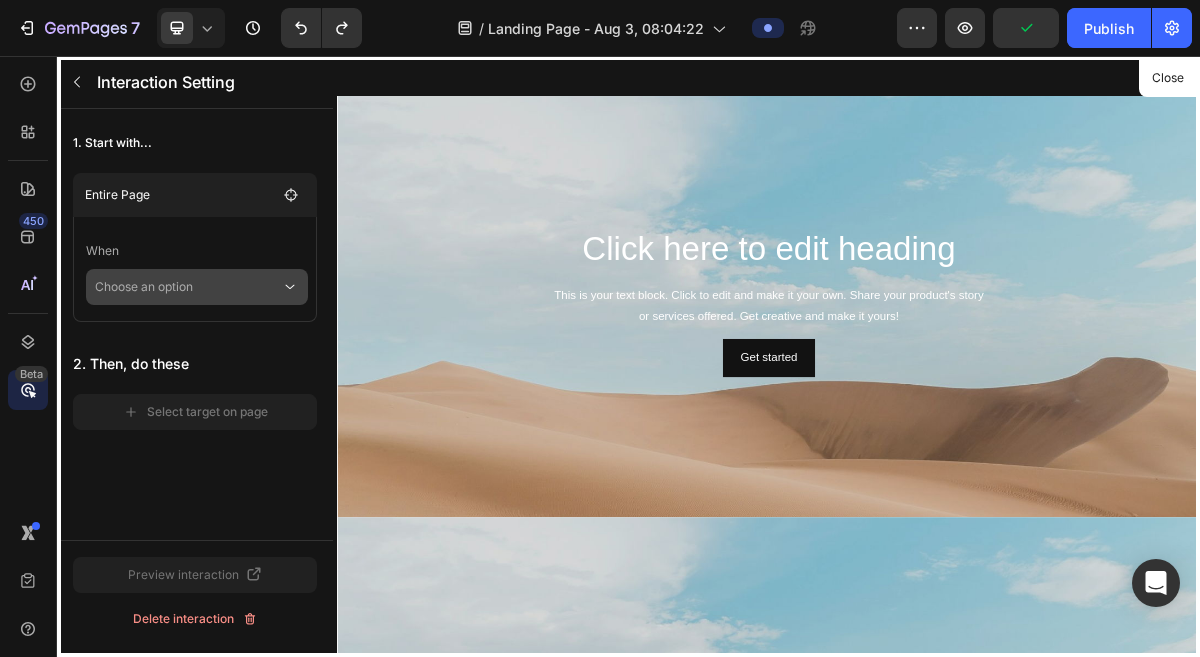 click on "Choose an option" at bounding box center (188, 287) 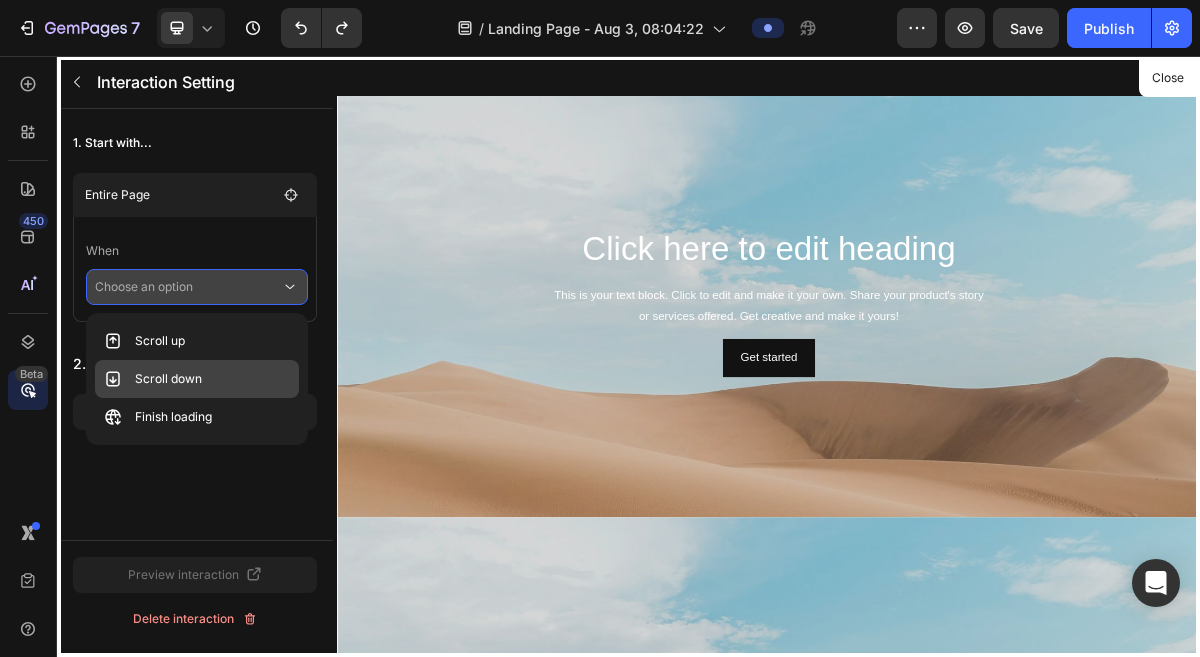 click on "Scroll down" 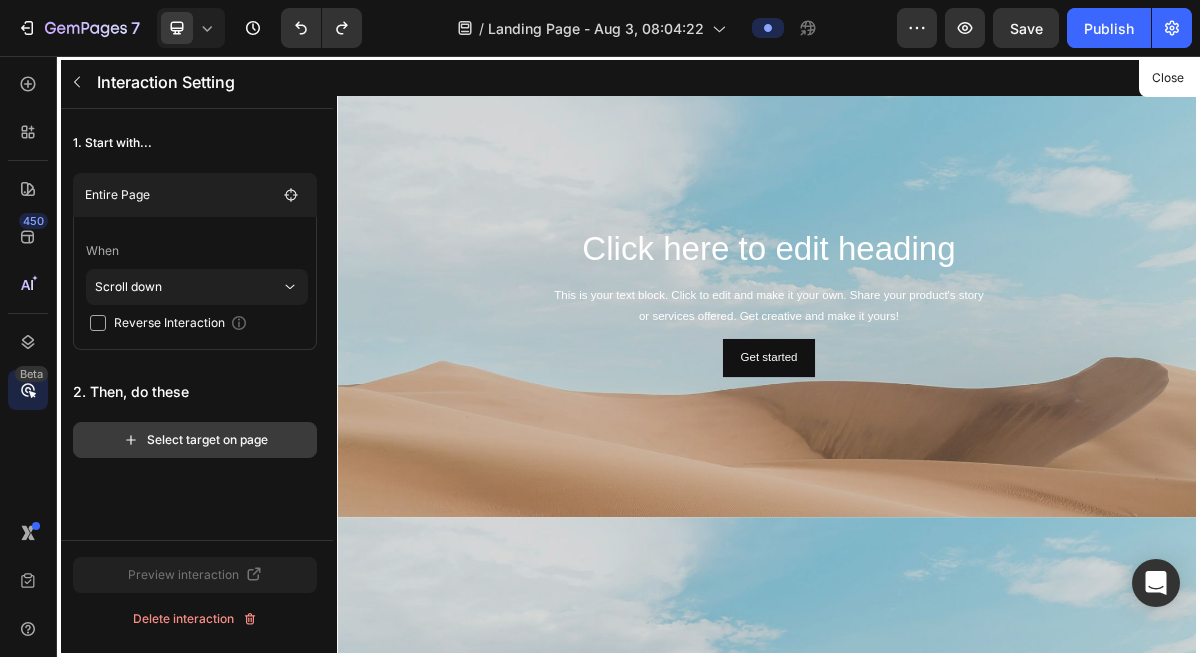 click on "Select target on page" at bounding box center [195, 440] 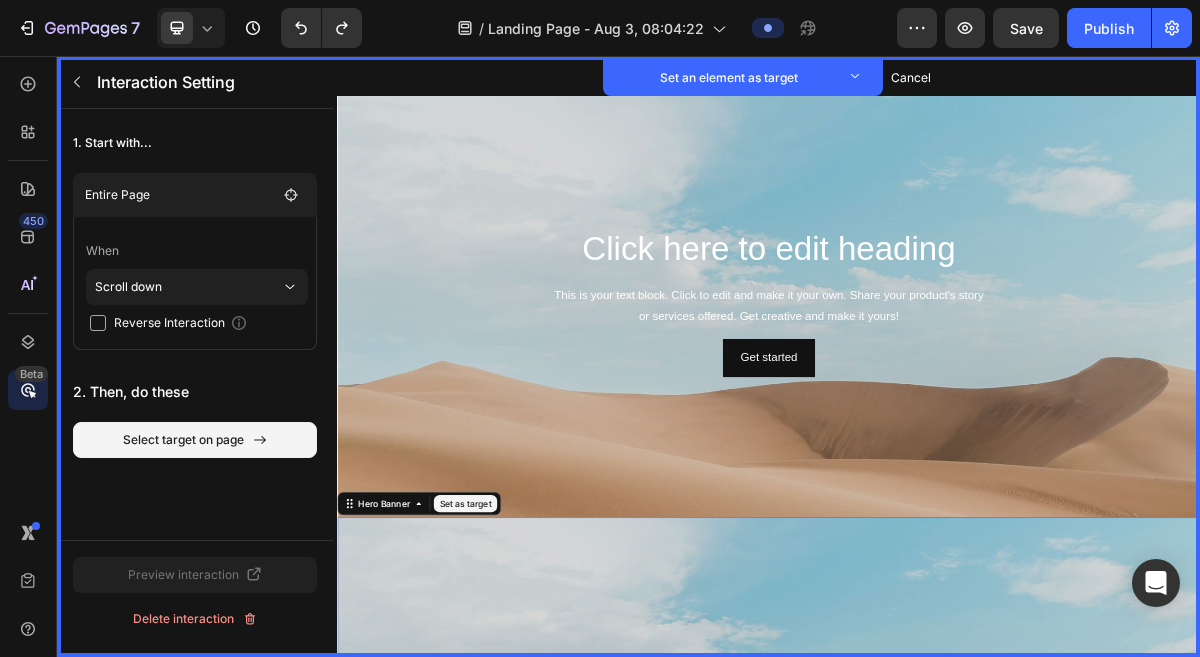 click at bounding box center [937, 1082] 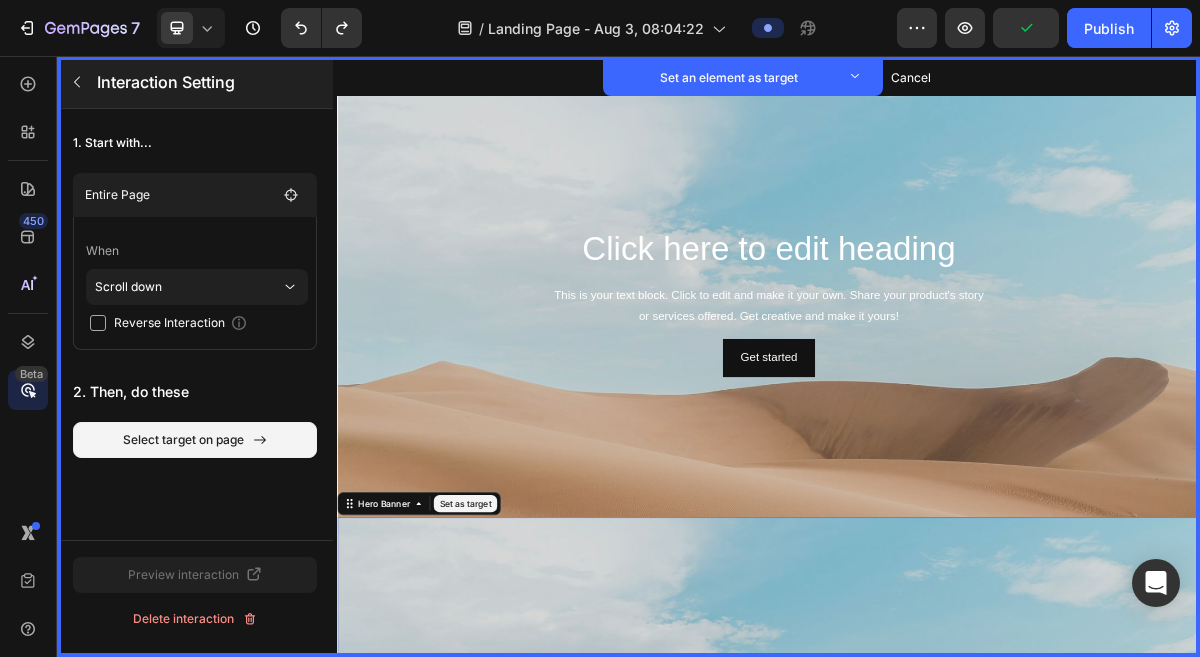 click 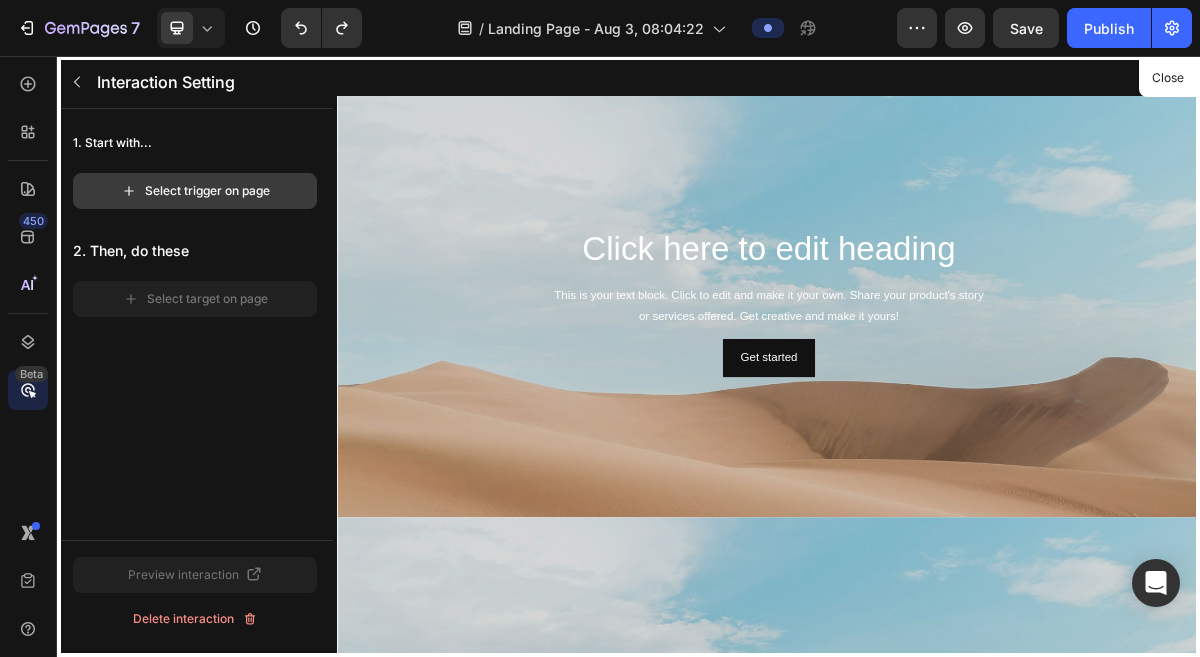 click on "Select trigger on page" at bounding box center (195, 191) 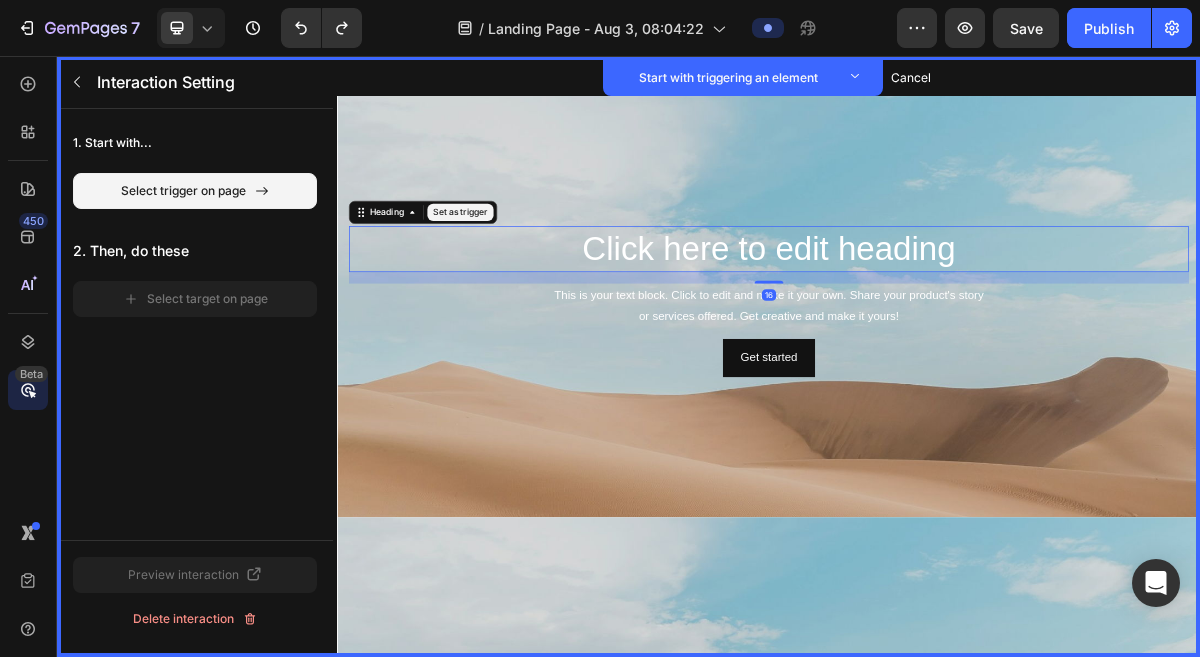click on "Click here to edit heading" at bounding box center (937, 324) 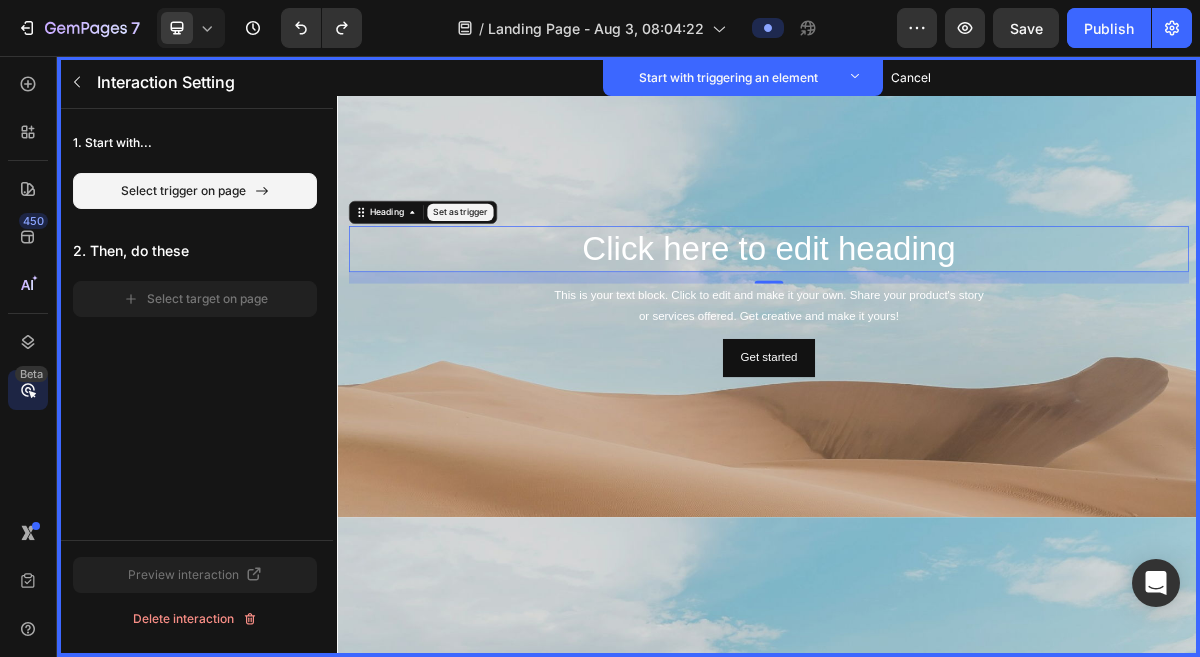 click on "Click here to edit heading" at bounding box center [937, 324] 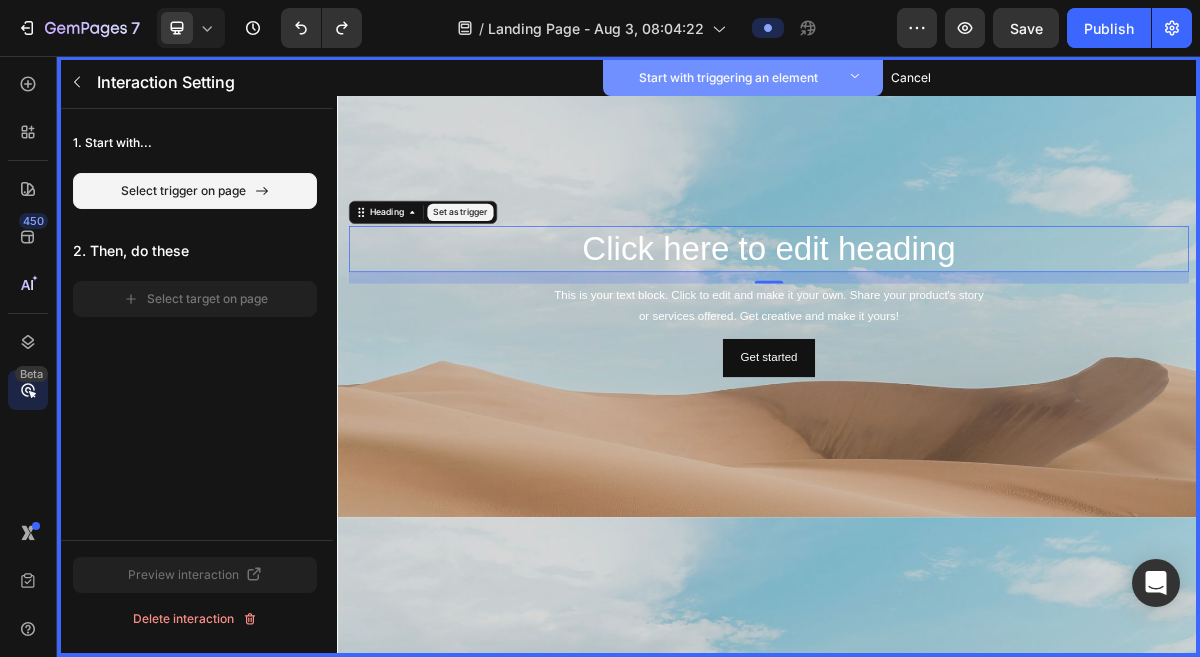 click 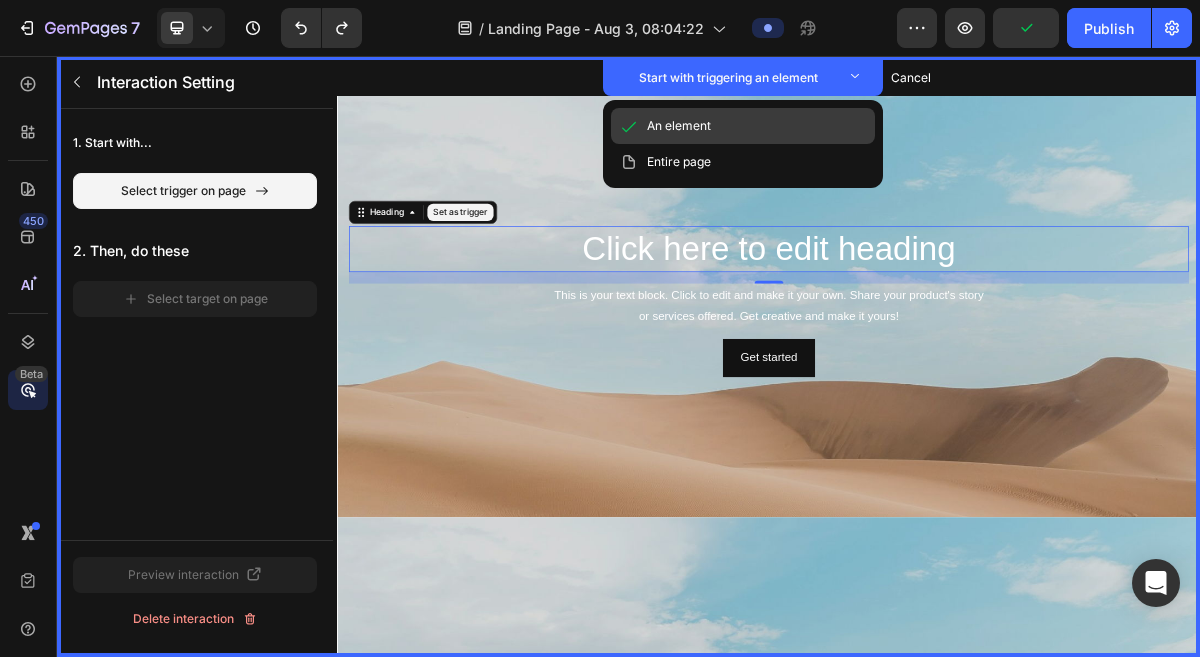 click on "An element" at bounding box center (743, 126) 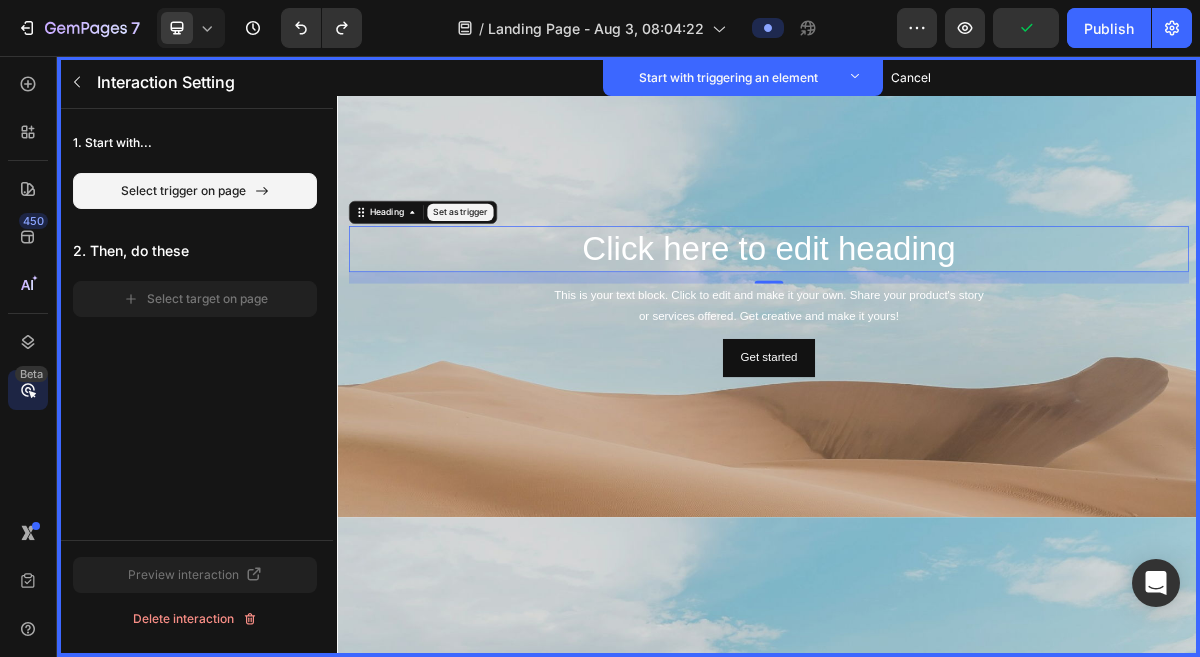 click on "Click here to edit heading" at bounding box center (937, 324) 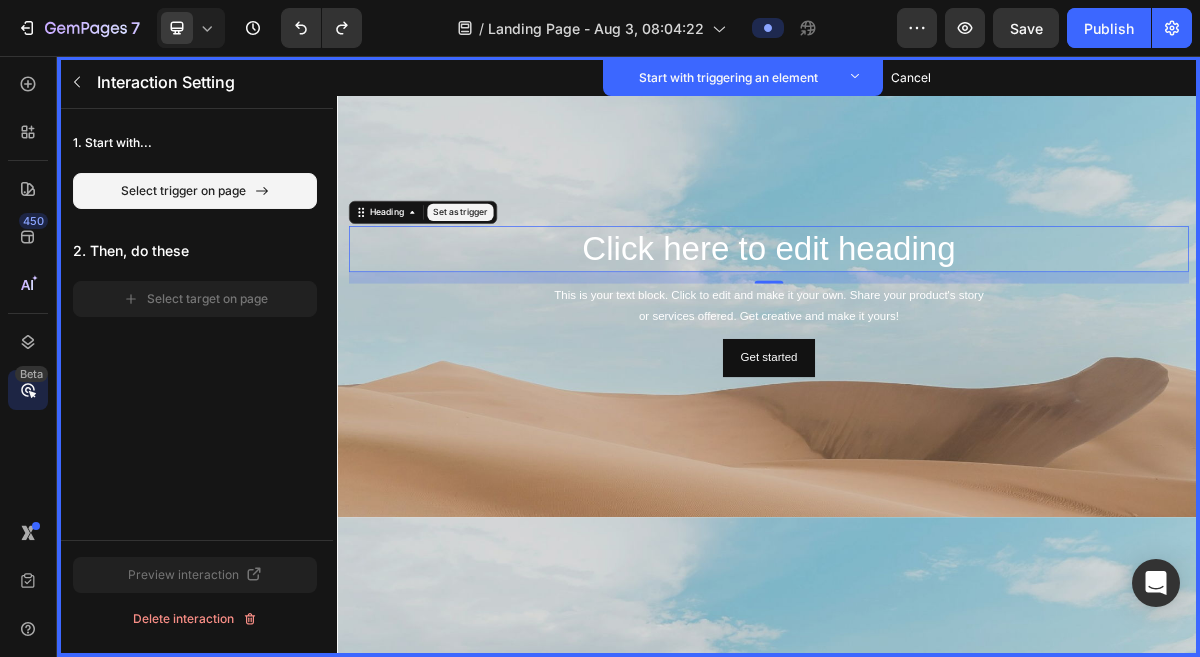 click on "Click here to edit heading" at bounding box center (937, 324) 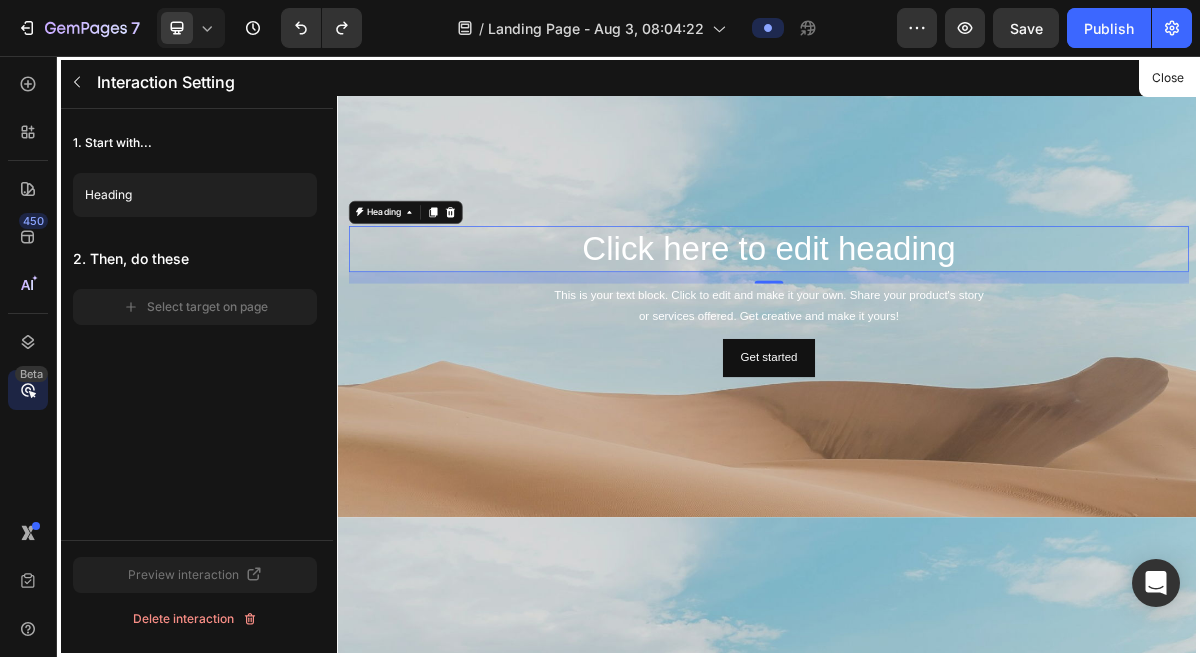 click at bounding box center [937, 474] 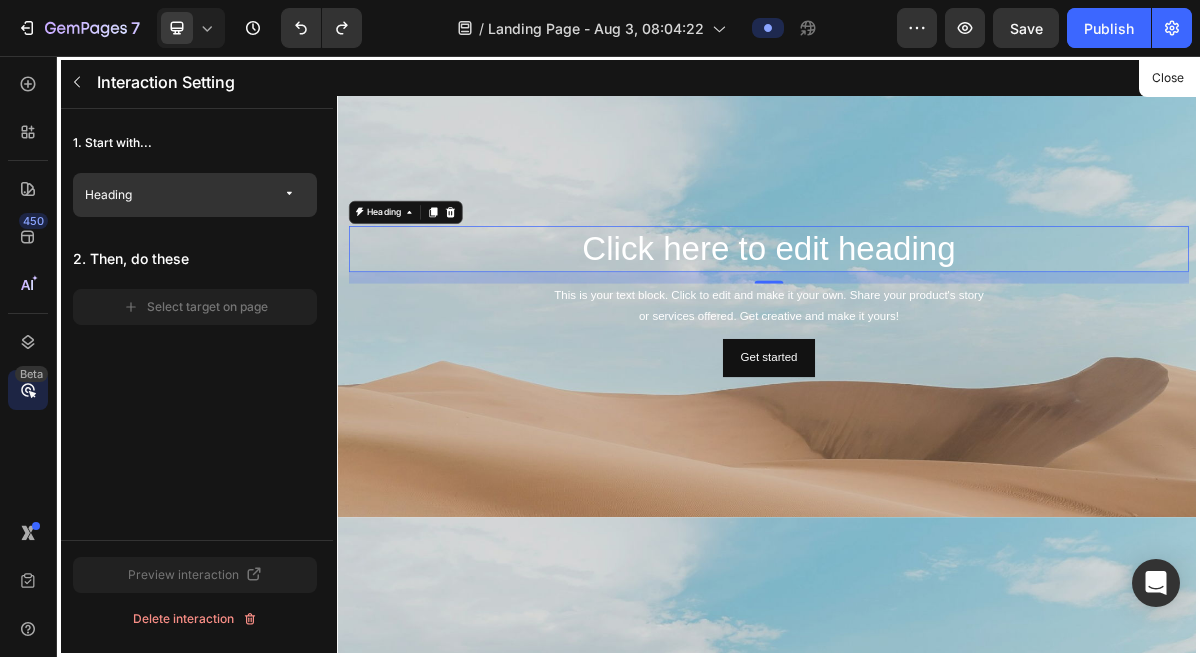 click on "Heading" at bounding box center (181, 195) 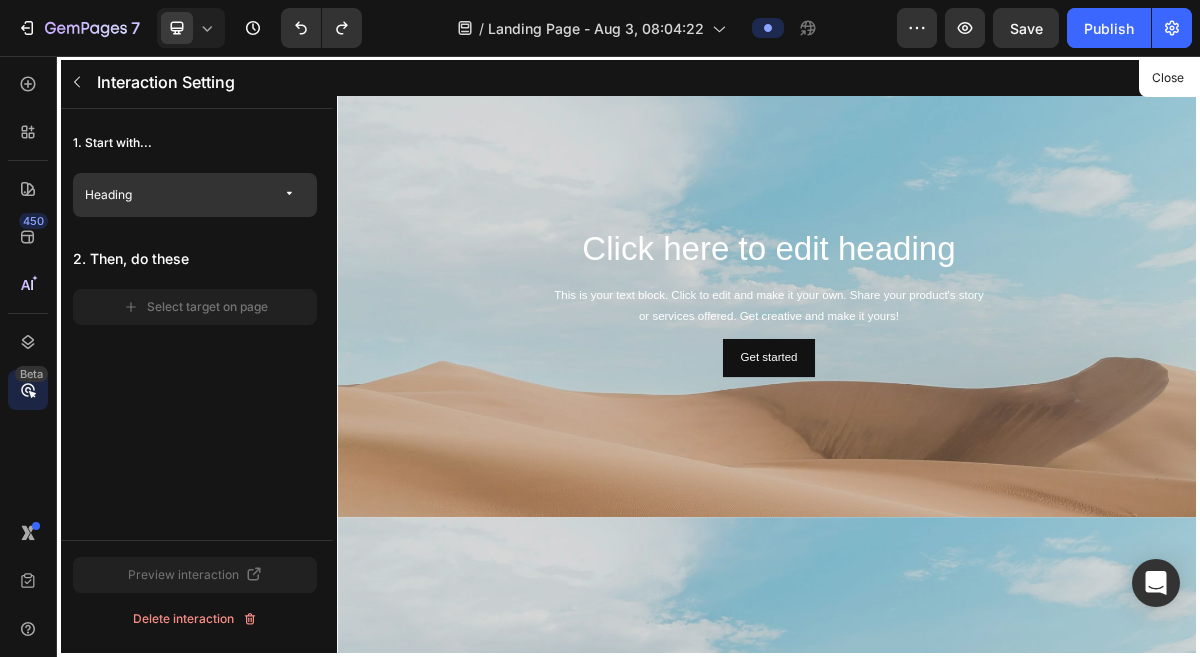 click 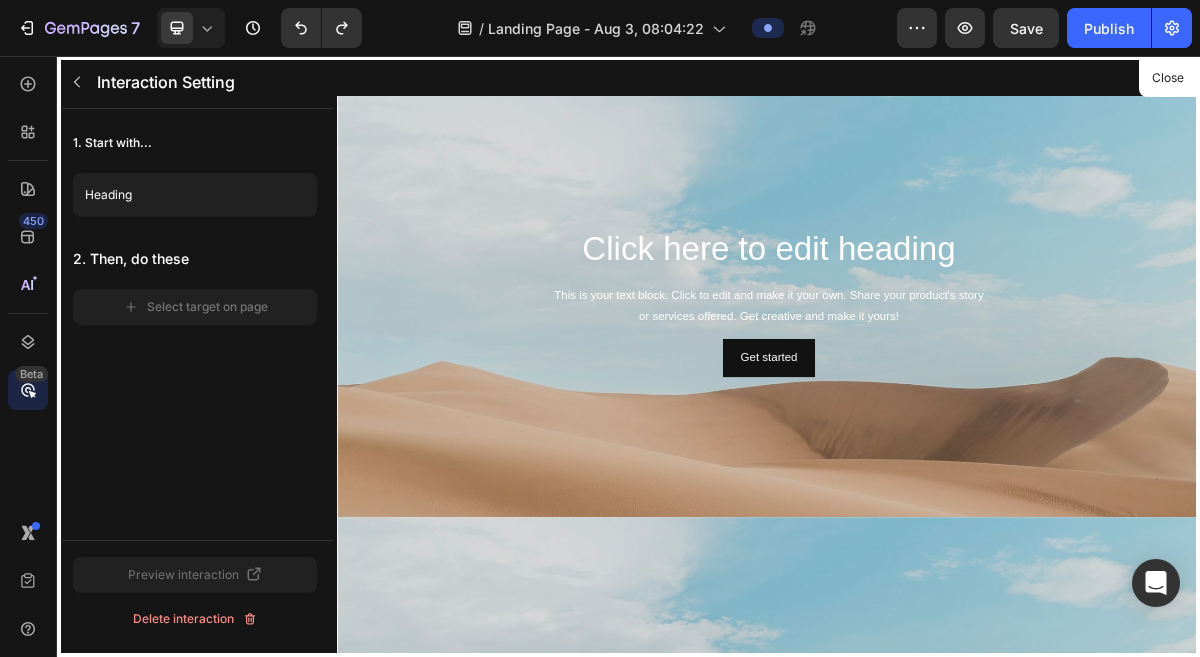 click at bounding box center [937, 474] 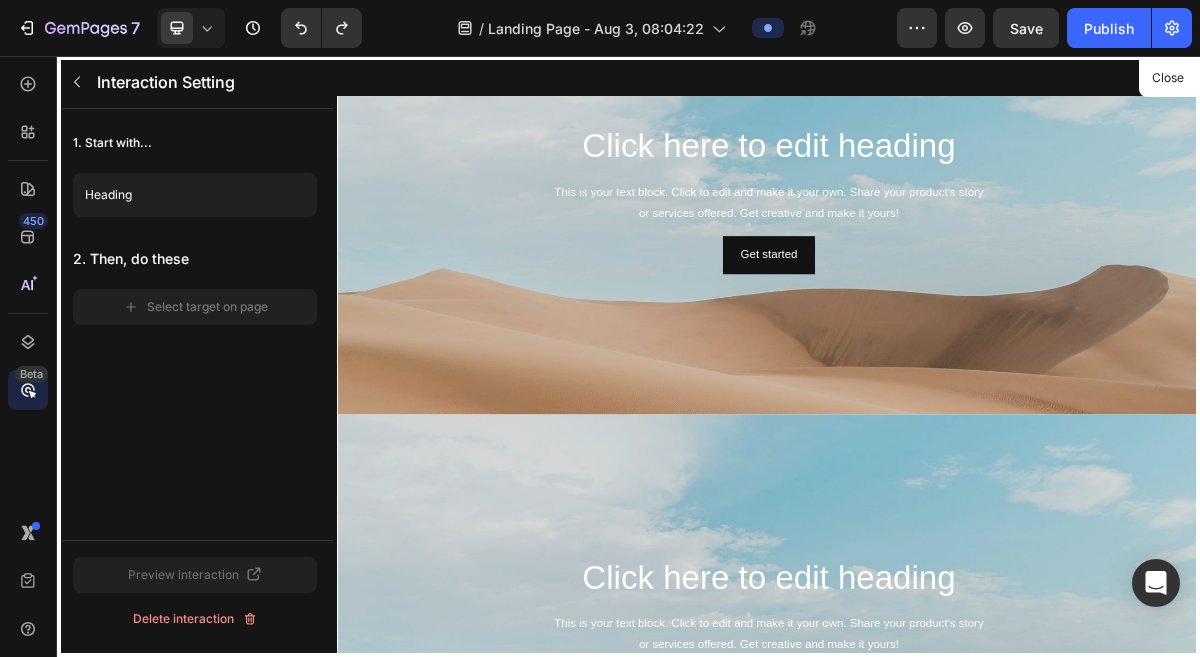 scroll, scrollTop: 150, scrollLeft: 0, axis: vertical 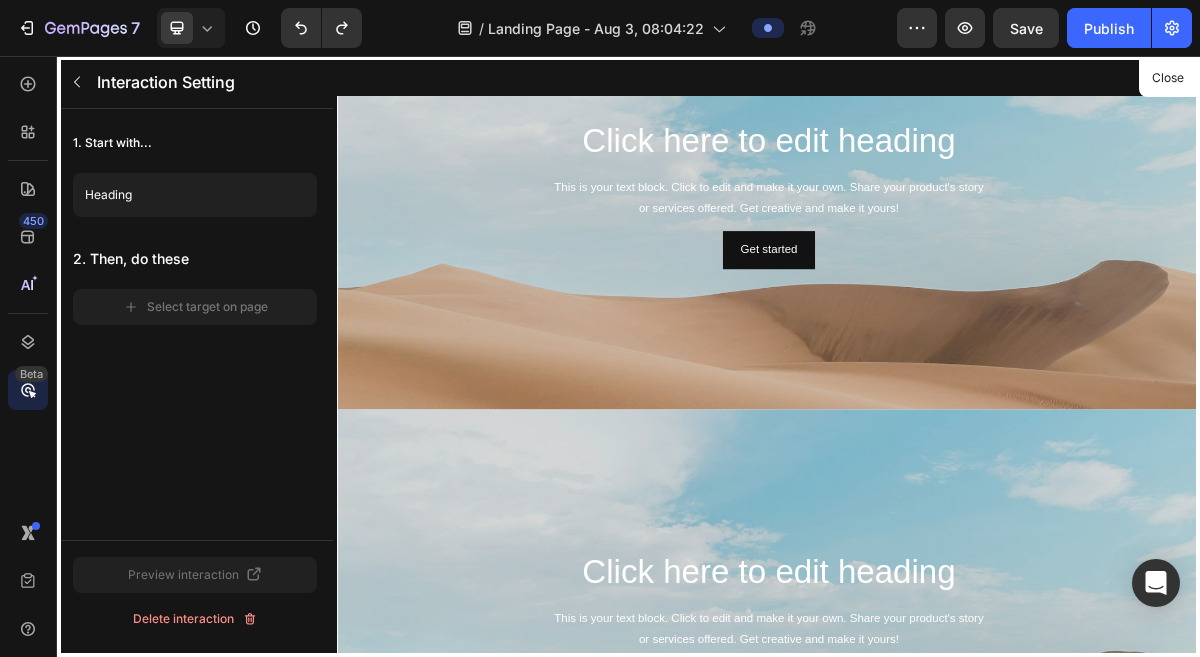 click at bounding box center (937, 474) 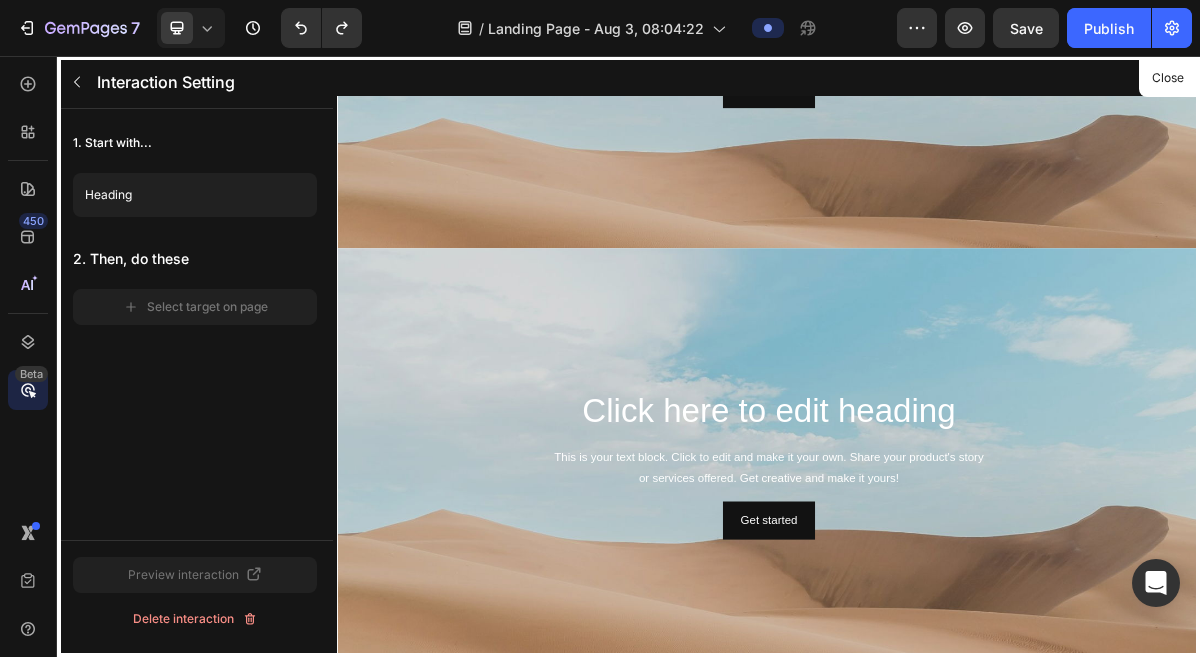 scroll, scrollTop: 385, scrollLeft: 0, axis: vertical 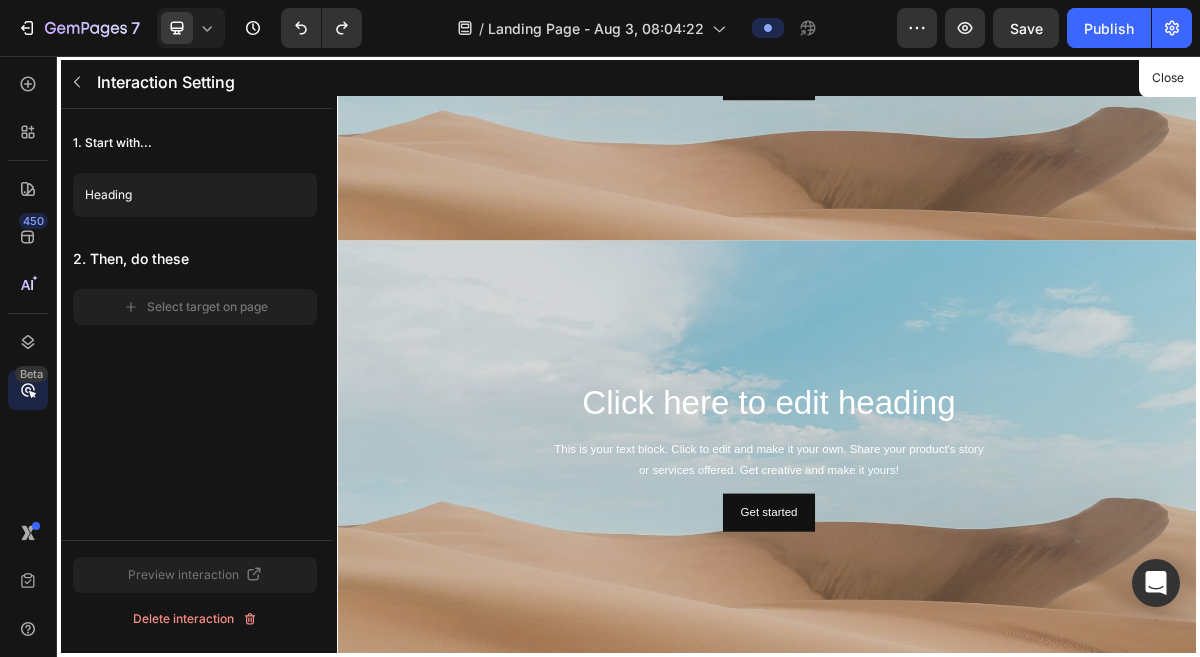 click at bounding box center (937, 474) 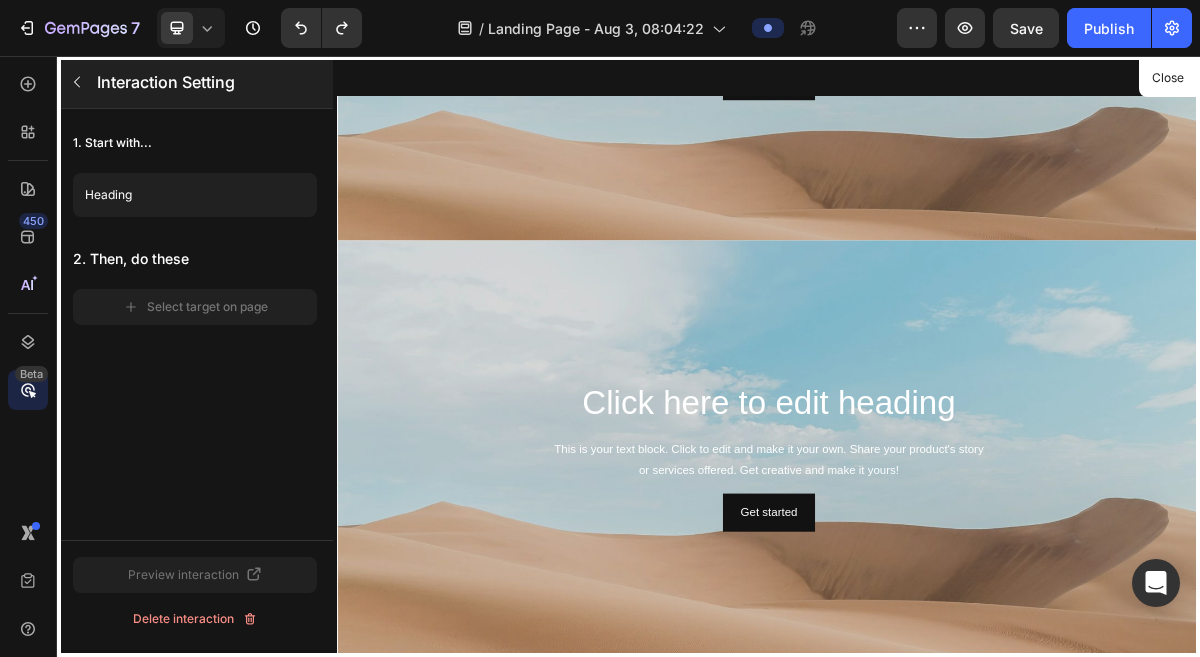 click 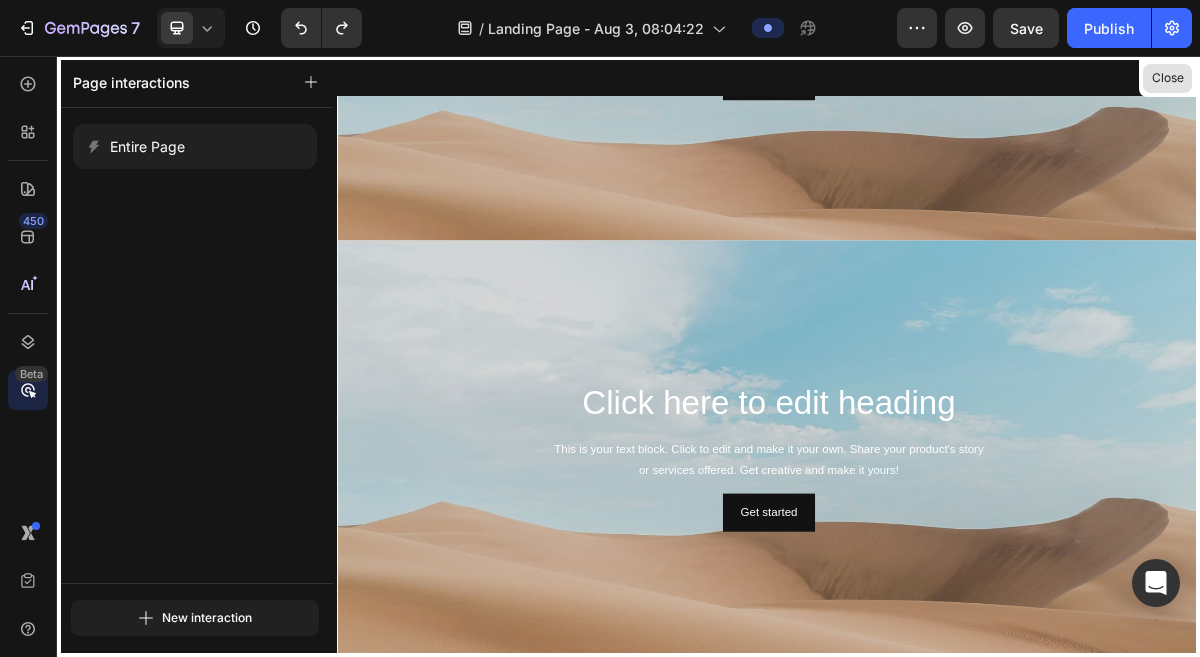 click on "Close" at bounding box center [1167, 78] 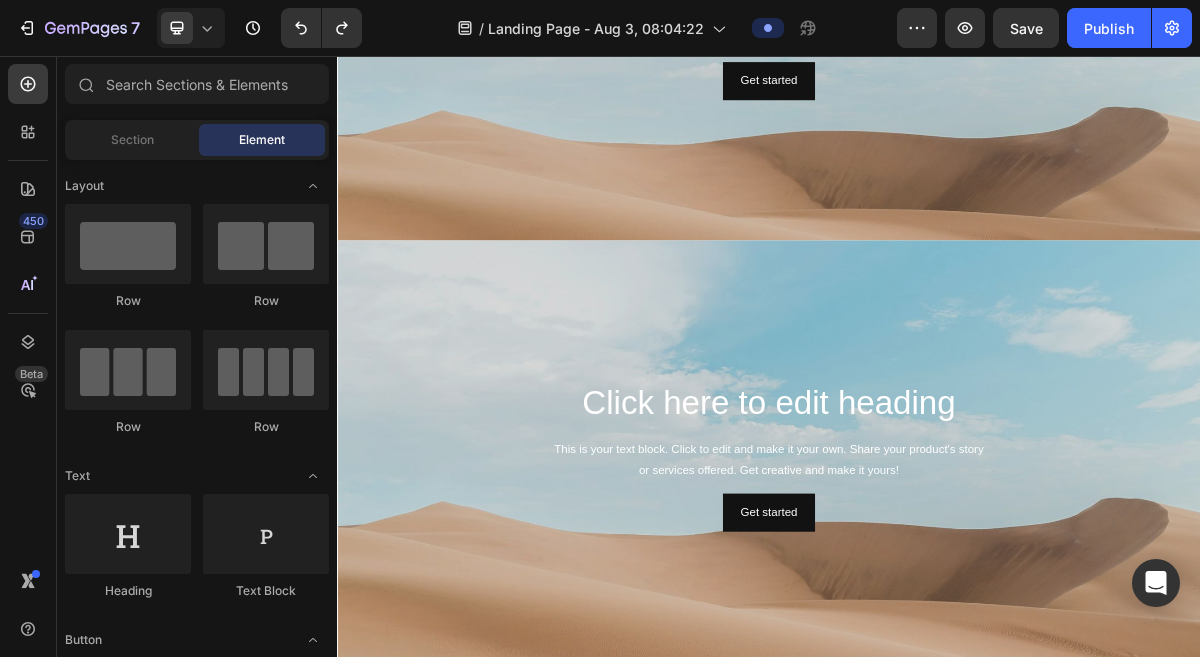 scroll, scrollTop: 757, scrollLeft: 0, axis: vertical 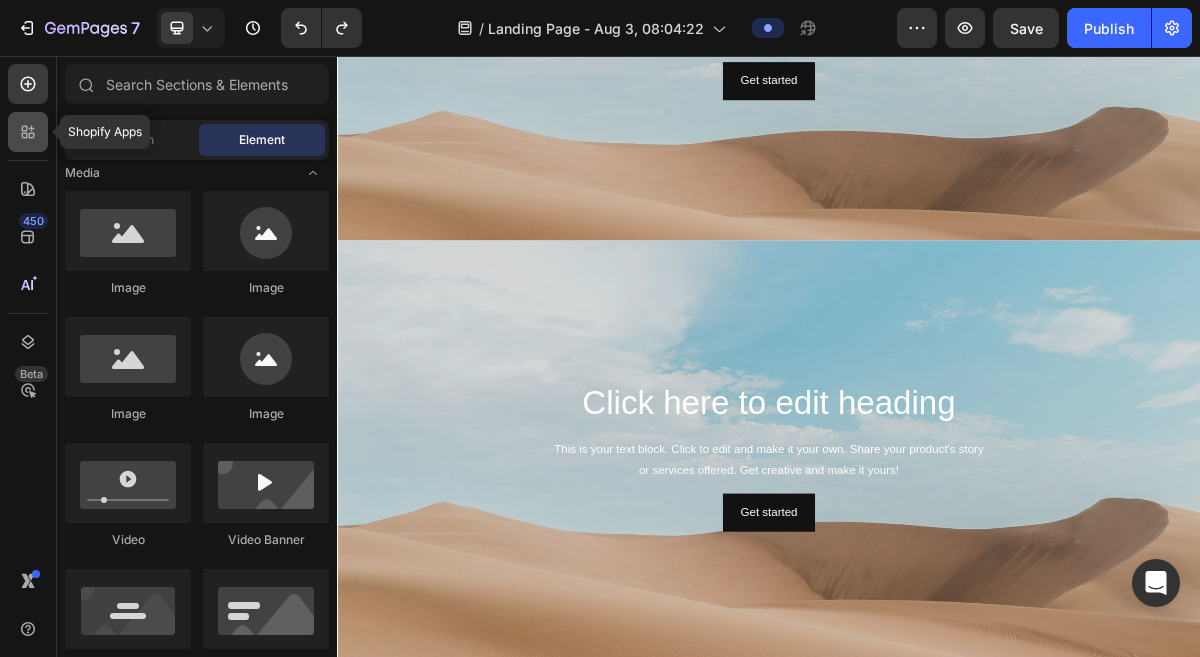 click 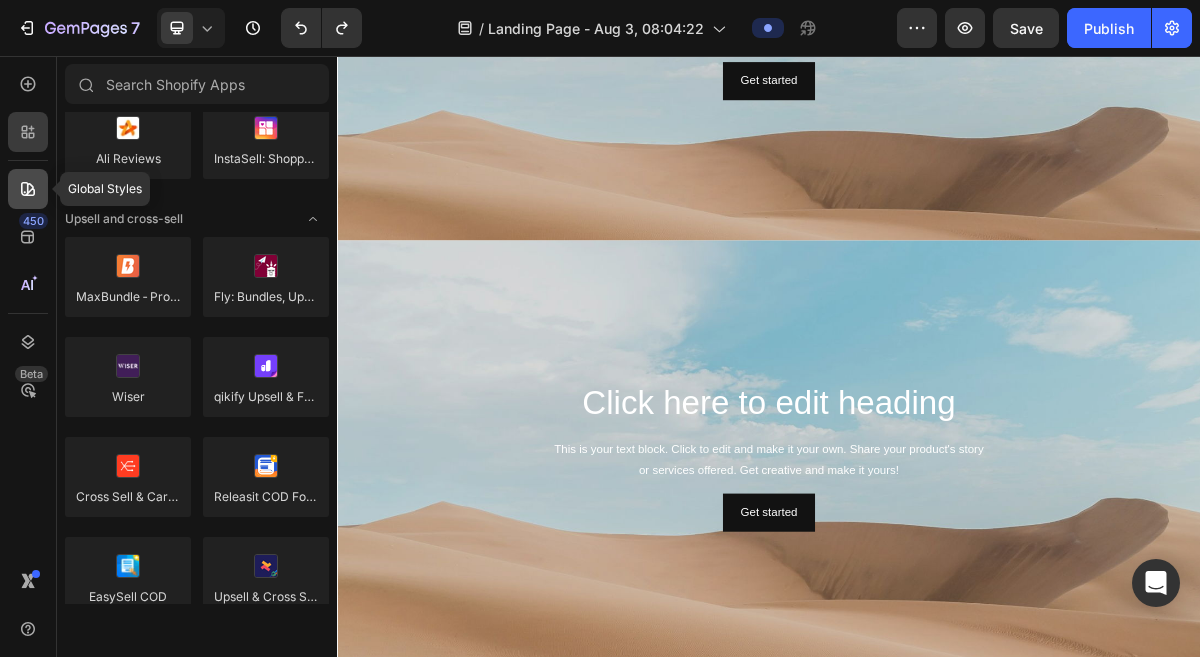 click 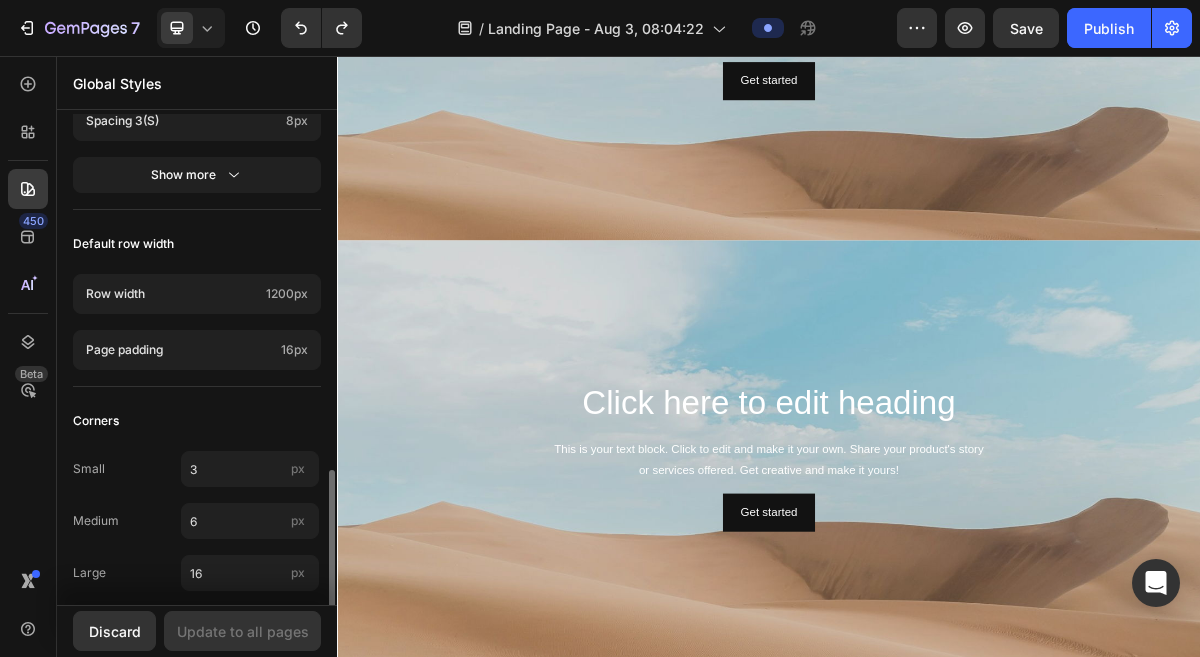 scroll, scrollTop: 1082, scrollLeft: 0, axis: vertical 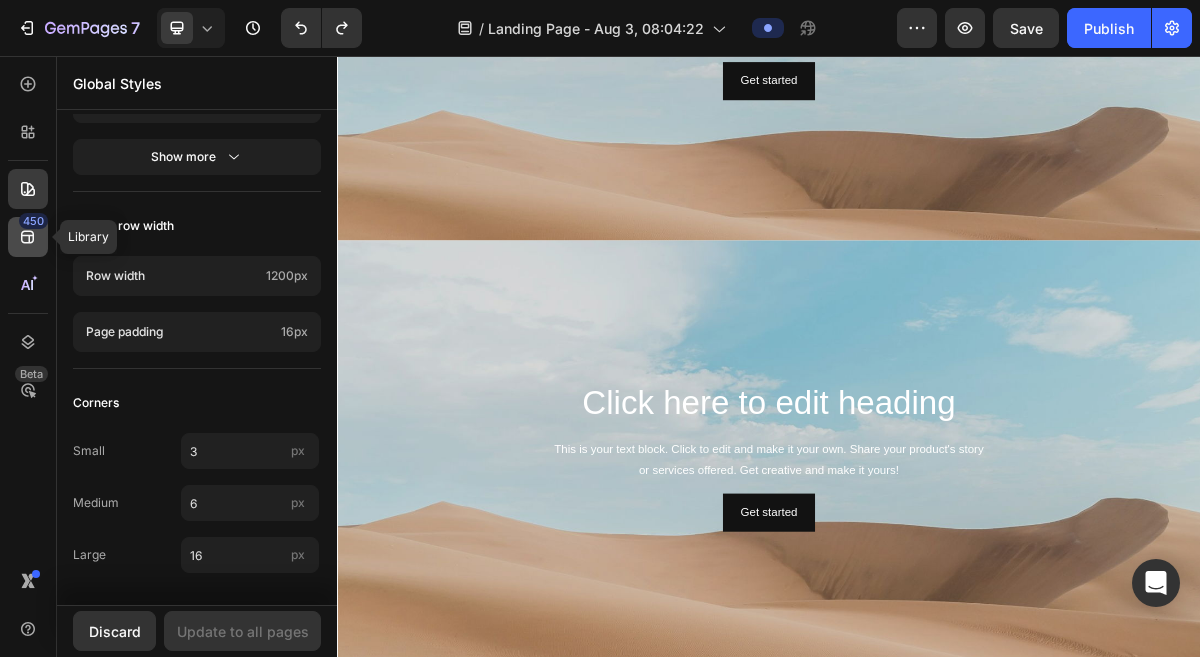 click 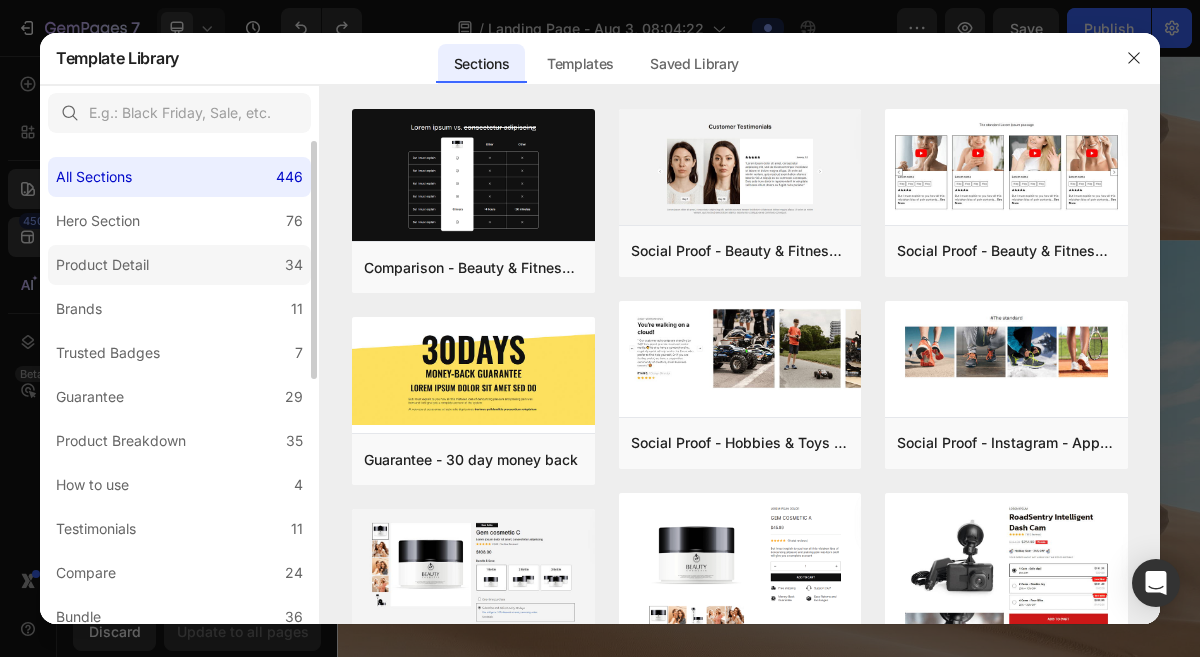 click on "Product Detail" at bounding box center (102, 265) 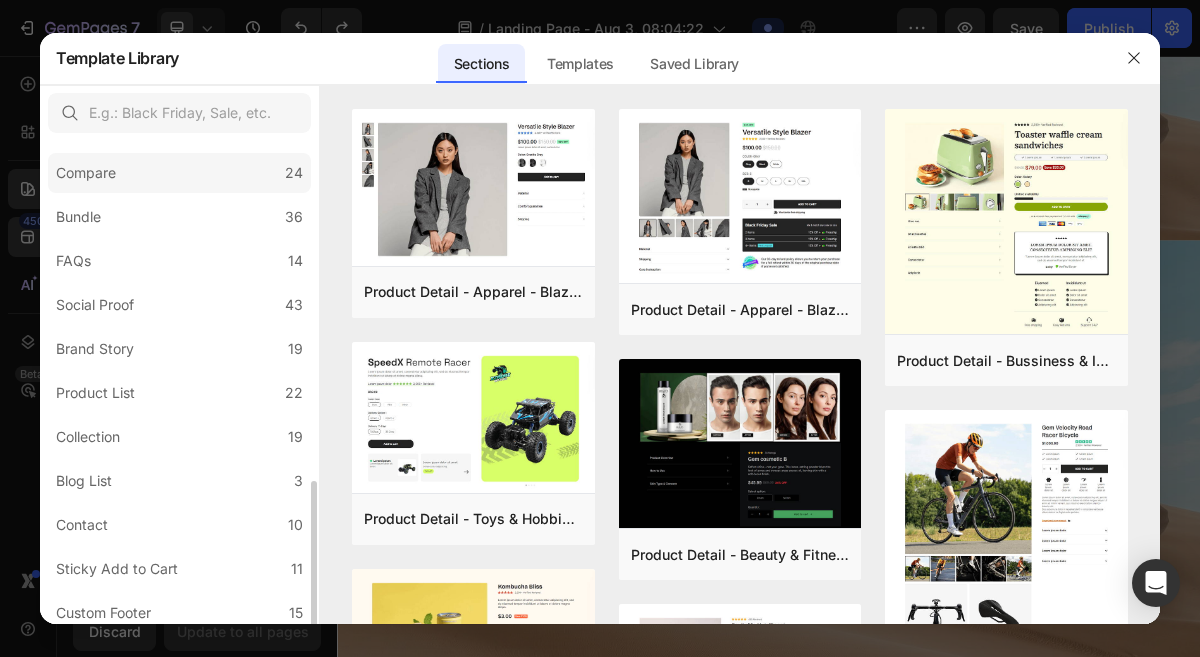 scroll, scrollTop: 496, scrollLeft: 0, axis: vertical 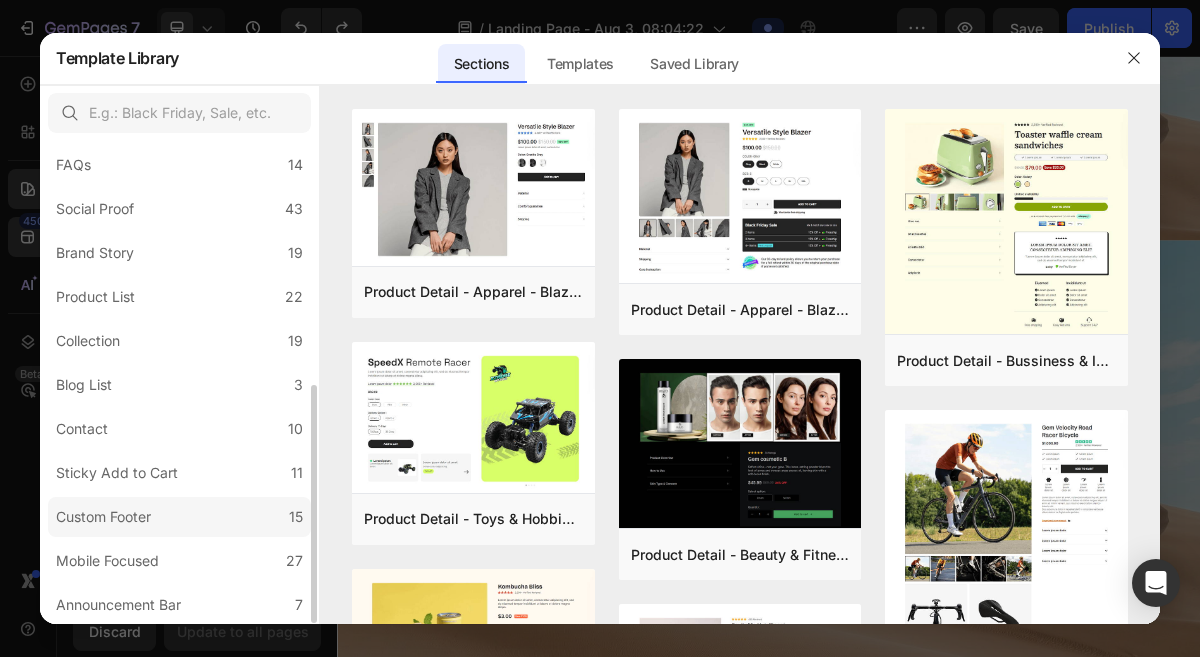 click on "Custom Footer 15" 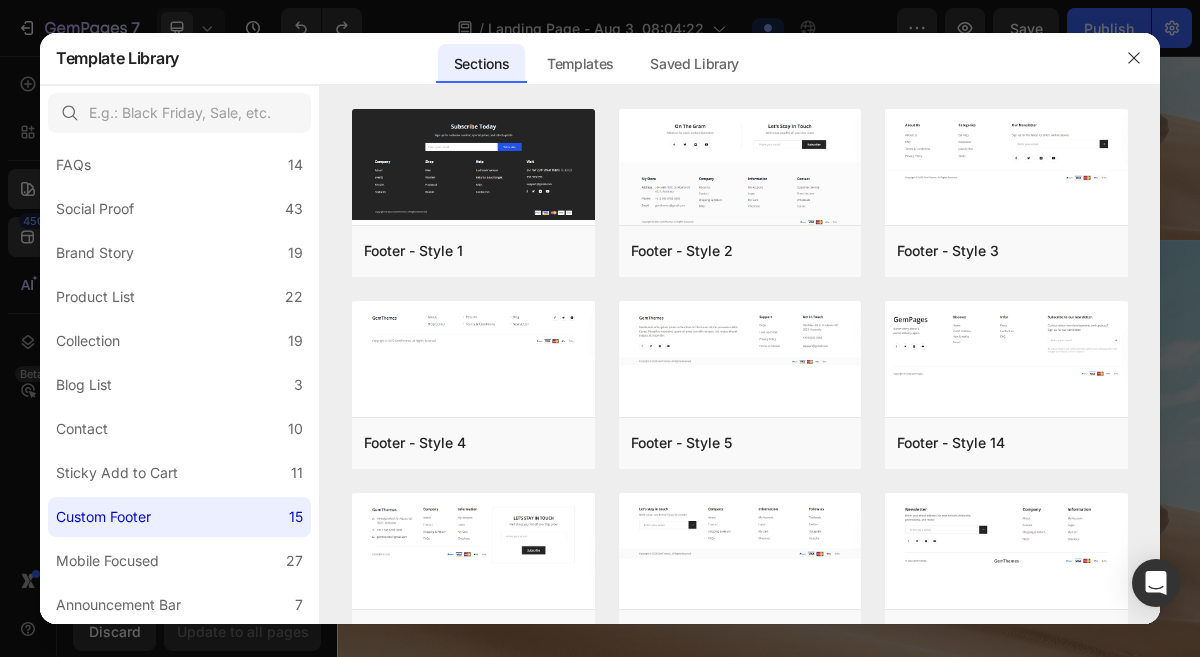 click at bounding box center [600, 328] 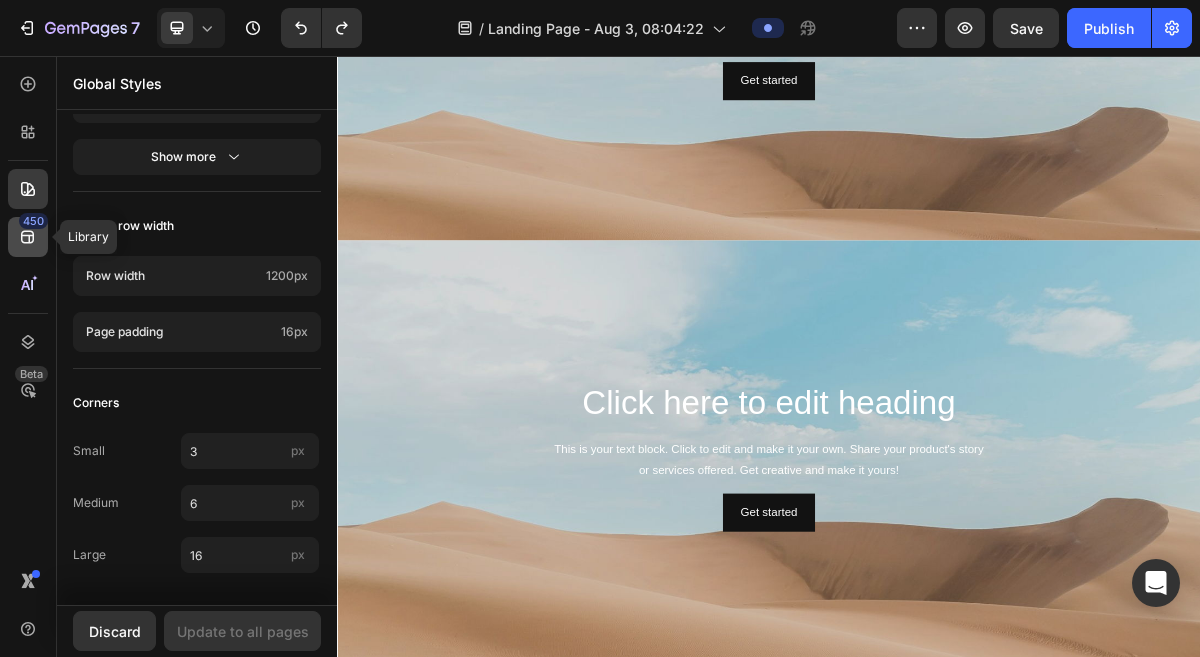 click 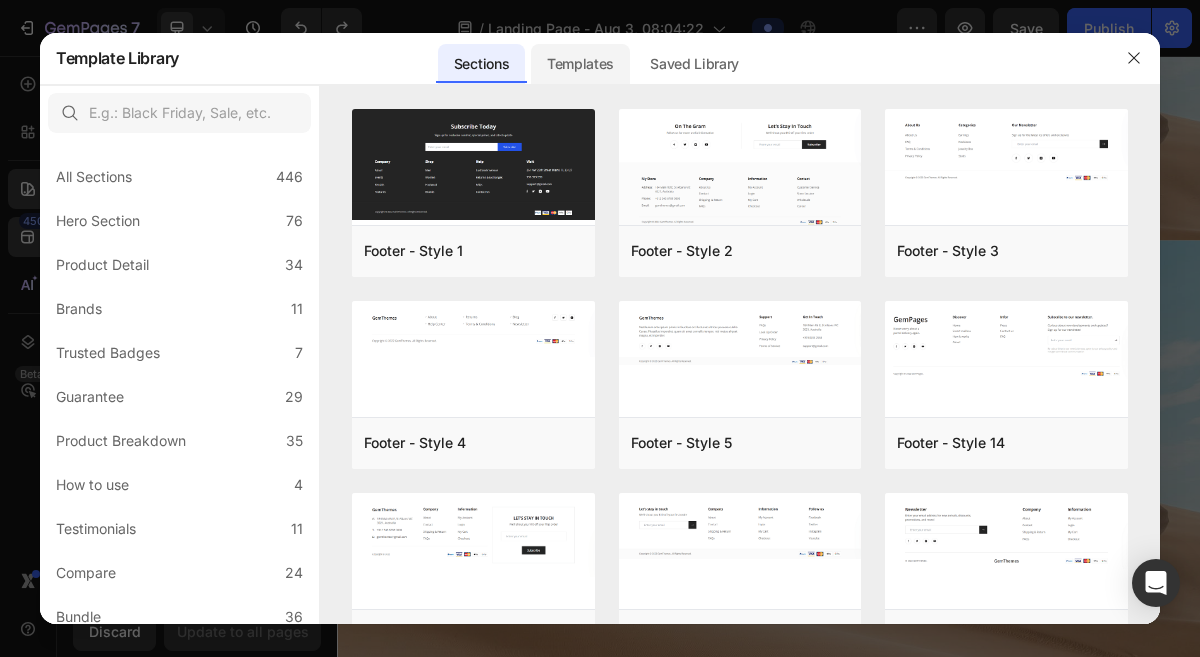 click on "Templates" 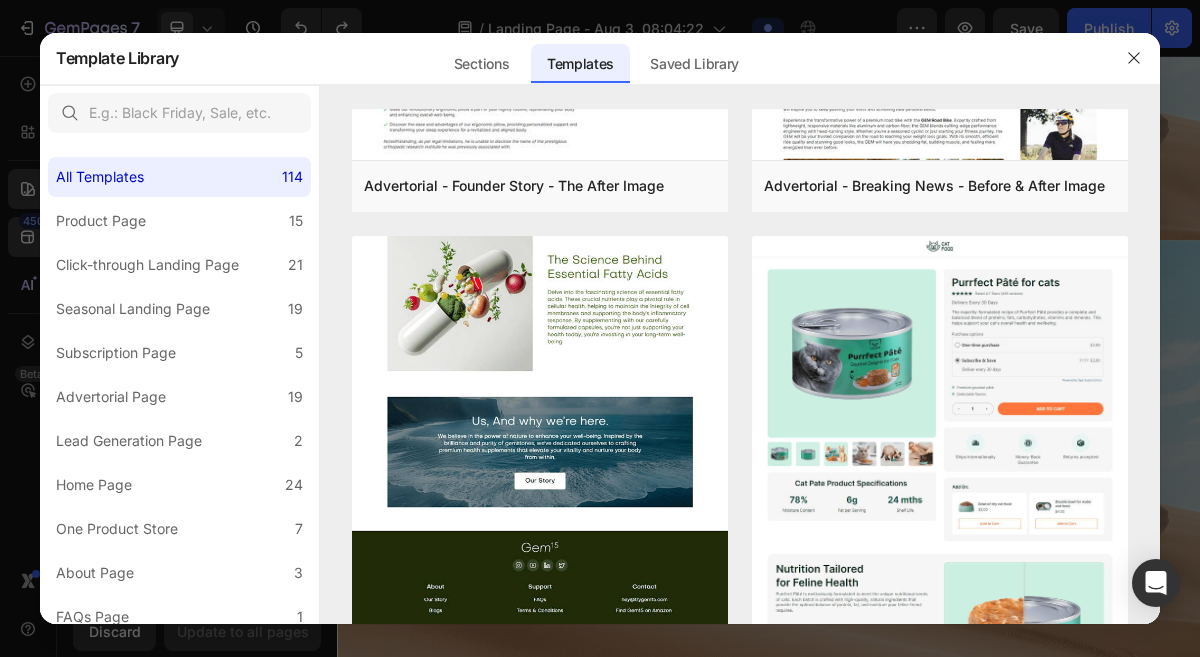 scroll, scrollTop: 4172, scrollLeft: 0, axis: vertical 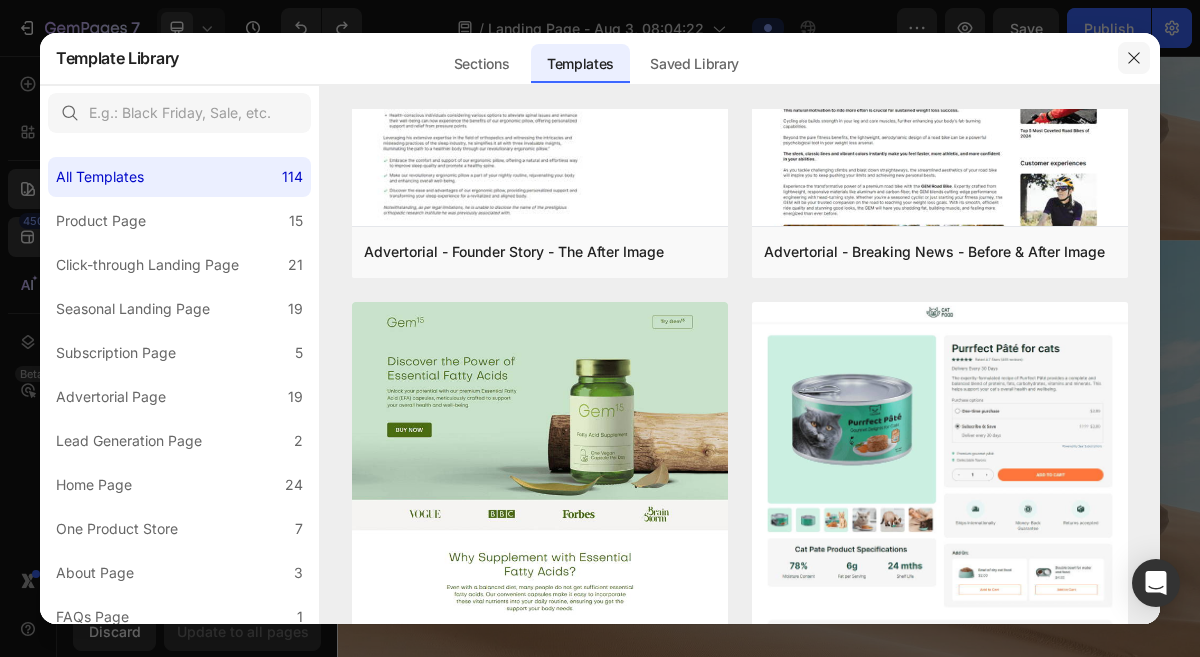 click 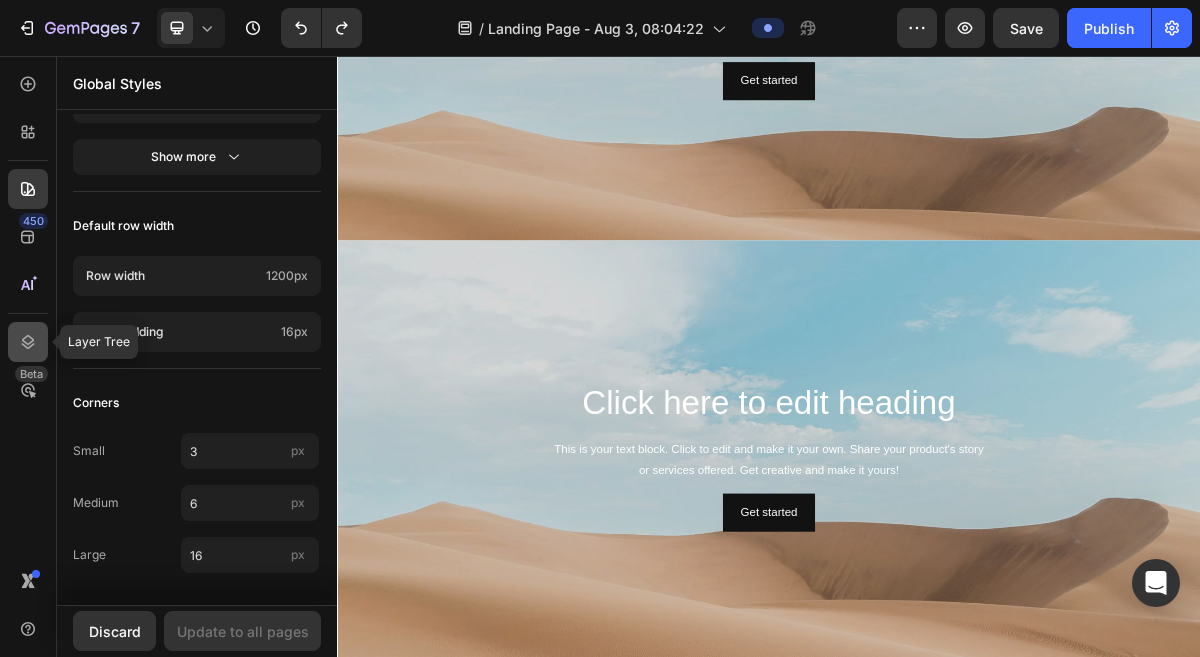 click 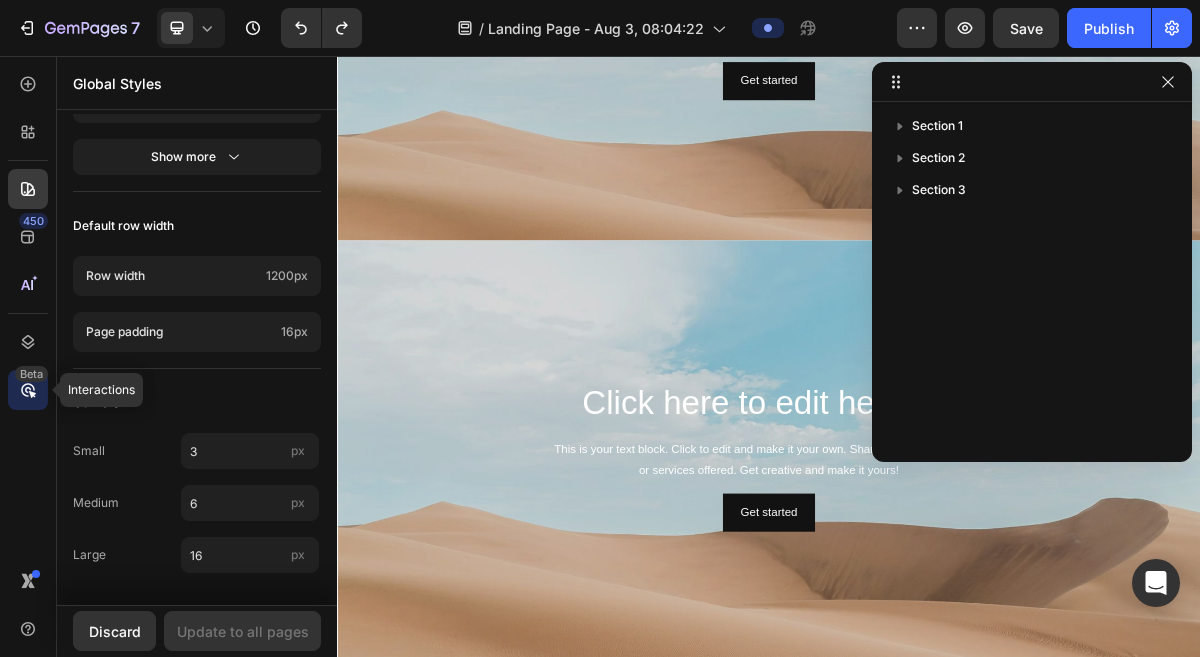click 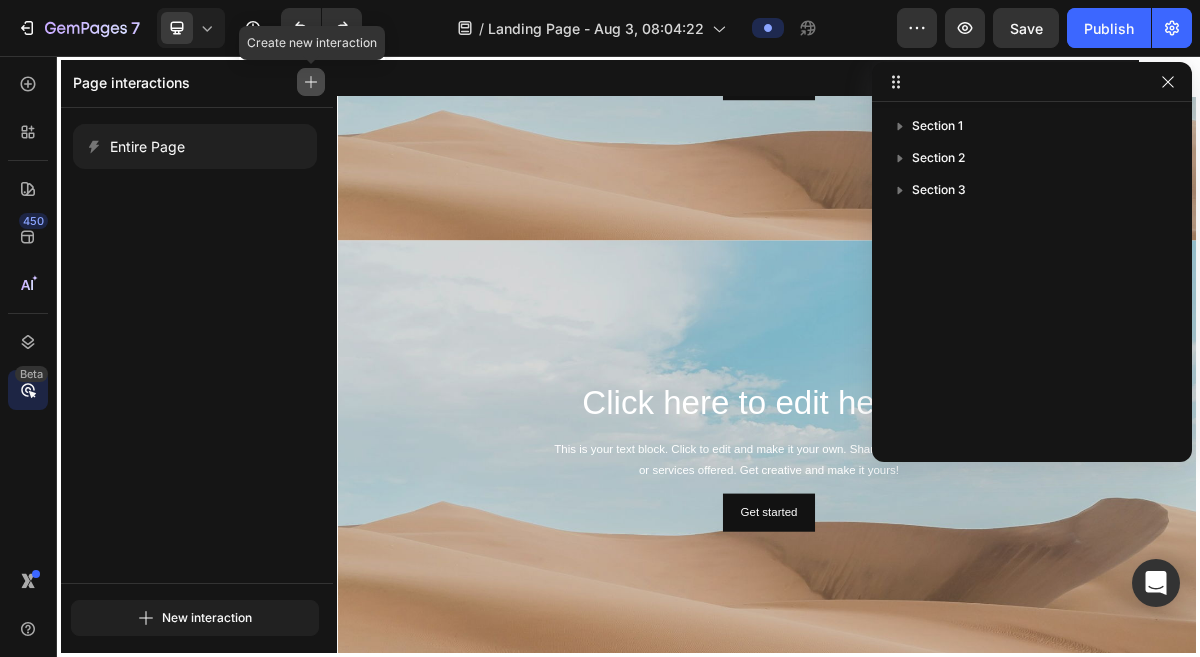 click 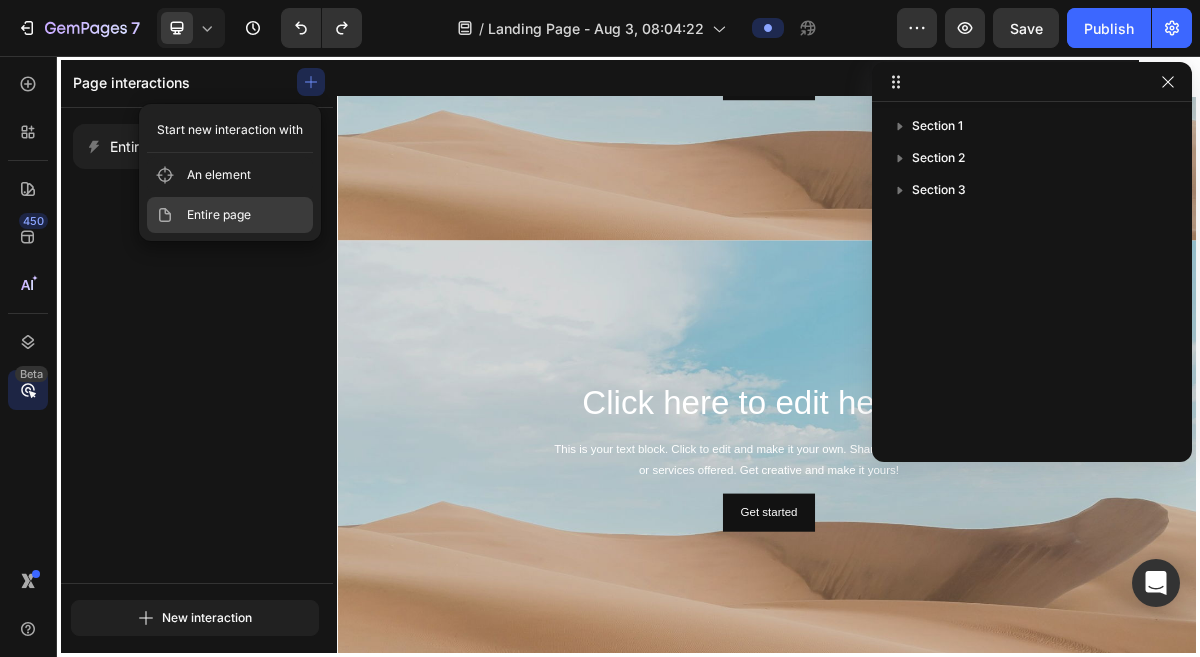click on "Entire page" at bounding box center (219, 215) 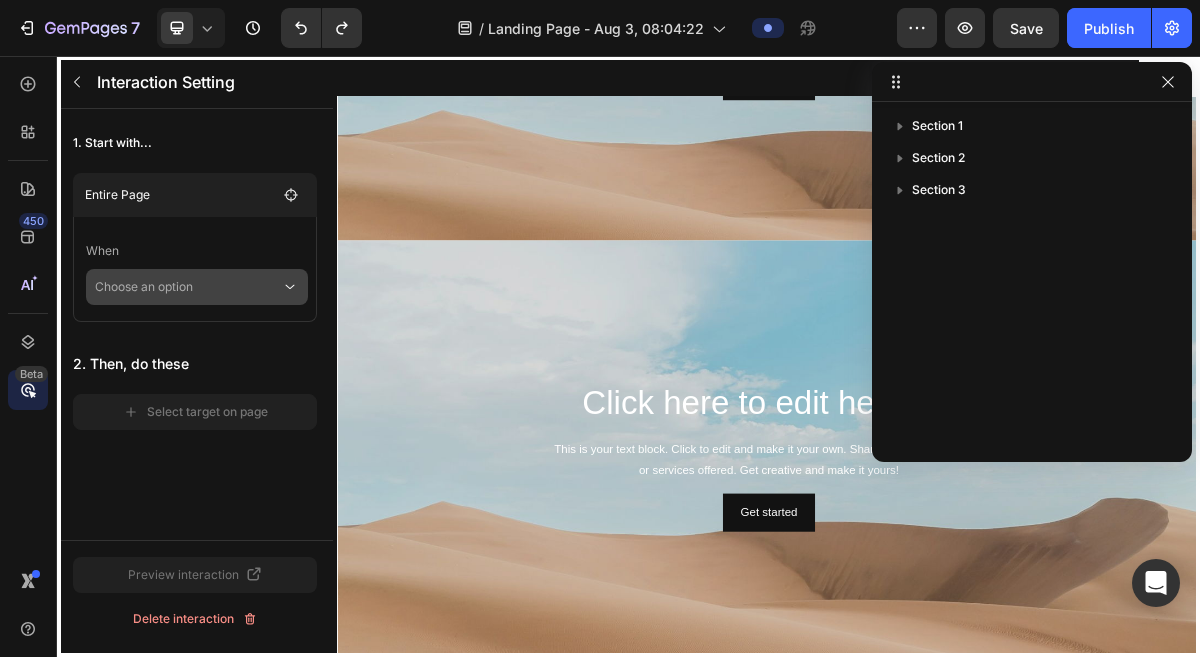 click on "Choose an option" at bounding box center (188, 287) 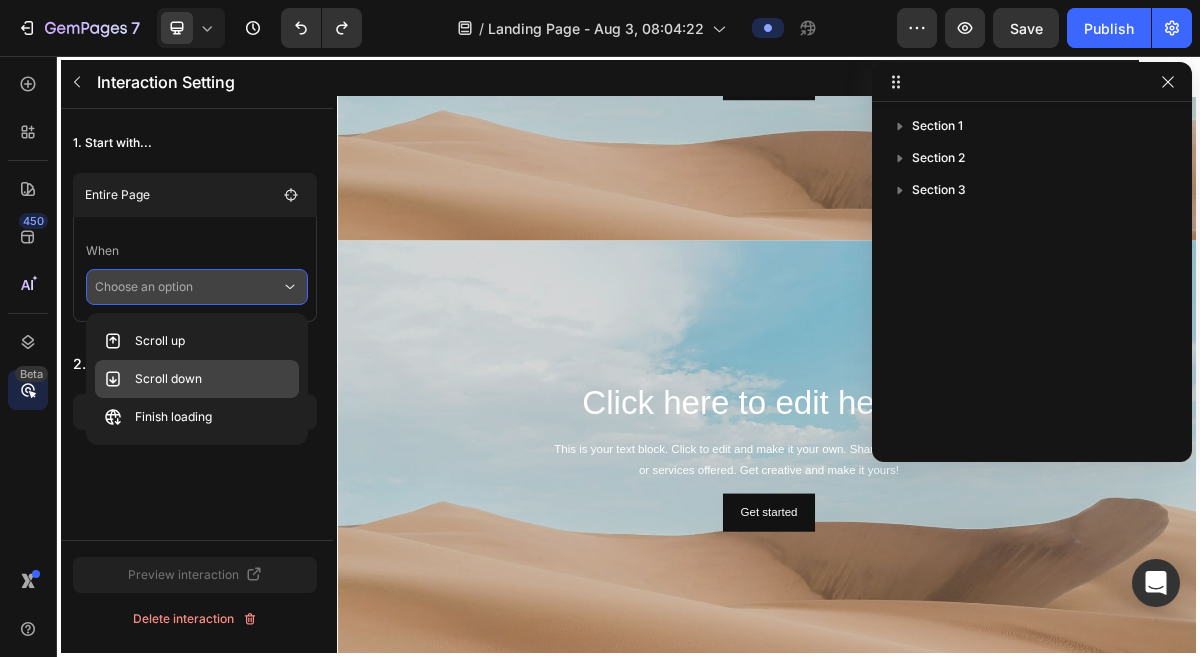 click on "Scroll down" 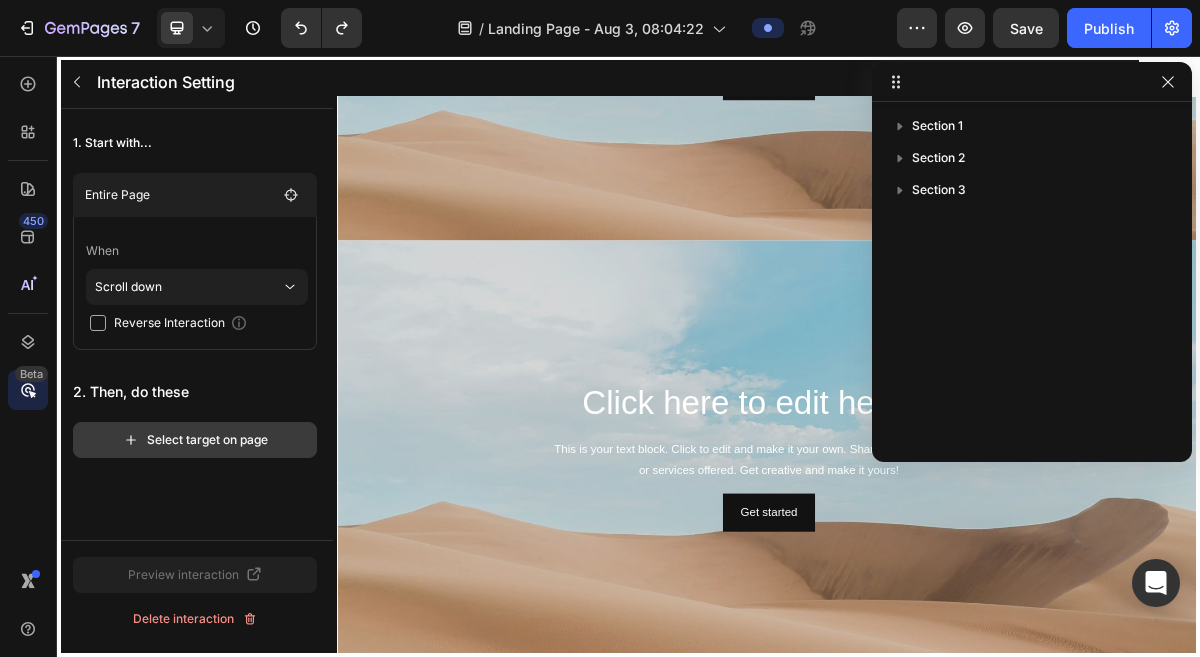 click on "Select target on page" at bounding box center [195, 440] 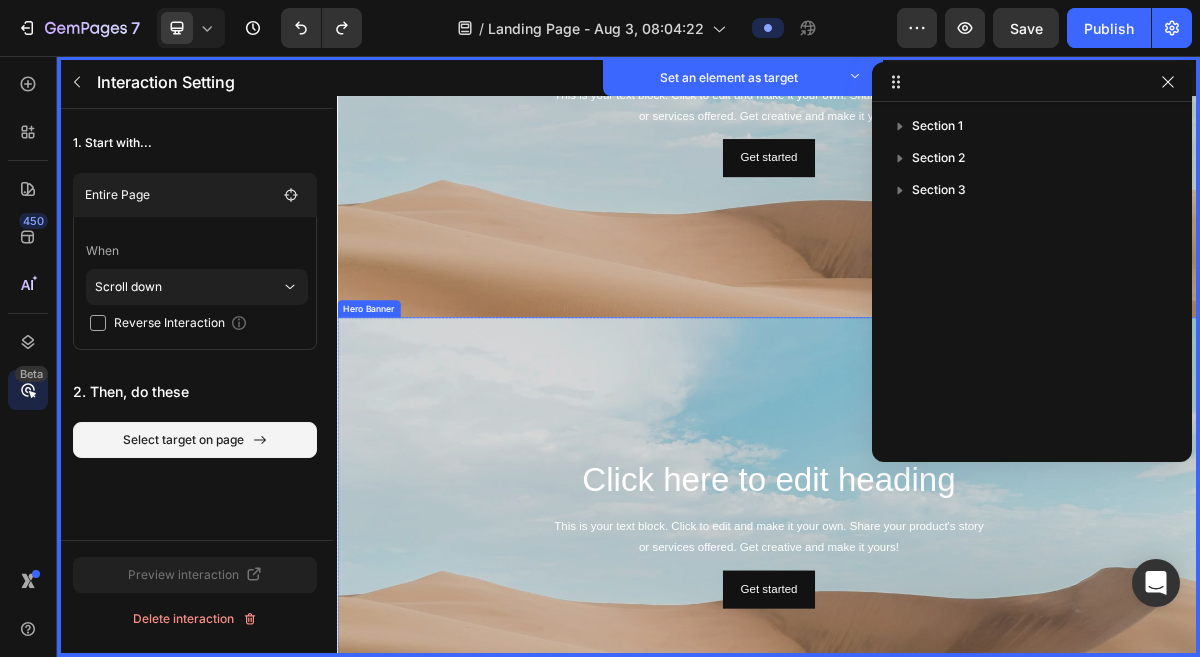 scroll, scrollTop: 283, scrollLeft: 0, axis: vertical 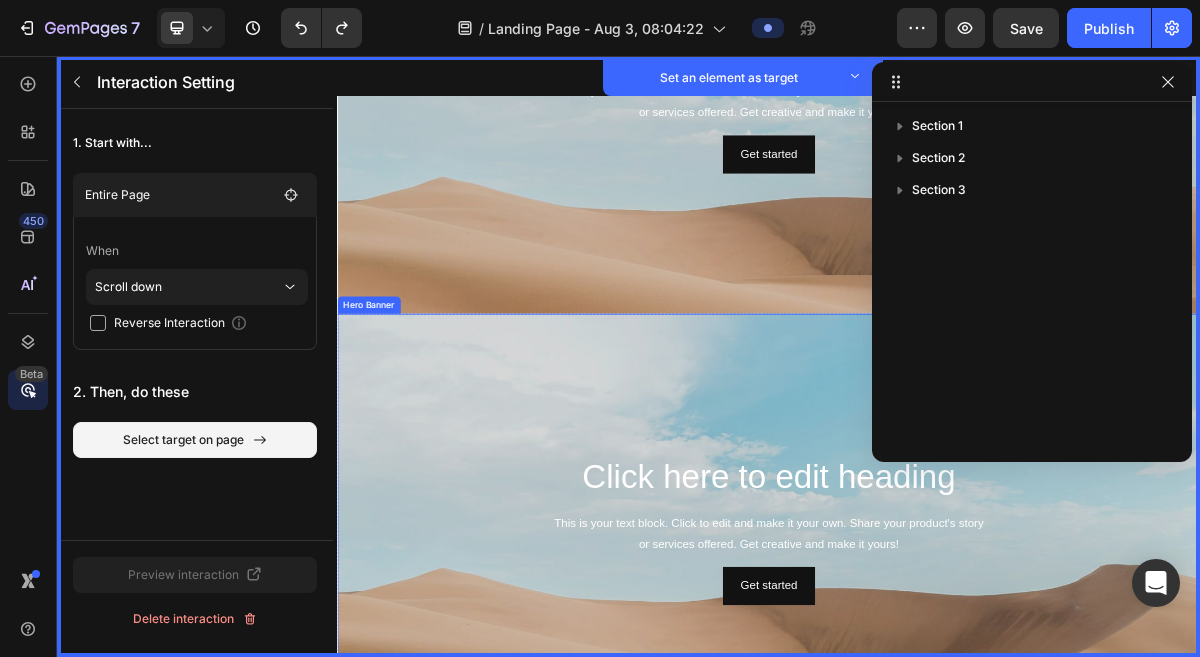 click at bounding box center [937, 827] 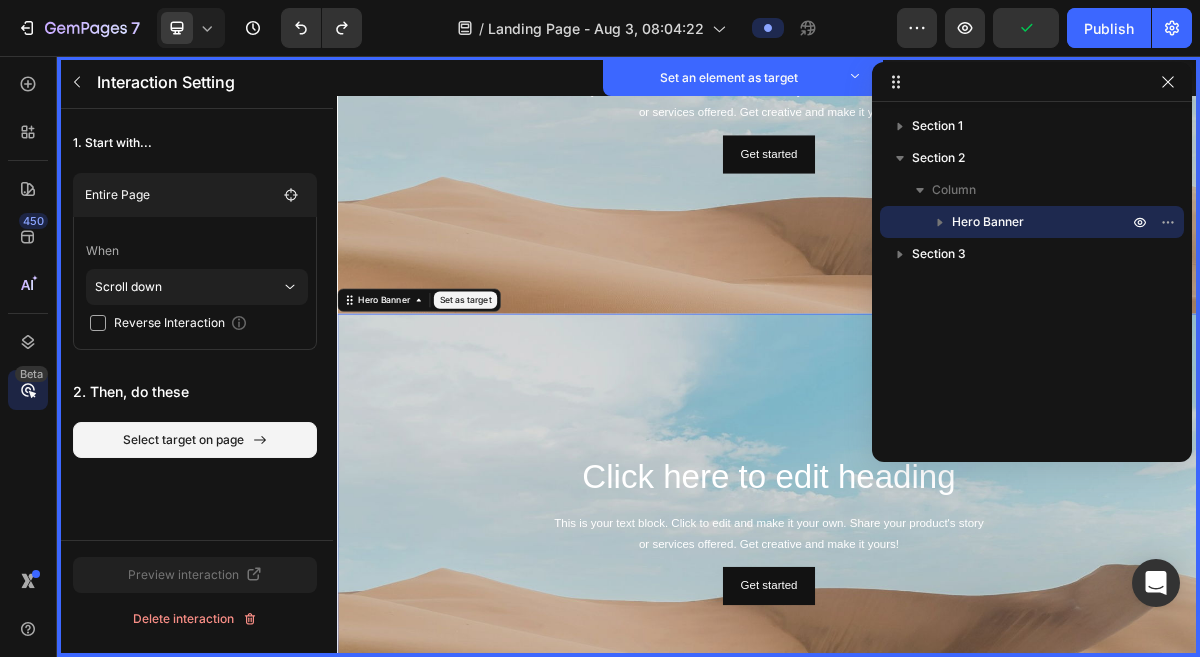 click on "Set as target" at bounding box center [515, 395] 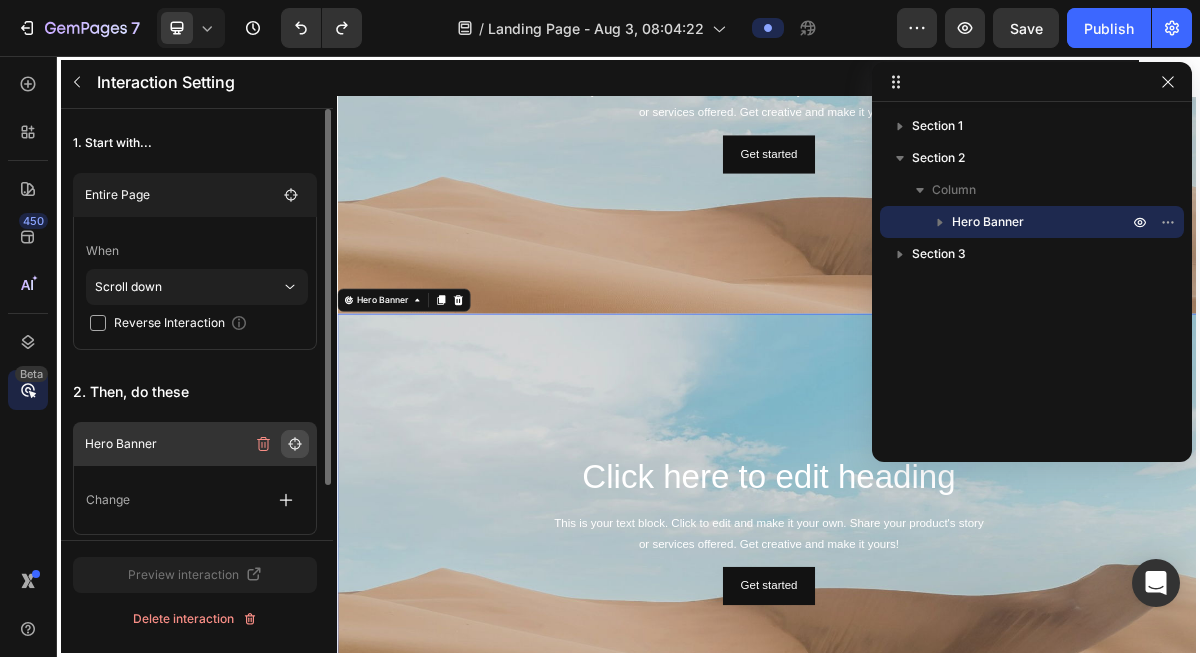 click 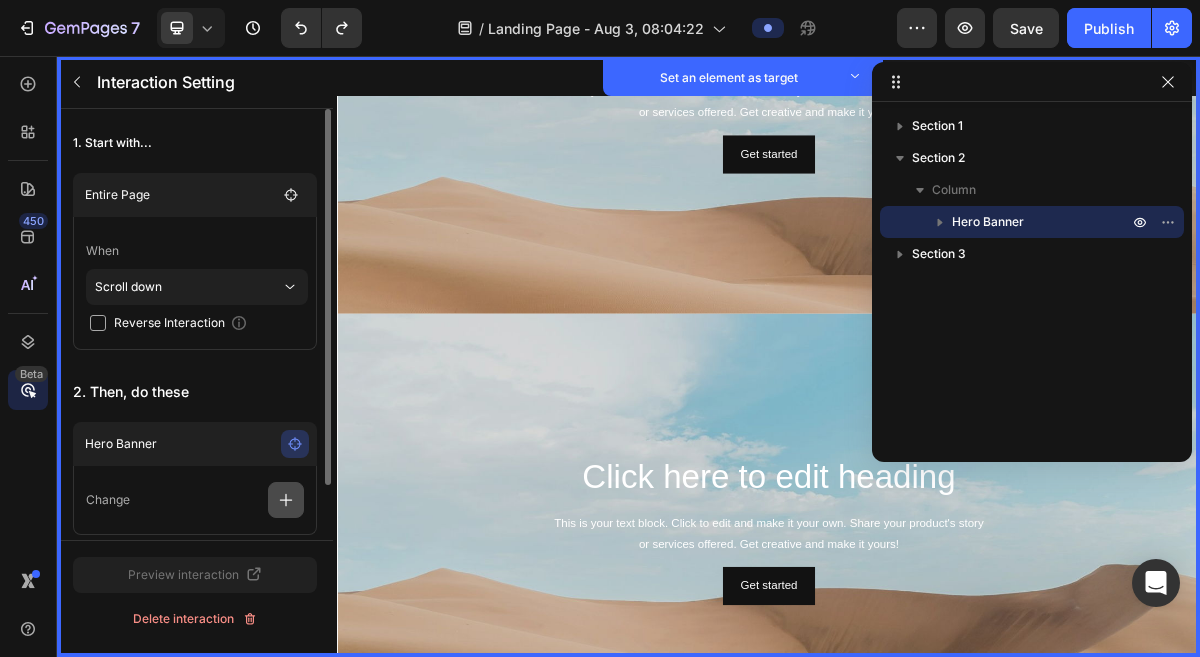 click 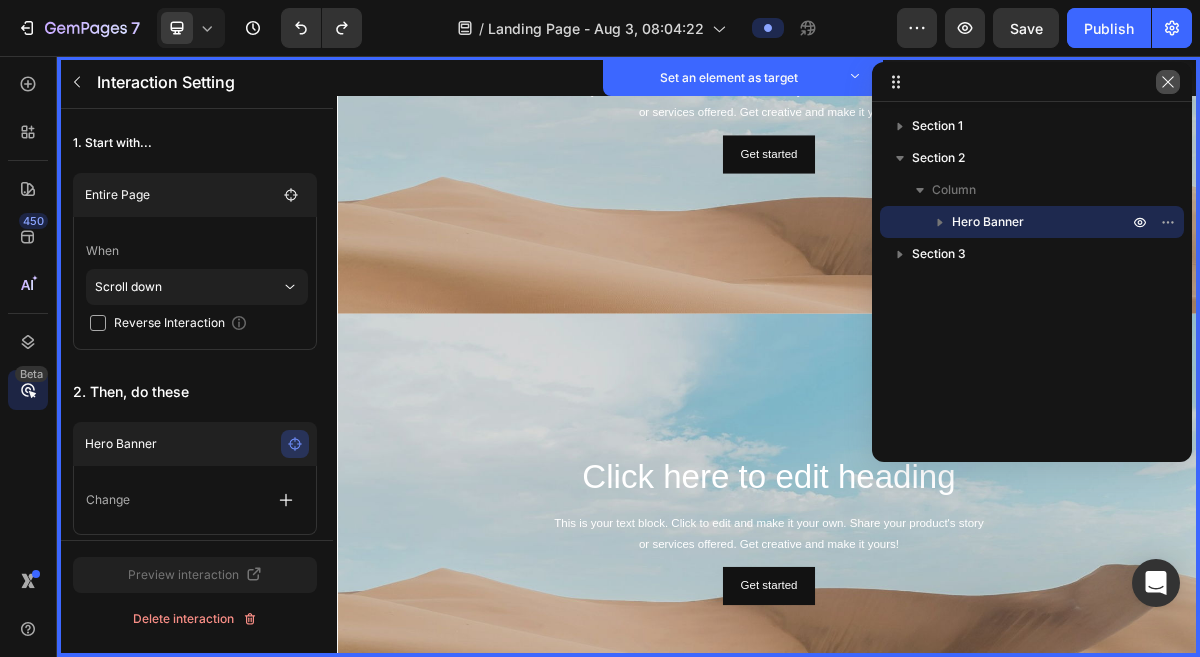 drag, startPoint x: 1167, startPoint y: 78, endPoint x: 1154, endPoint y: 31, distance: 48.76474 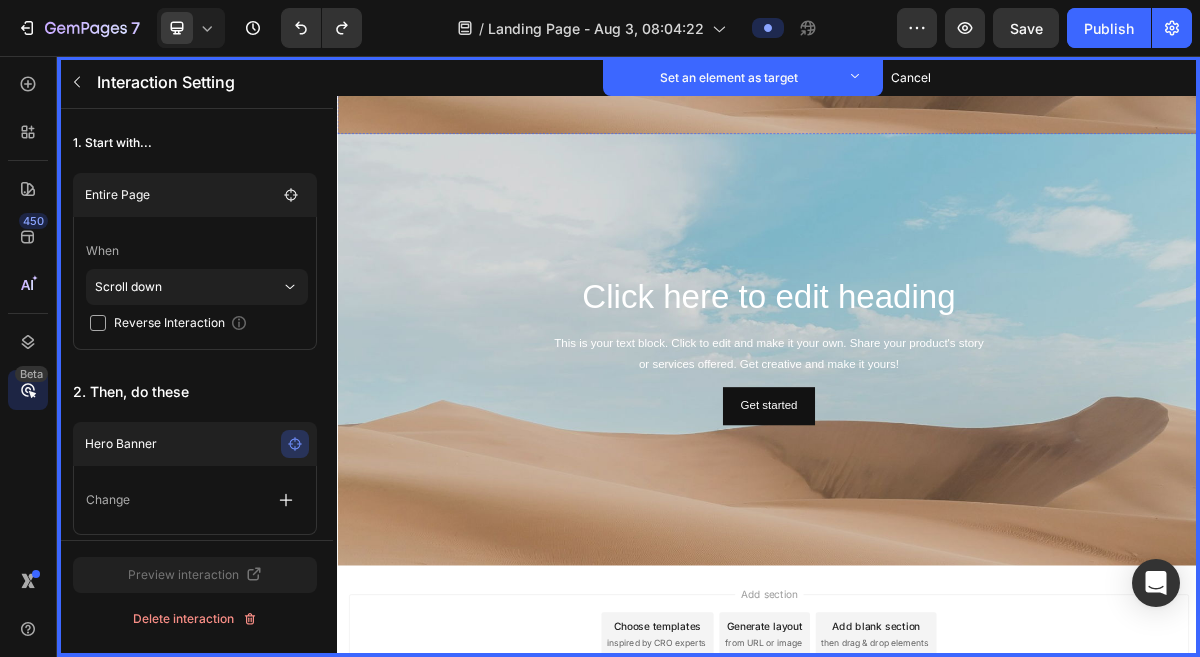scroll, scrollTop: 1162, scrollLeft: 0, axis: vertical 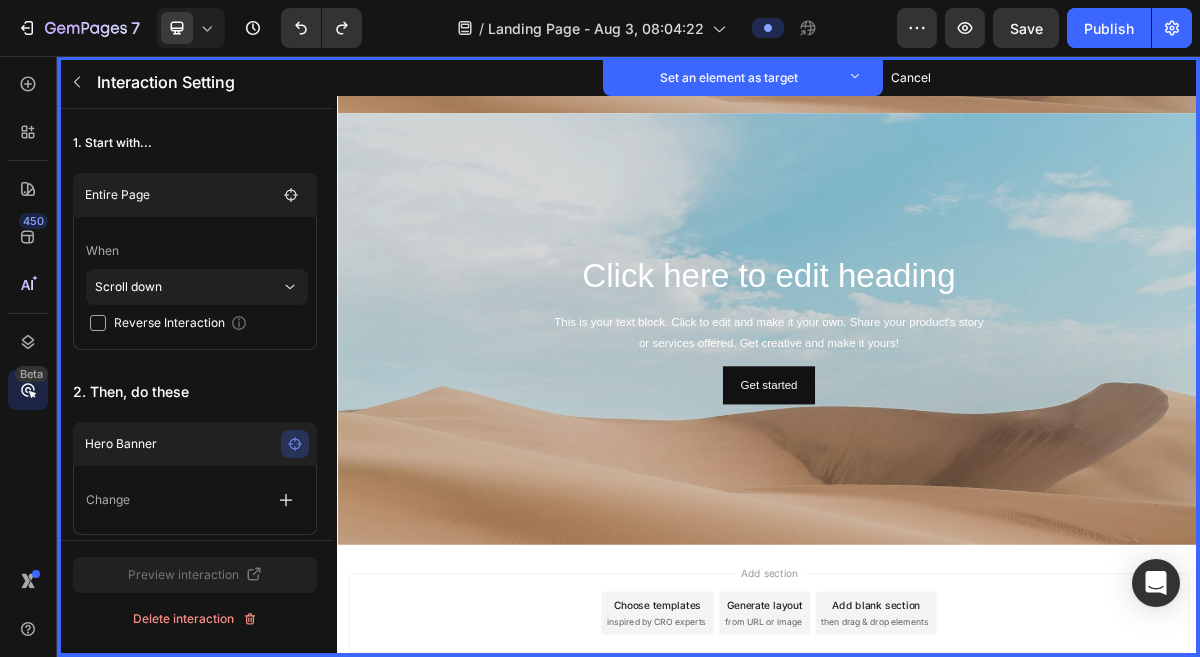 click on "Cancel" at bounding box center [911, 78] 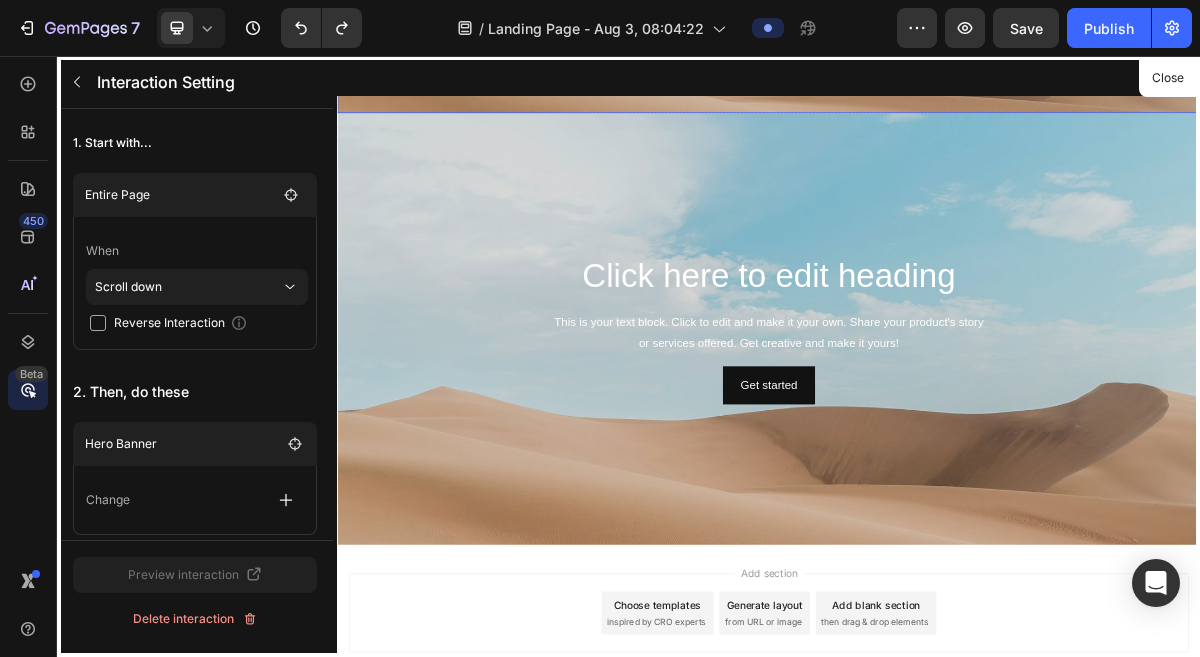 click at bounding box center [937, 31] 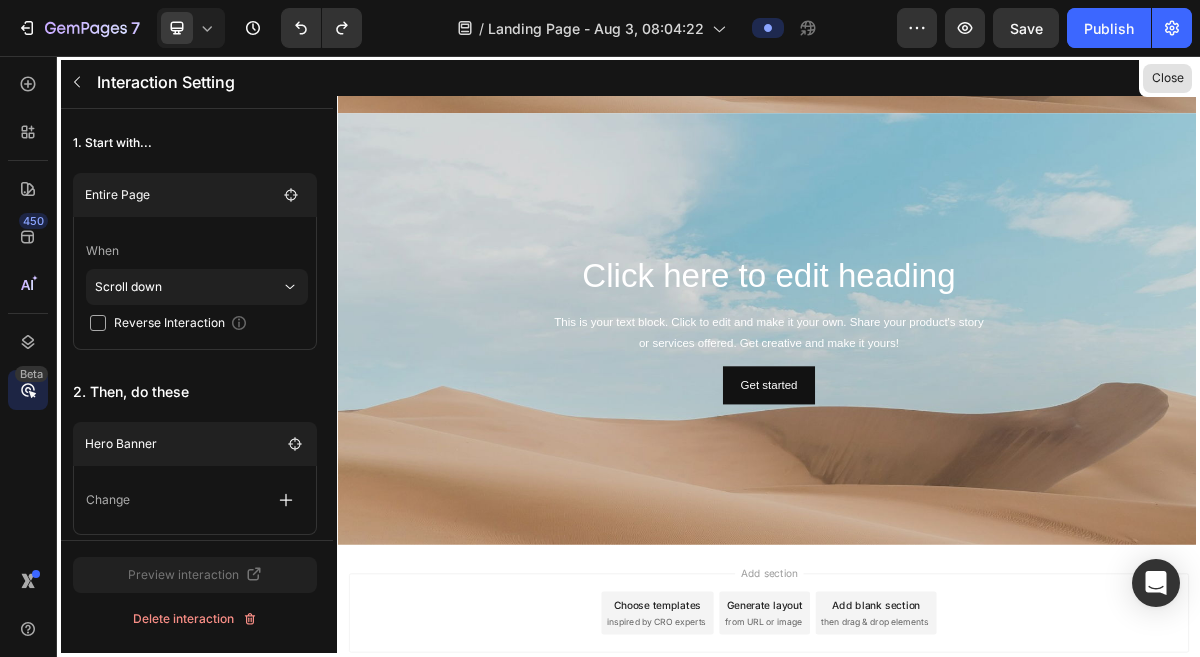 click on "Close" at bounding box center (1167, 78) 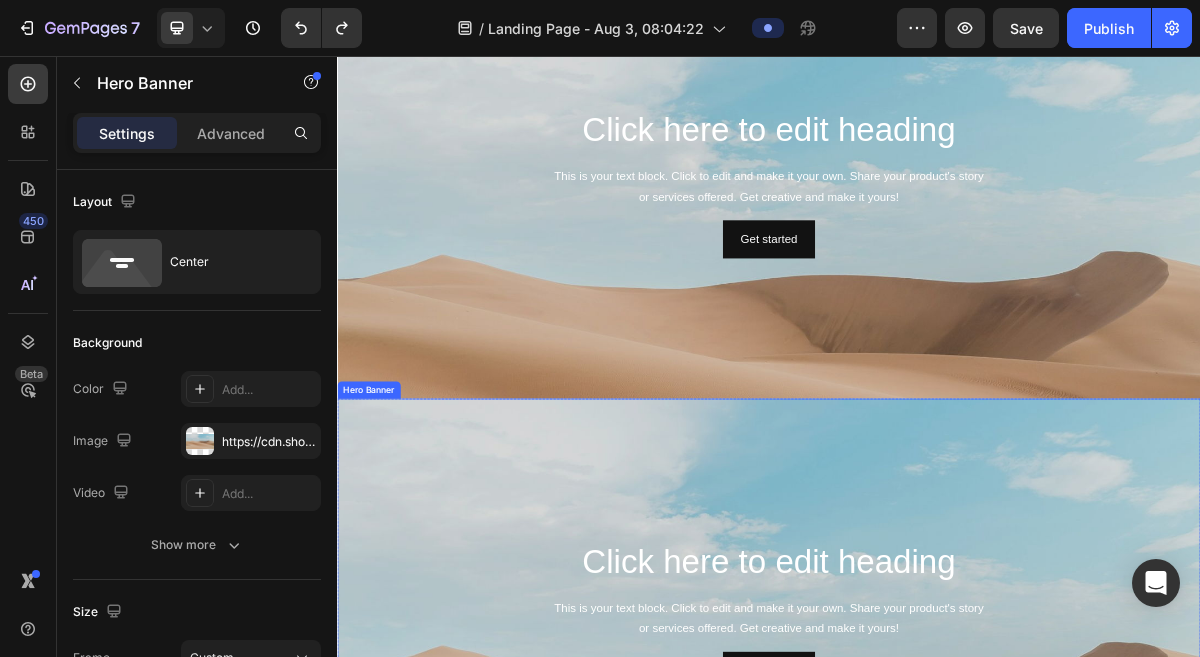 scroll, scrollTop: 178, scrollLeft: 0, axis: vertical 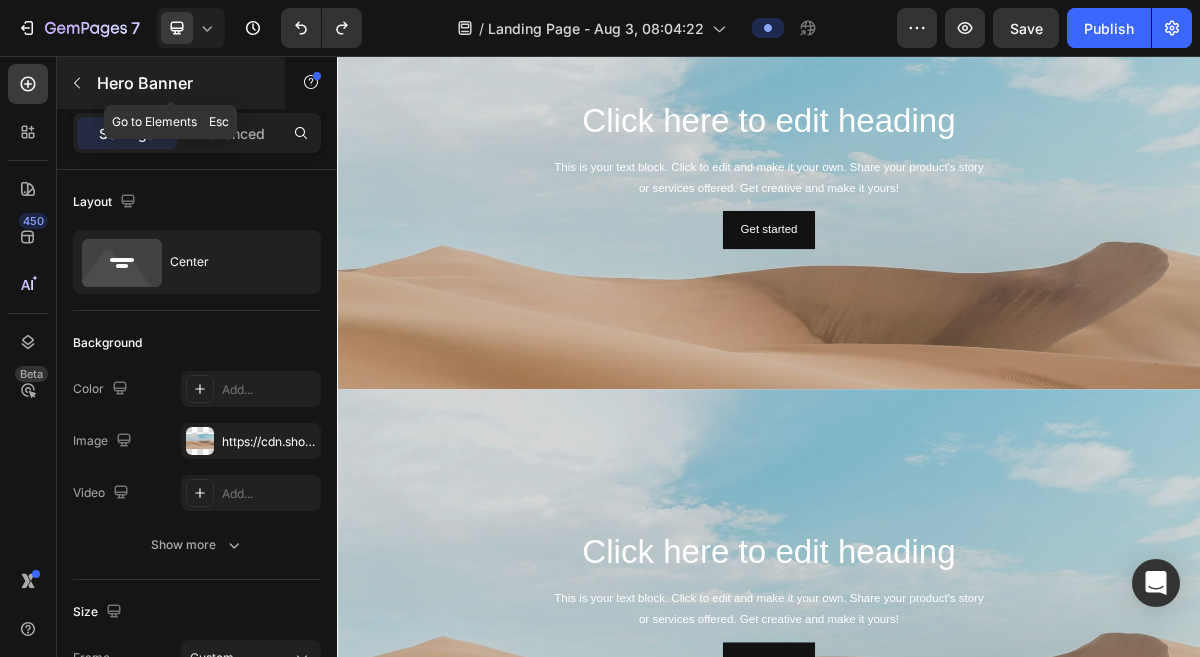 click 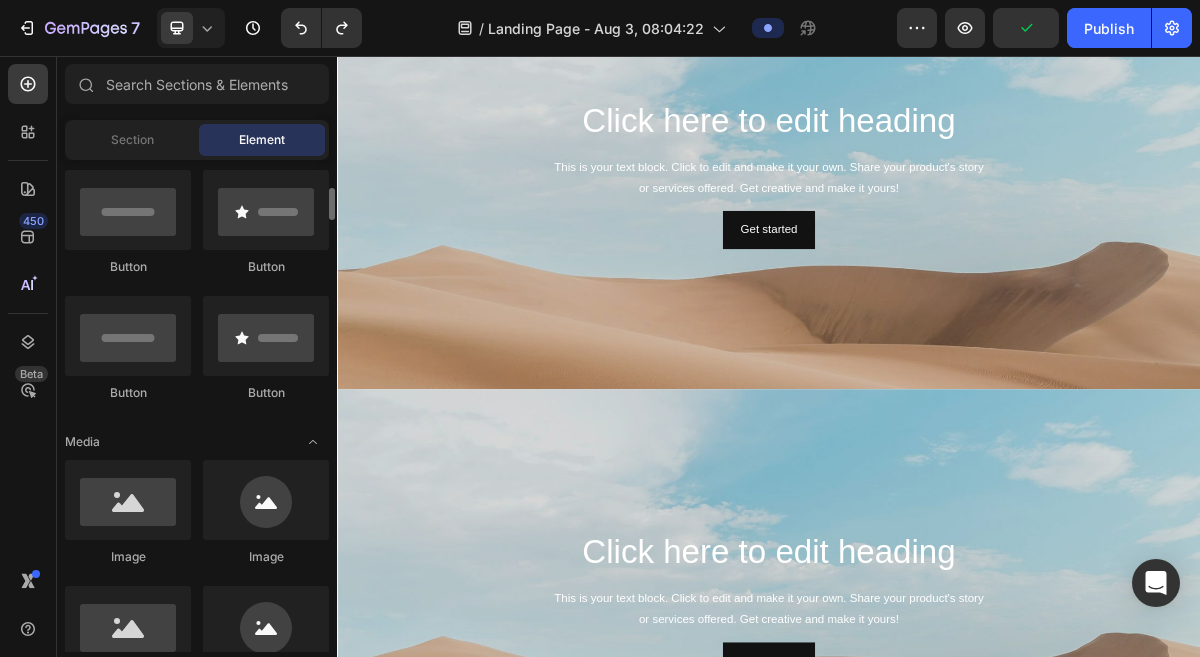scroll, scrollTop: 478, scrollLeft: 0, axis: vertical 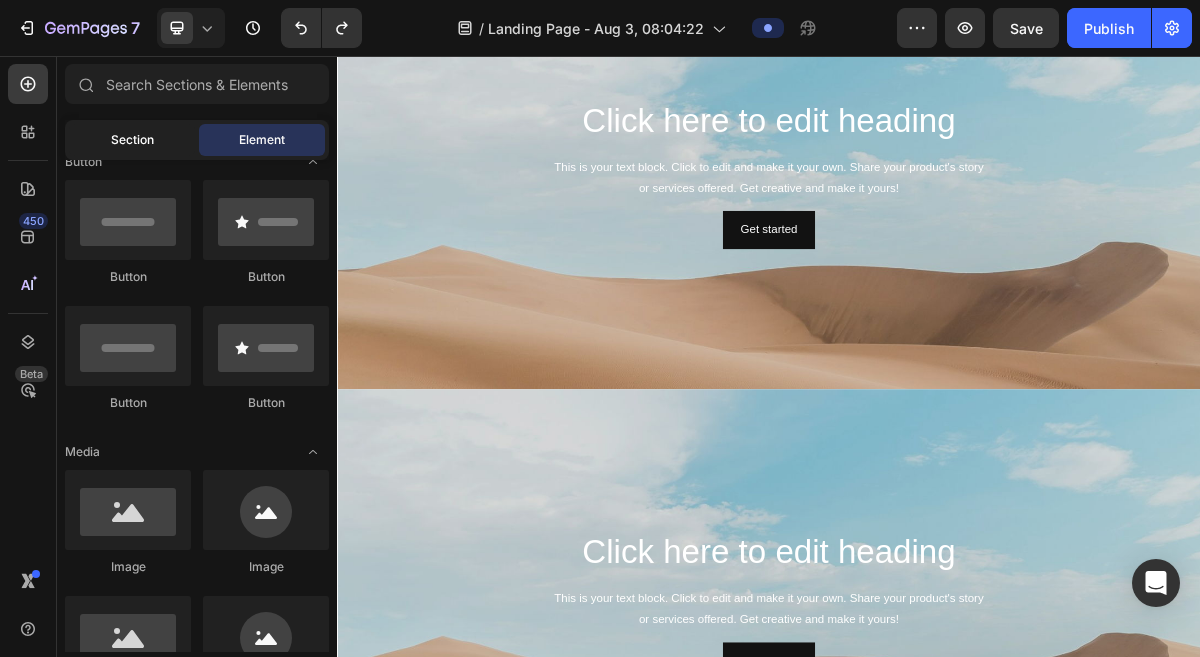 click on "Section" 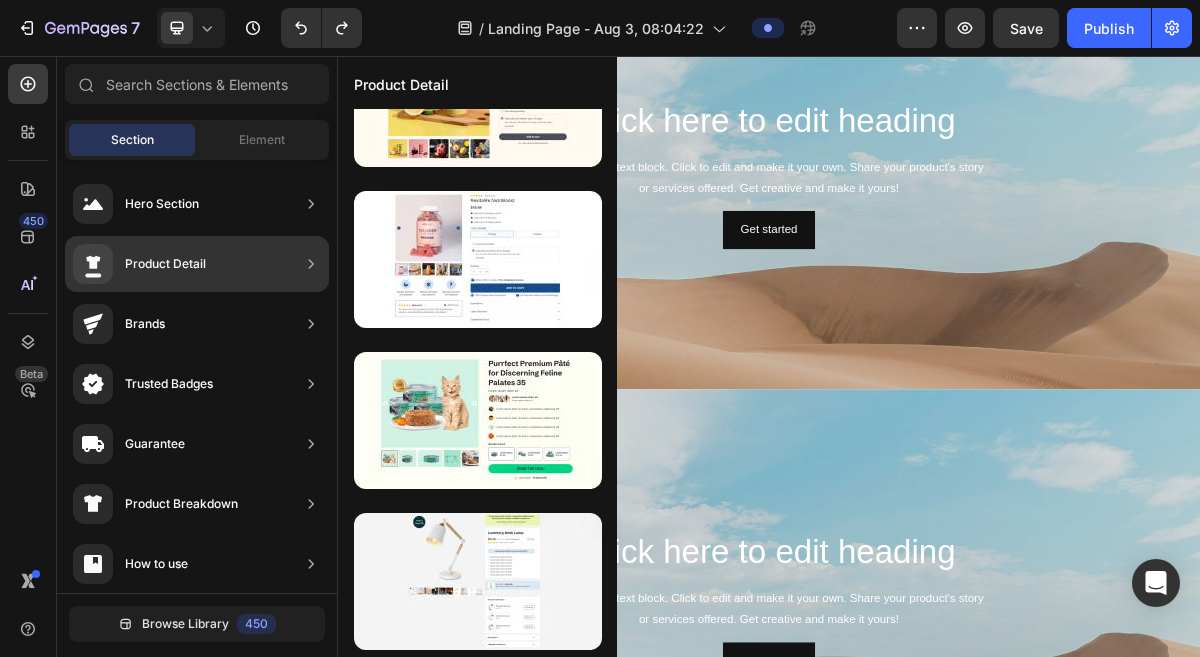 scroll, scrollTop: 246, scrollLeft: 0, axis: vertical 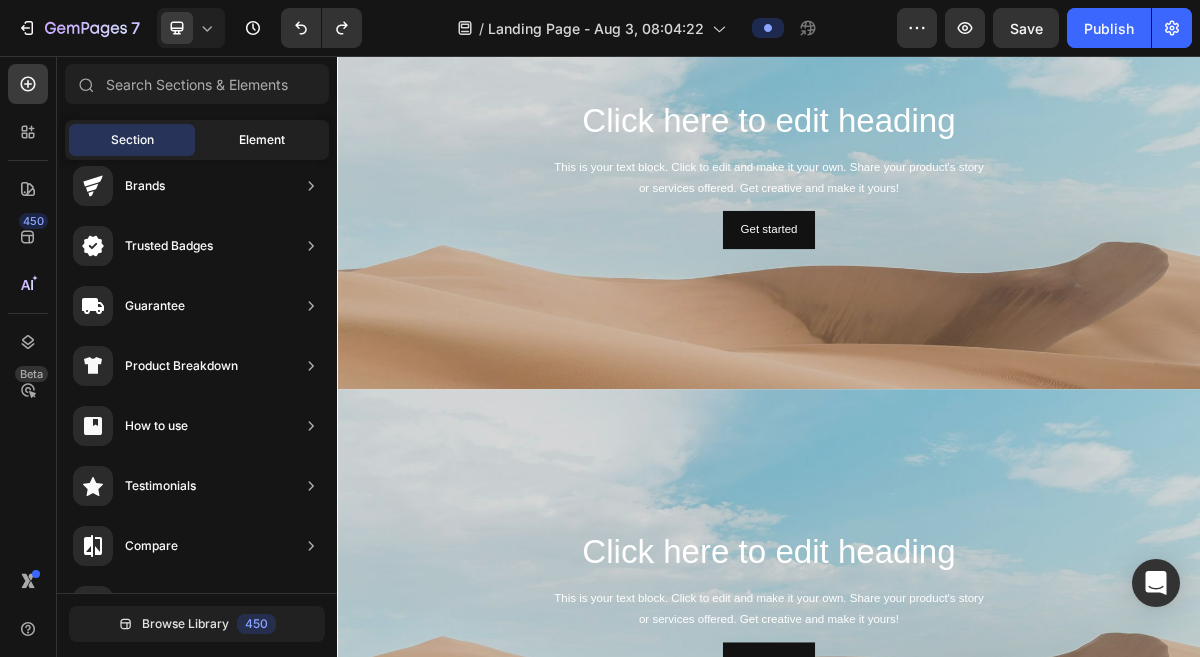 click on "Element" at bounding box center [262, 140] 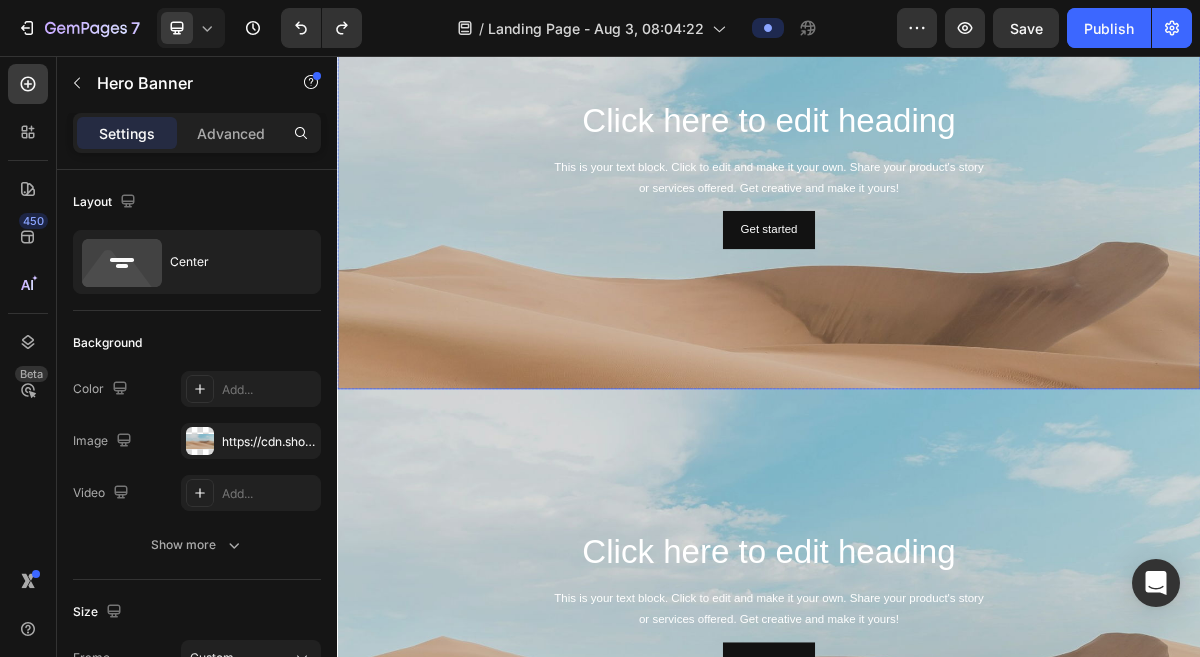 click at bounding box center (937, 379) 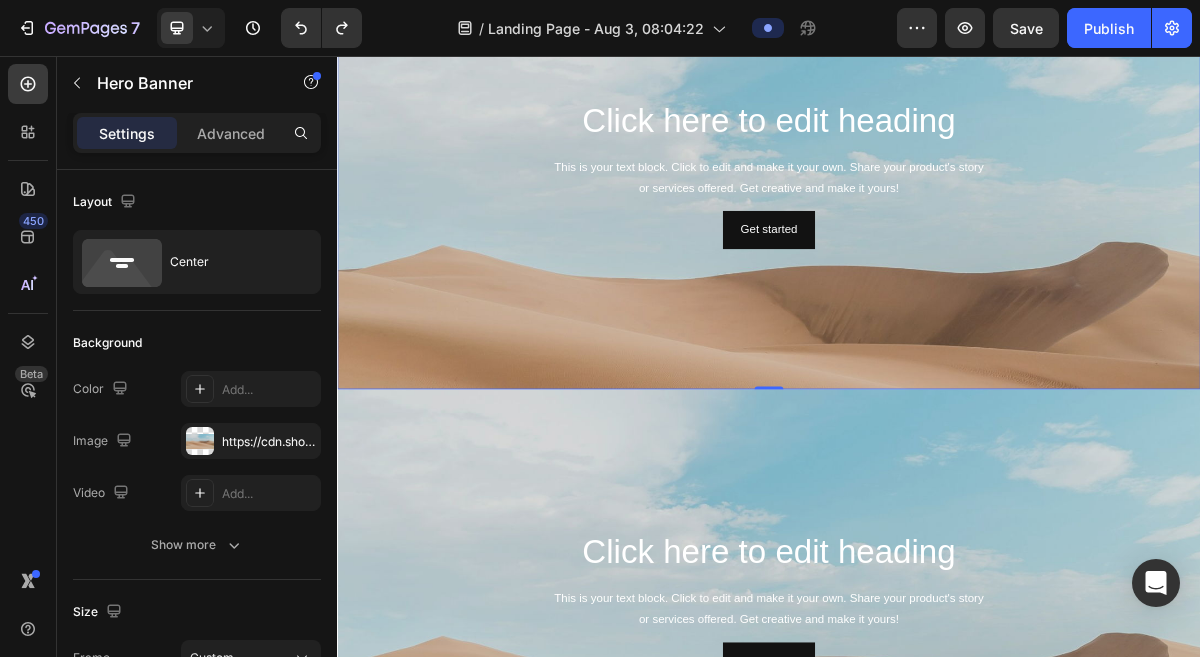 click at bounding box center (937, 379) 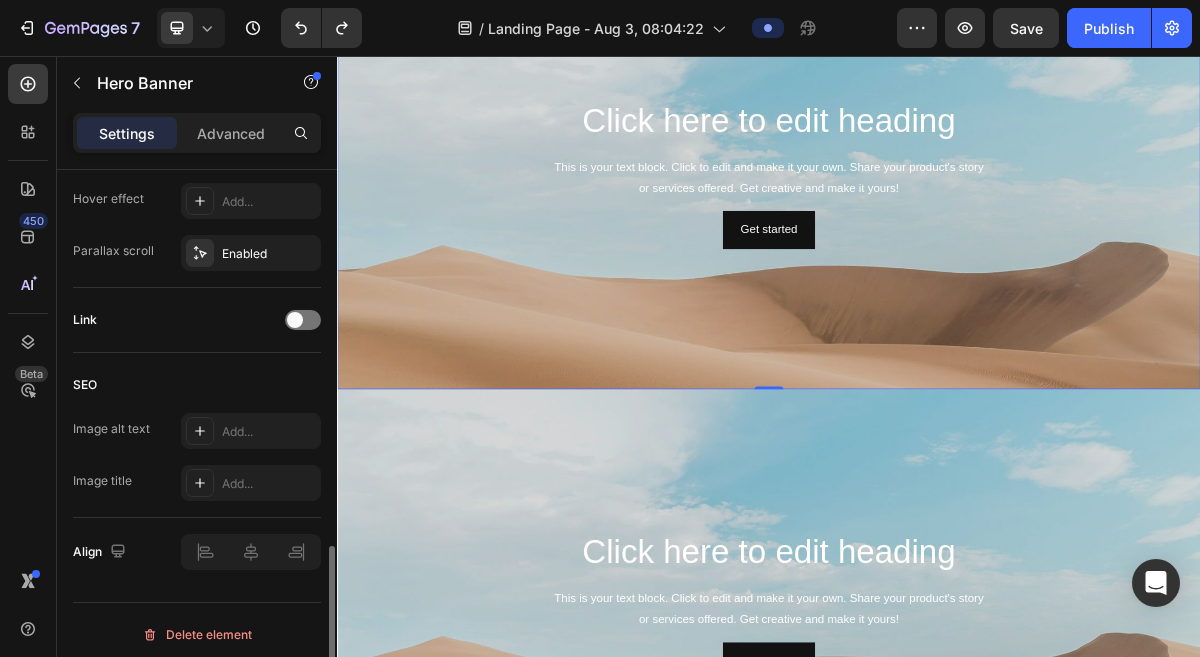 scroll, scrollTop: 1119, scrollLeft: 0, axis: vertical 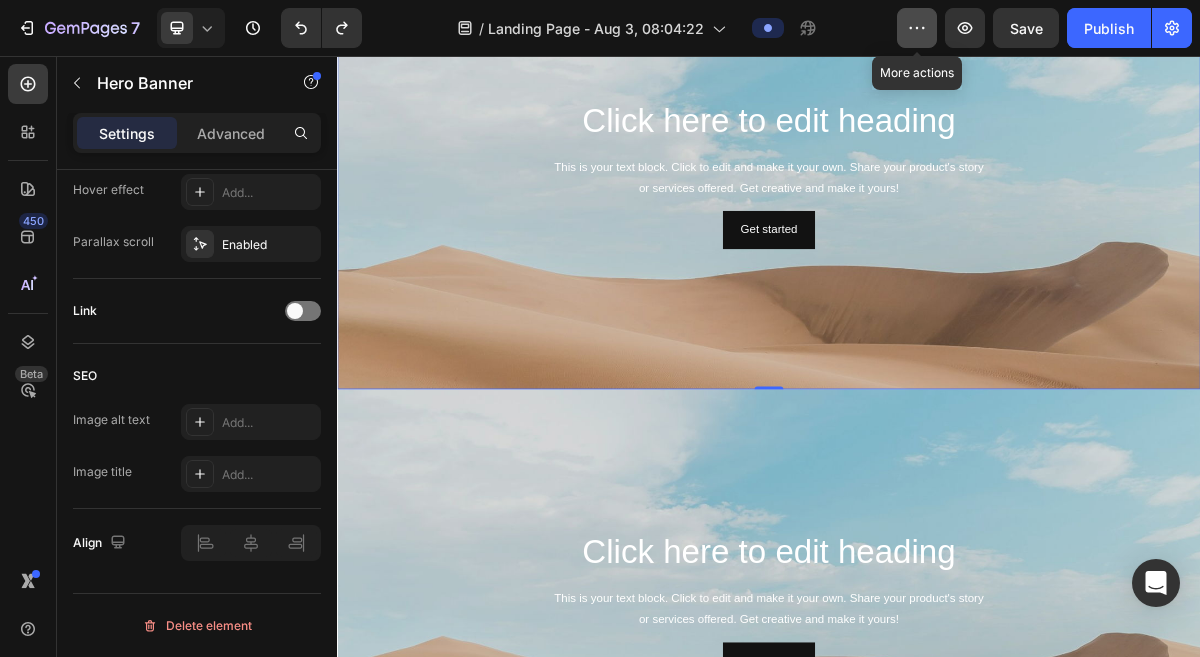 click 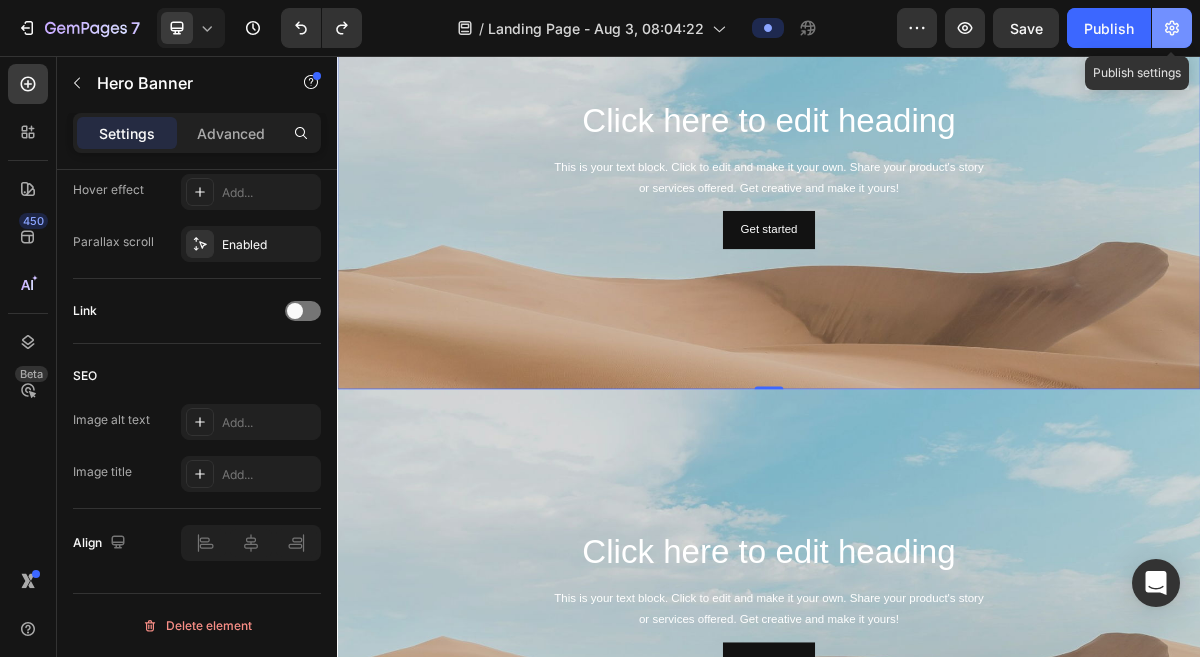 click 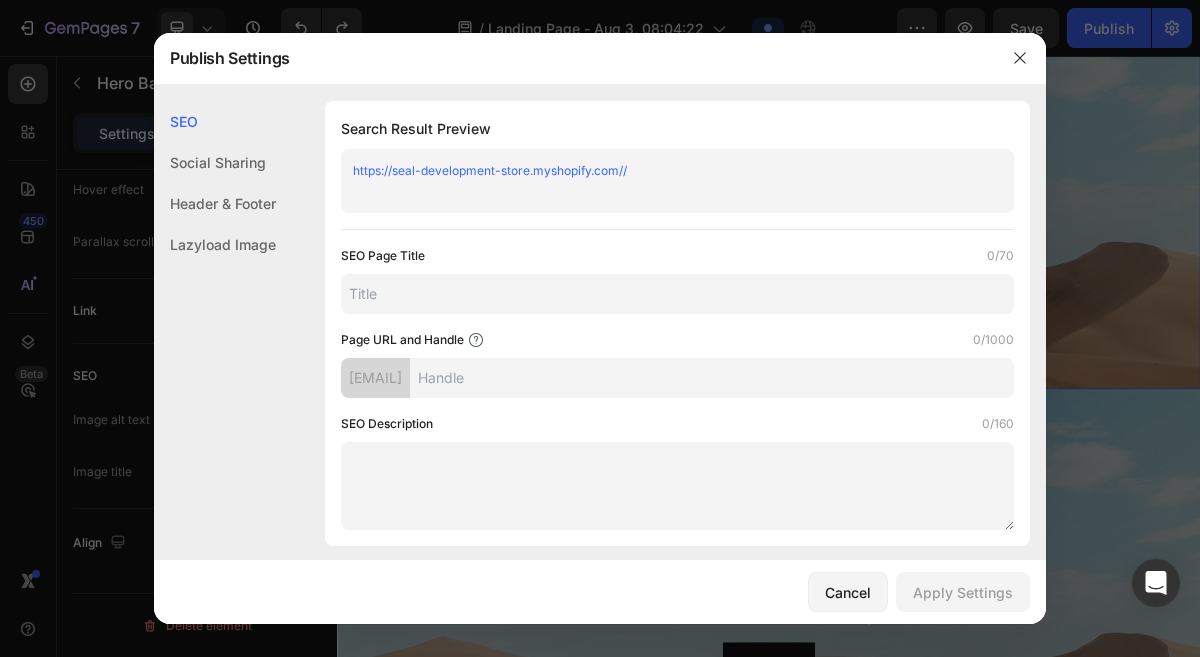 click on "Social Sharing" 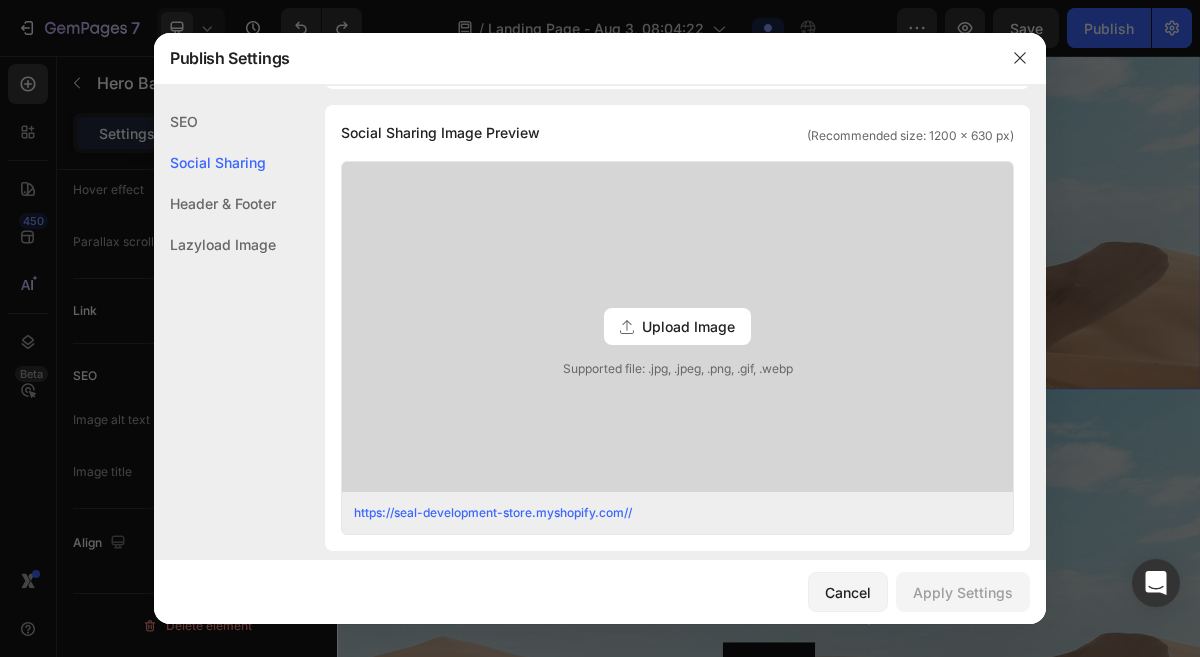 click on "Lazyload Image" 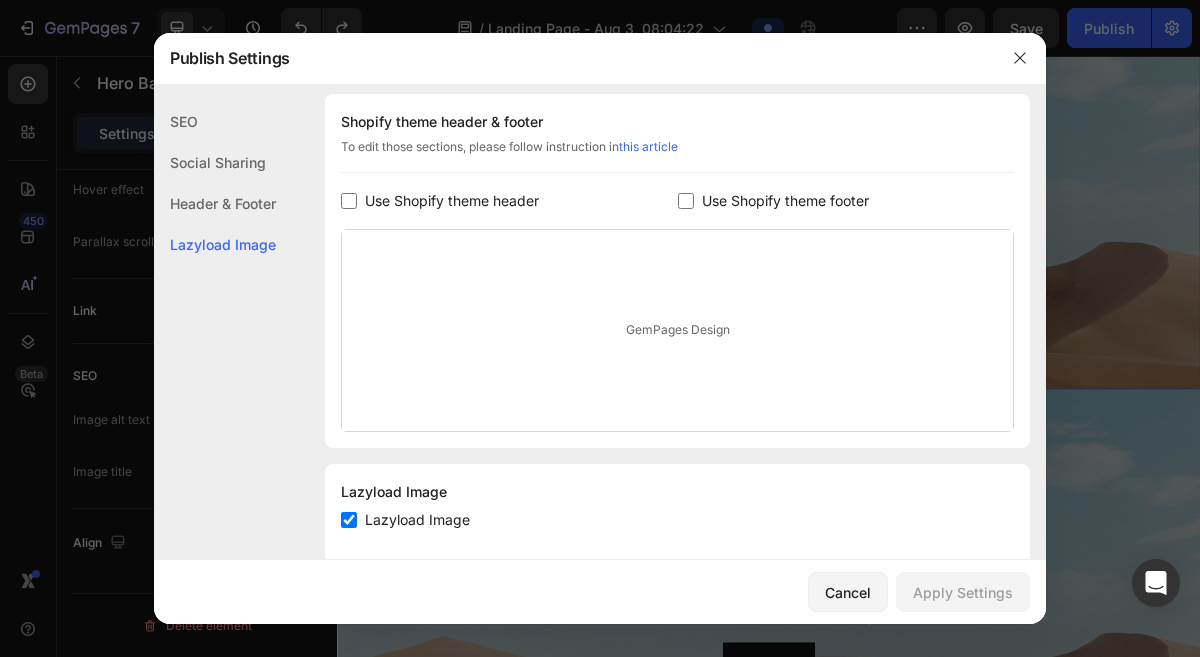 scroll, scrollTop: 965, scrollLeft: 0, axis: vertical 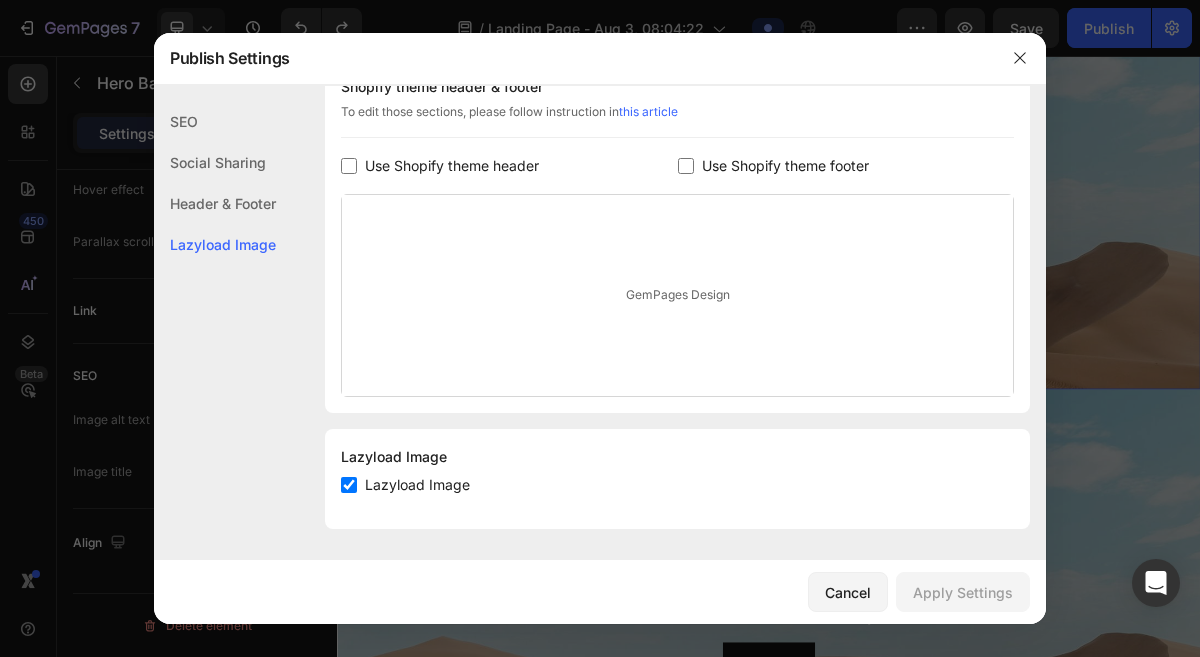click on "Header & Footer" 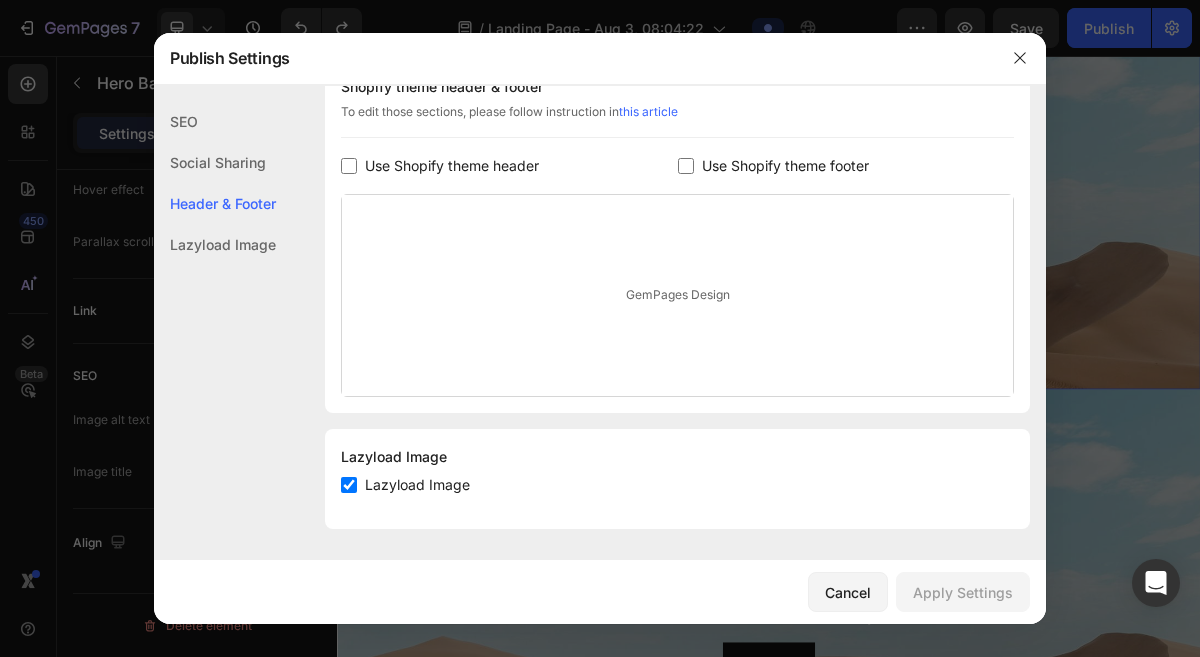 scroll, scrollTop: 919, scrollLeft: 0, axis: vertical 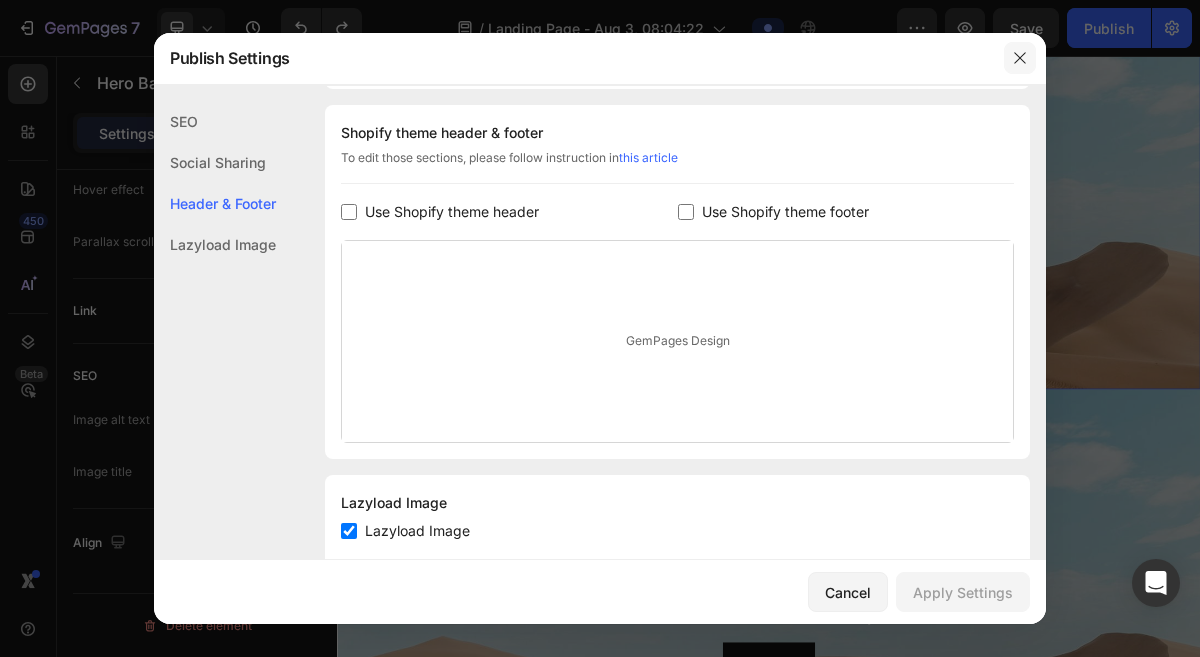 click 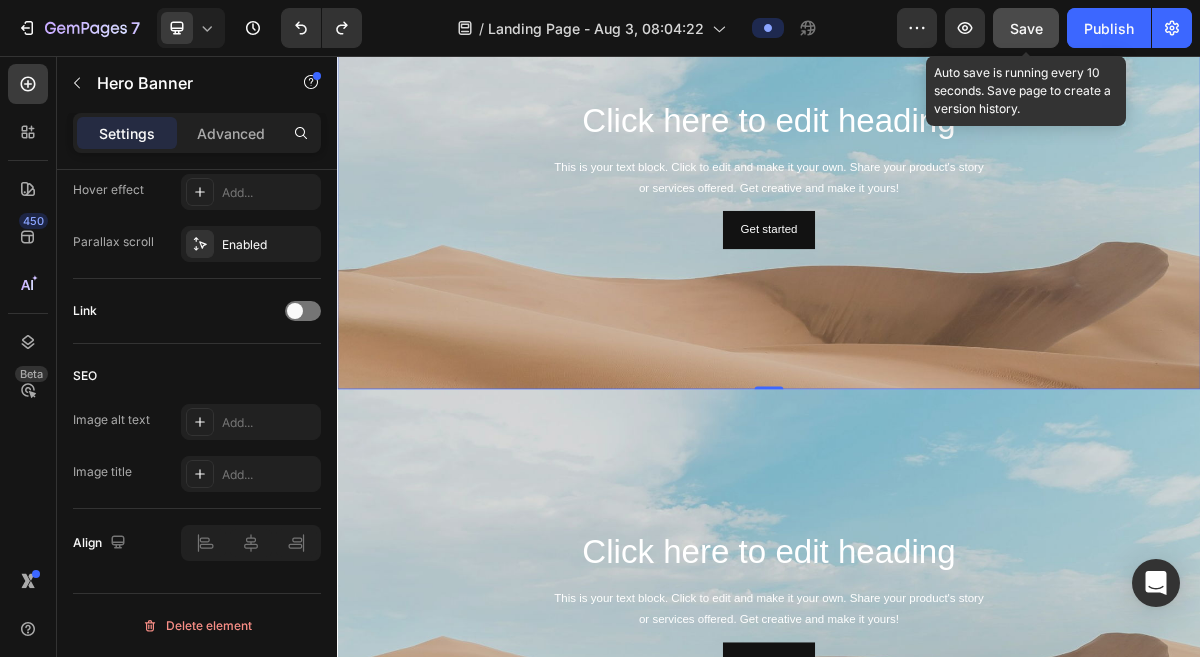 click on "Save" 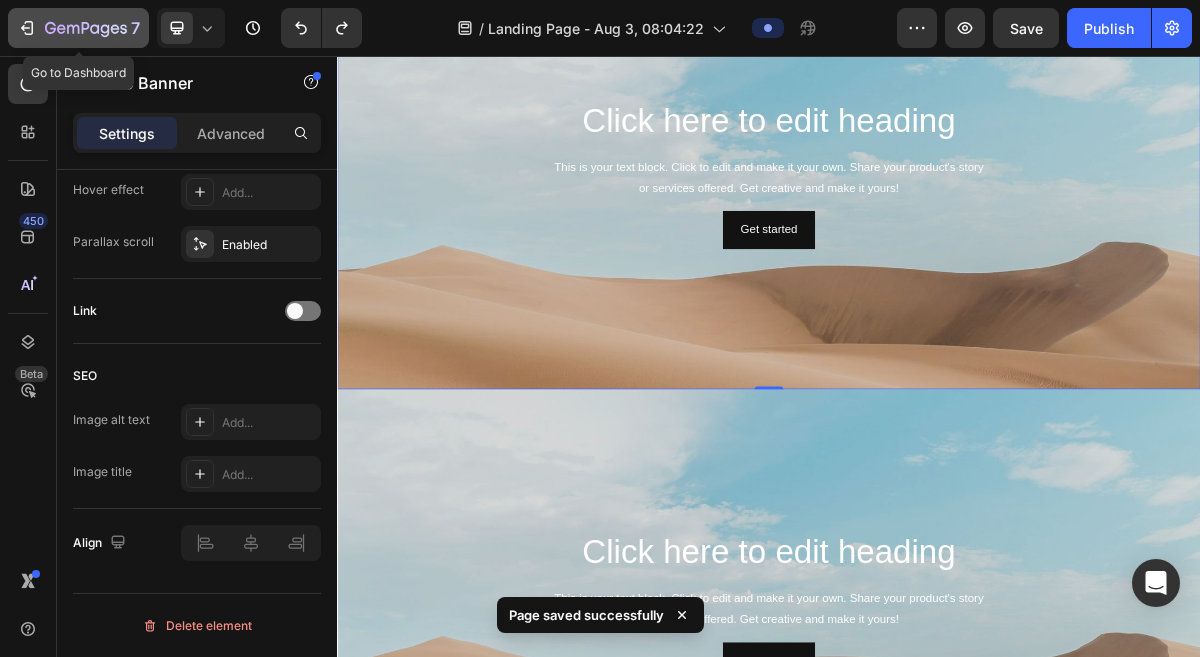 click 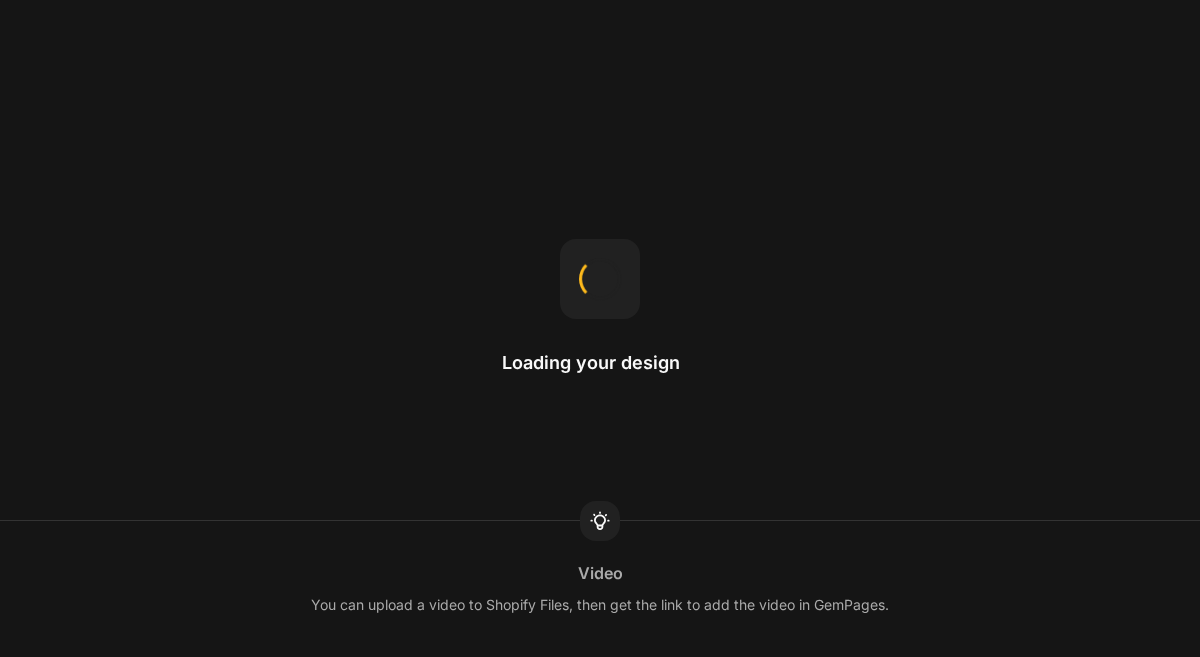 scroll, scrollTop: 0, scrollLeft: 0, axis: both 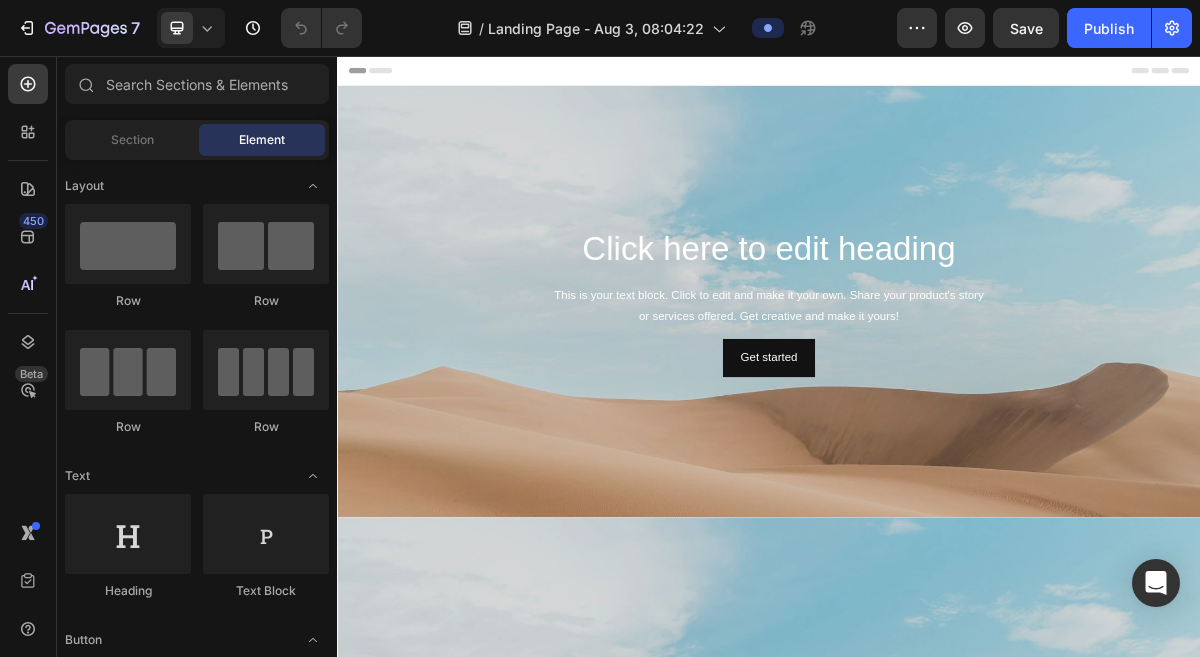 drag, startPoint x: 337, startPoint y: 56, endPoint x: 646, endPoint y: 680, distance: 696.3167 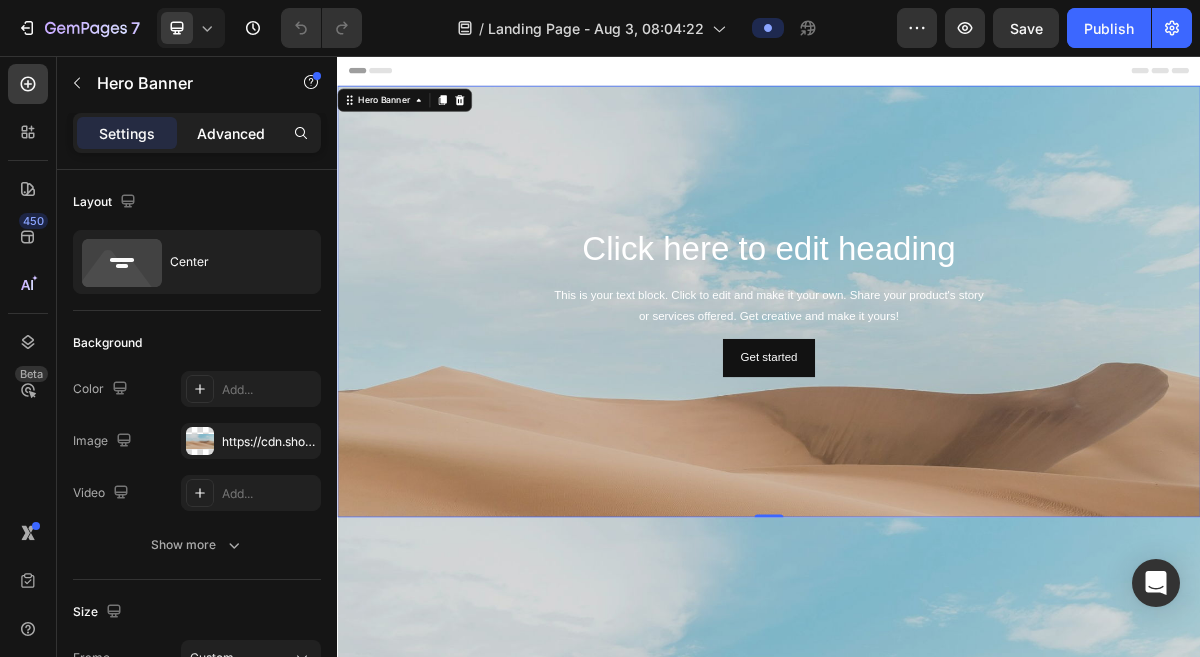 click on "Advanced" at bounding box center [231, 133] 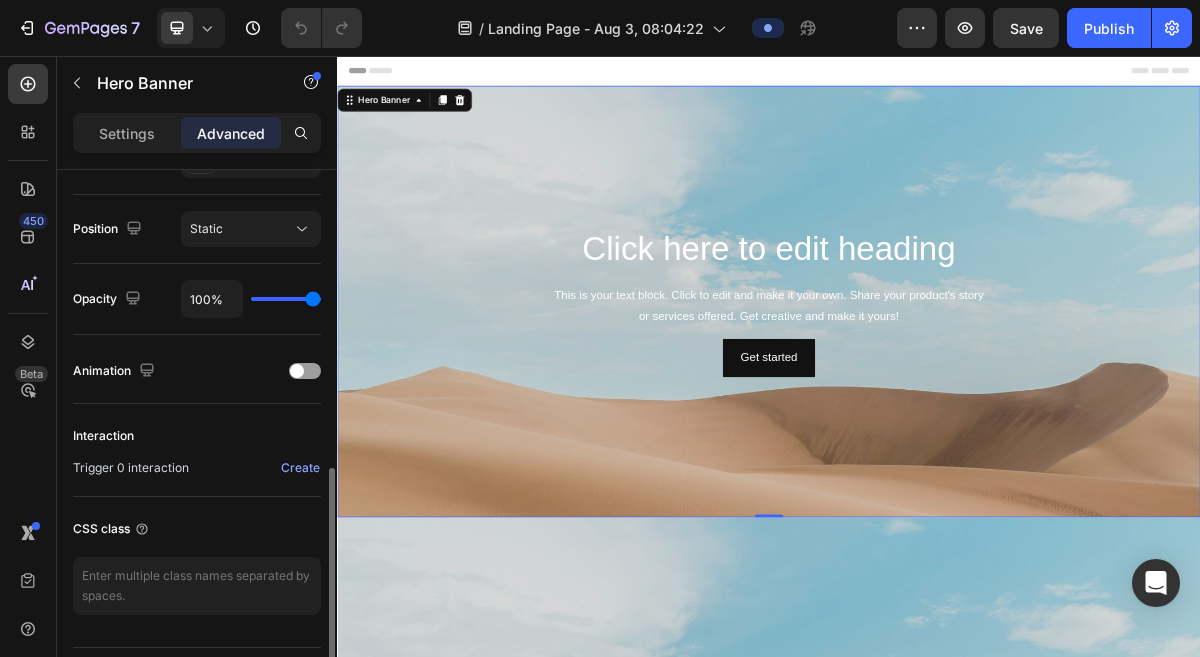 scroll, scrollTop: 760, scrollLeft: 0, axis: vertical 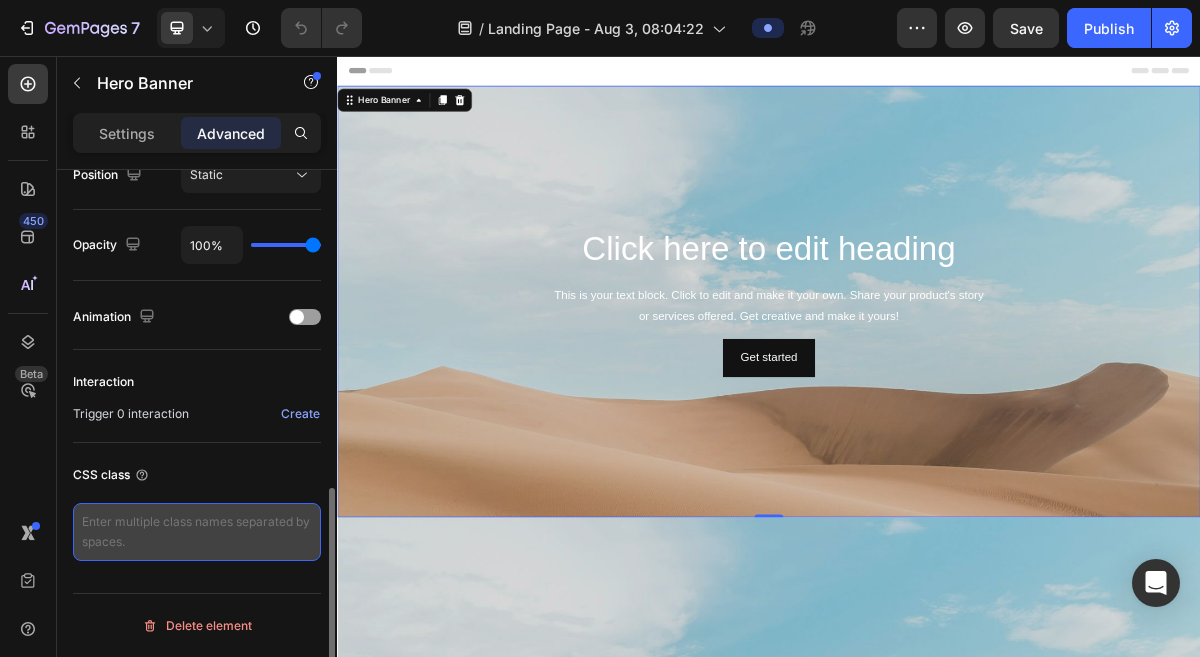 click at bounding box center [197, 532] 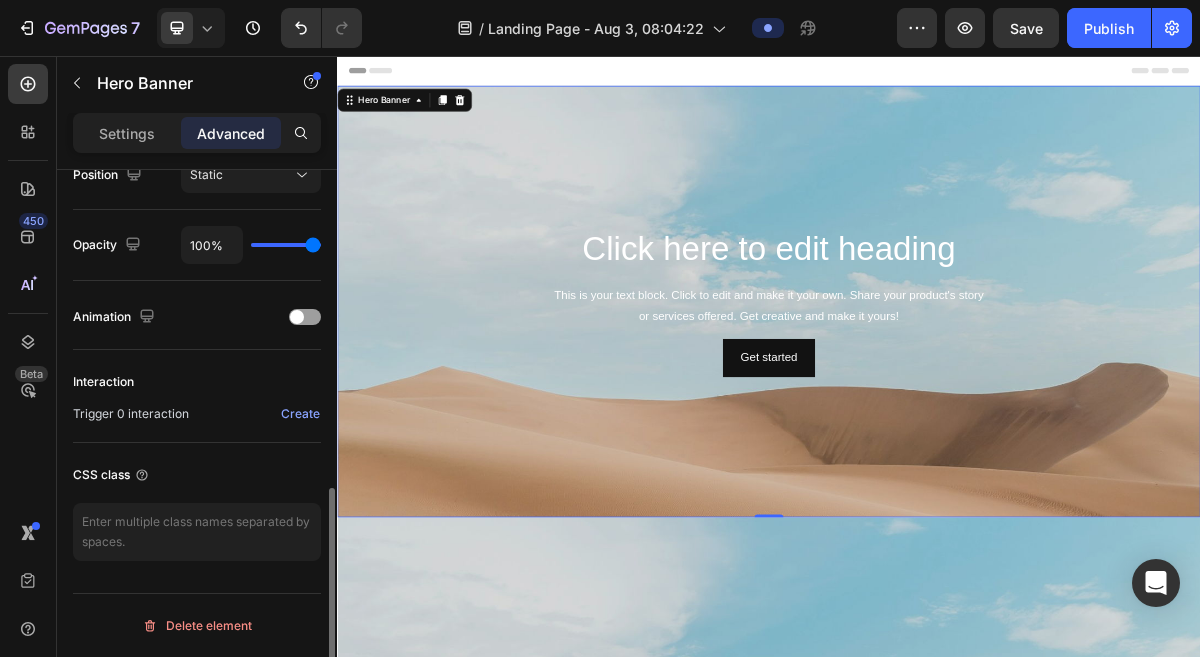 click on "CSS class" at bounding box center [111, 475] 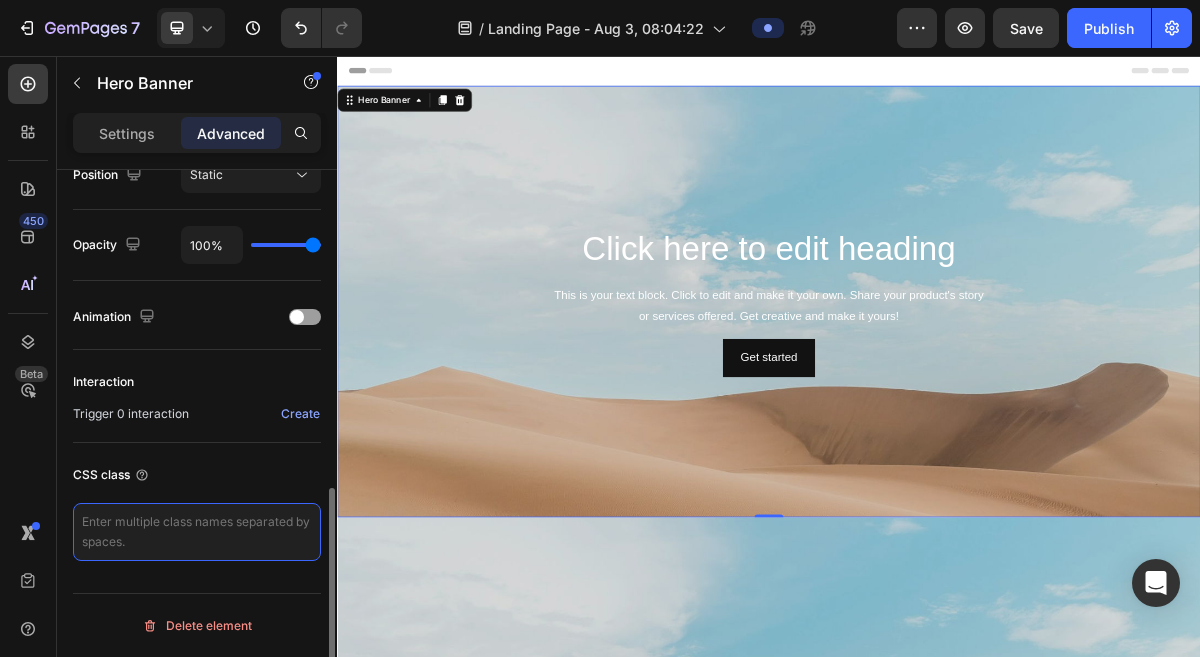 click at bounding box center (197, 532) 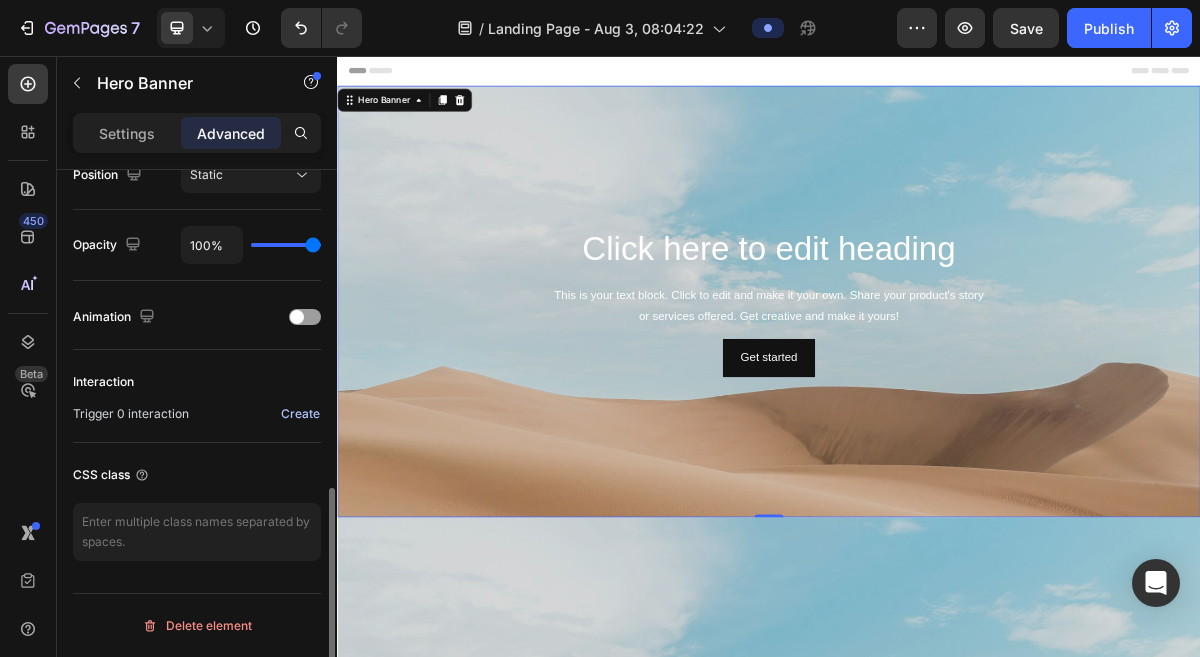 click on "Create" at bounding box center (300, 414) 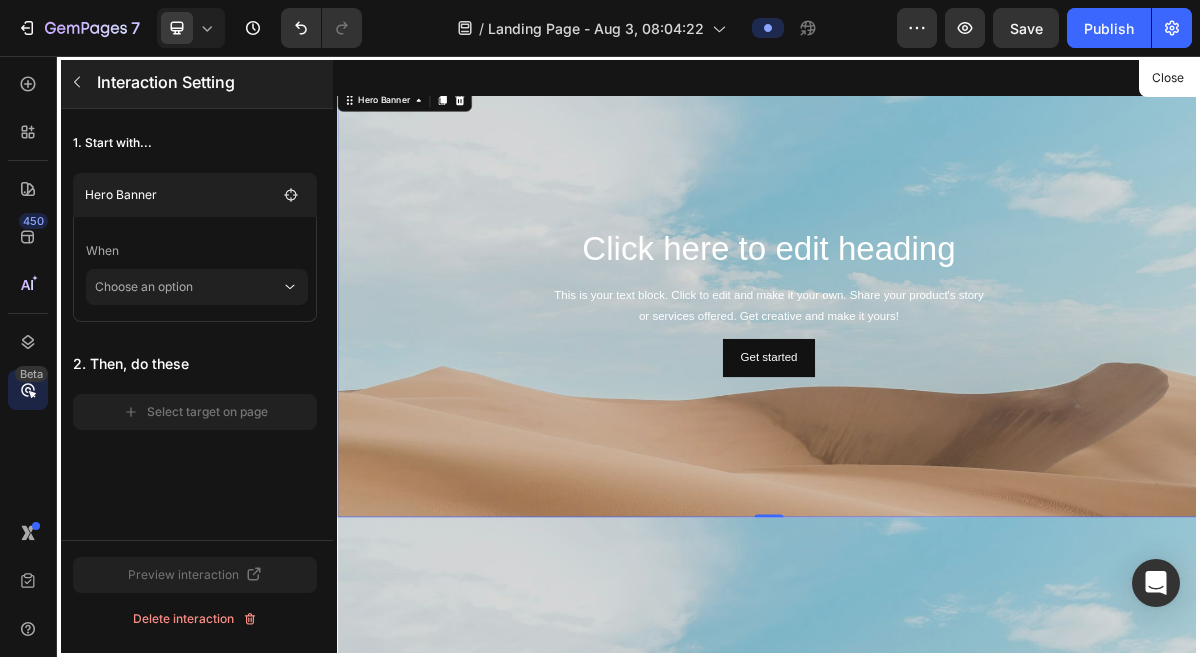 click 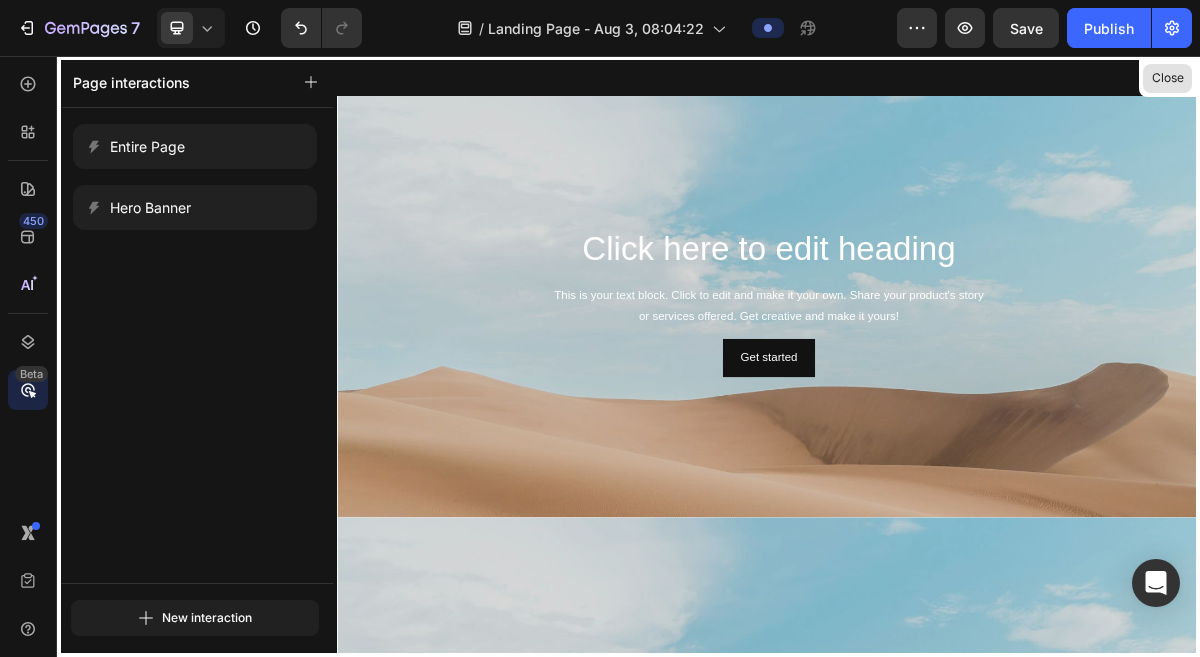click on "Close" at bounding box center (1167, 78) 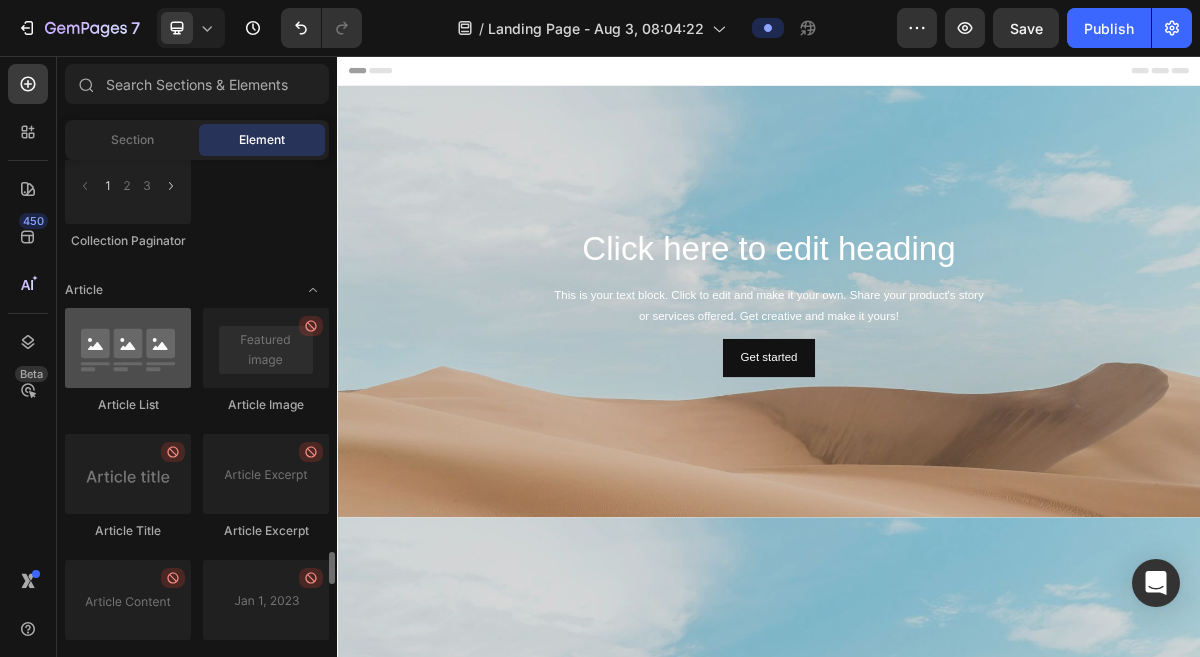 scroll, scrollTop: 6304, scrollLeft: 0, axis: vertical 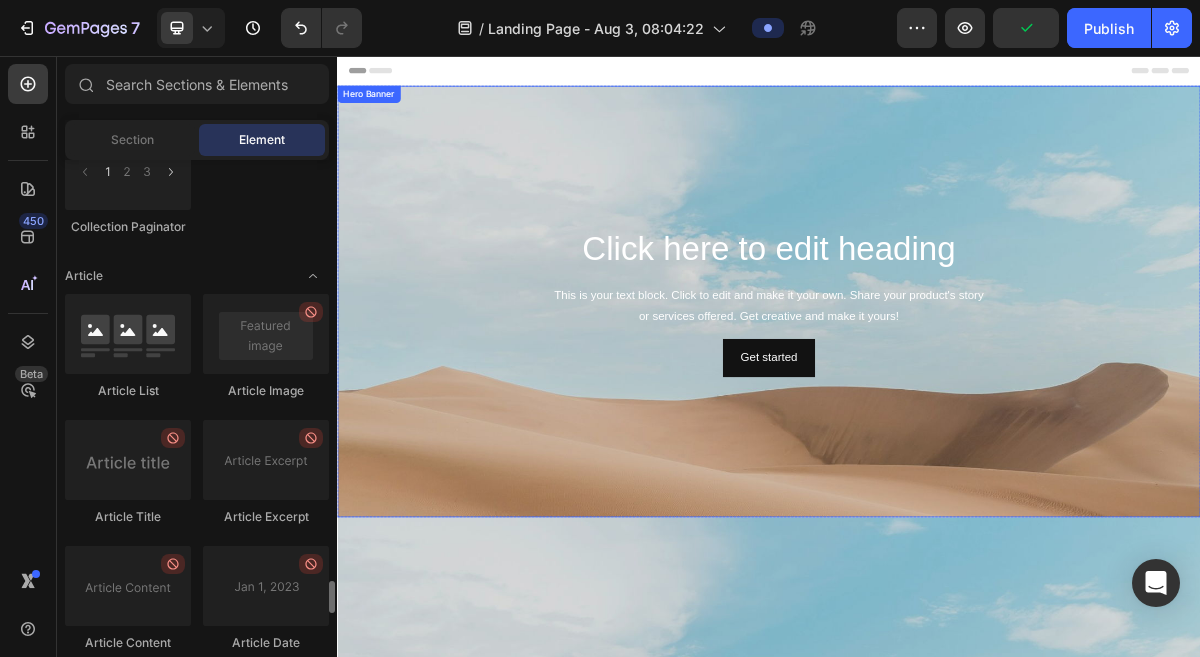 click at bounding box center (937, 547) 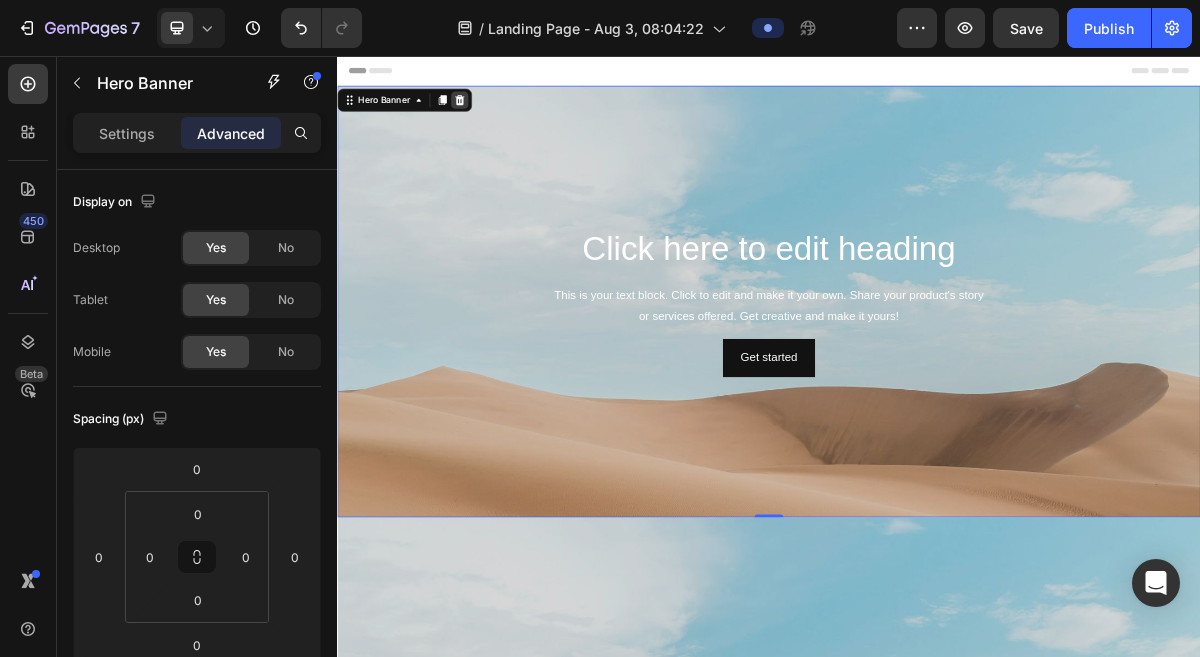 click 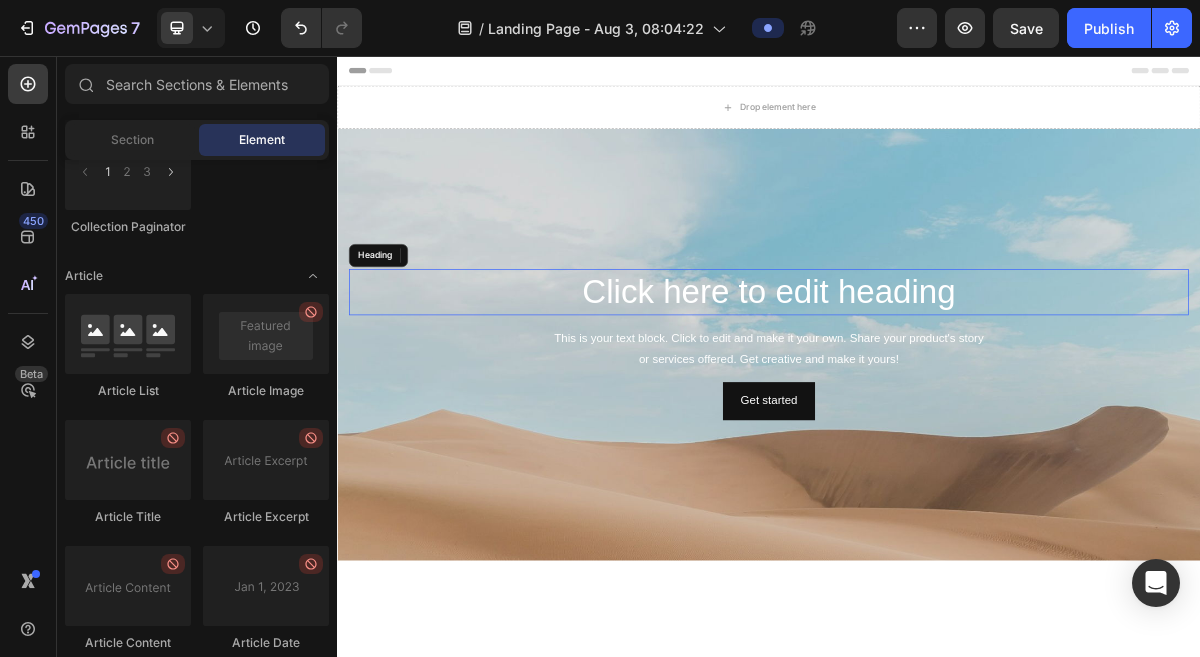 click on "Click here to edit heading" at bounding box center [937, 384] 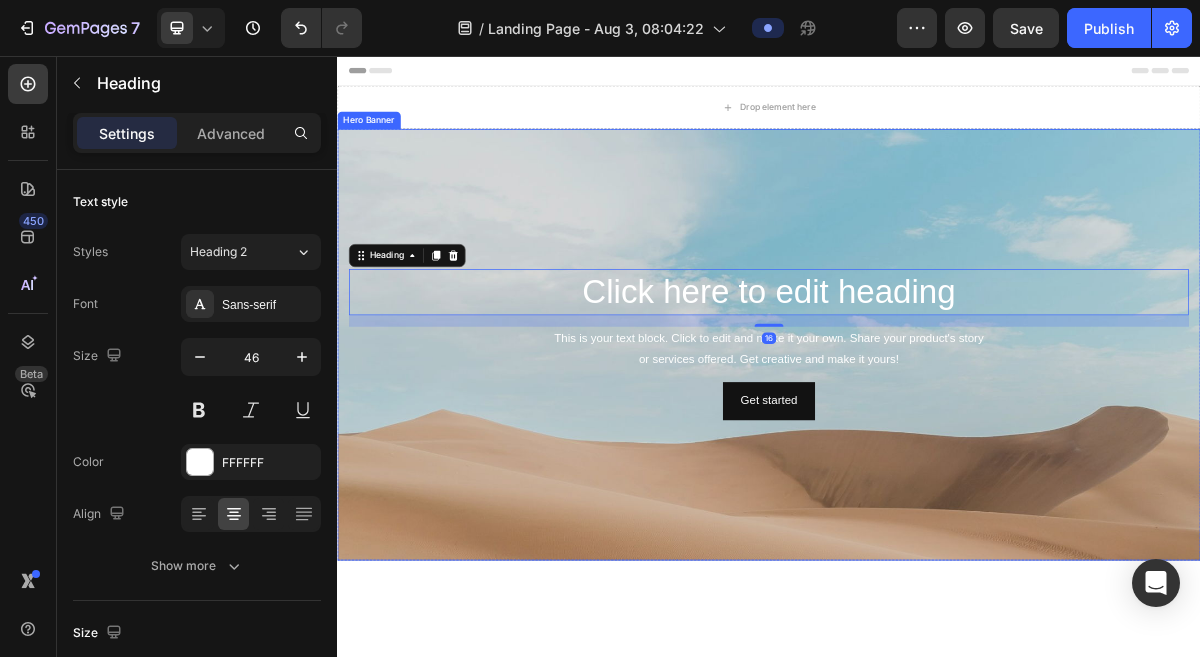 click on "Drop element here" at bounding box center (937, 127) 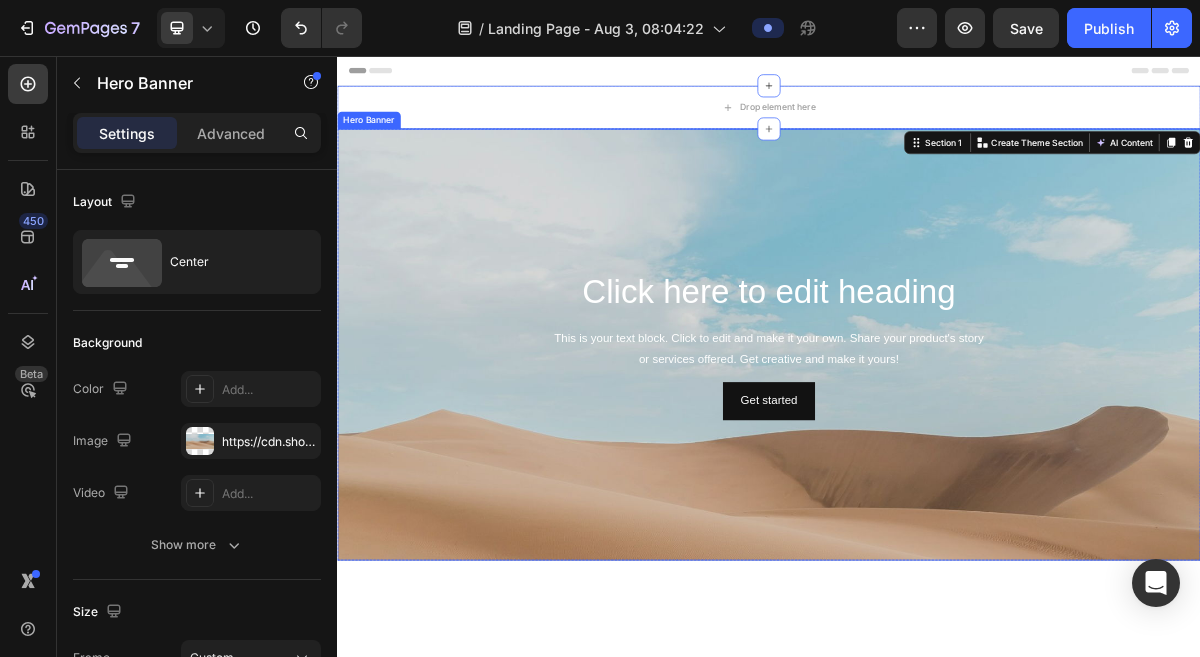 click at bounding box center [937, 607] 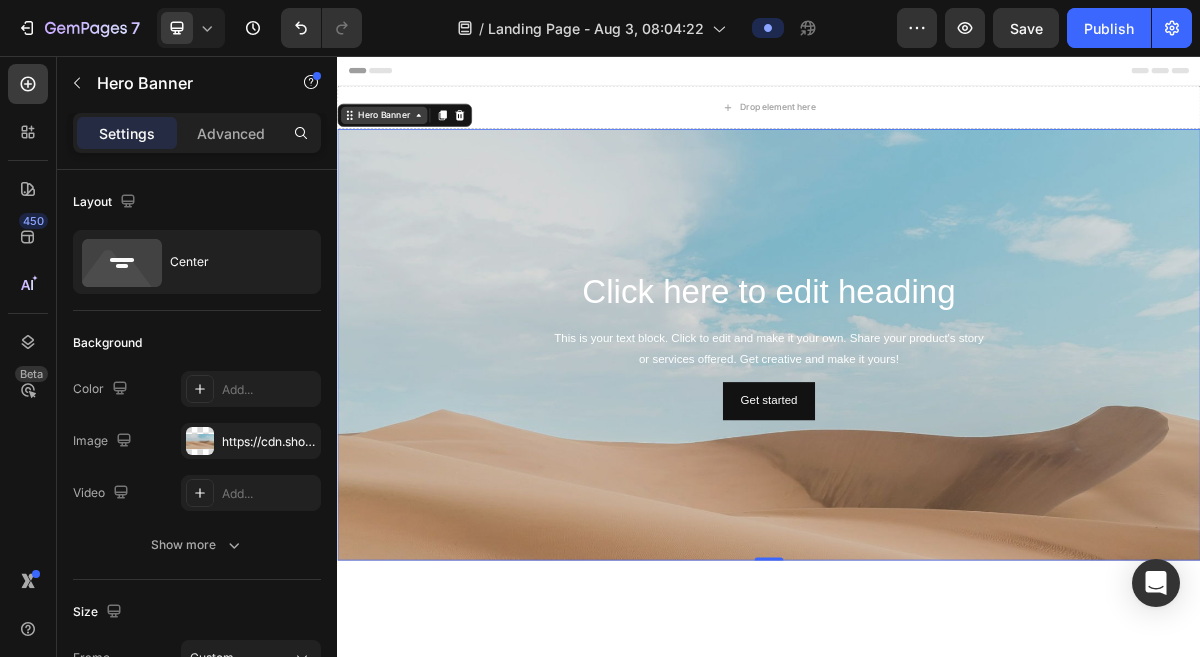 click 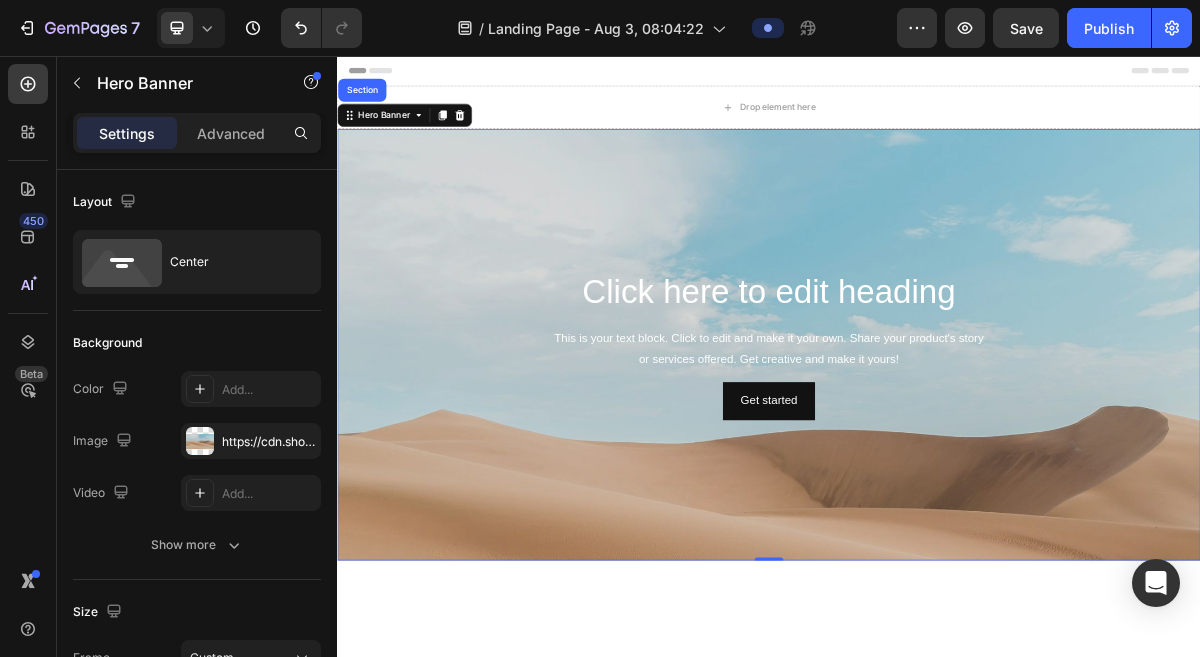 click at bounding box center [937, 607] 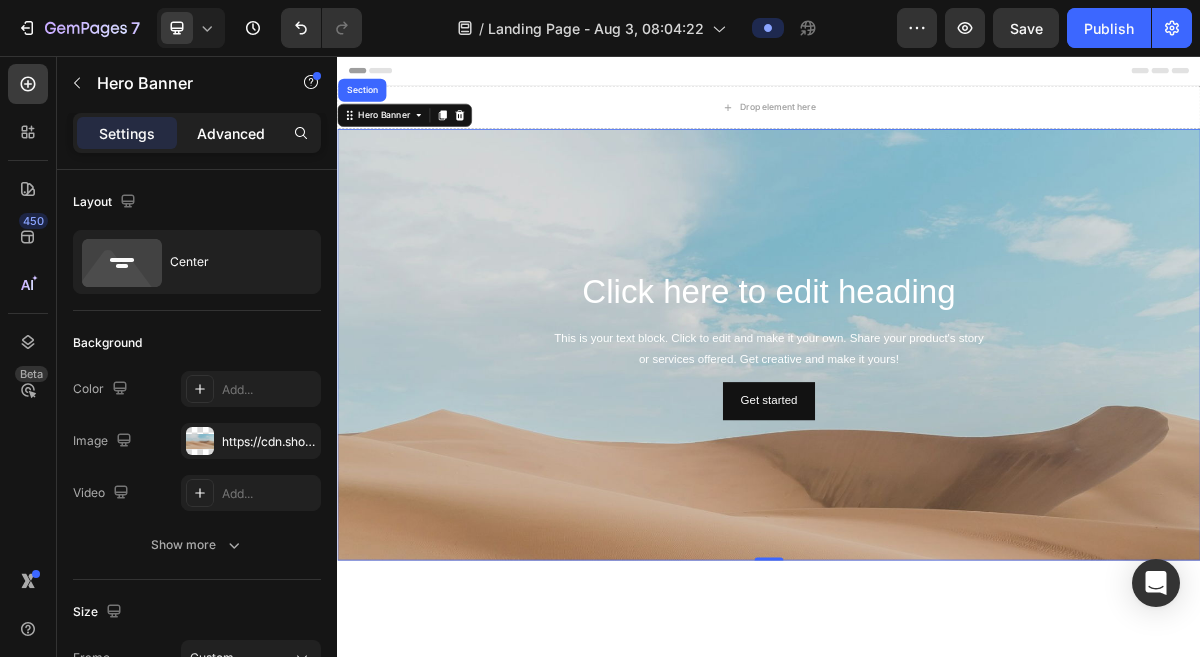 click on "Advanced" at bounding box center (231, 133) 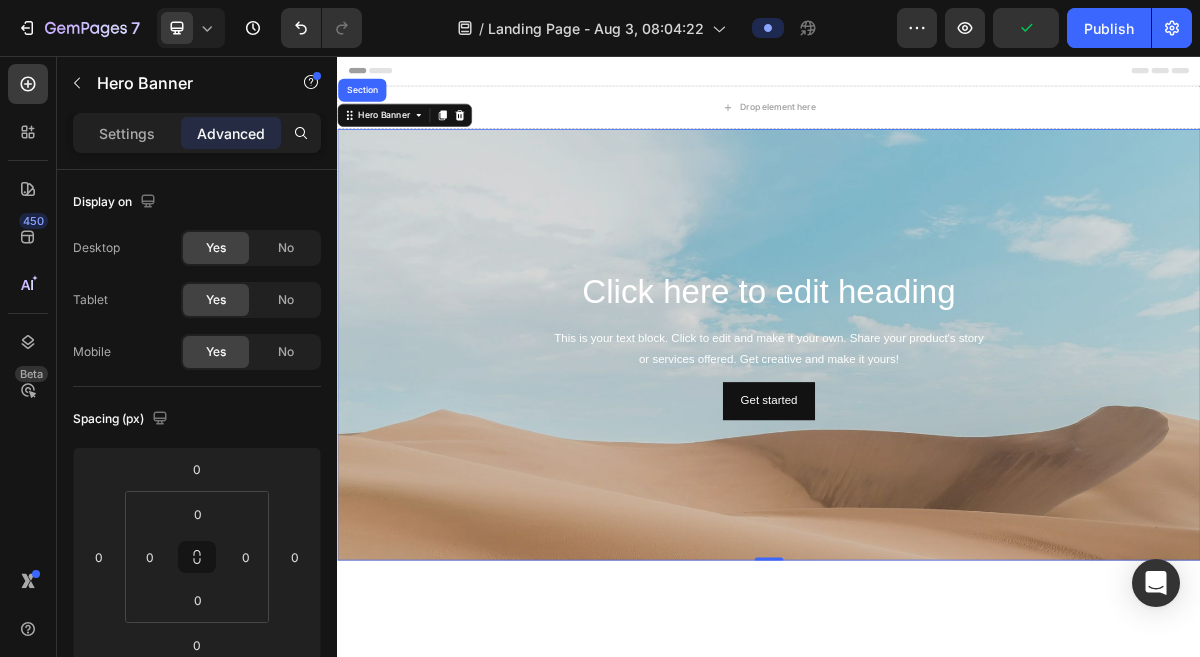 click at bounding box center (937, 607) 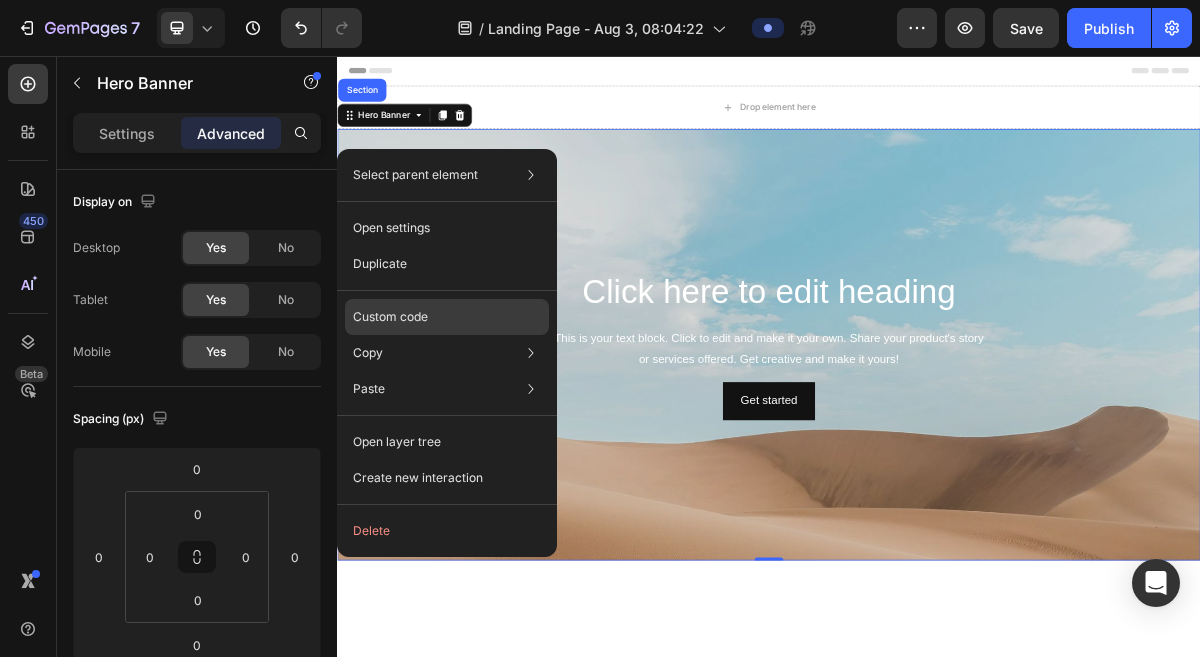click on "Custom code" at bounding box center [390, 317] 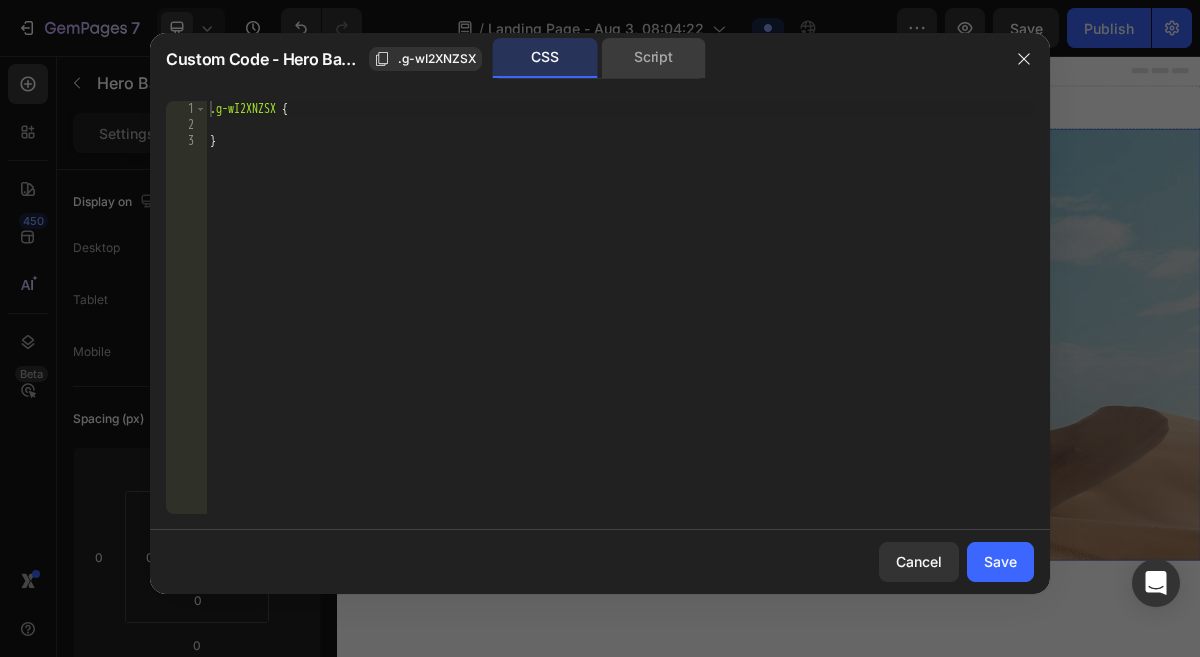 click on "Script" 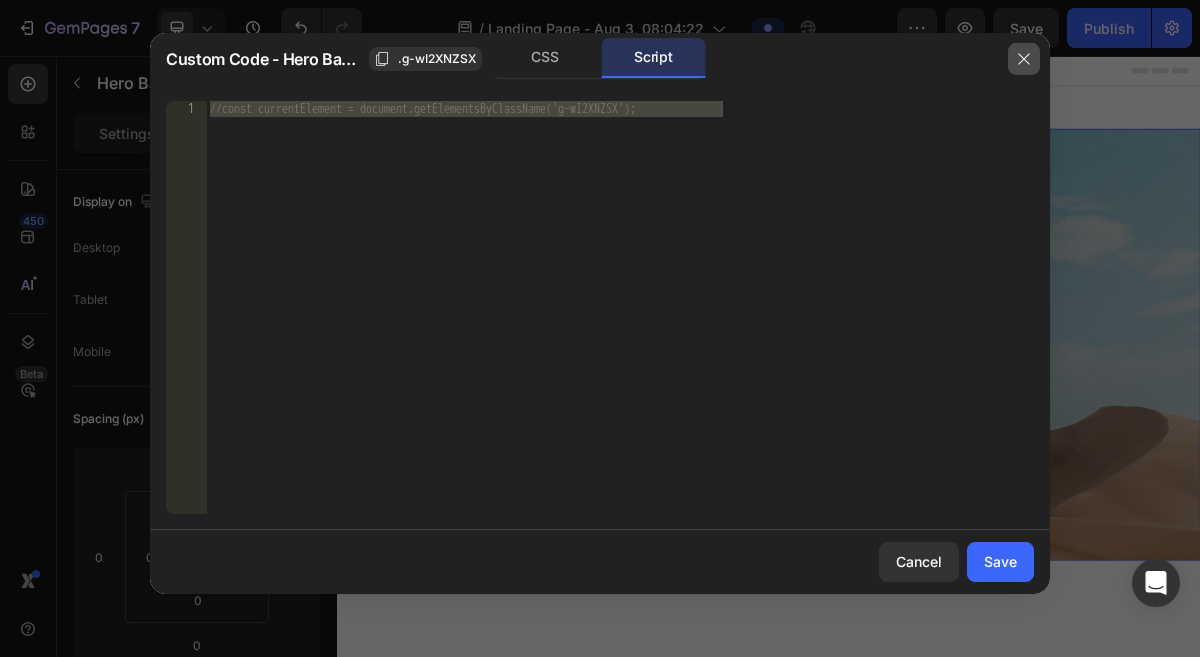 click at bounding box center [1024, 59] 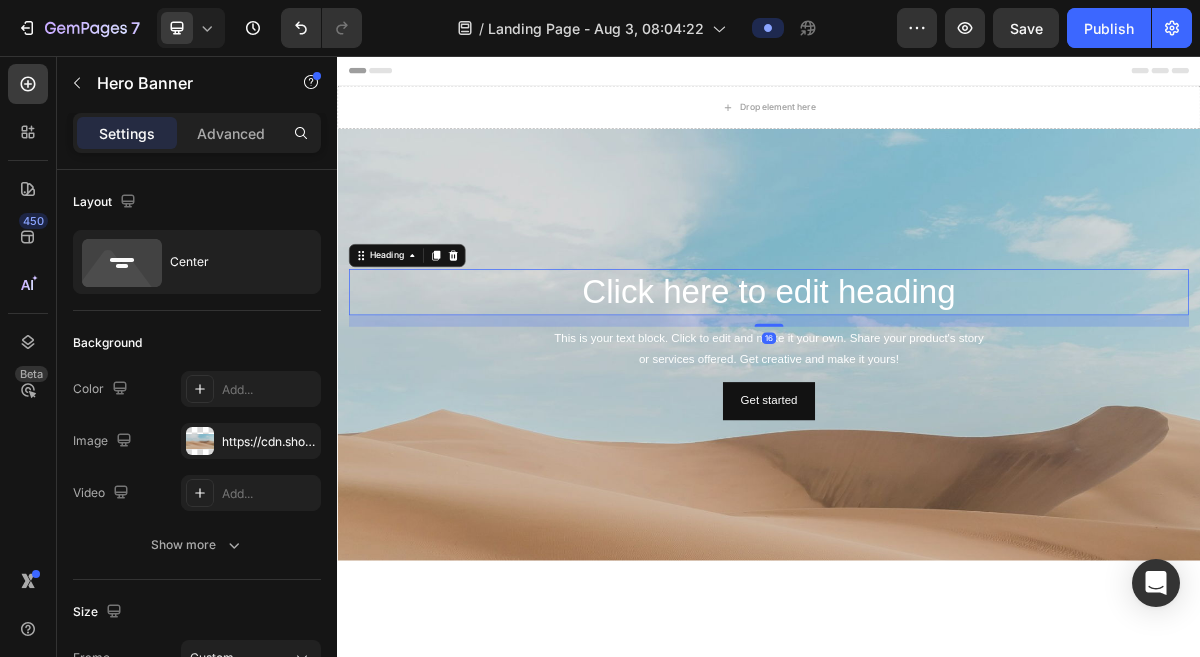 click on "Click here to edit heading" at bounding box center [937, 384] 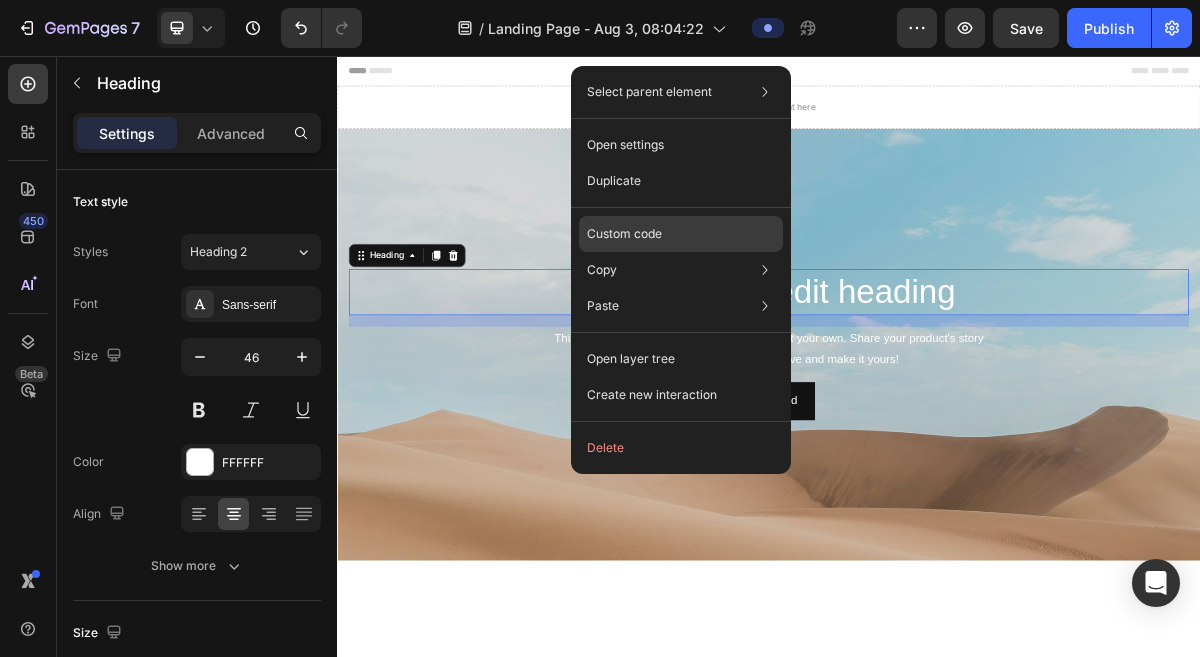click on "Custom code" 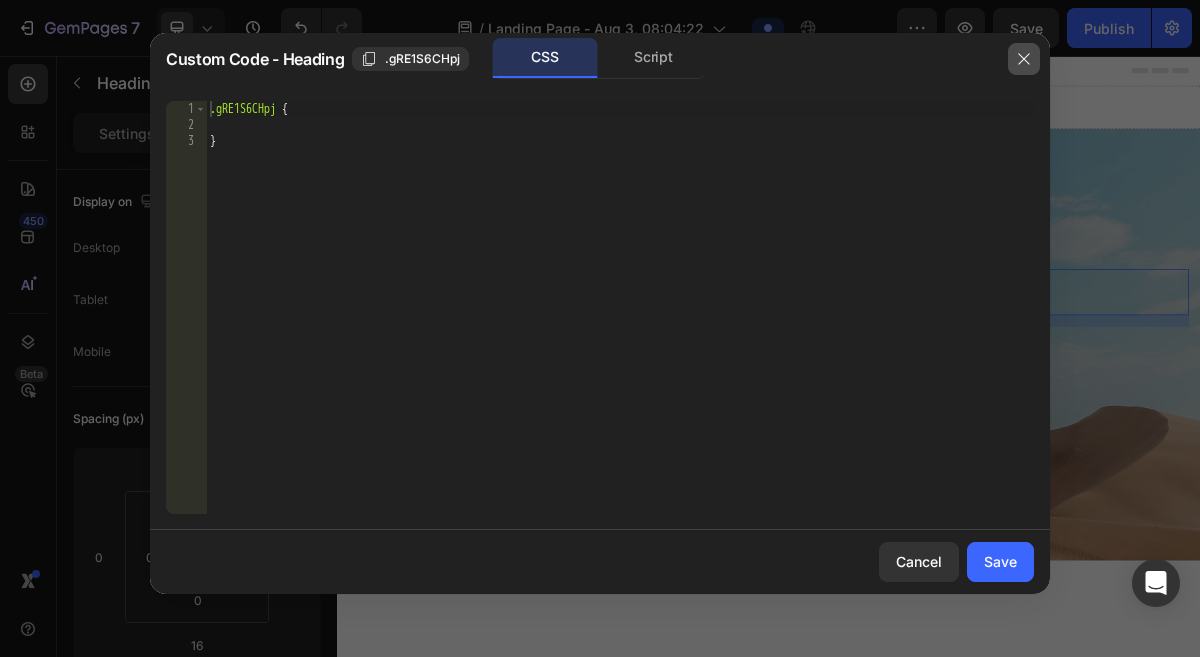 click at bounding box center (1024, 59) 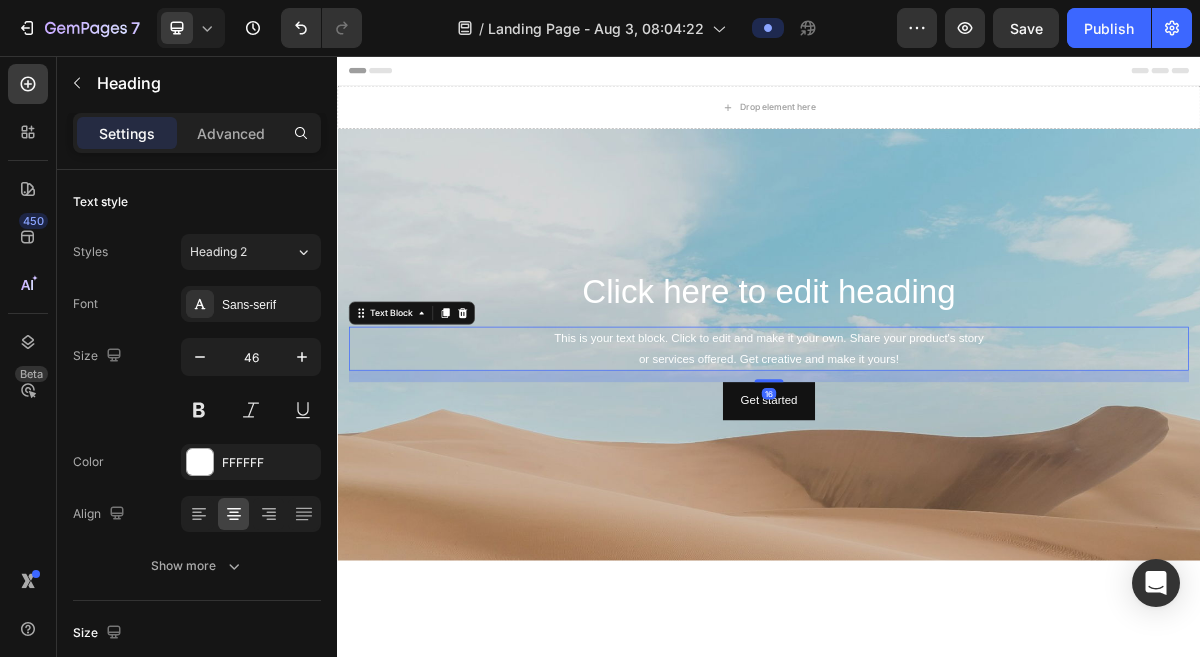 click on "This is your text block. Click to edit and make it your own. Share your product's story                   or services offered. Get creative and make it yours!" at bounding box center (937, 463) 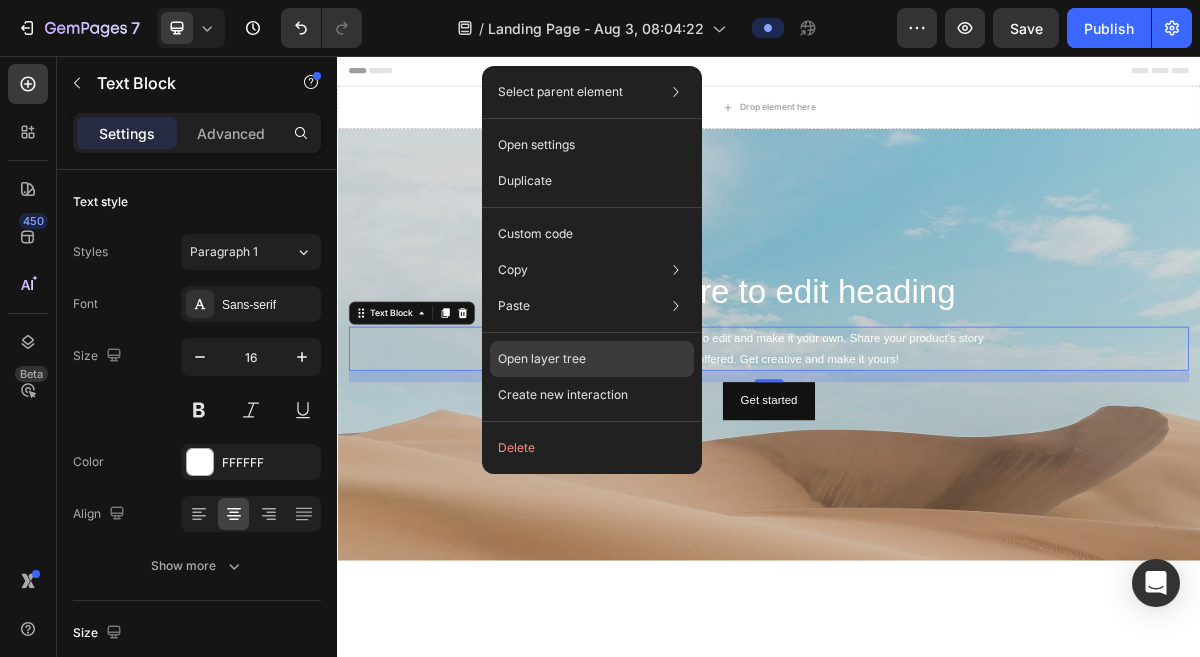 click on "Open layer tree" 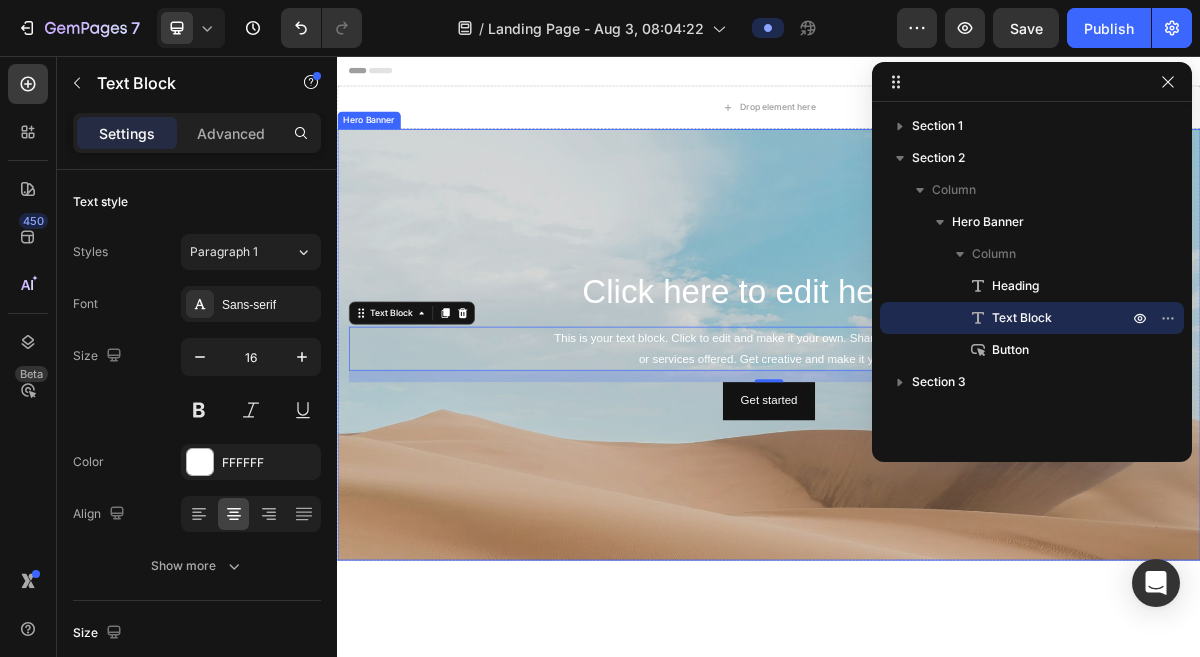 click at bounding box center [937, 607] 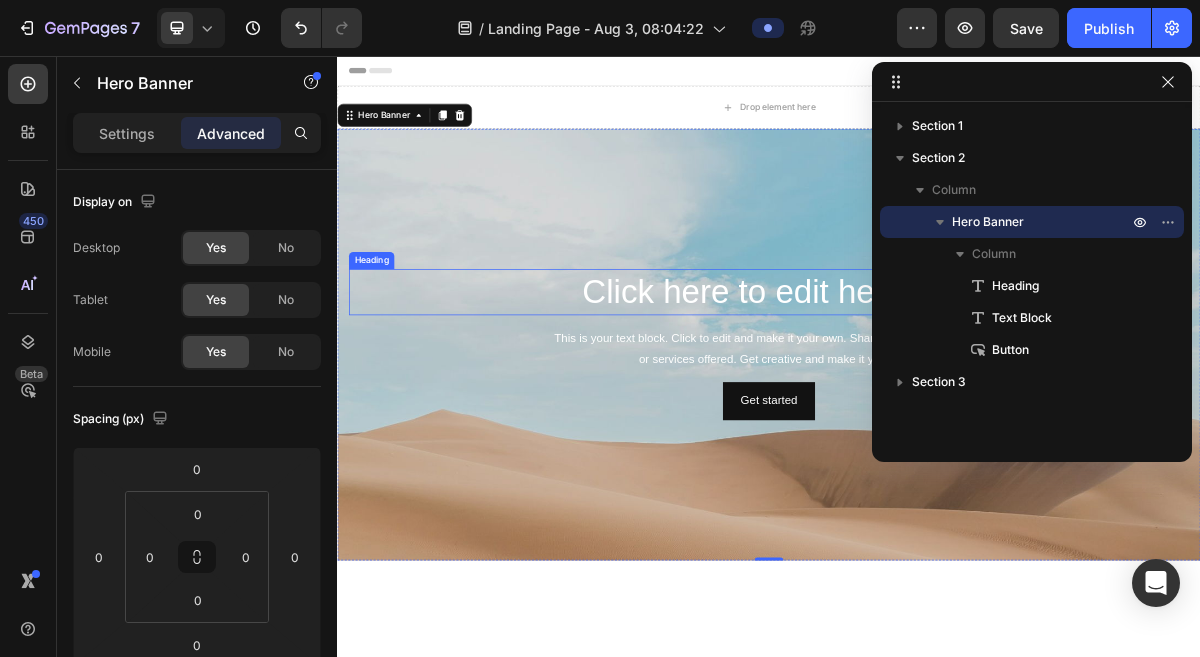 click on "Click here to edit heading" at bounding box center [937, 384] 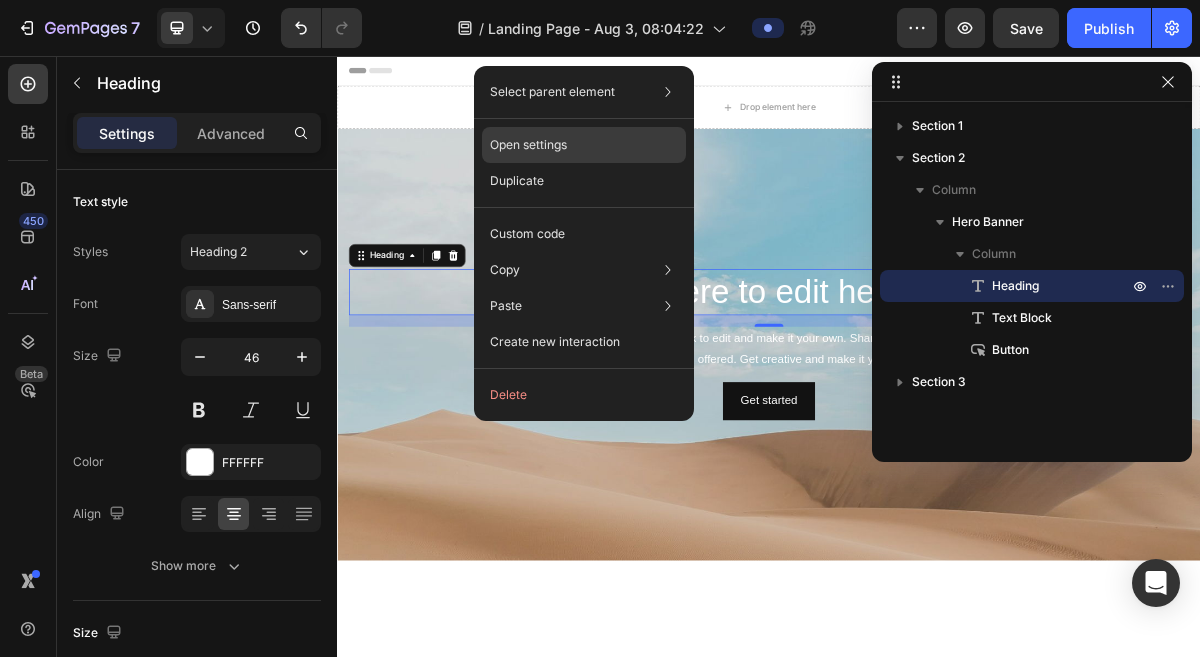 click on "Open settings" 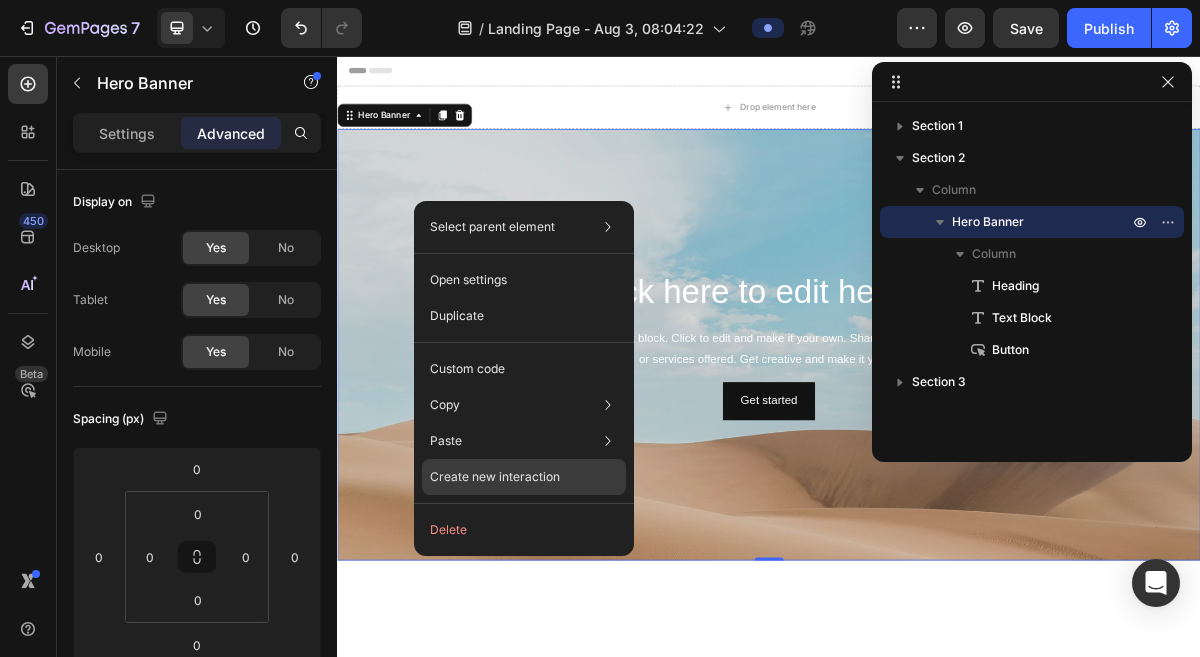 click on "Create new interaction" at bounding box center [495, 477] 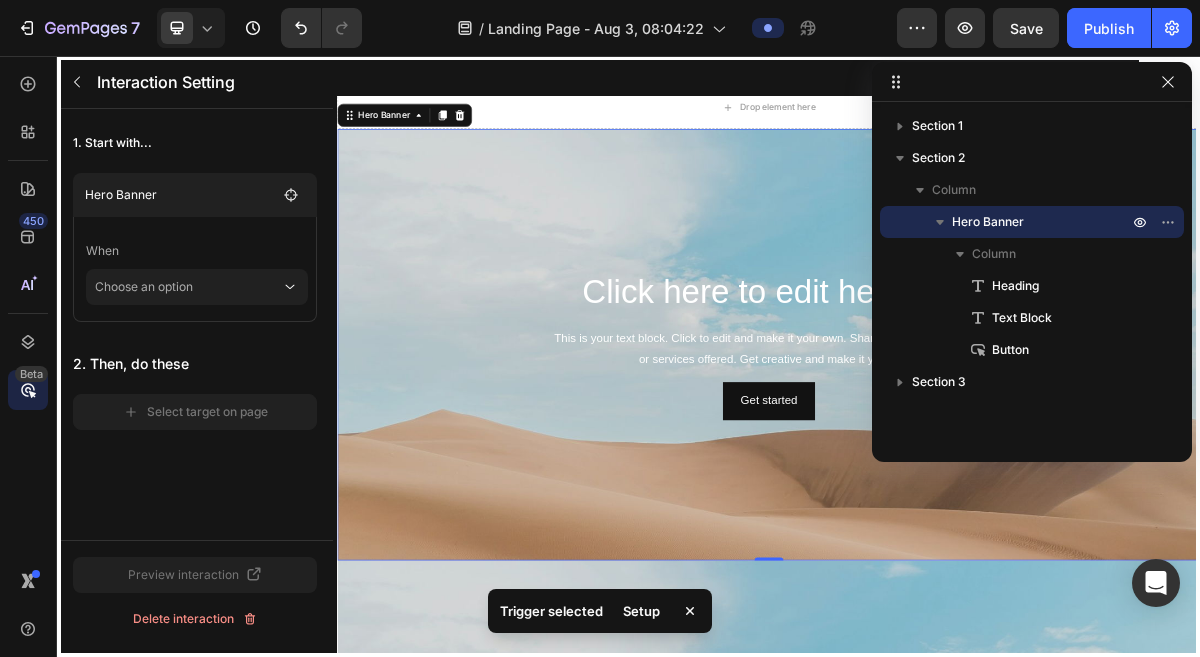 click at bounding box center (937, 474) 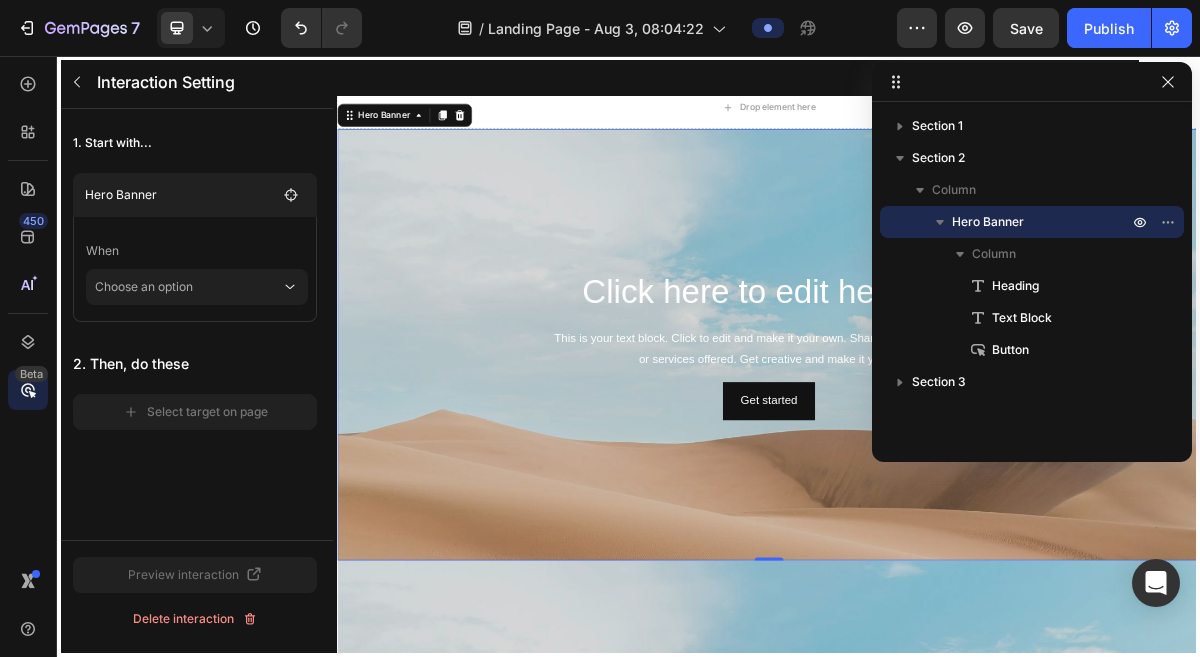 click at bounding box center [937, 474] 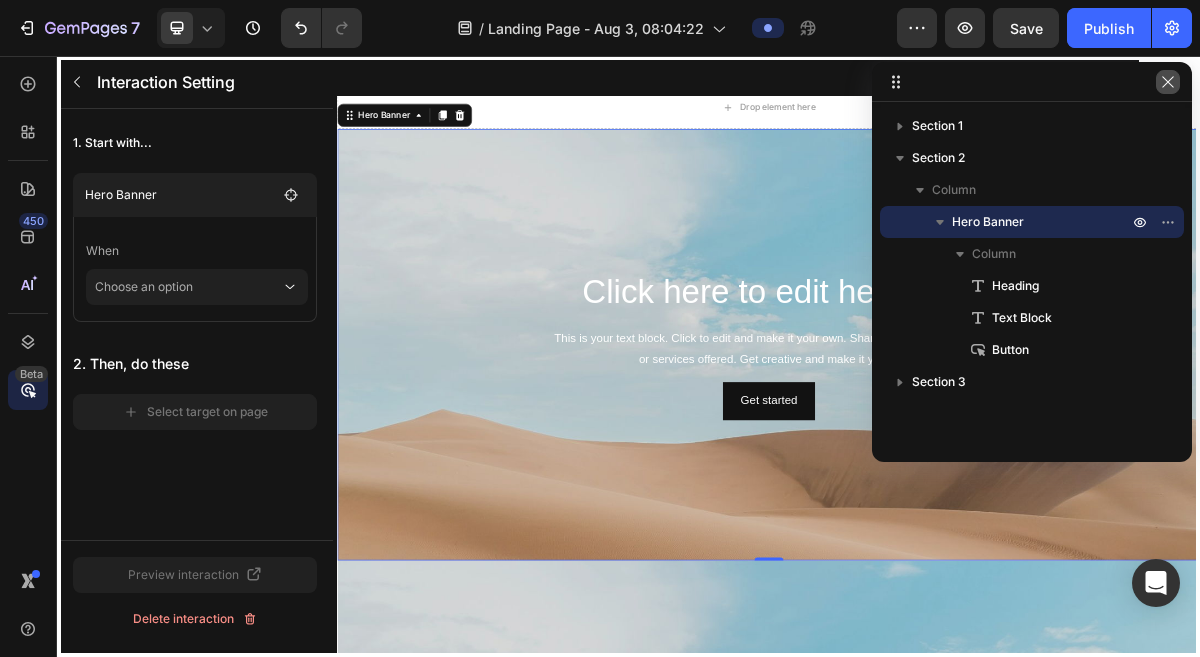 click 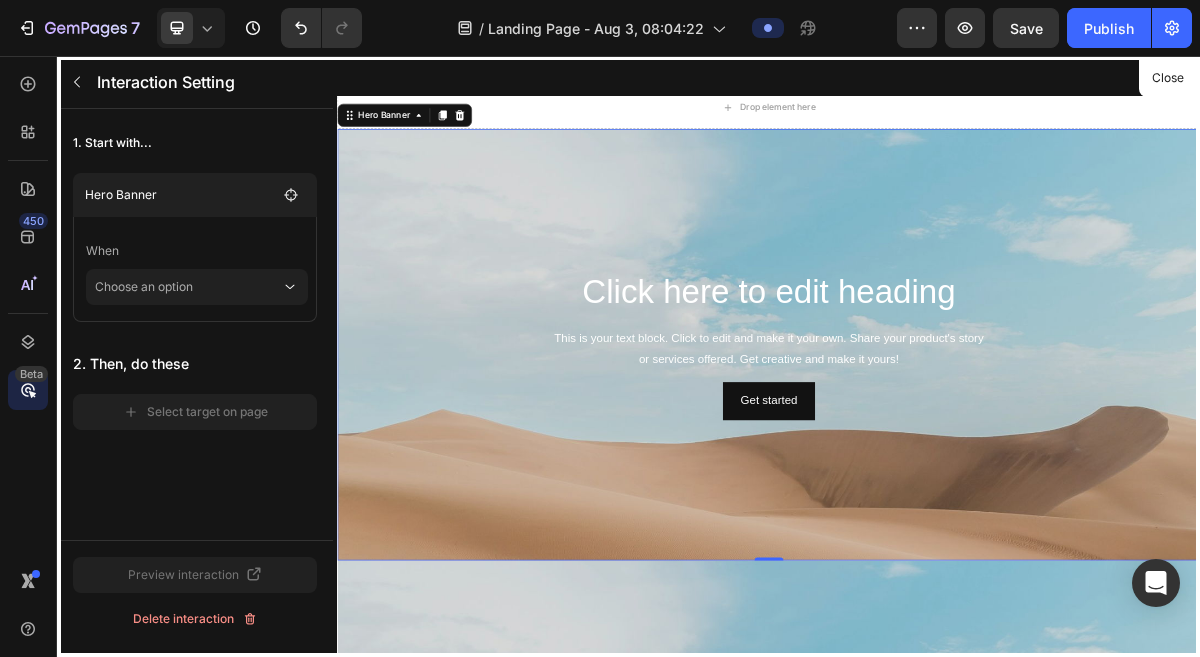 click at bounding box center (937, 474) 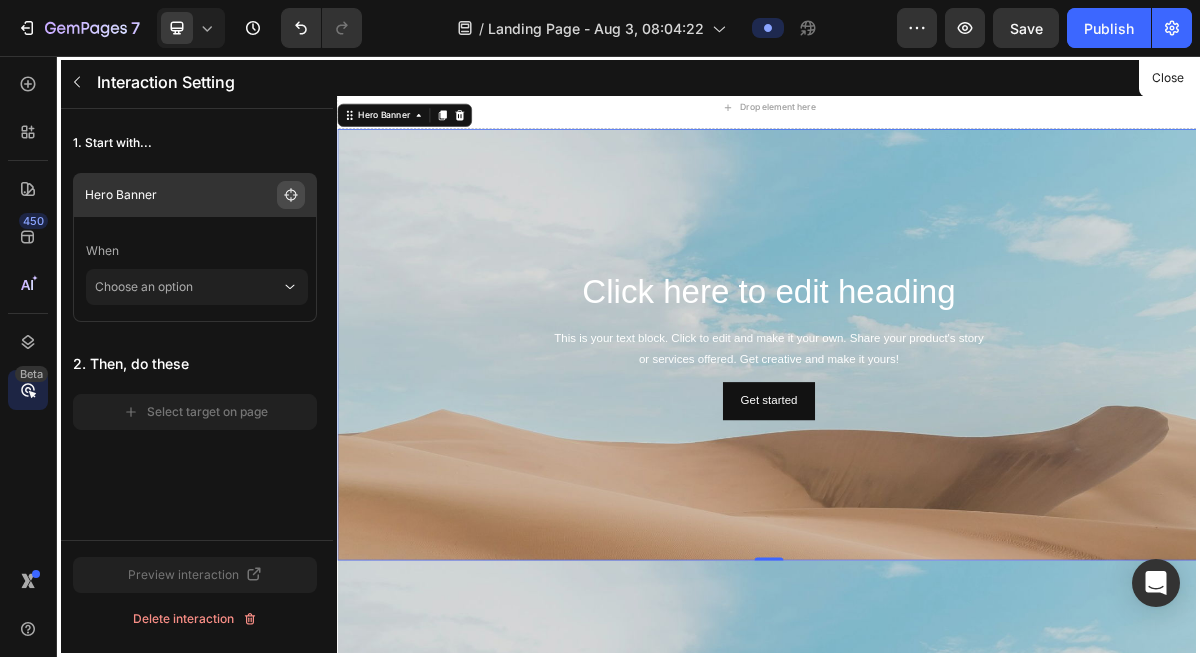 click 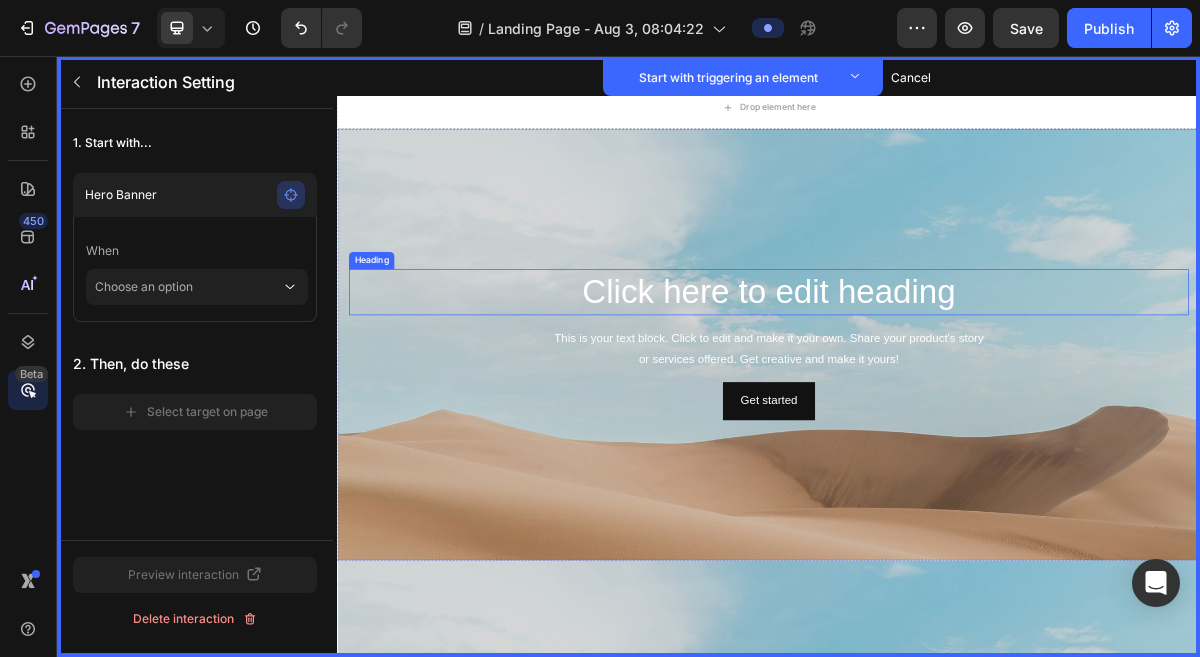 click on "Click here to edit heading" at bounding box center (937, 384) 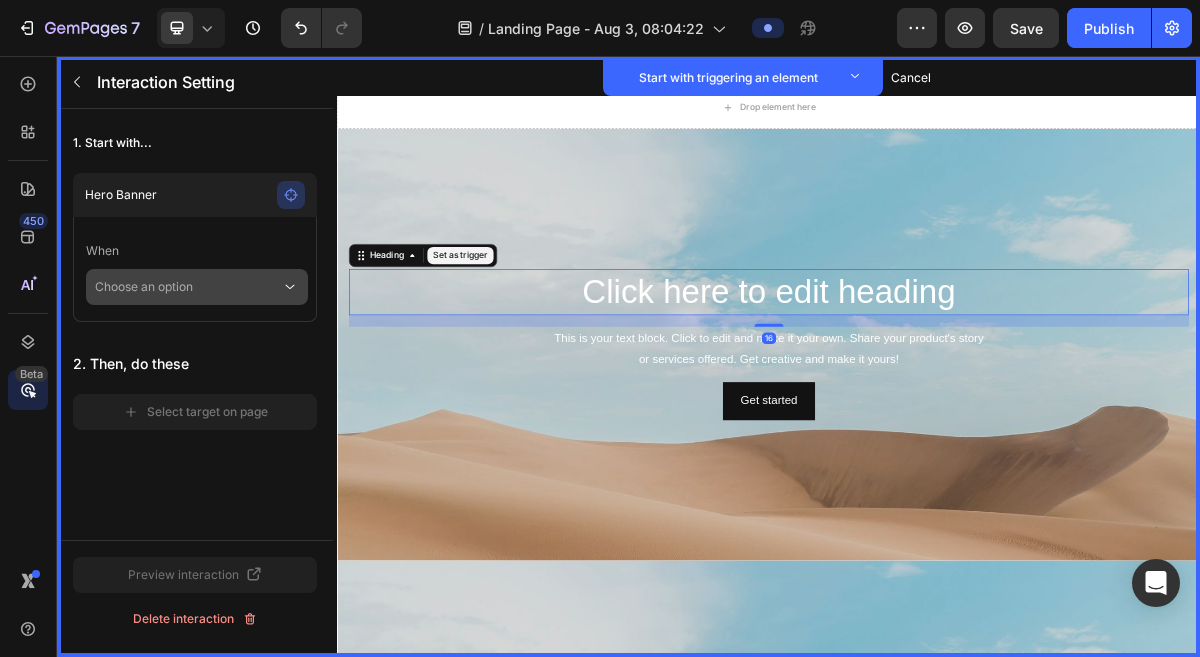 click on "Choose an option" 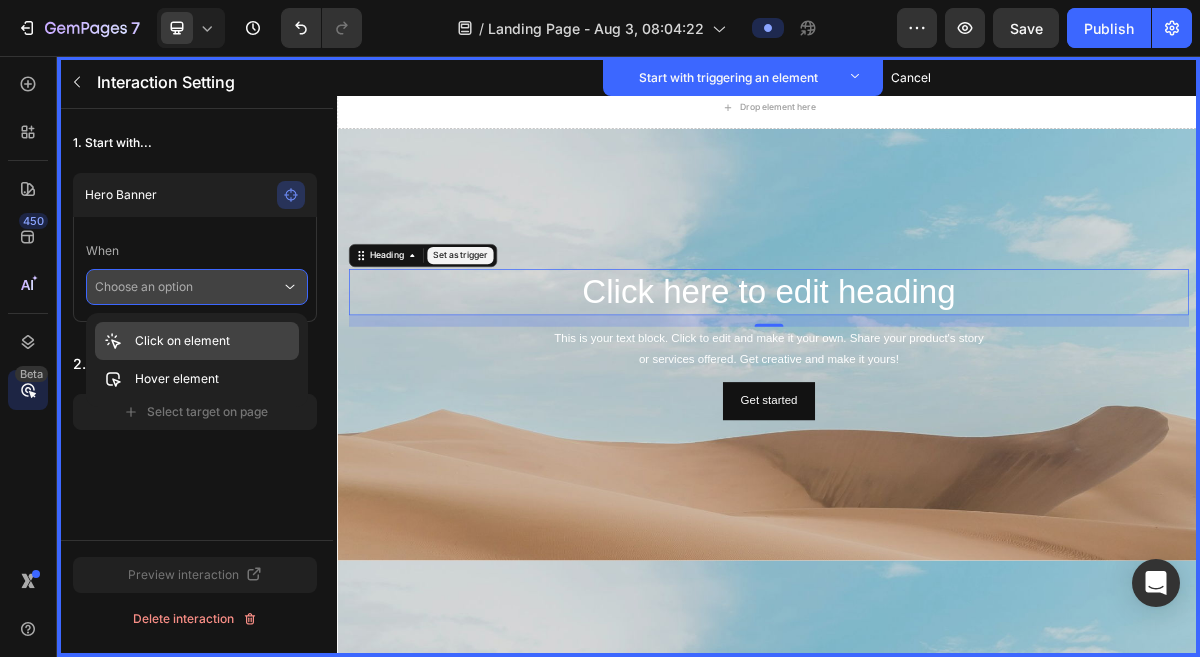 click on "Click on element" 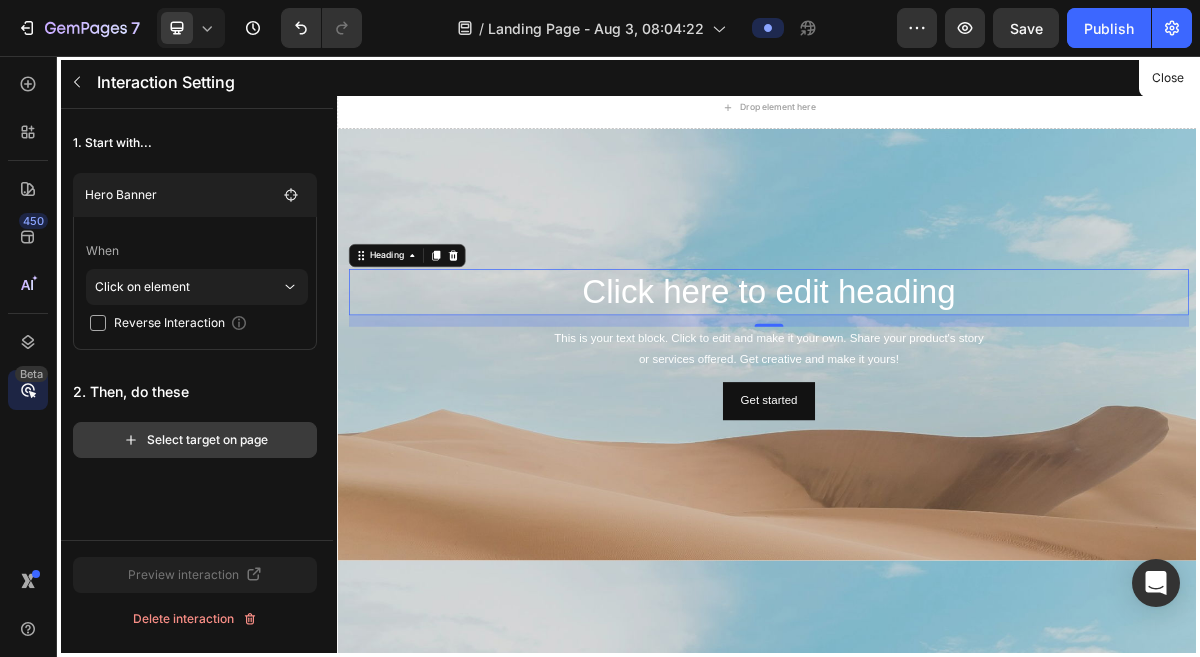 click on "Select target on page" at bounding box center (195, 440) 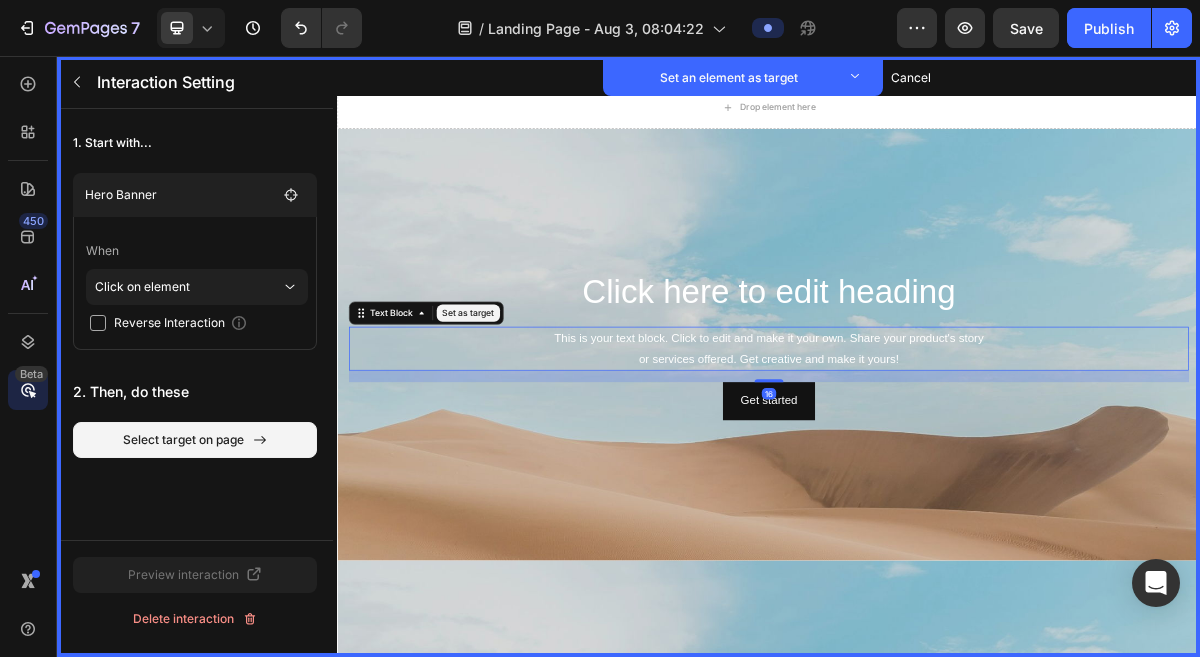 click on "This is your text block. Click to edit and make it your own. Share your product's story                   or services offered. Get creative and make it yours!" at bounding box center [937, 463] 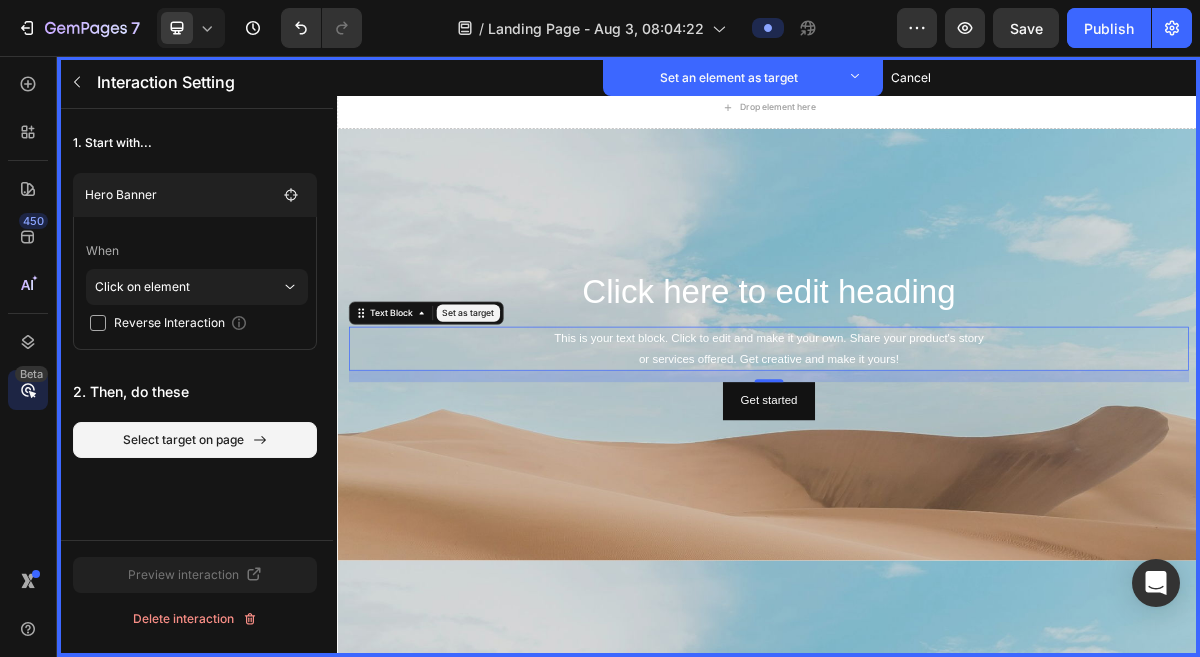click on "Set as target" at bounding box center [519, 413] 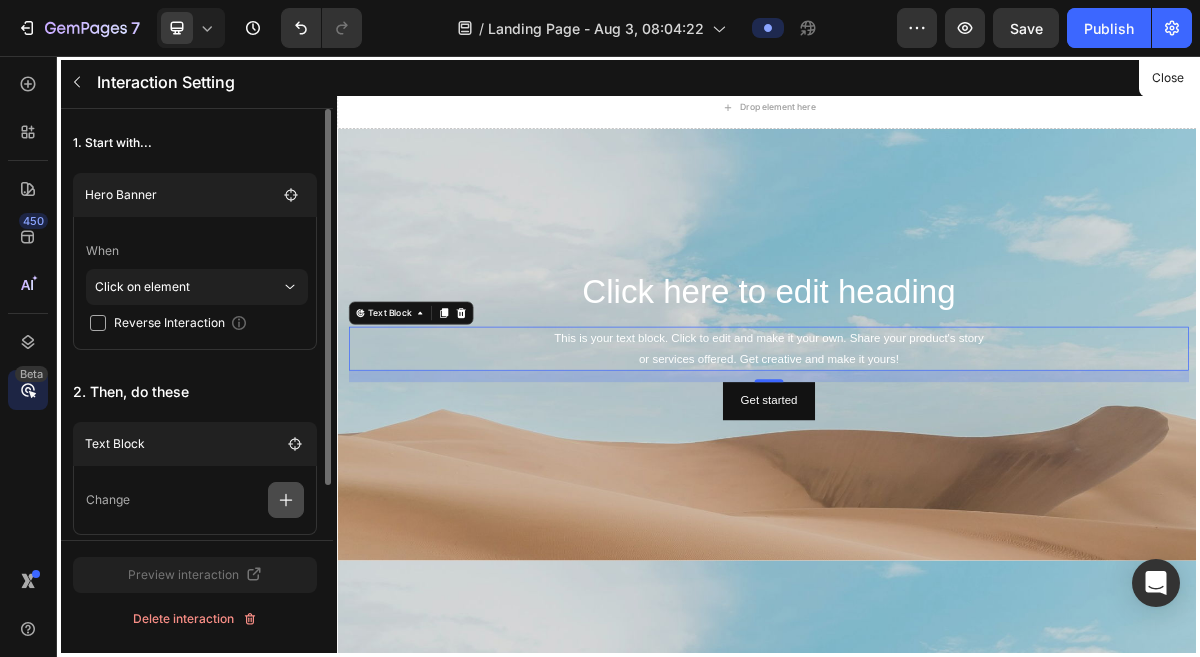 click 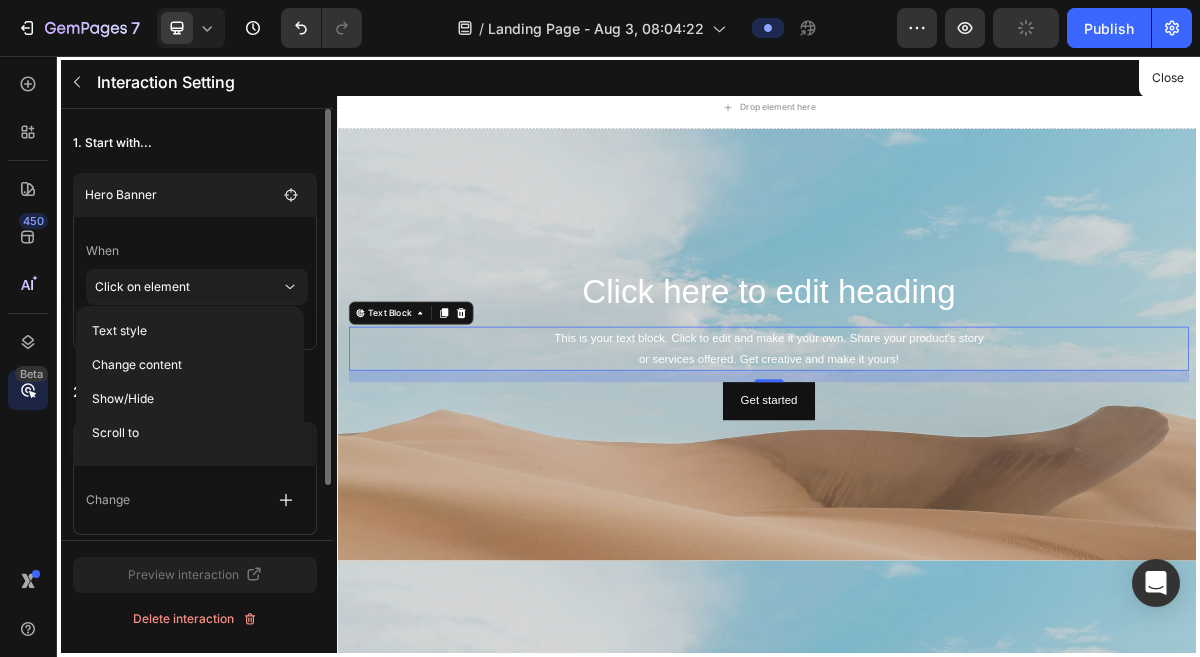 click on "1. Start with..." at bounding box center (195, 143) 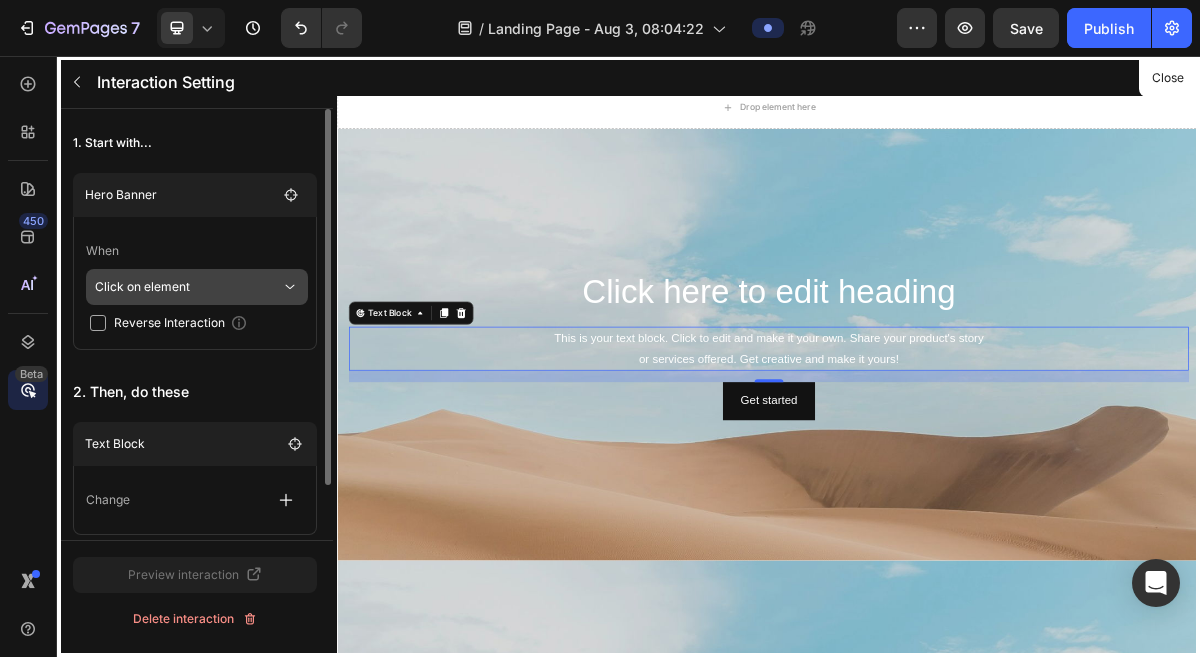 click on "Click on element" at bounding box center [188, 287] 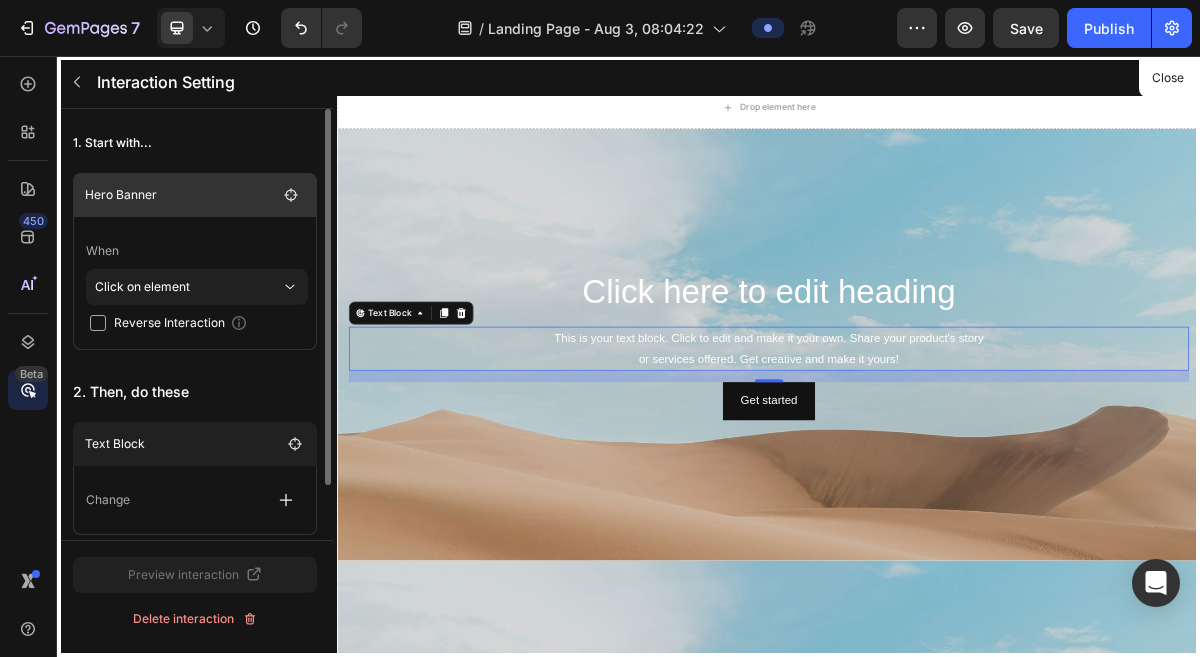 click on "Hero Banner" at bounding box center [181, 195] 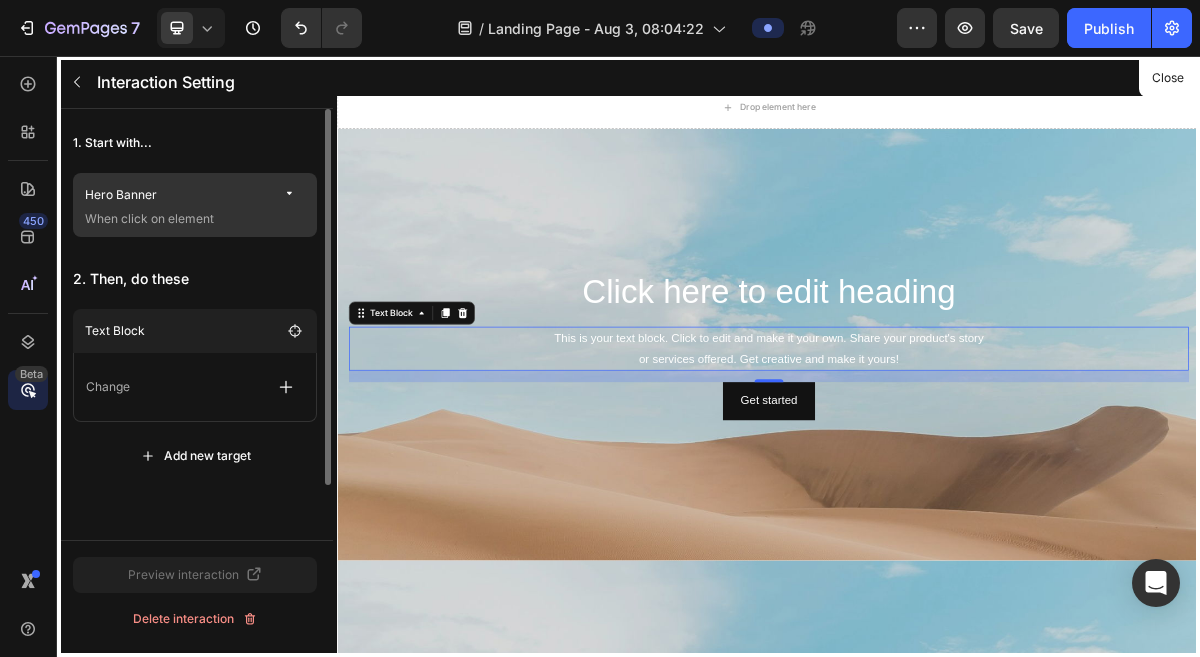 click on "Hero Banner" at bounding box center (181, 195) 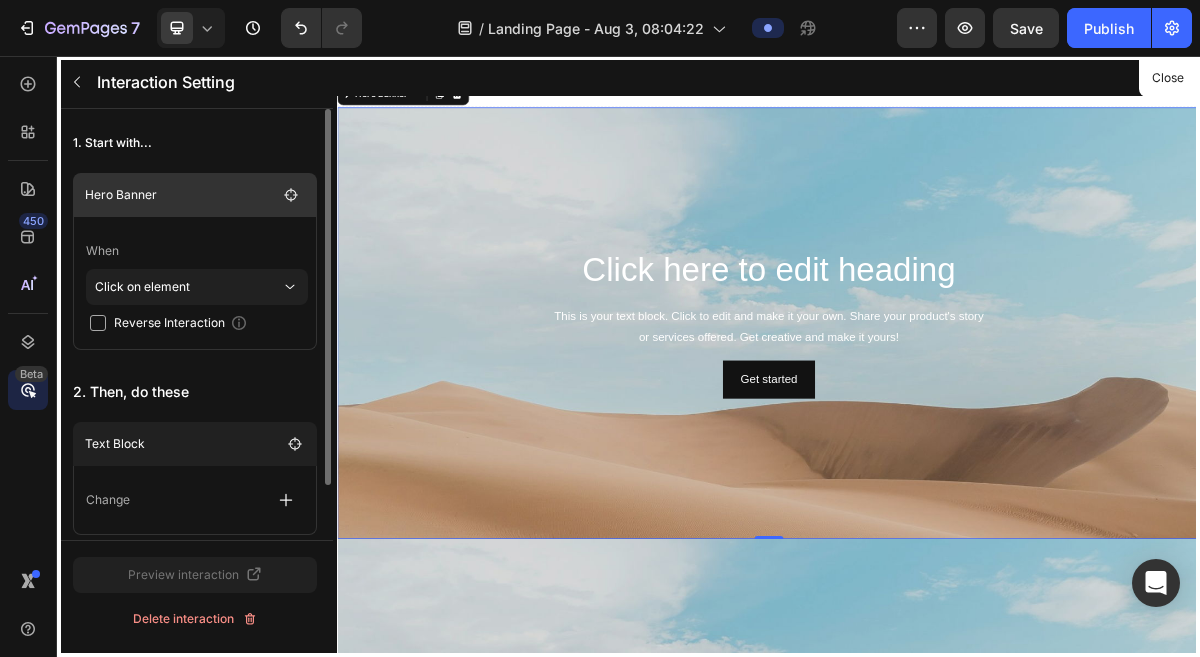 scroll, scrollTop: 31, scrollLeft: 0, axis: vertical 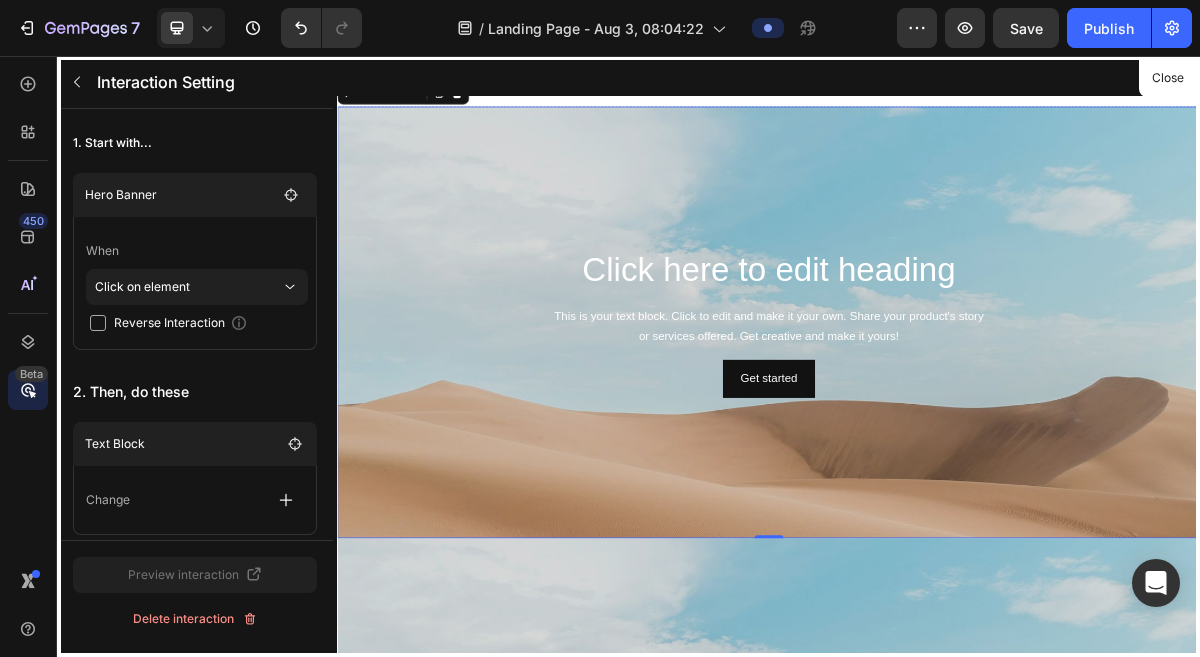 click at bounding box center [937, 474] 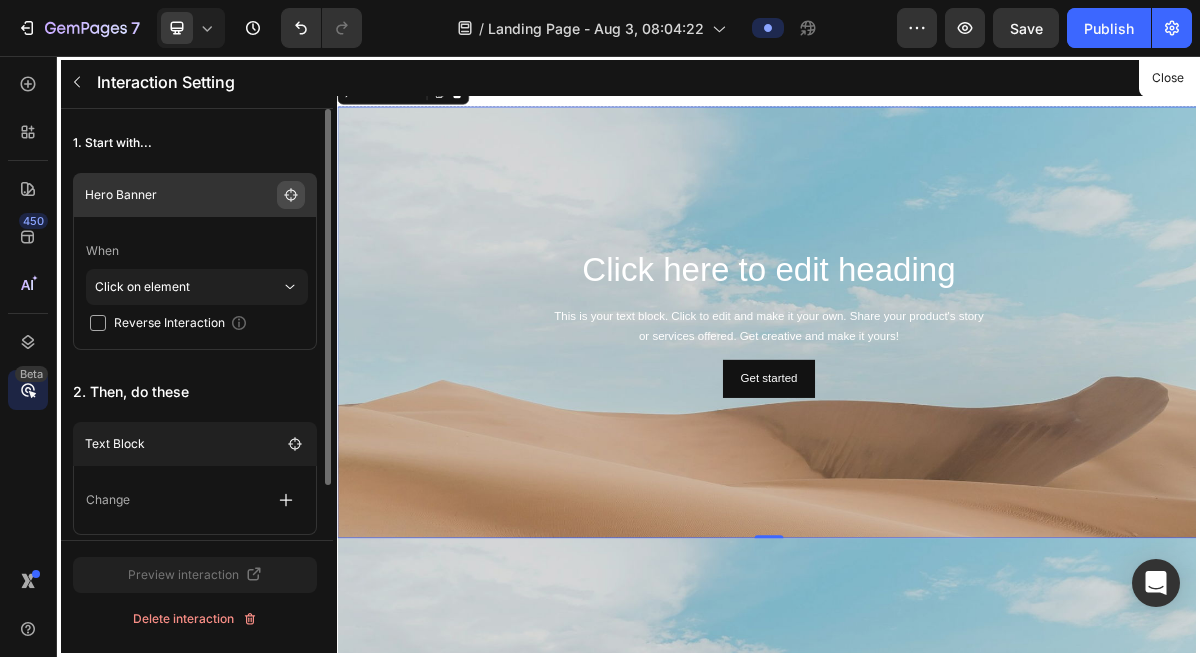 click 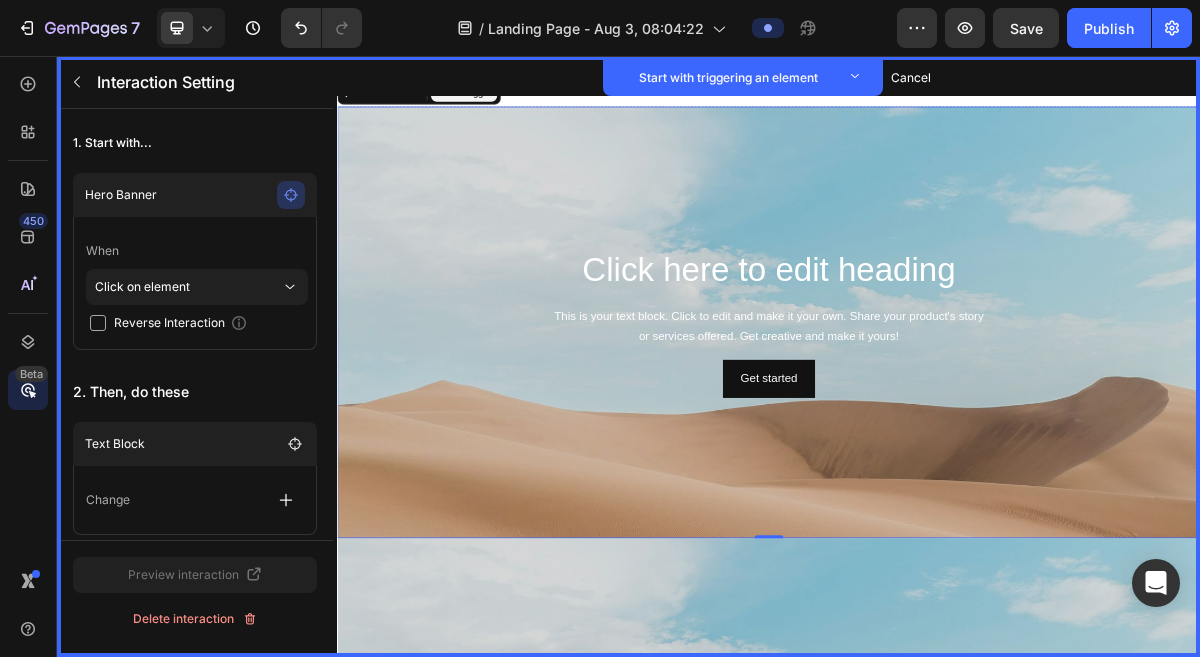 click at bounding box center (937, 566) 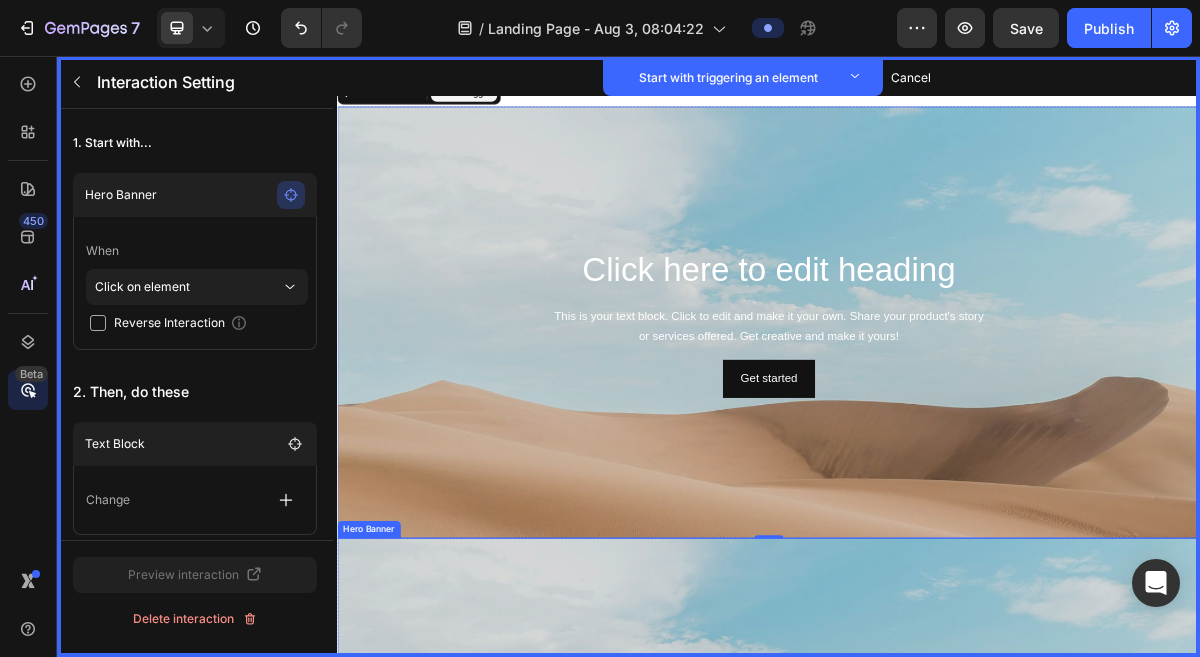 click at bounding box center (937, 1110) 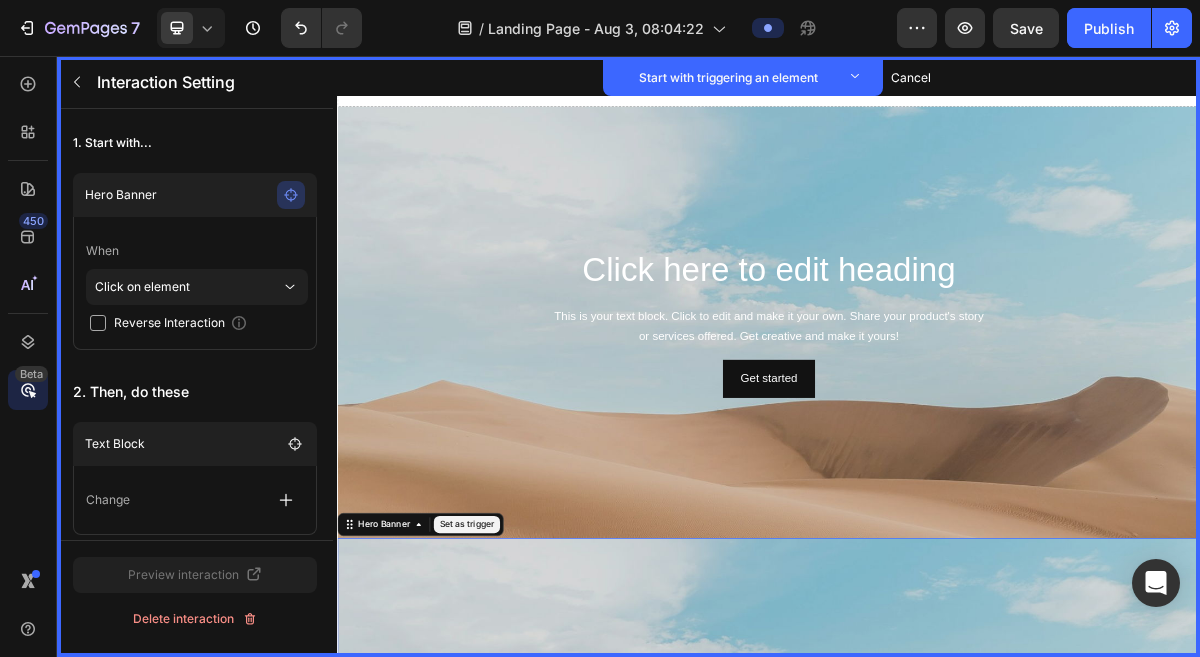 click at bounding box center (937, 1110) 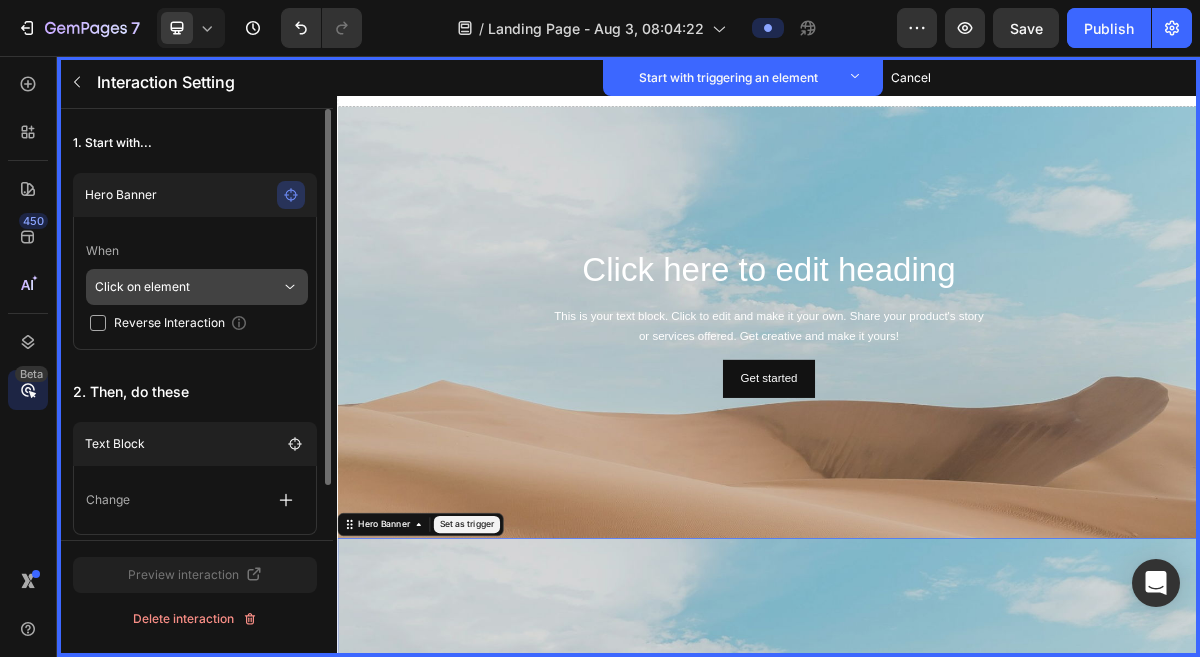 click on "Click on element" at bounding box center (188, 287) 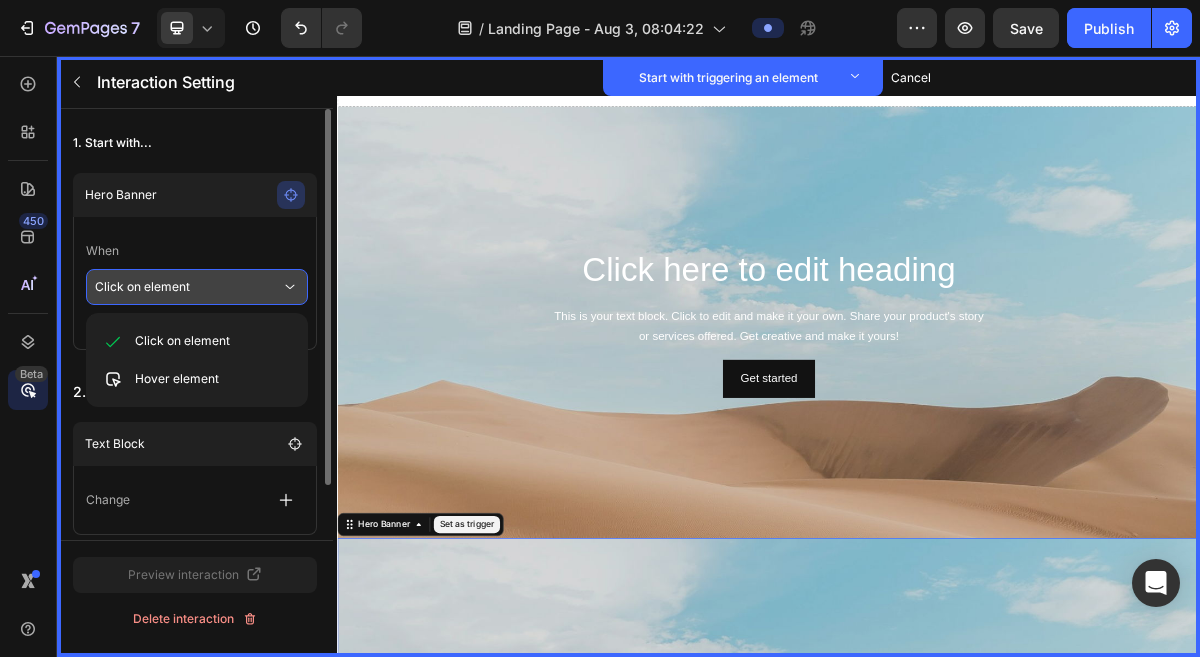 click on "When" at bounding box center [197, 251] 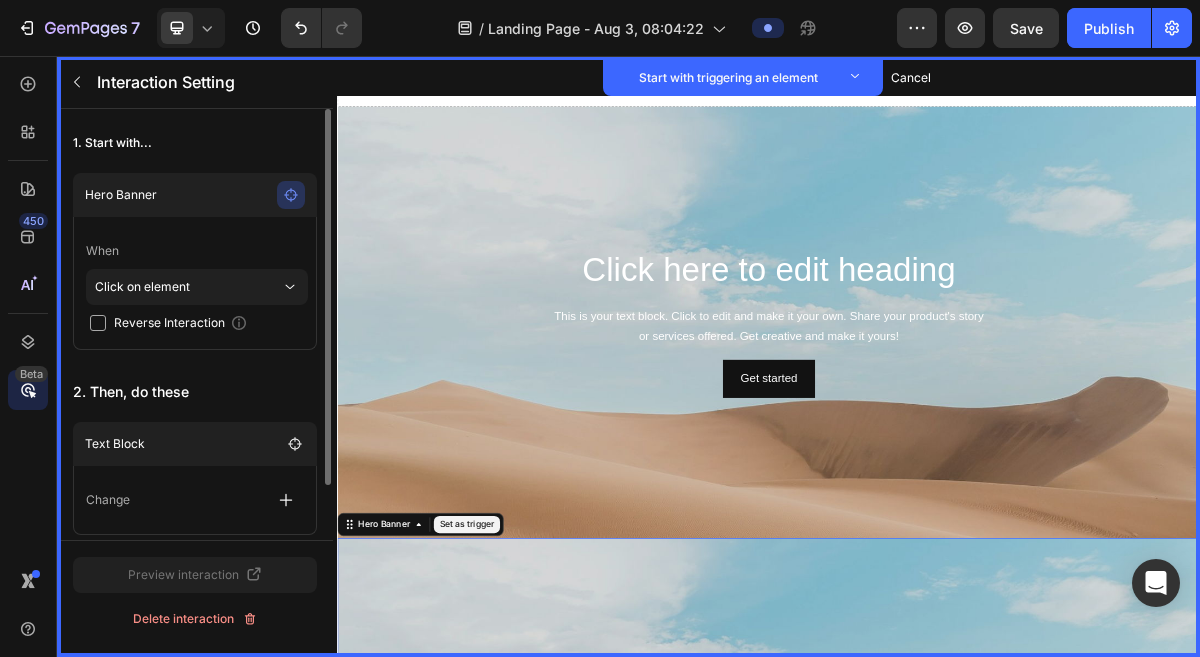 click at bounding box center [98, 323] 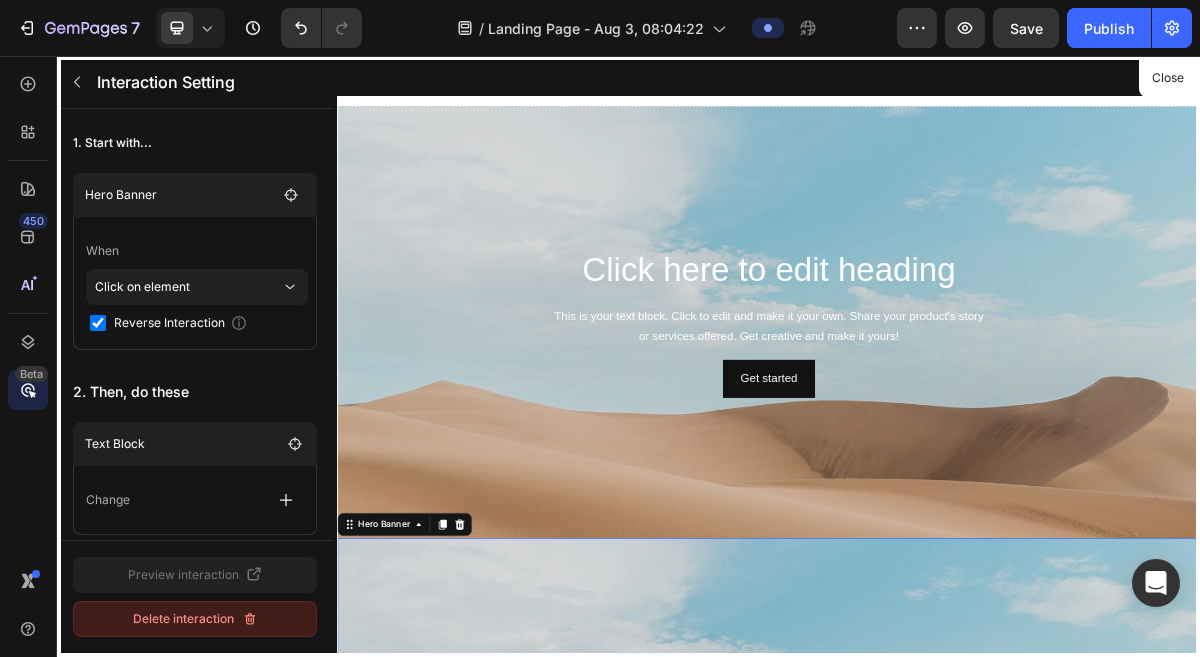 click on "Delete interaction" at bounding box center [195, 619] 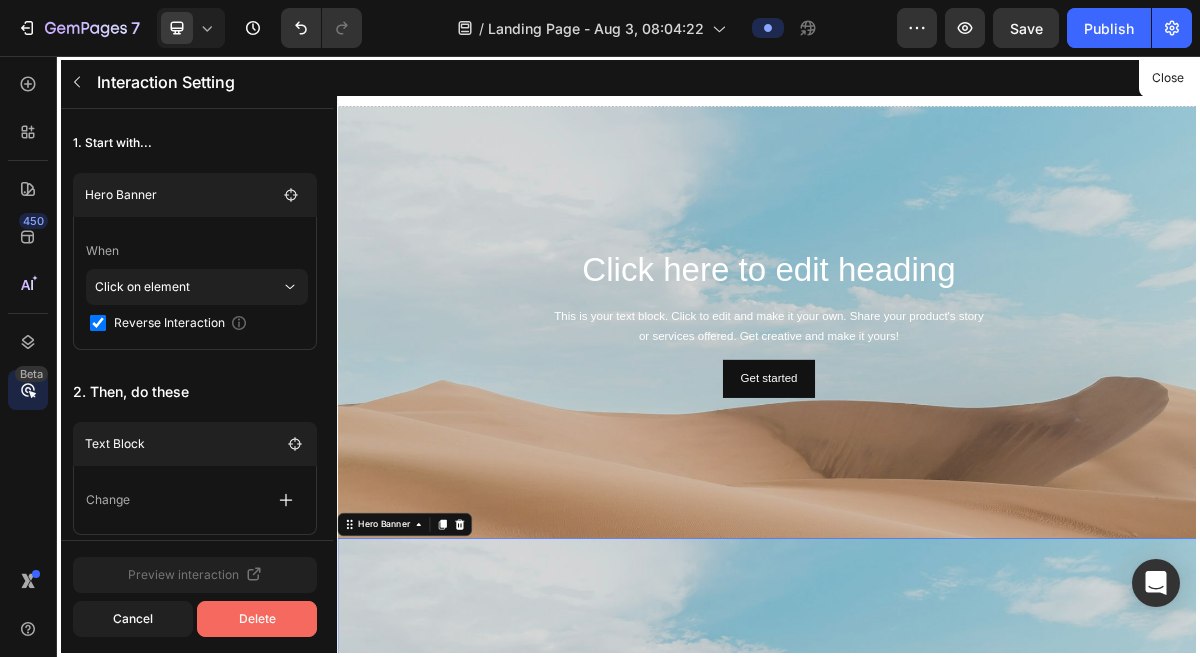 click on "Delete" at bounding box center [257, 619] 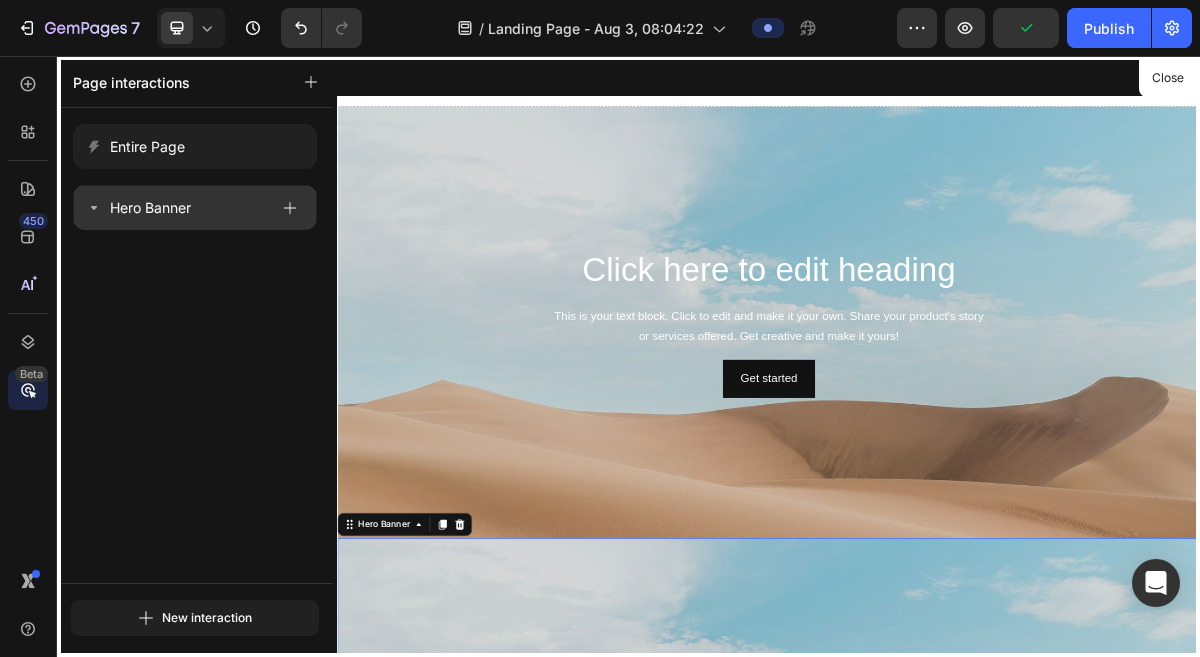 click on "Hero Banner" at bounding box center [150, 208] 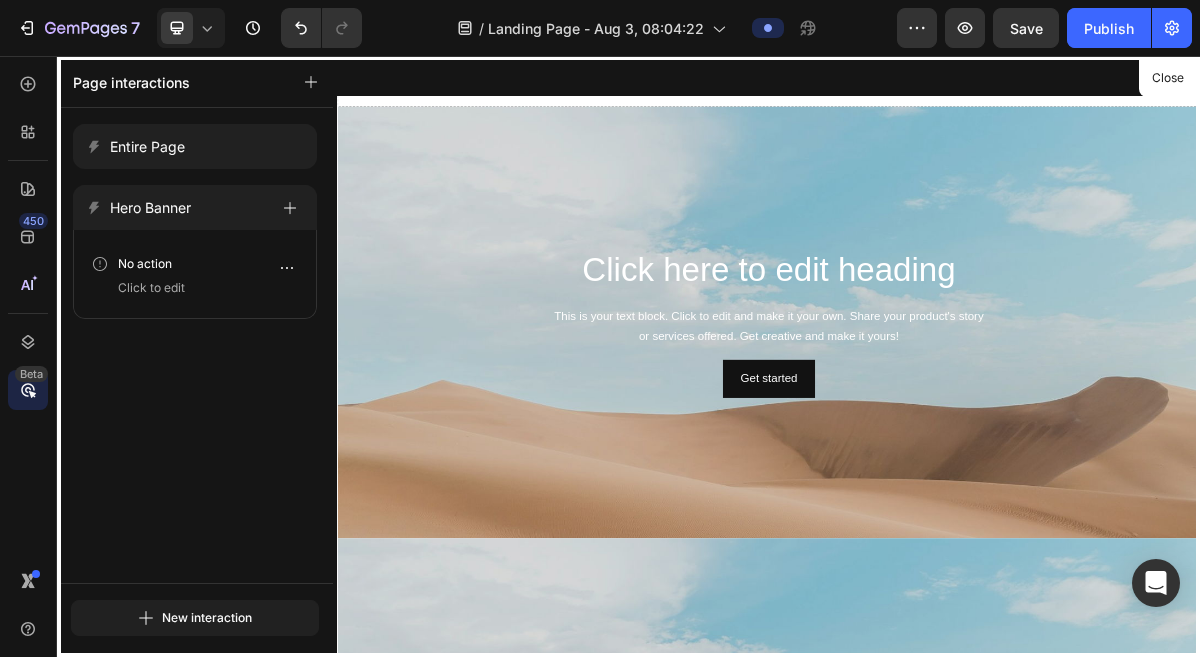 click on "No action Click to edit" at bounding box center [195, 274] 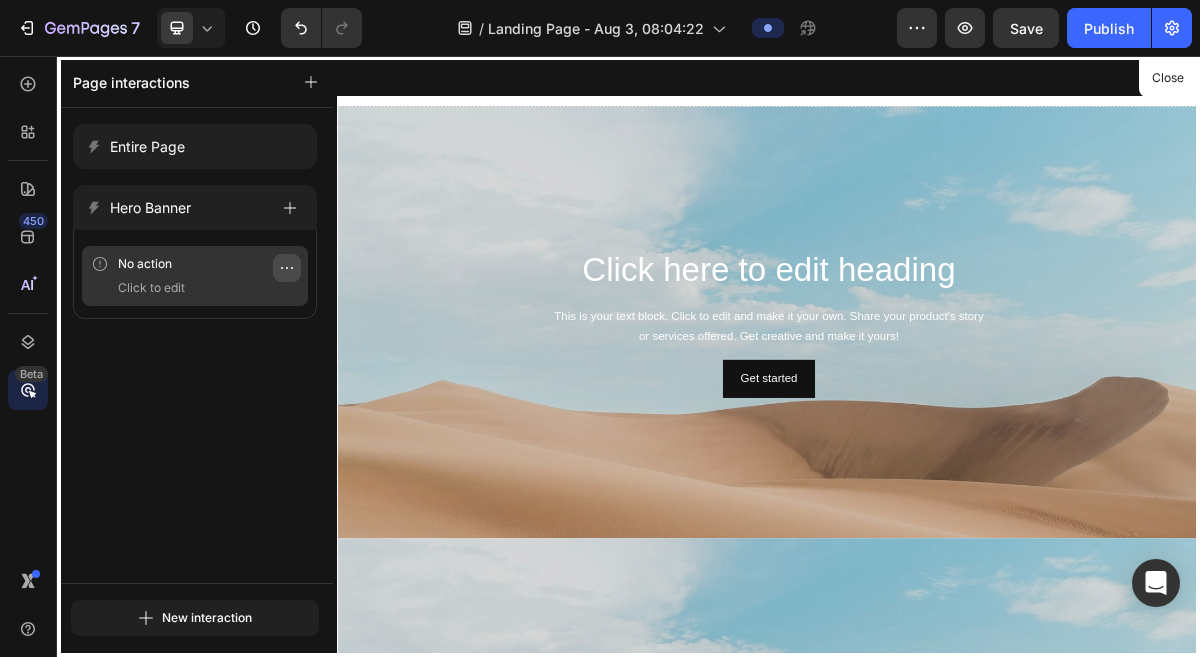 click 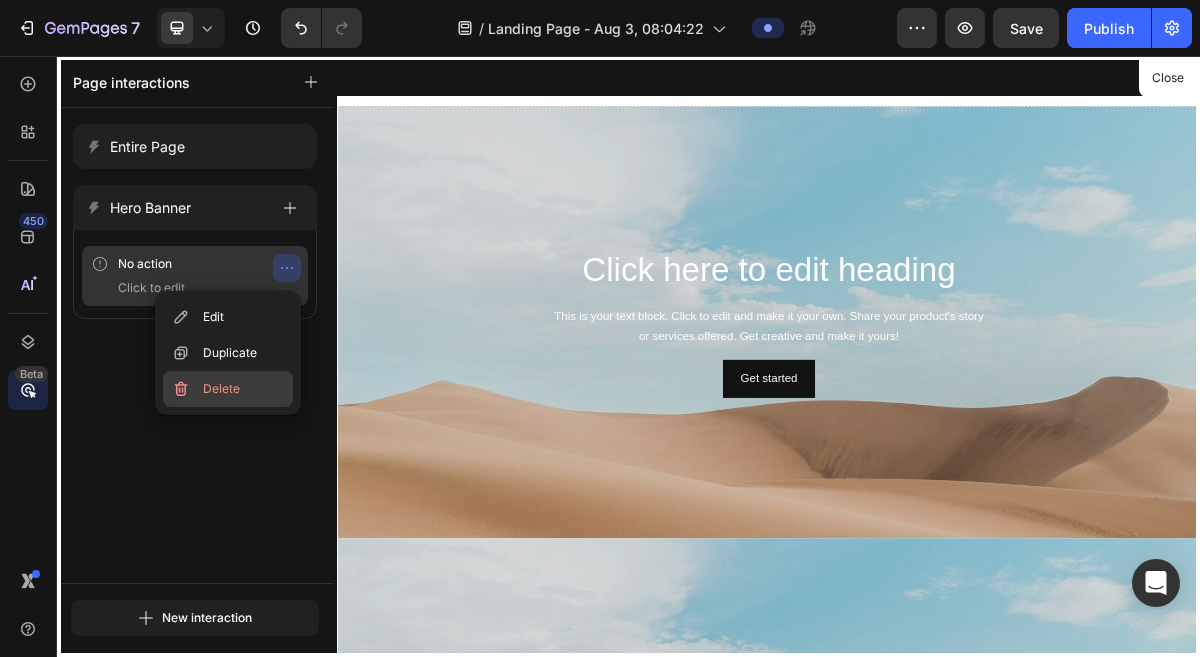 click on "Delete" at bounding box center (221, 389) 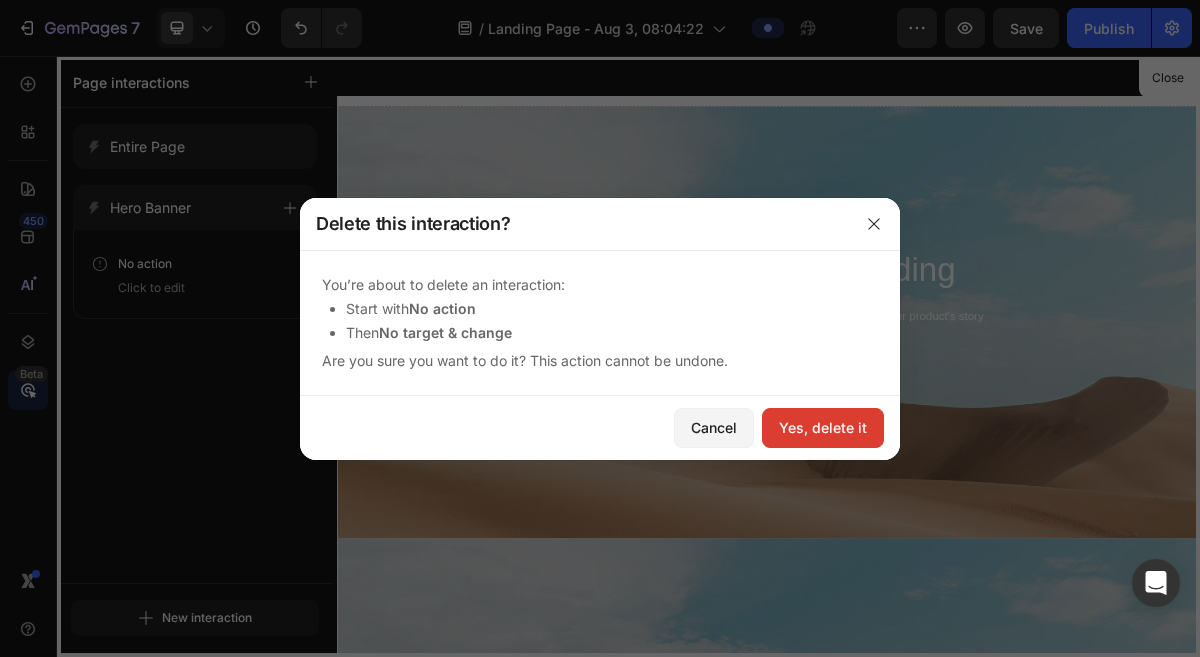 click on "Yes, delete it" at bounding box center (823, 427) 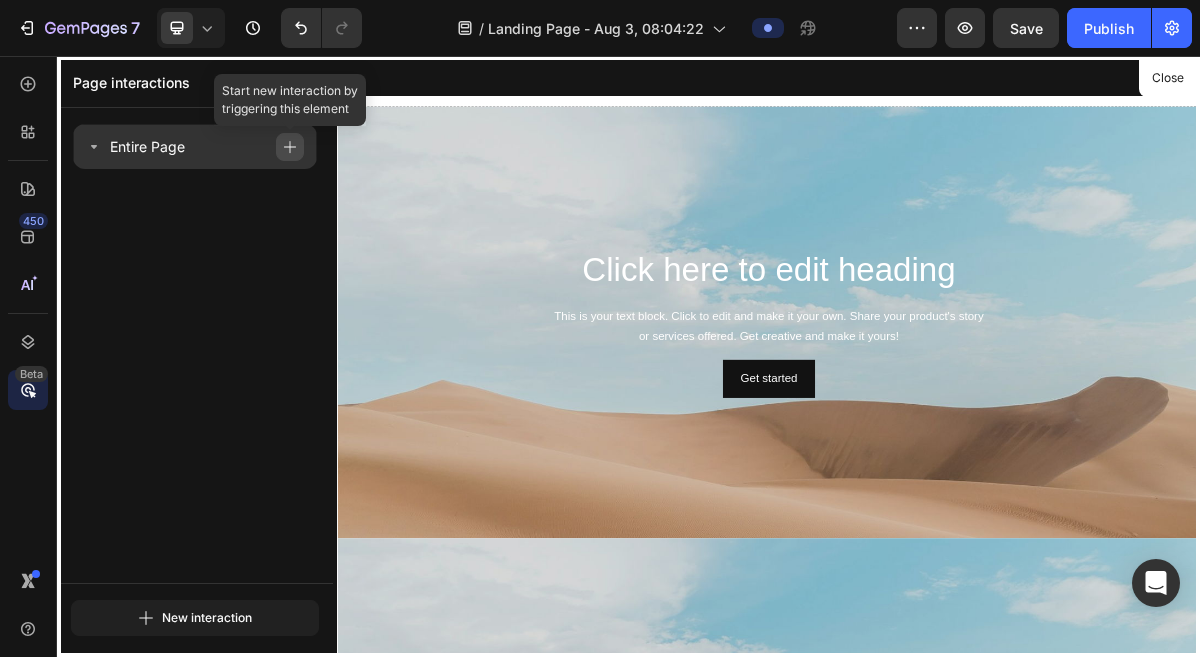 click 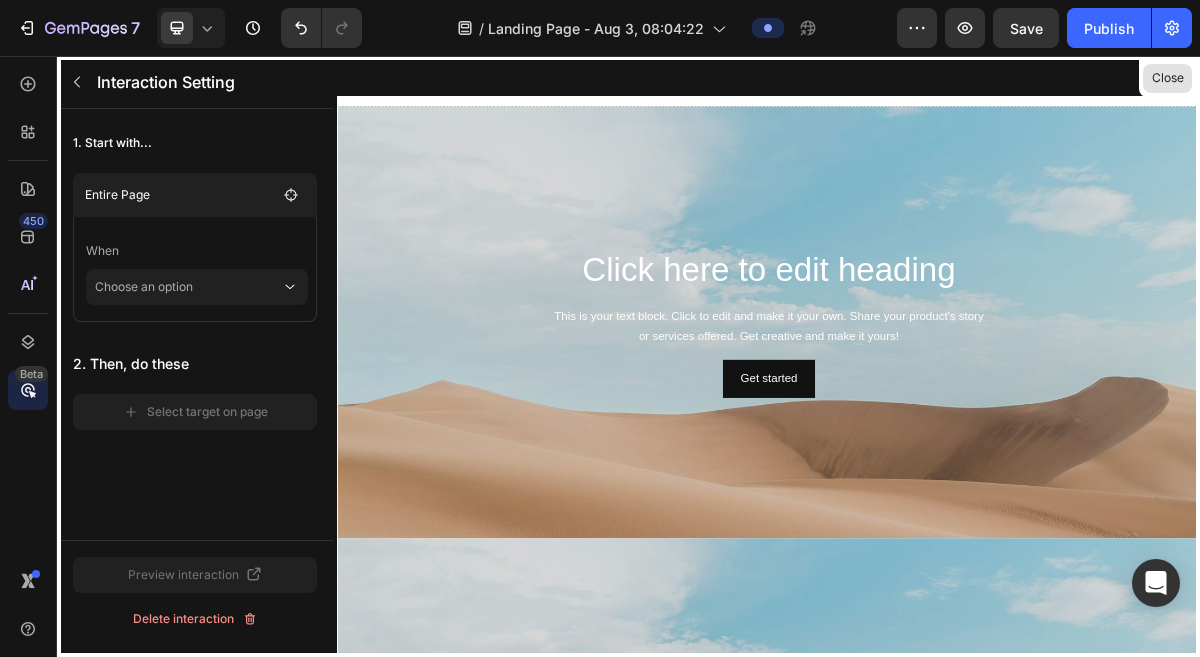 click on "Close" at bounding box center [1167, 78] 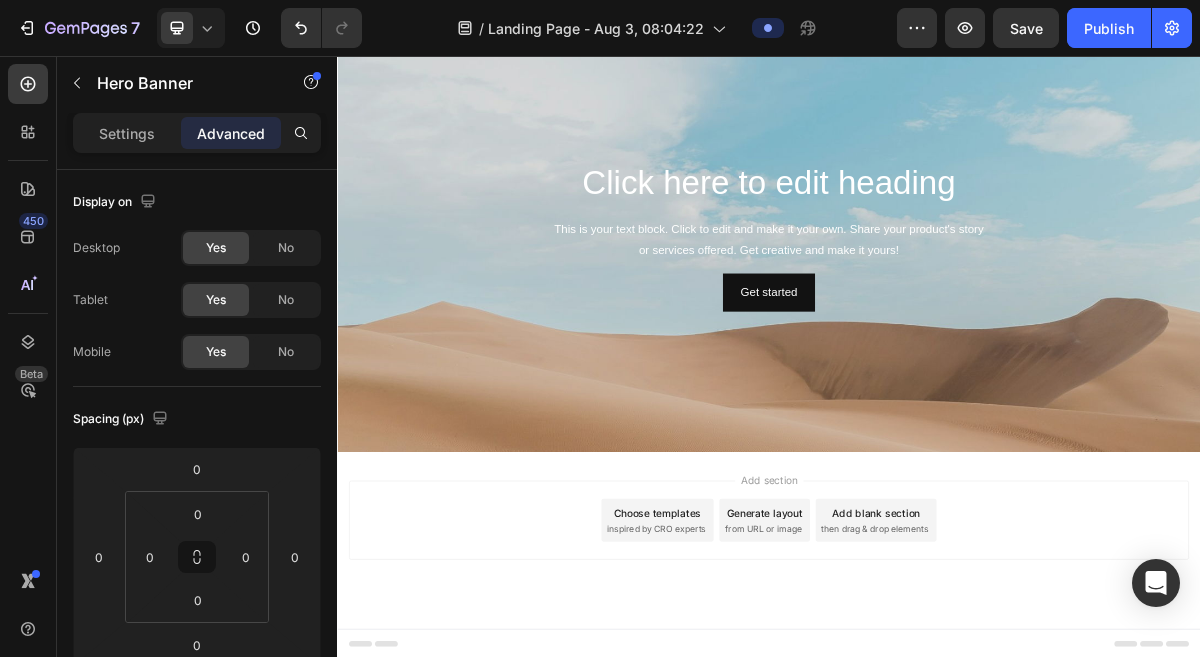 scroll, scrollTop: 753, scrollLeft: 0, axis: vertical 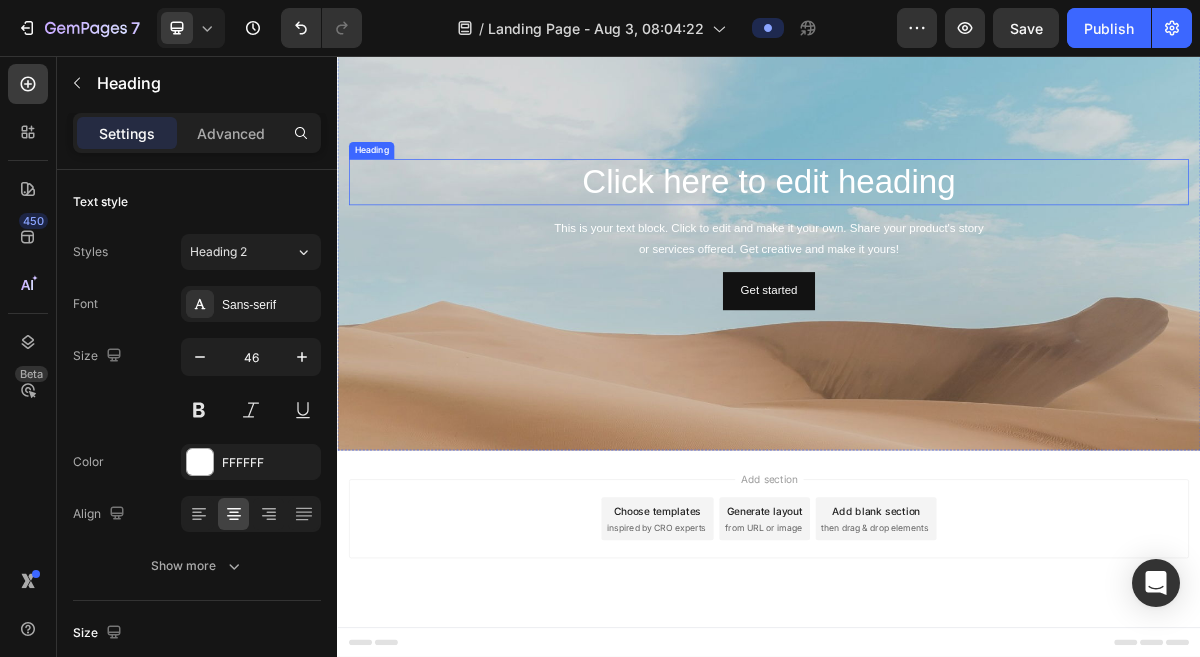 click on "Click here to edit heading" at bounding box center (937, 231) 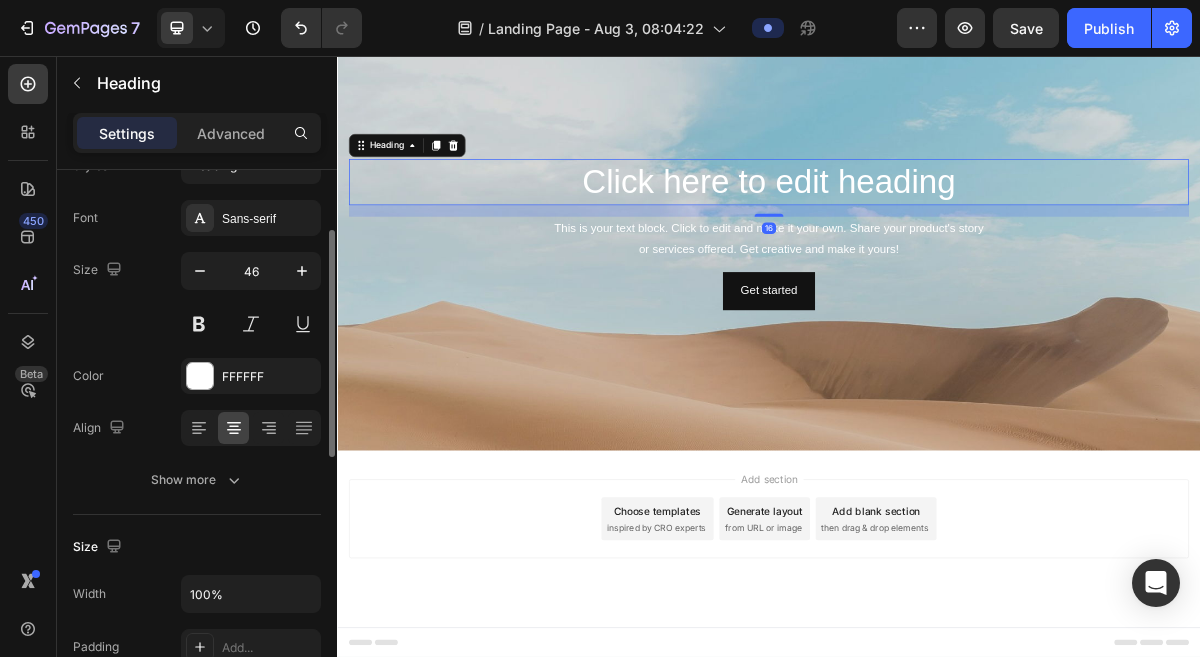 scroll, scrollTop: 174, scrollLeft: 0, axis: vertical 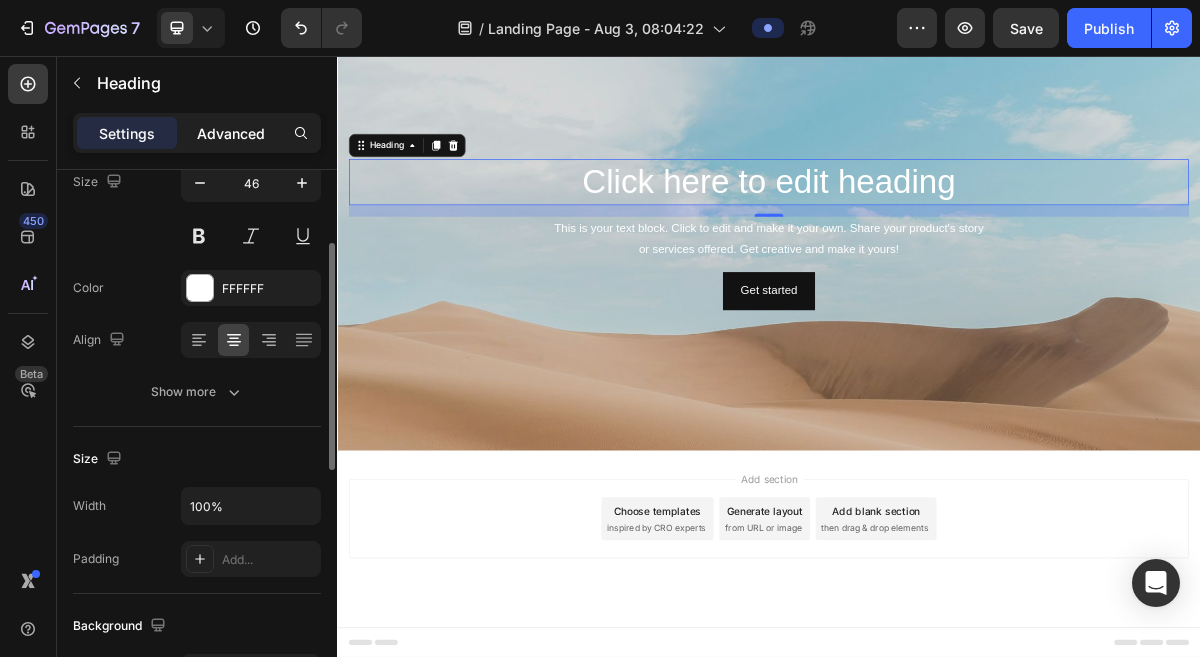 click on "Advanced" at bounding box center (231, 133) 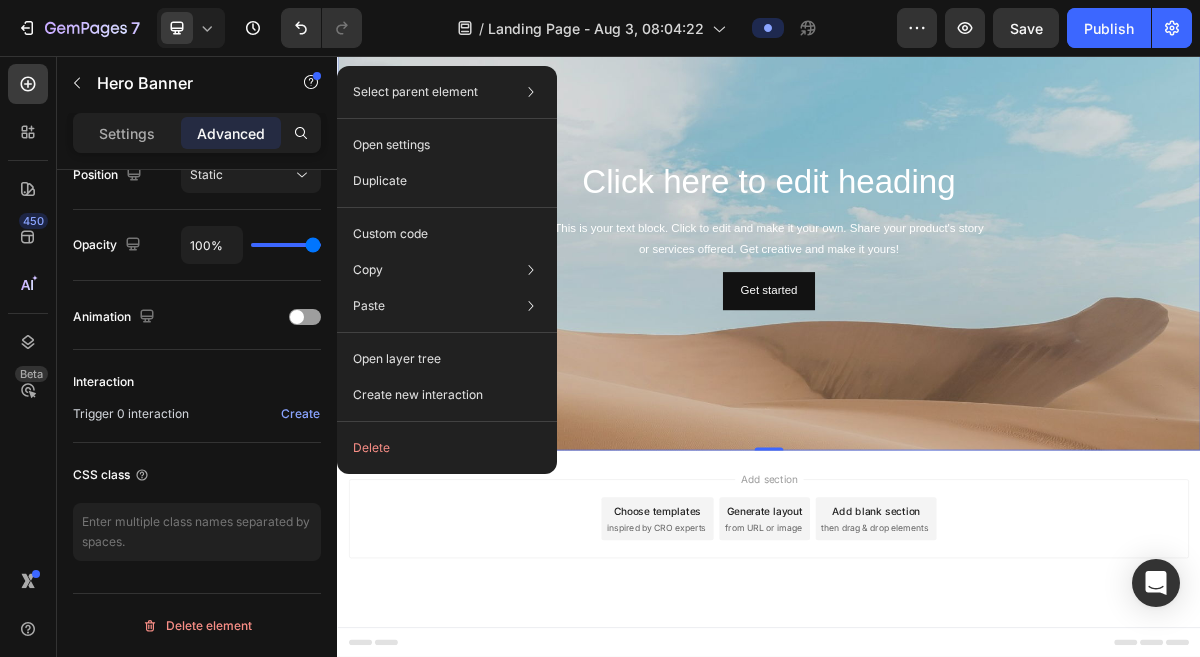 scroll, scrollTop: 0, scrollLeft: 0, axis: both 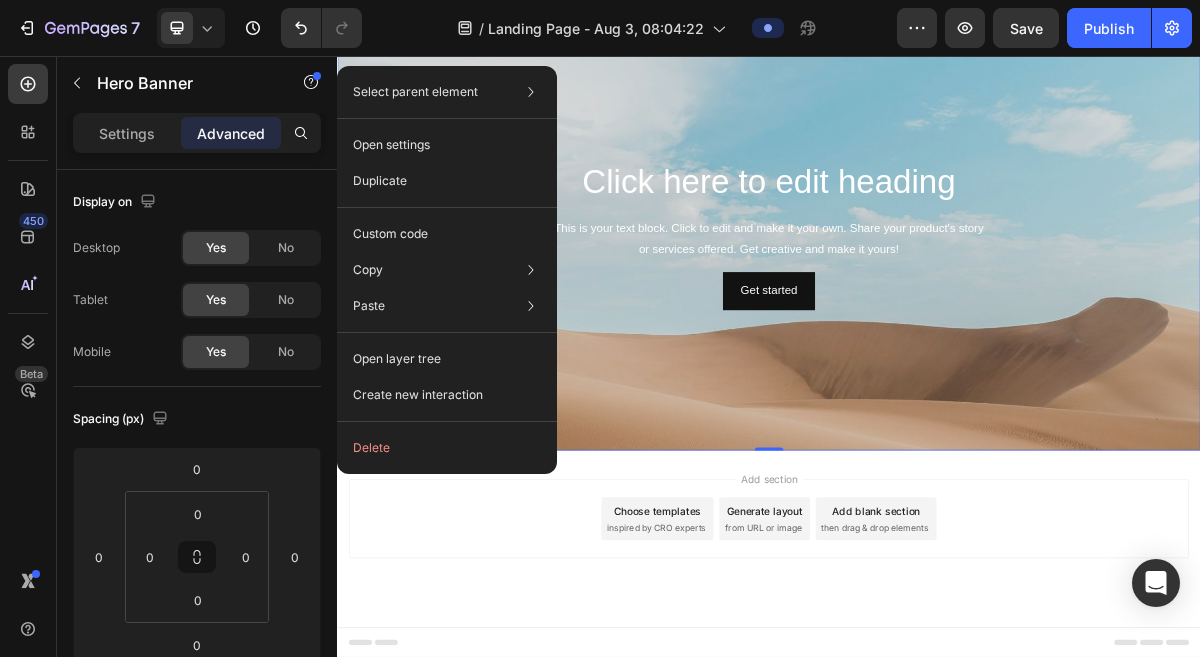 click at bounding box center (937, 456) 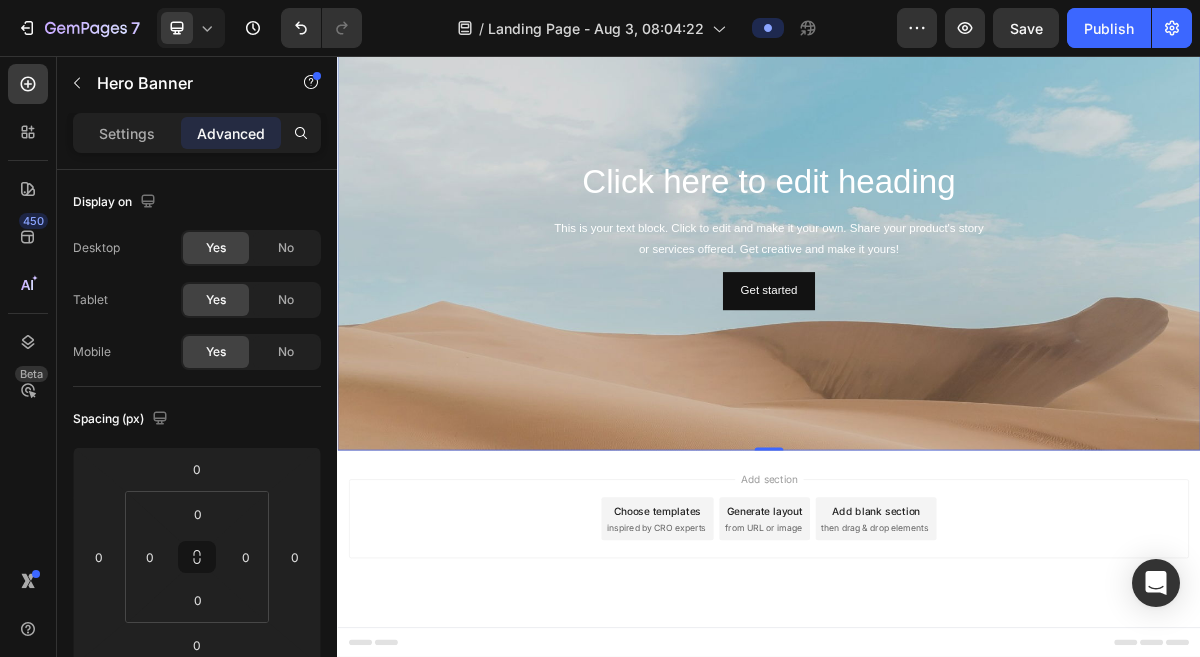 click at bounding box center [937, 456] 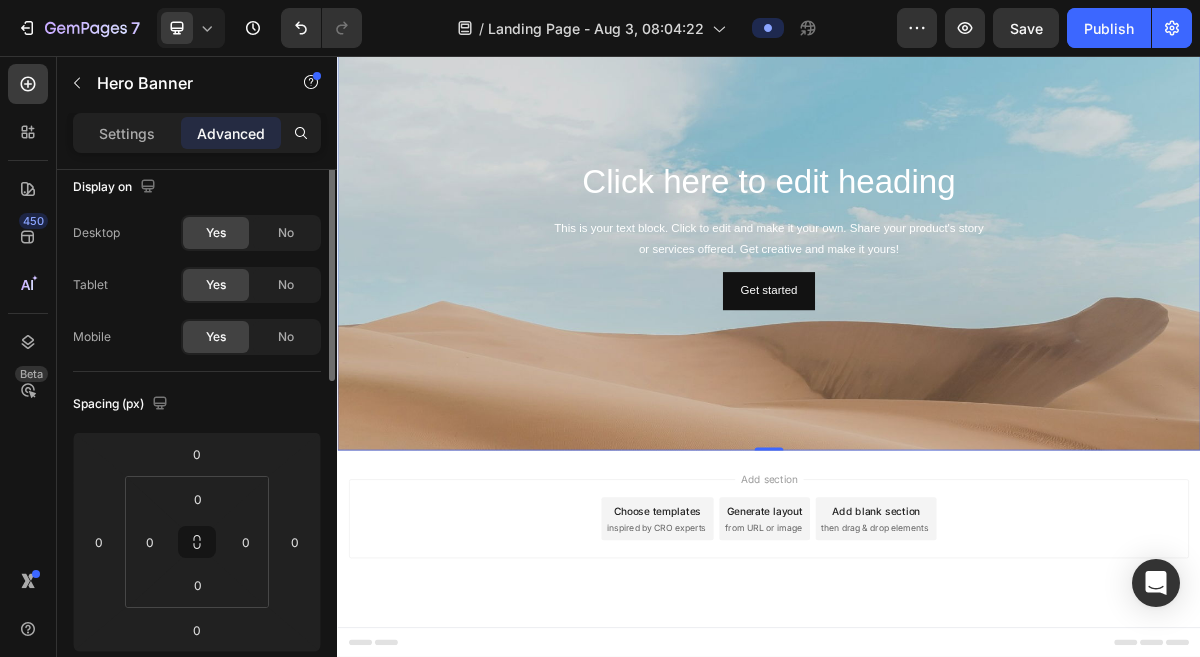 scroll, scrollTop: 0, scrollLeft: 0, axis: both 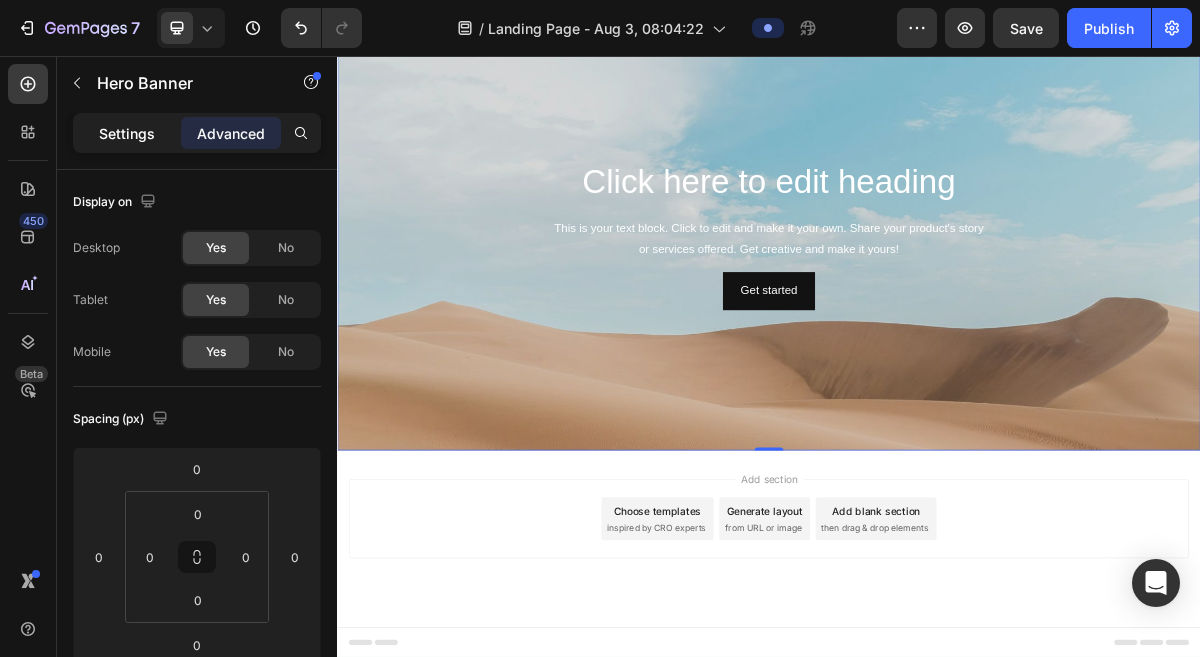 click on "Settings" 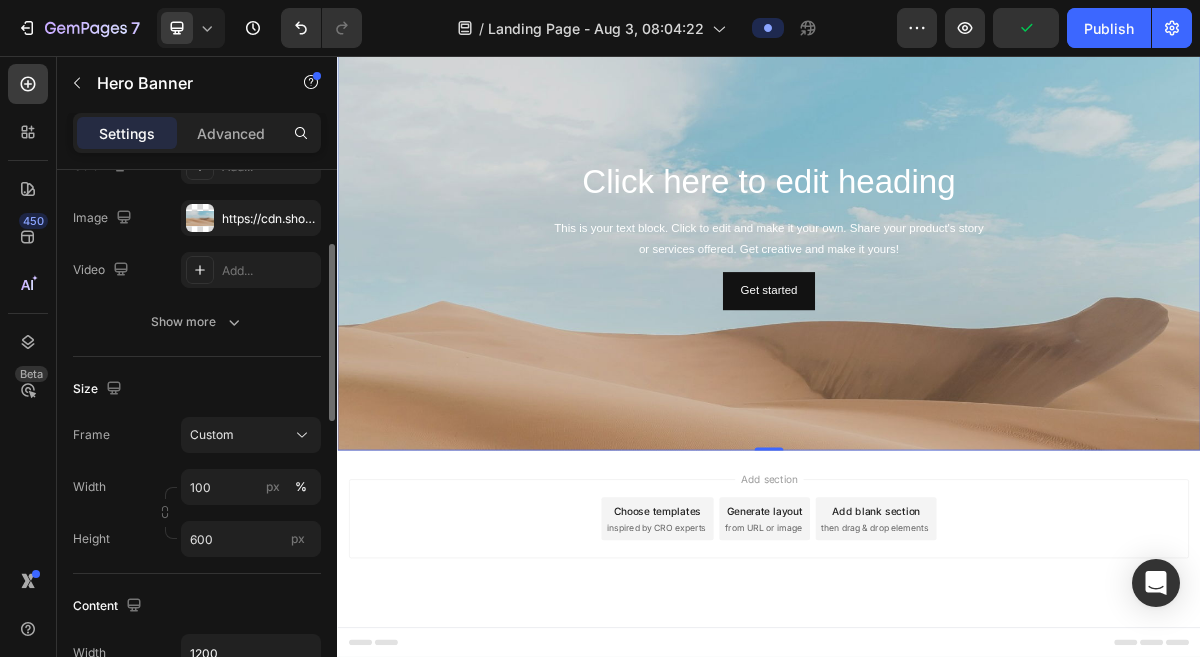 scroll, scrollTop: 226, scrollLeft: 0, axis: vertical 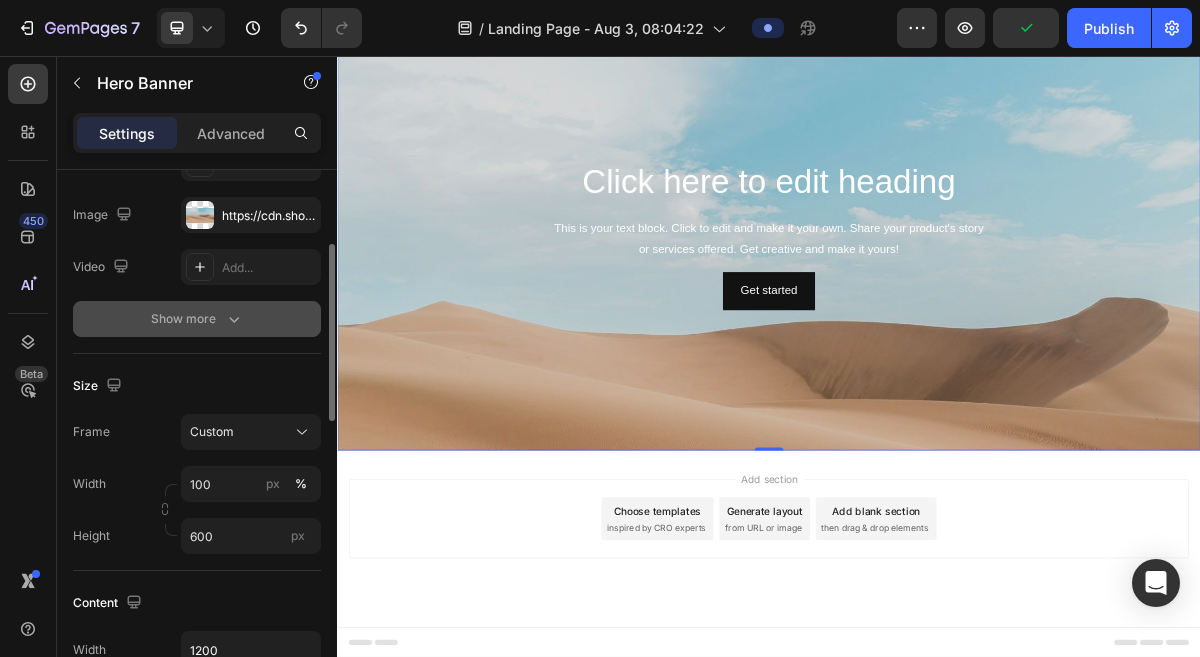 click on "Show more" at bounding box center (197, 319) 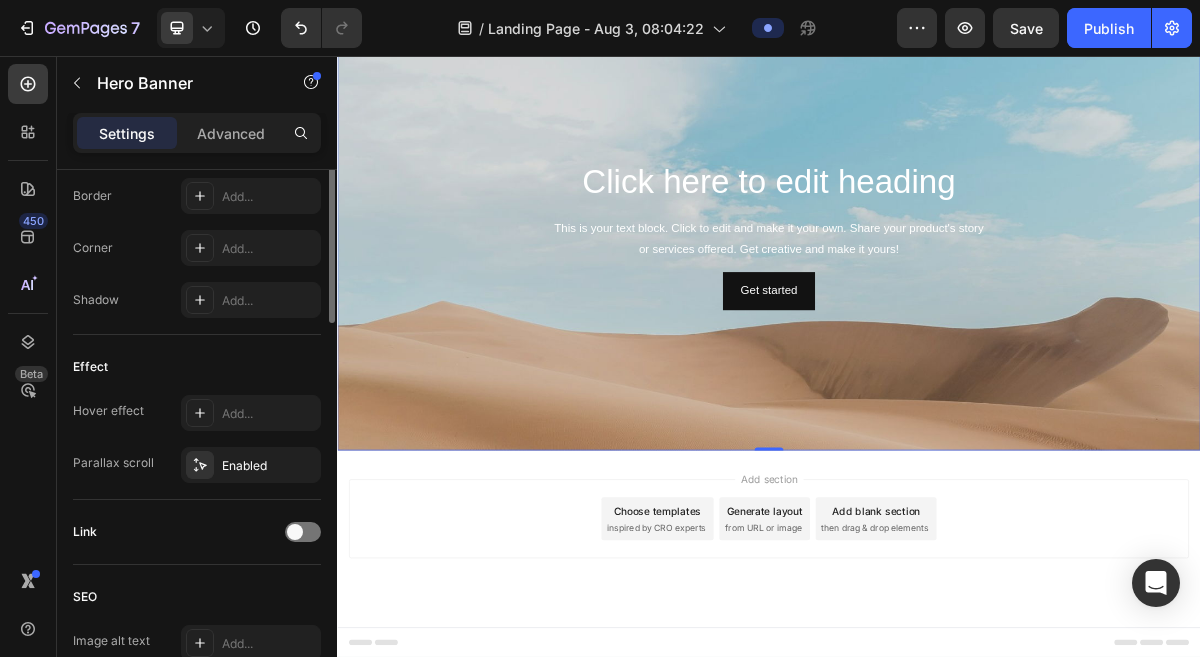 scroll, scrollTop: 975, scrollLeft: 0, axis: vertical 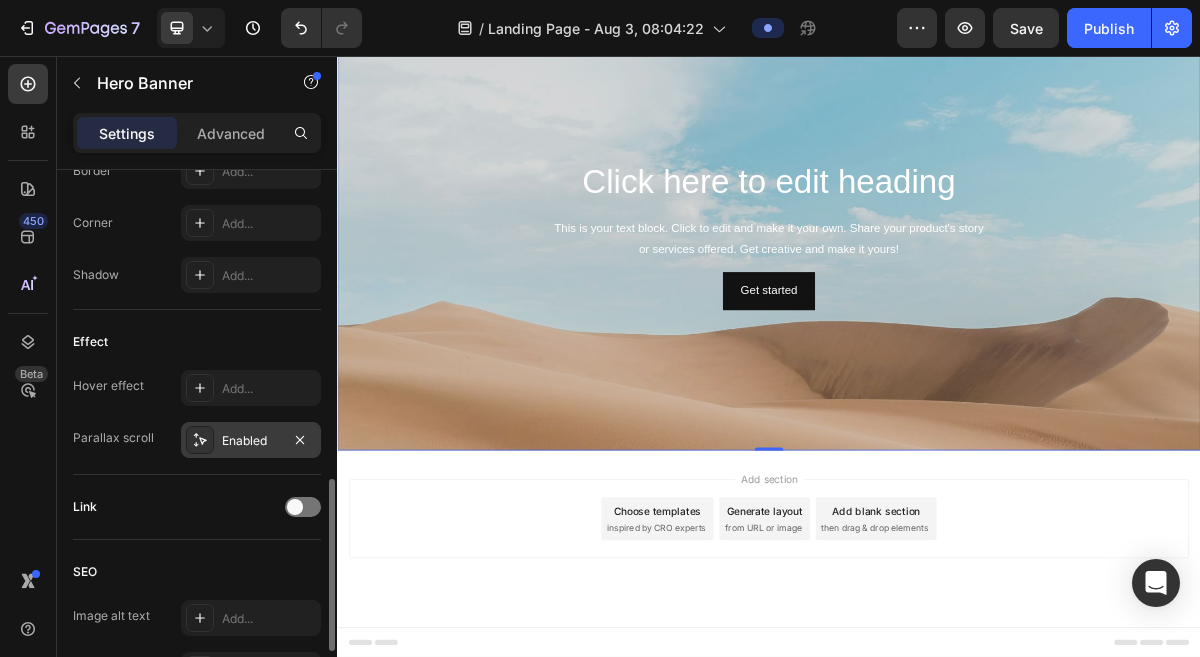 click on "Enabled" at bounding box center [251, 440] 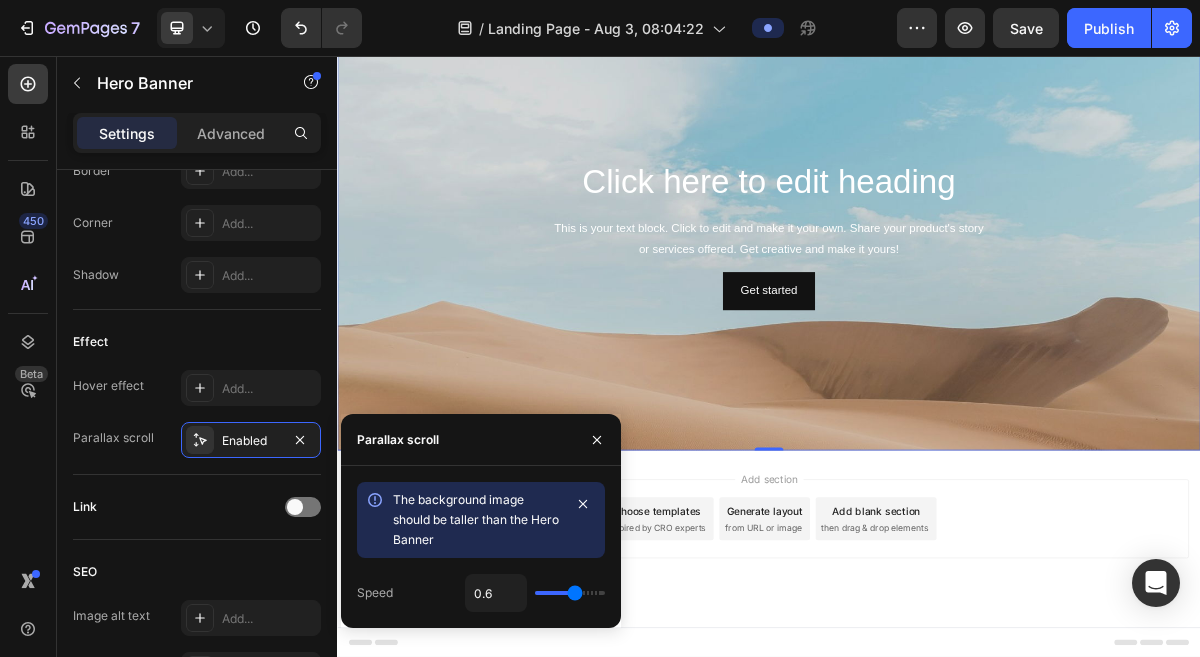 drag, startPoint x: 583, startPoint y: 602, endPoint x: 604, endPoint y: 601, distance: 21.023796 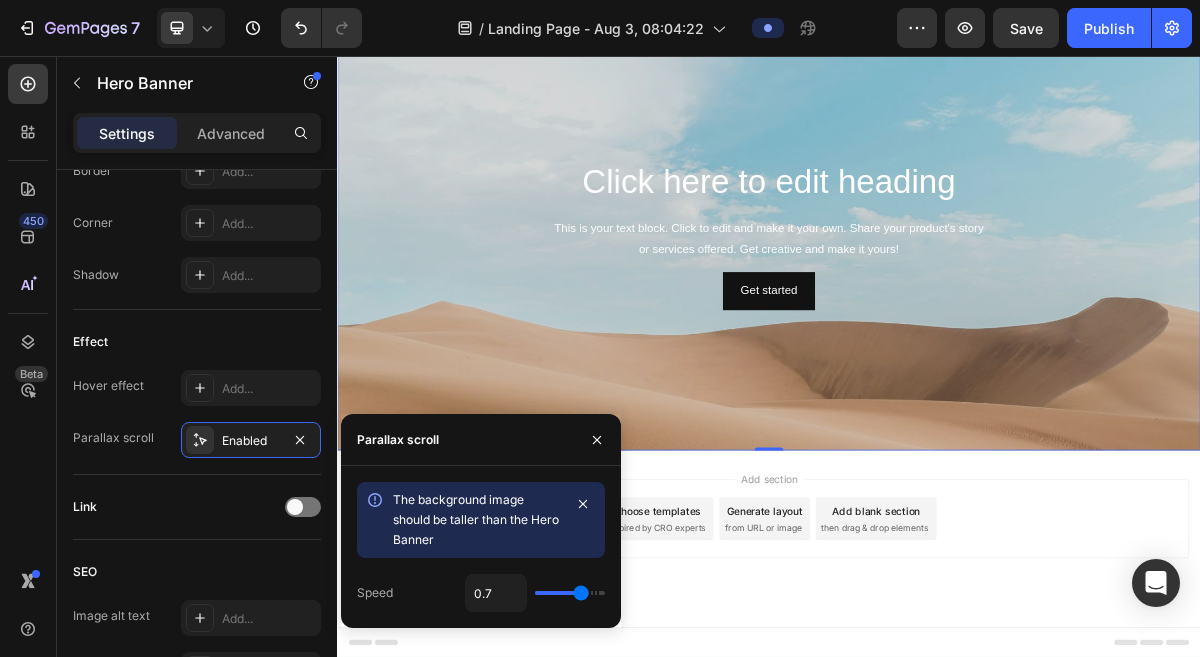 type on "0.8" 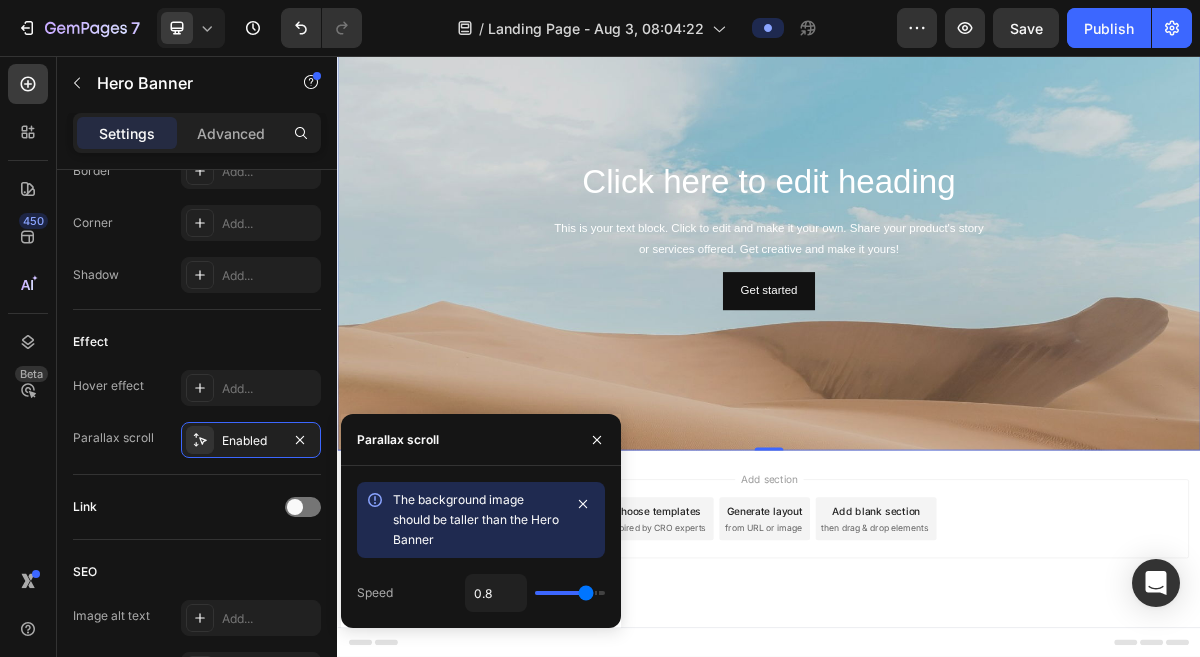 type on "0.9" 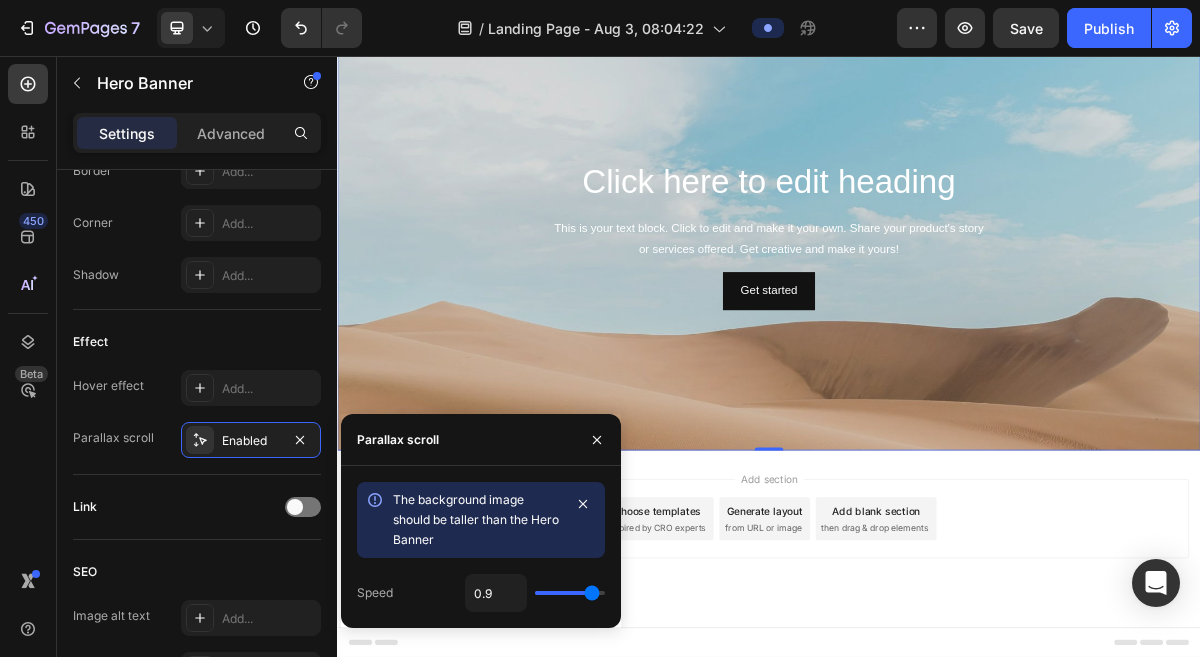type on "1" 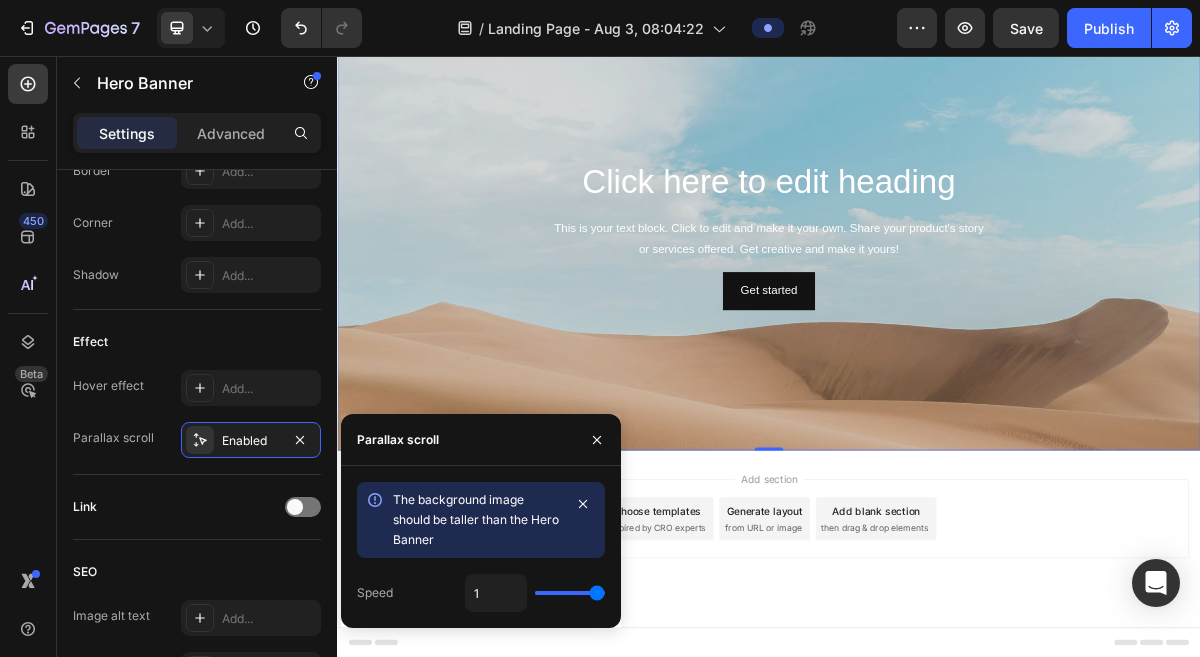 drag, startPoint x: 578, startPoint y: 594, endPoint x: 624, endPoint y: 587, distance: 46.52956 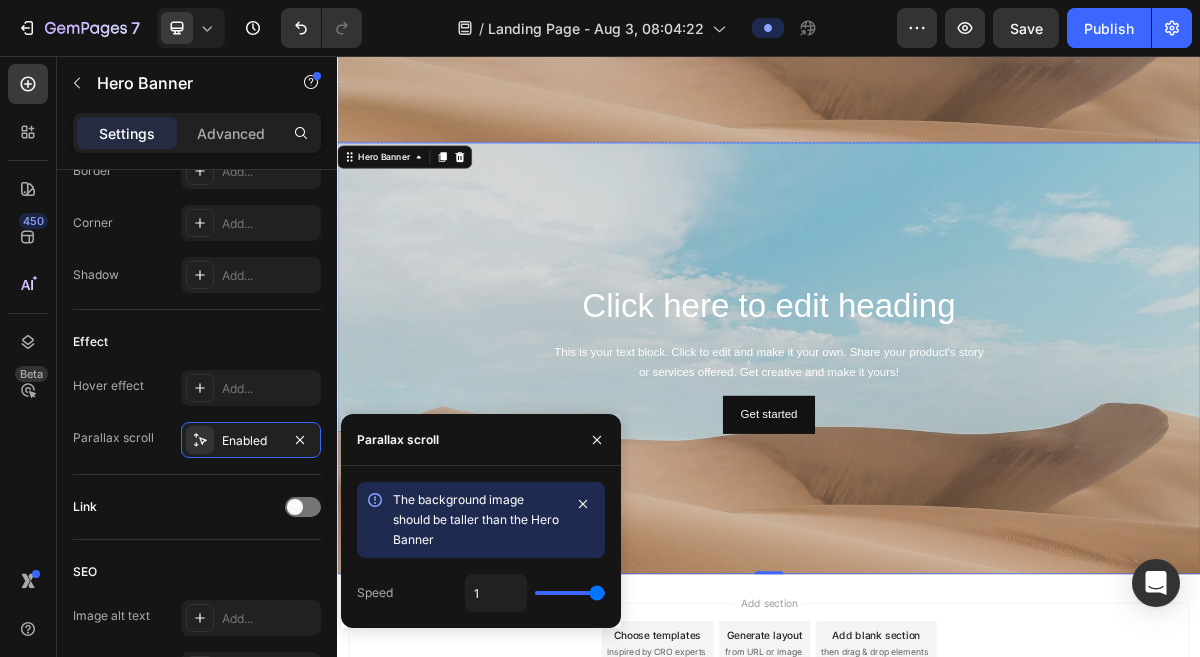 scroll, scrollTop: 587, scrollLeft: 0, axis: vertical 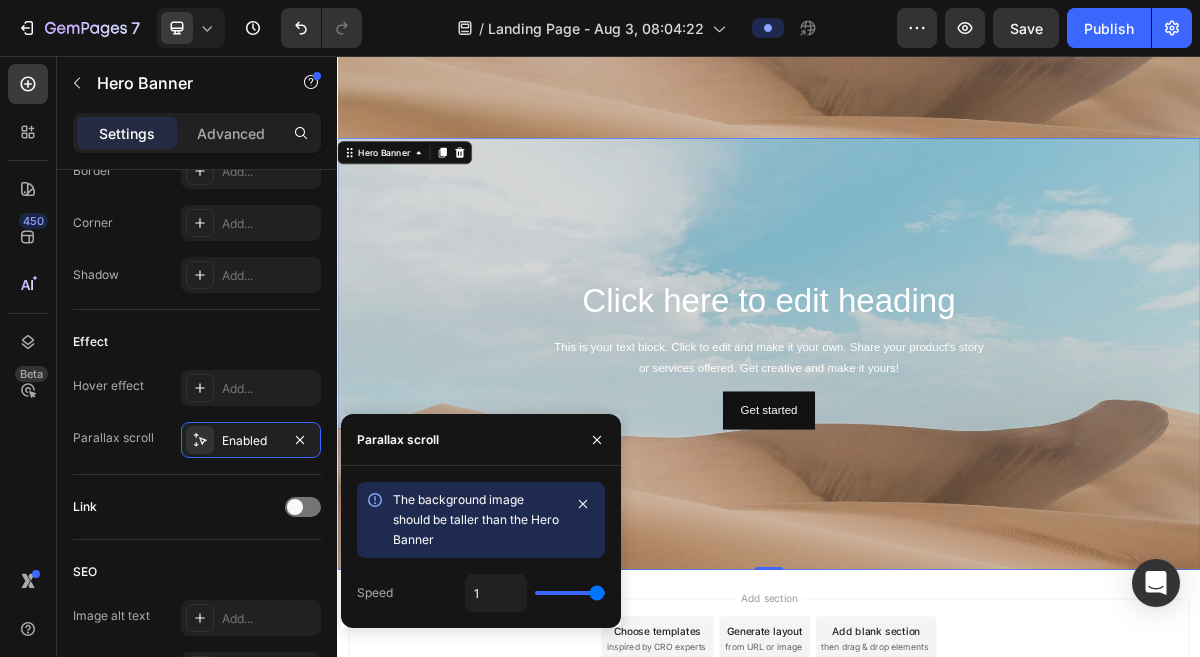 drag, startPoint x: 588, startPoint y: 589, endPoint x: 561, endPoint y: 589, distance: 27 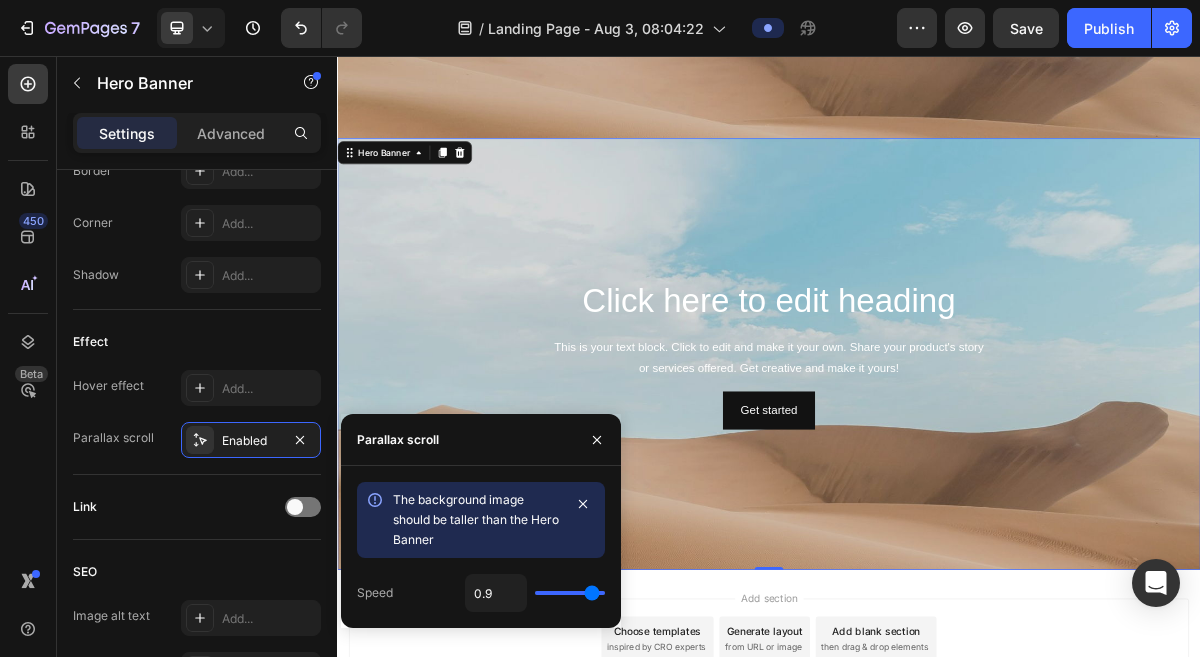 type on "0.8" 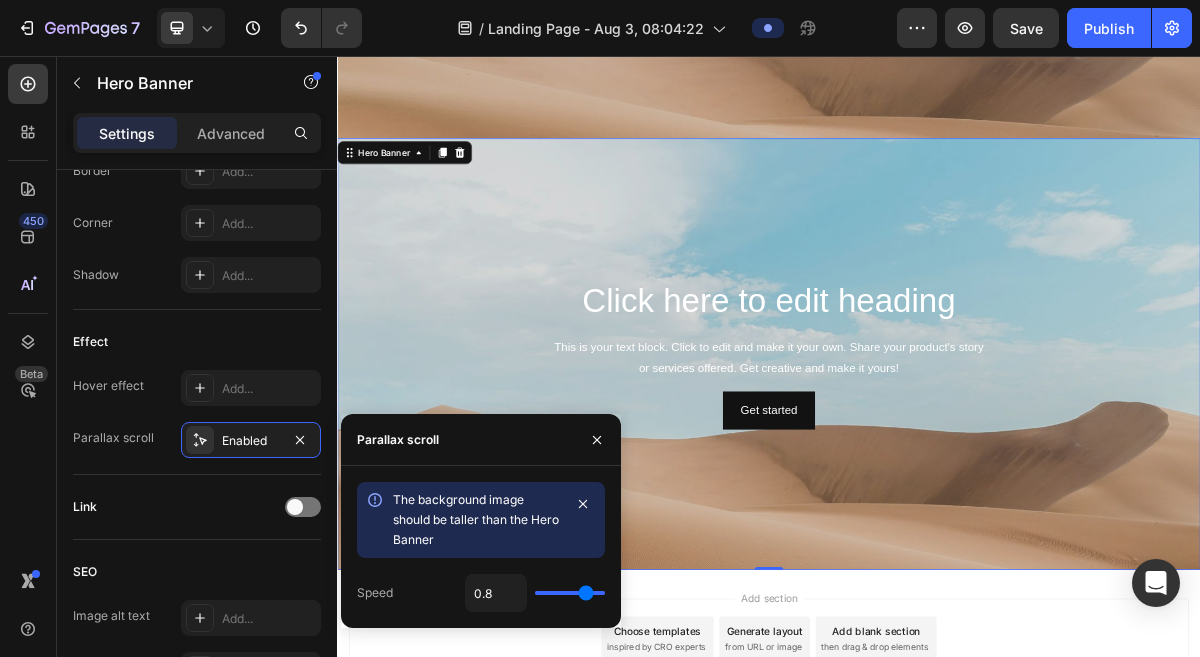 type on "0.7" 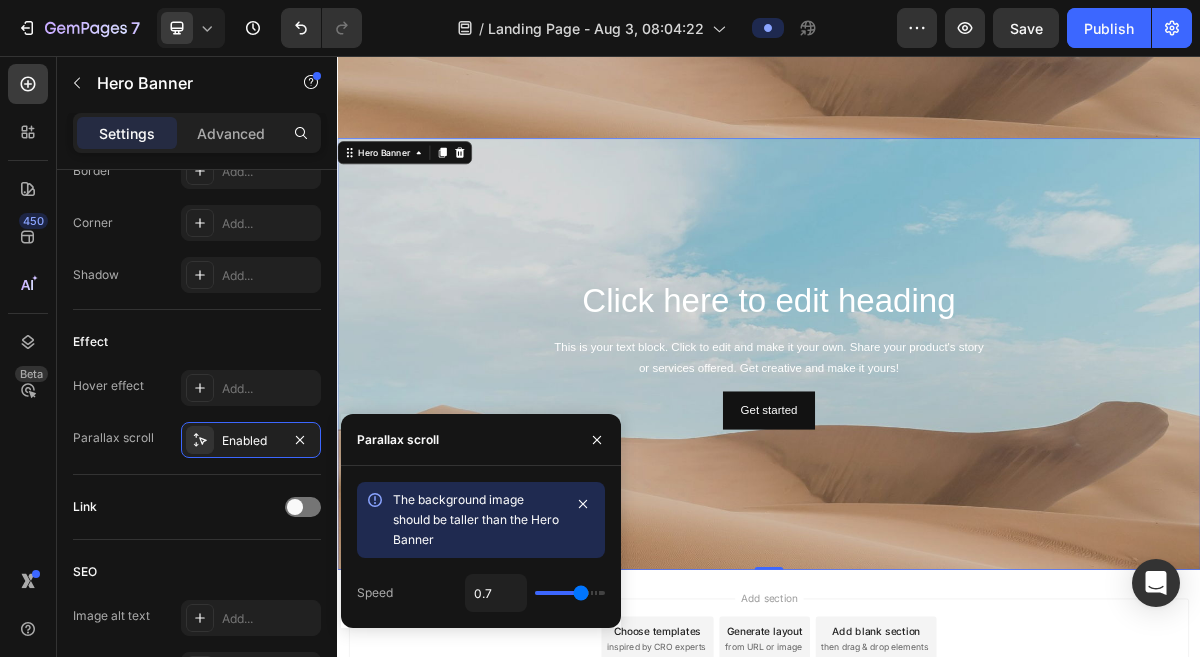 type on "0.6" 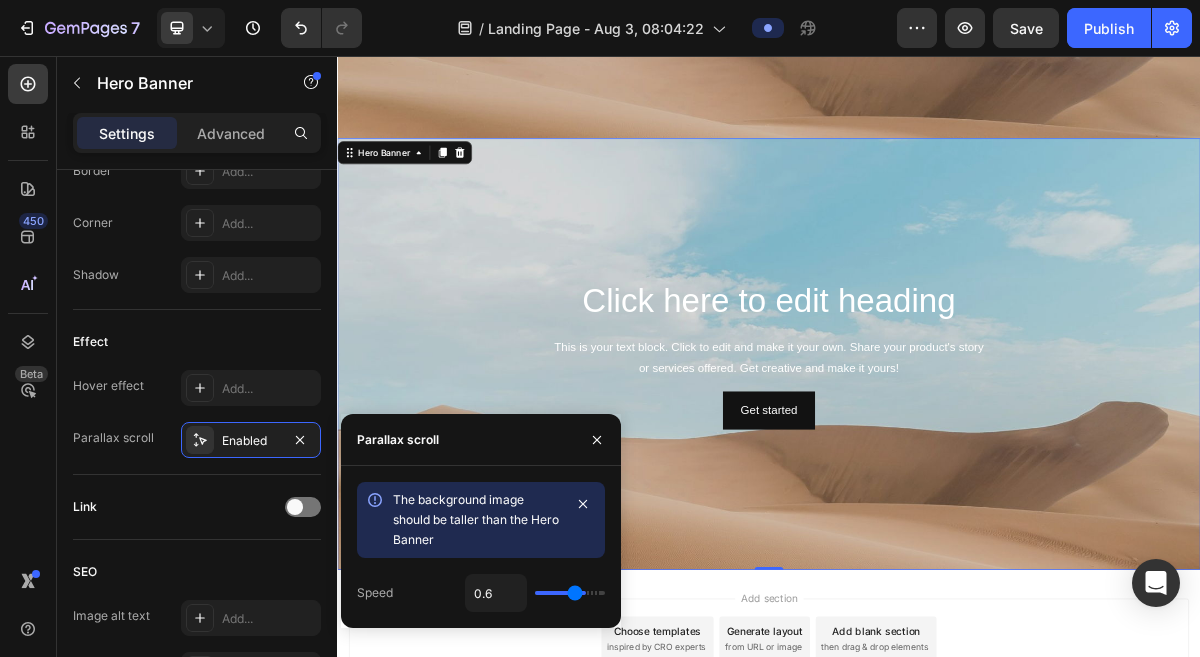 type on "0.5" 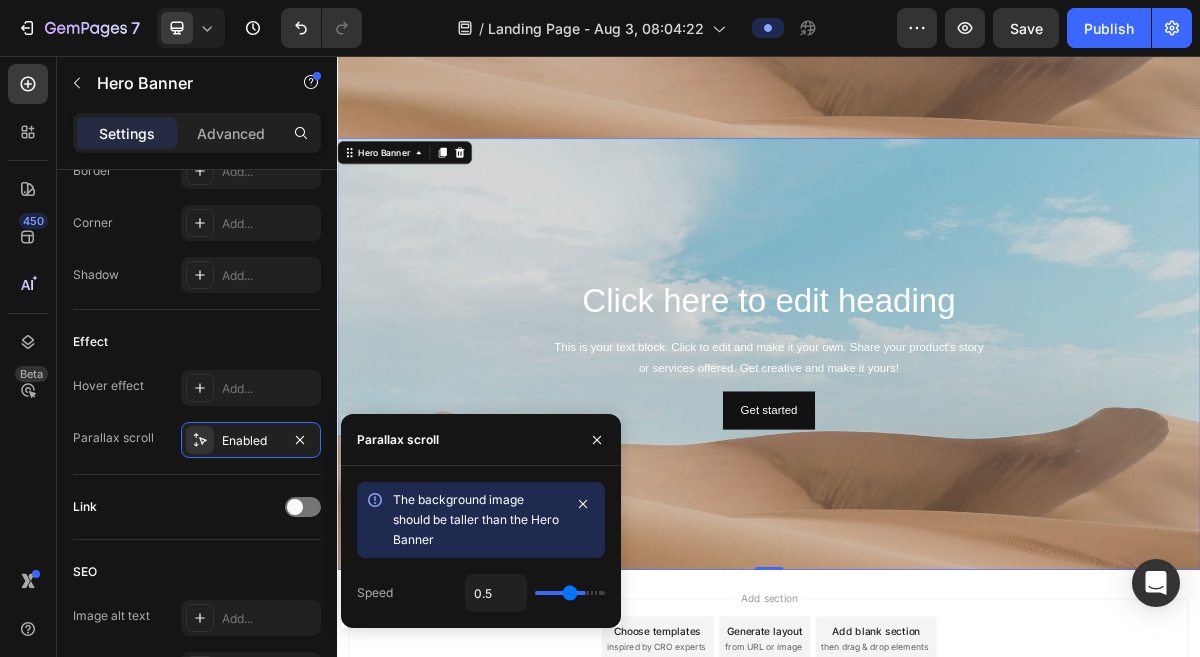 type on "0.4" 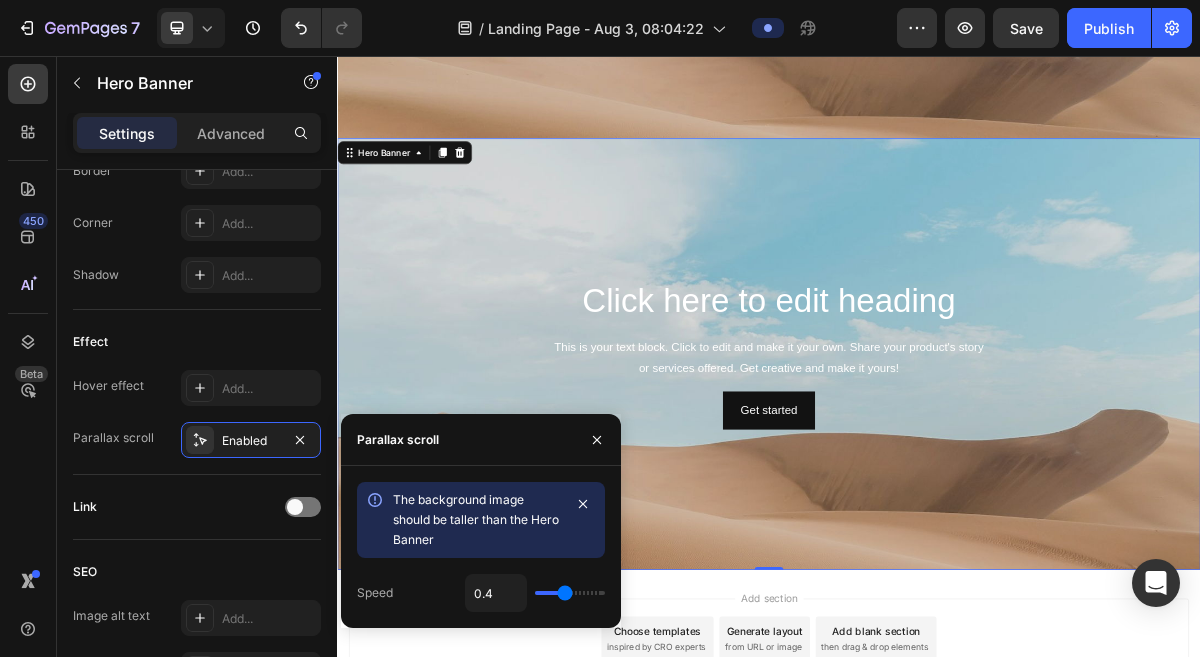 type on "0.3" 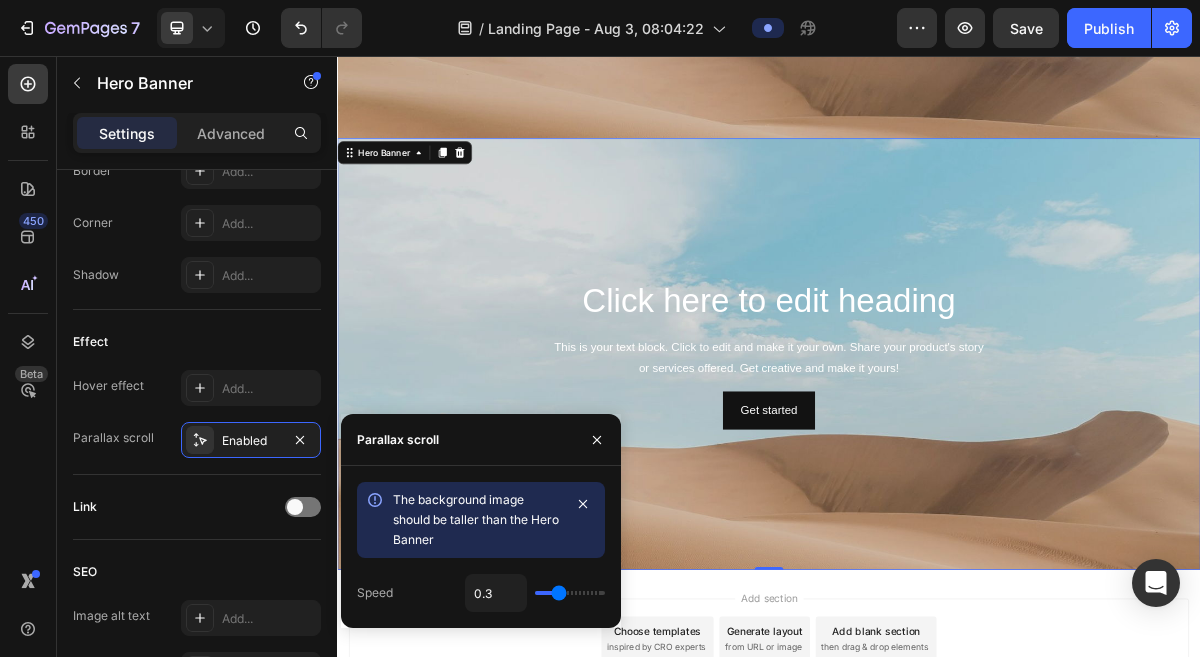 type on "0.2" 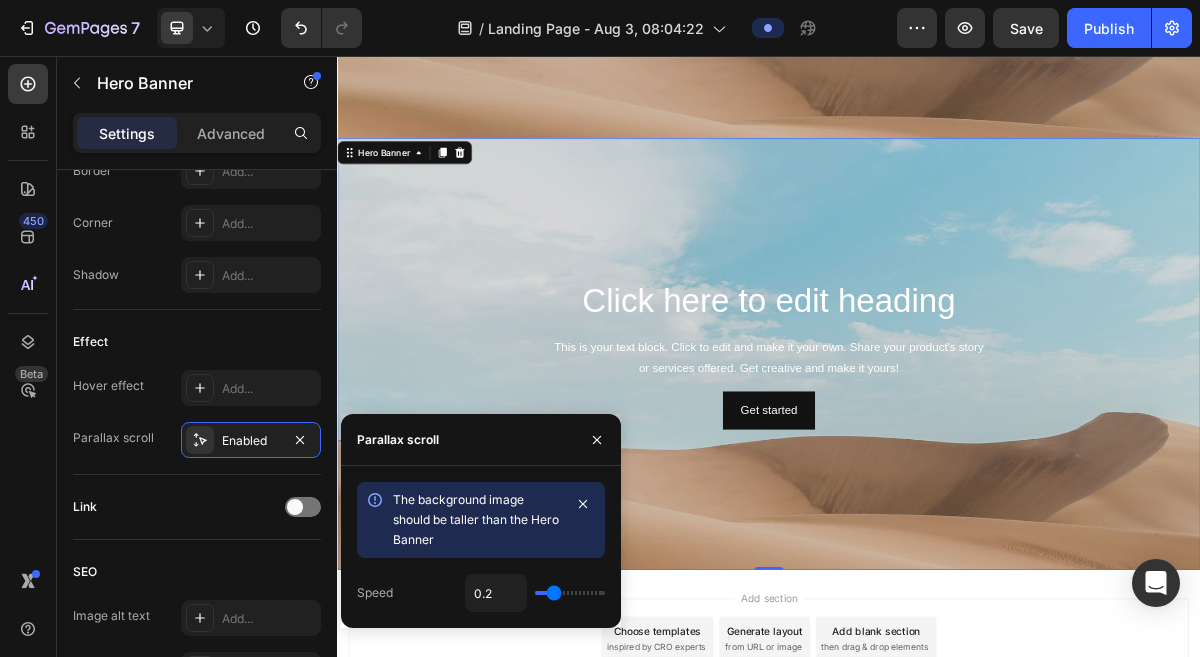 type on "0.1" 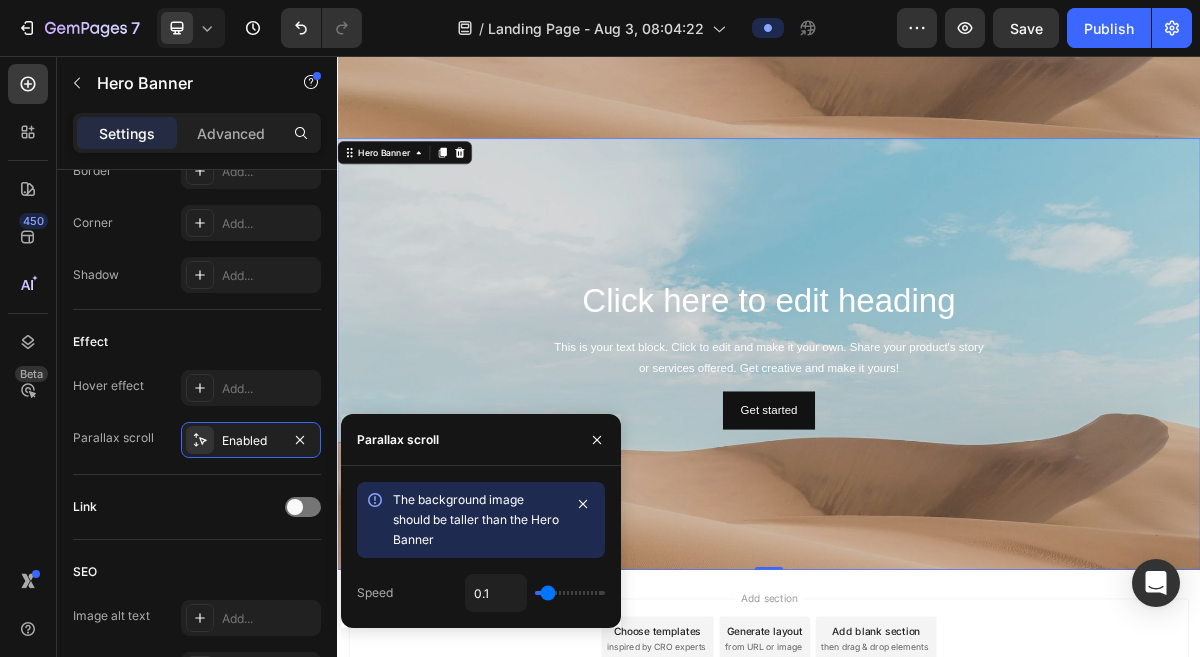 drag, startPoint x: 601, startPoint y: 591, endPoint x: 551, endPoint y: 599, distance: 50.635956 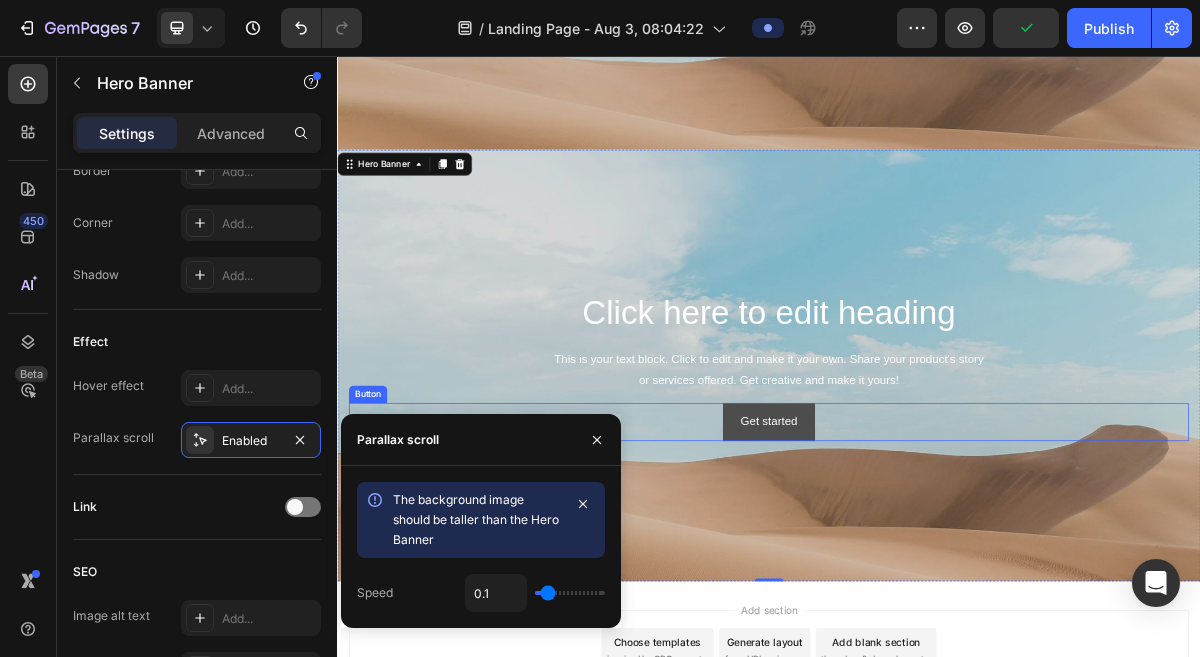 scroll, scrollTop: 580, scrollLeft: 0, axis: vertical 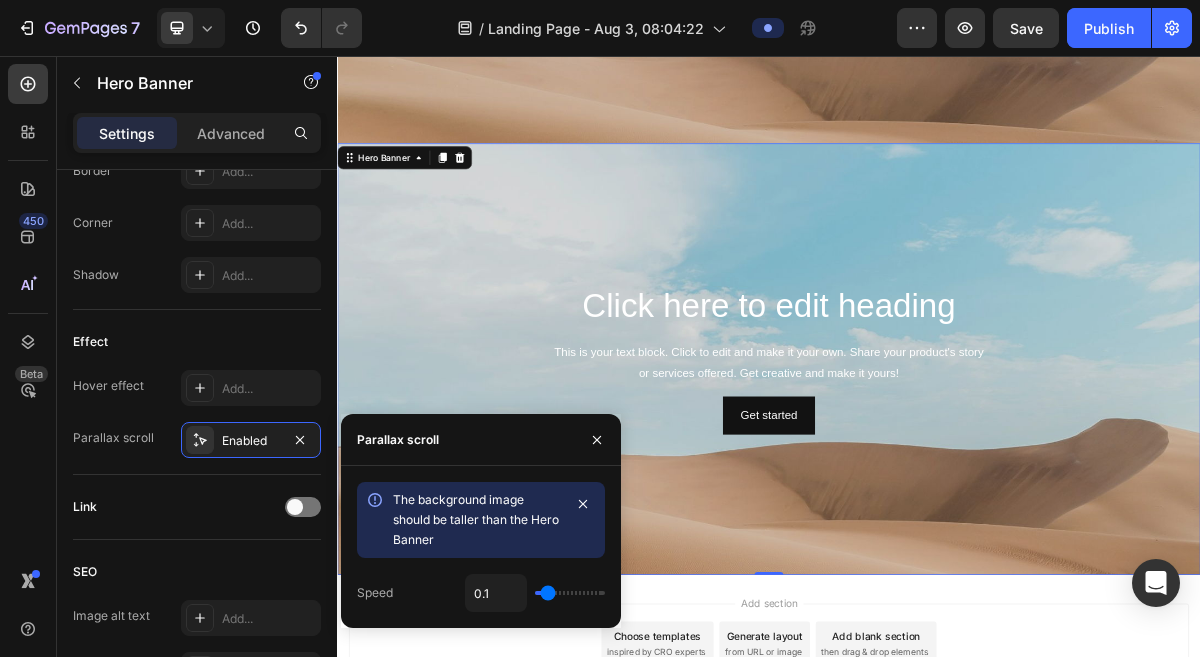 click on "0.1" at bounding box center (535, 593) 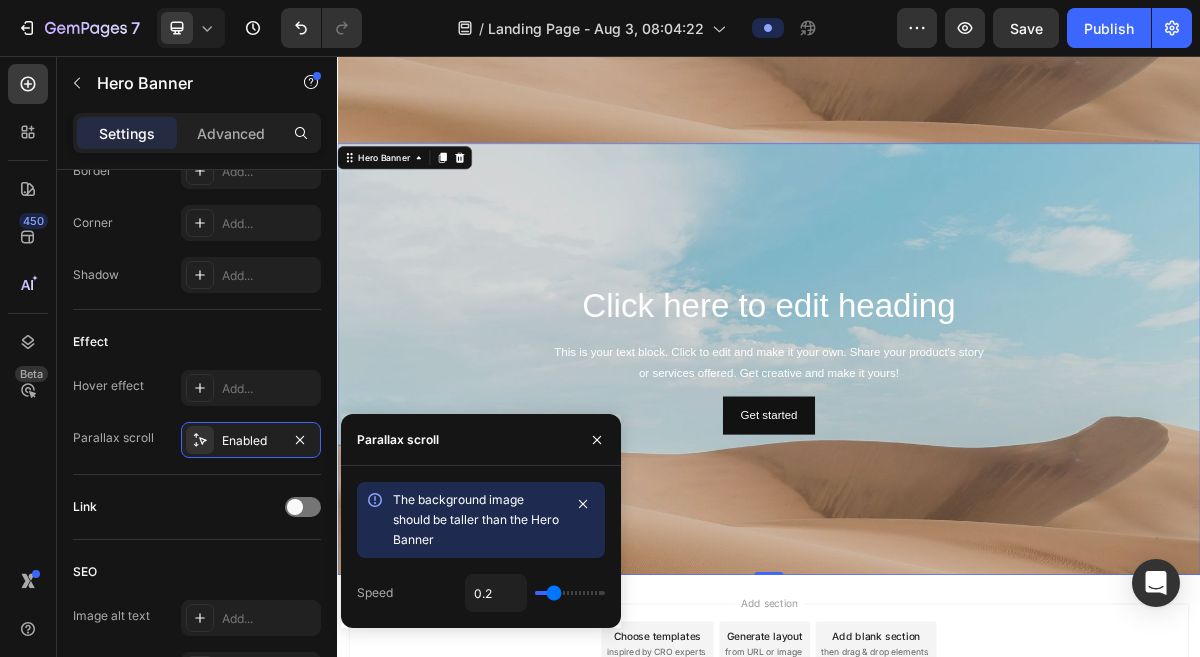 type on "0.3" 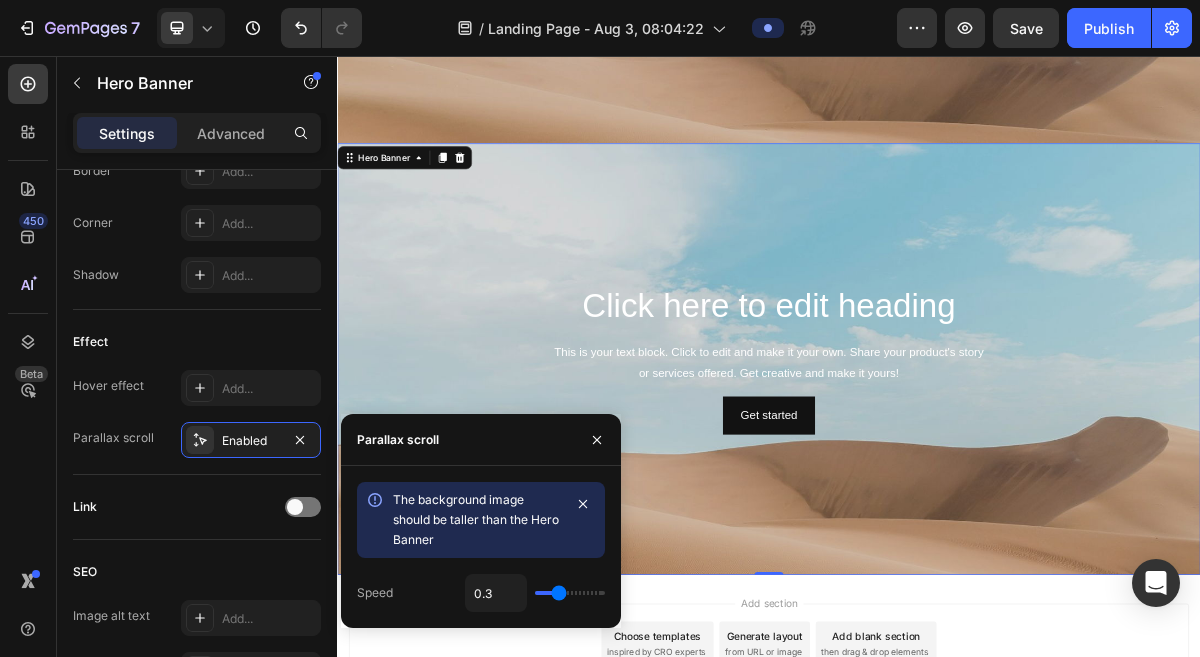 type on "0.4" 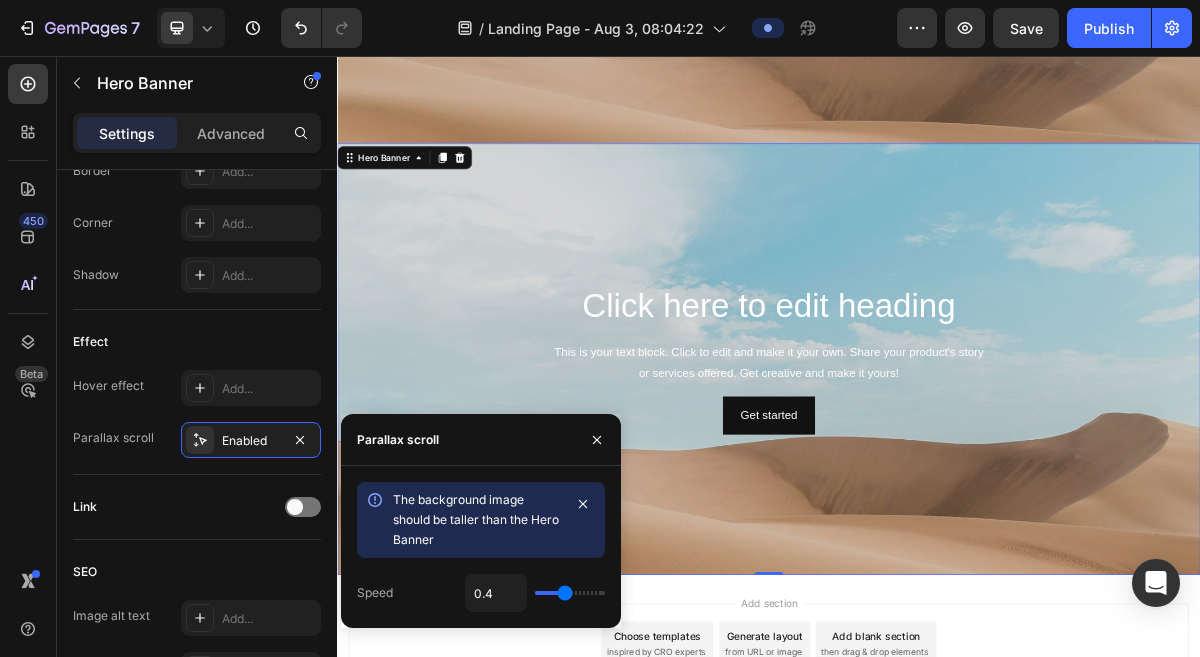 type on "0.5" 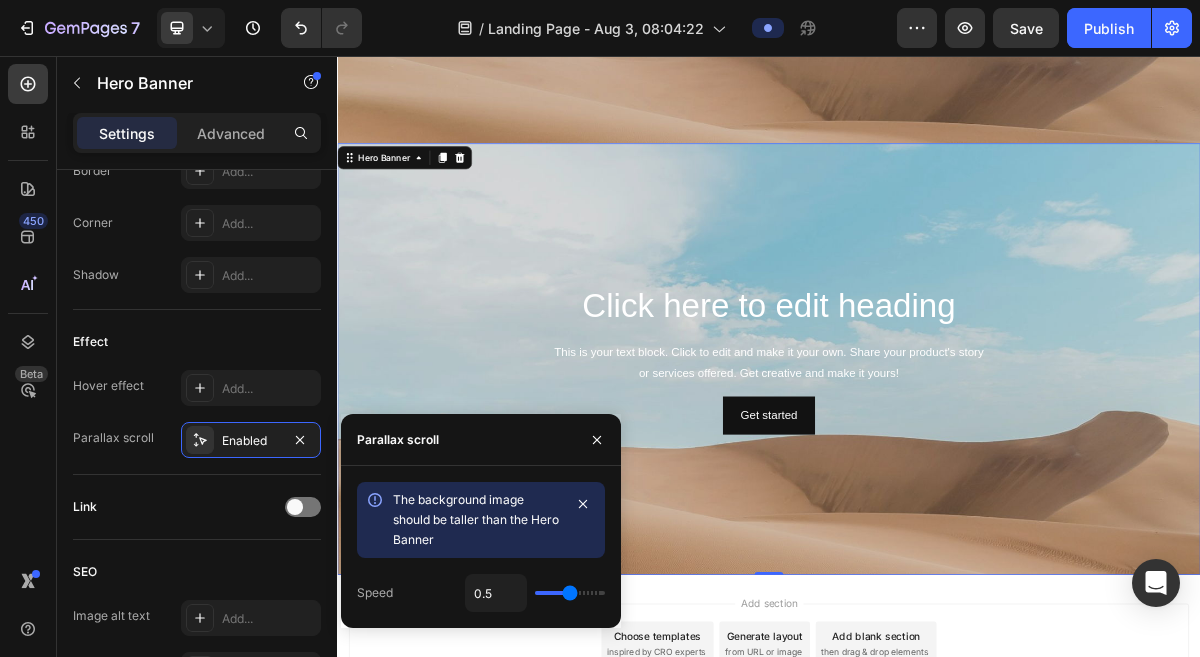 type on "0.6" 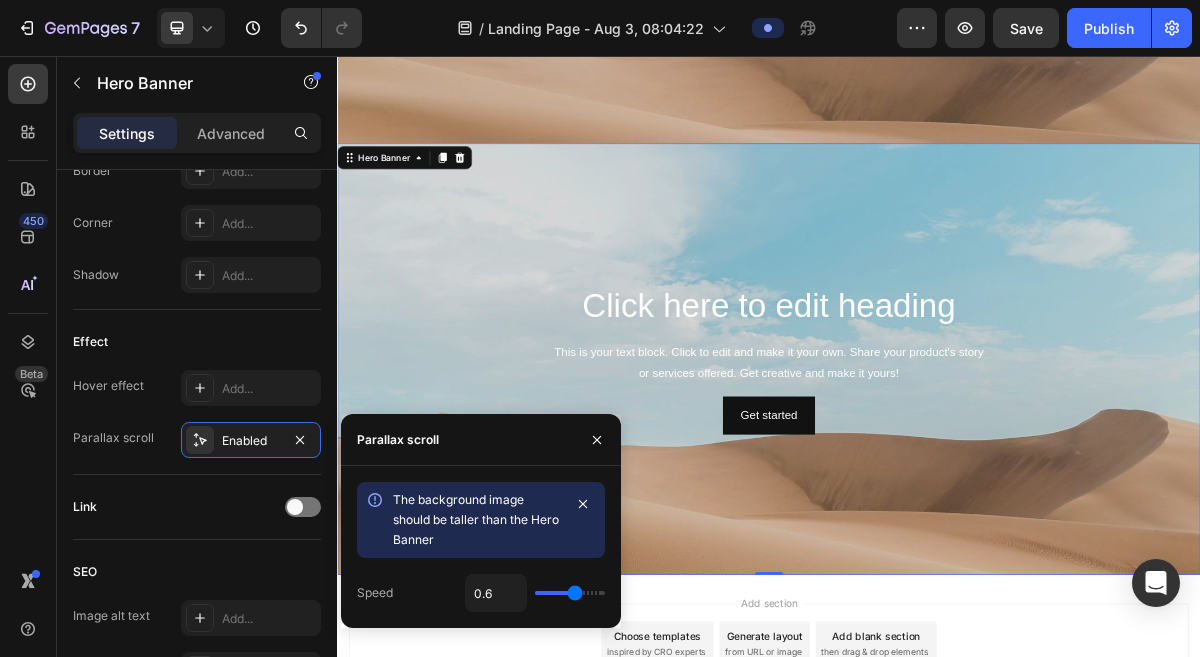 drag, startPoint x: 551, startPoint y: 595, endPoint x: 575, endPoint y: 593, distance: 24.083189 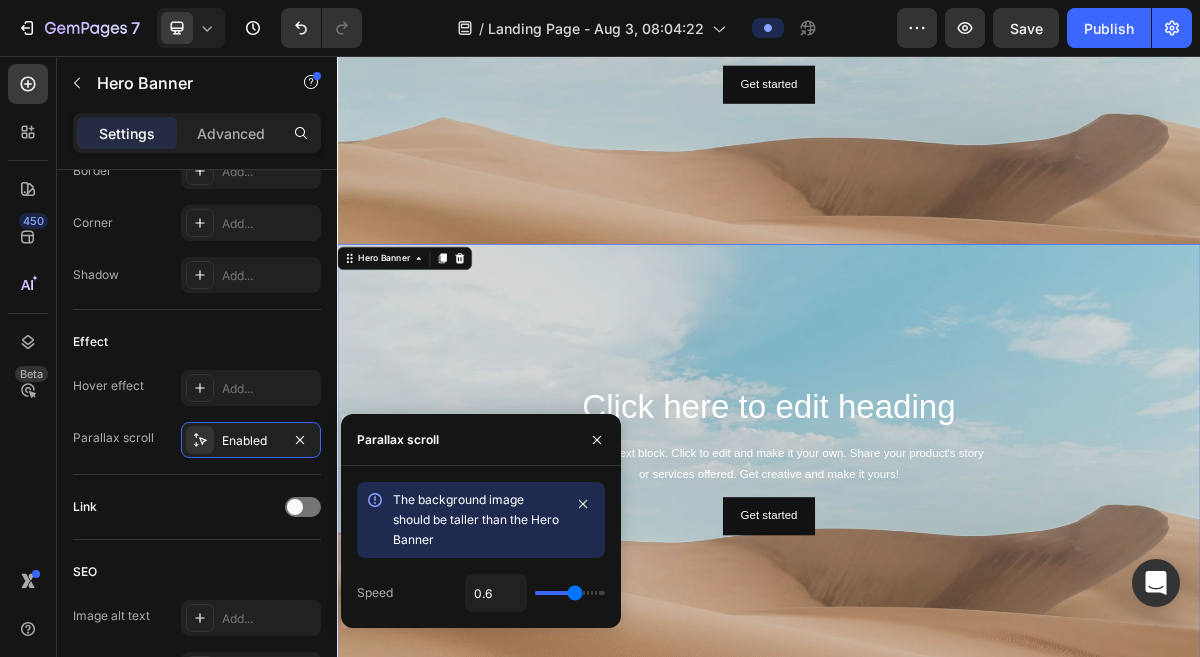 scroll, scrollTop: 531, scrollLeft: 0, axis: vertical 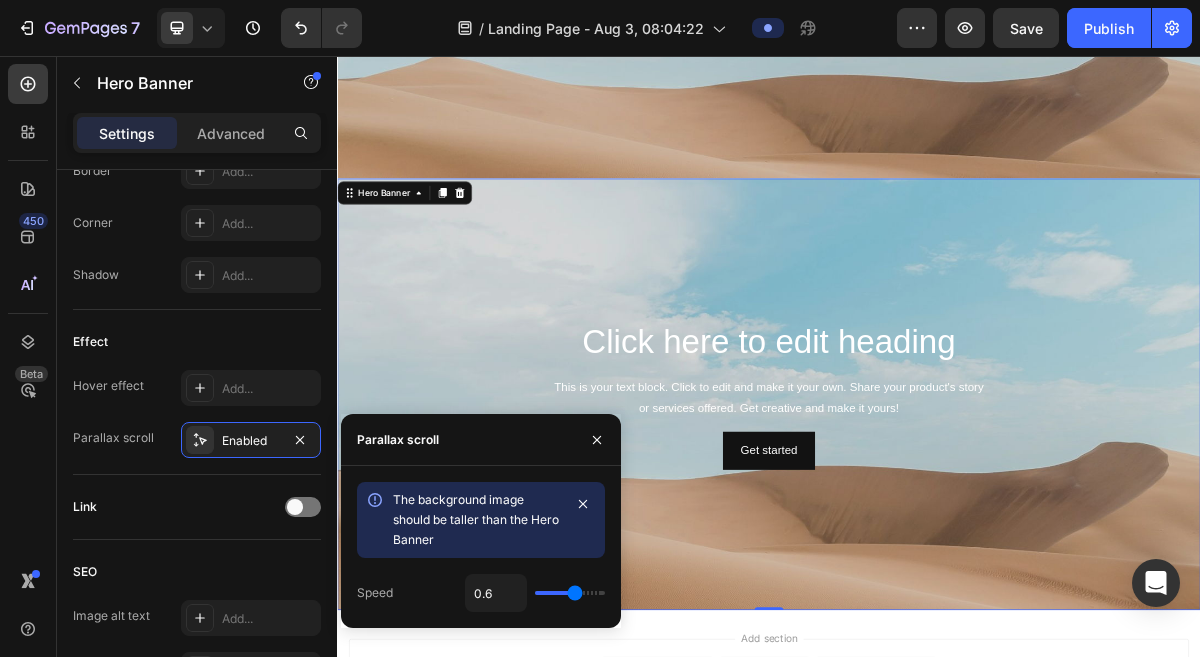 type on "0.5" 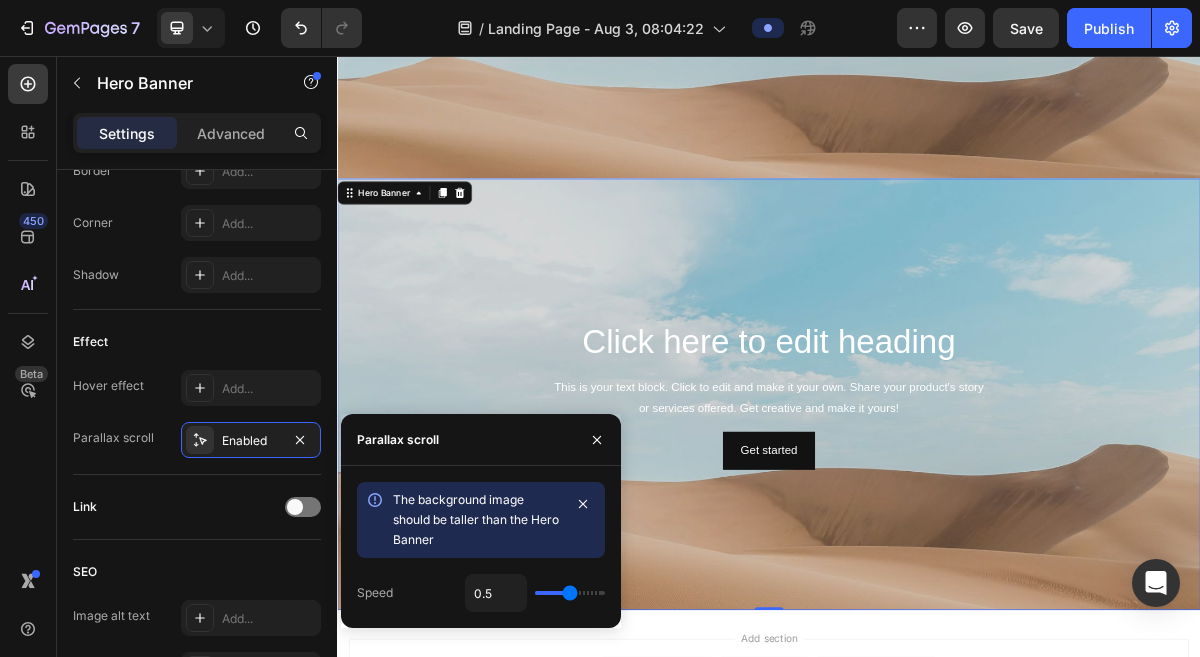 type on "0.5" 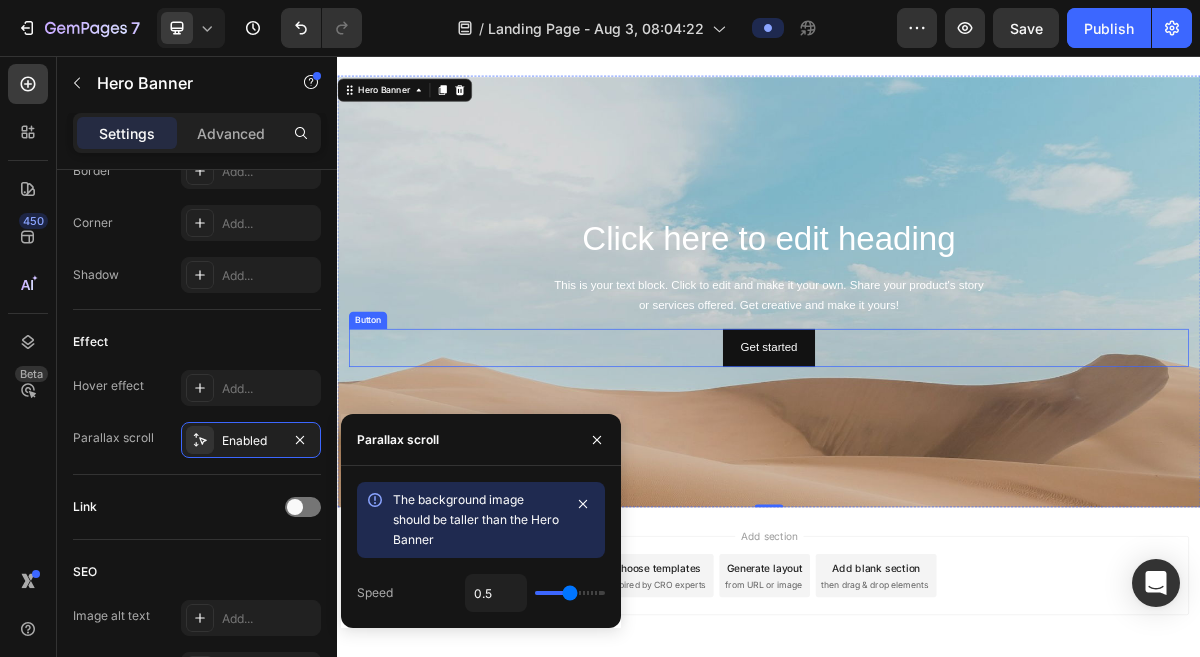 scroll, scrollTop: 753, scrollLeft: 0, axis: vertical 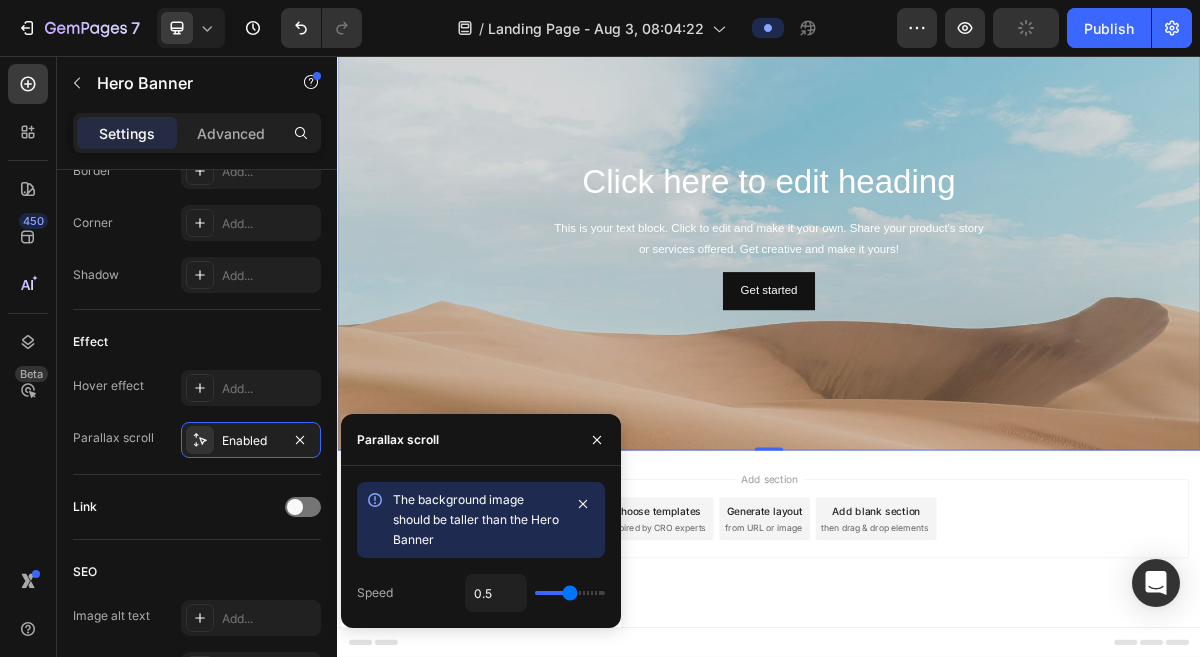 type on "0.4" 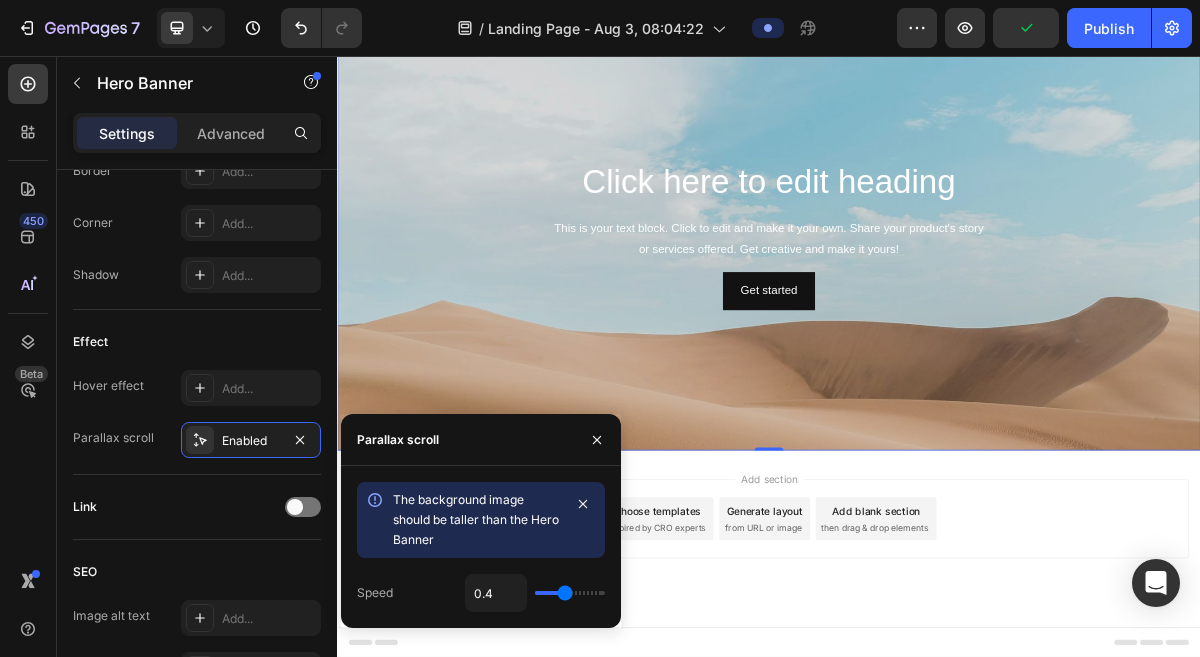 type on "0.4" 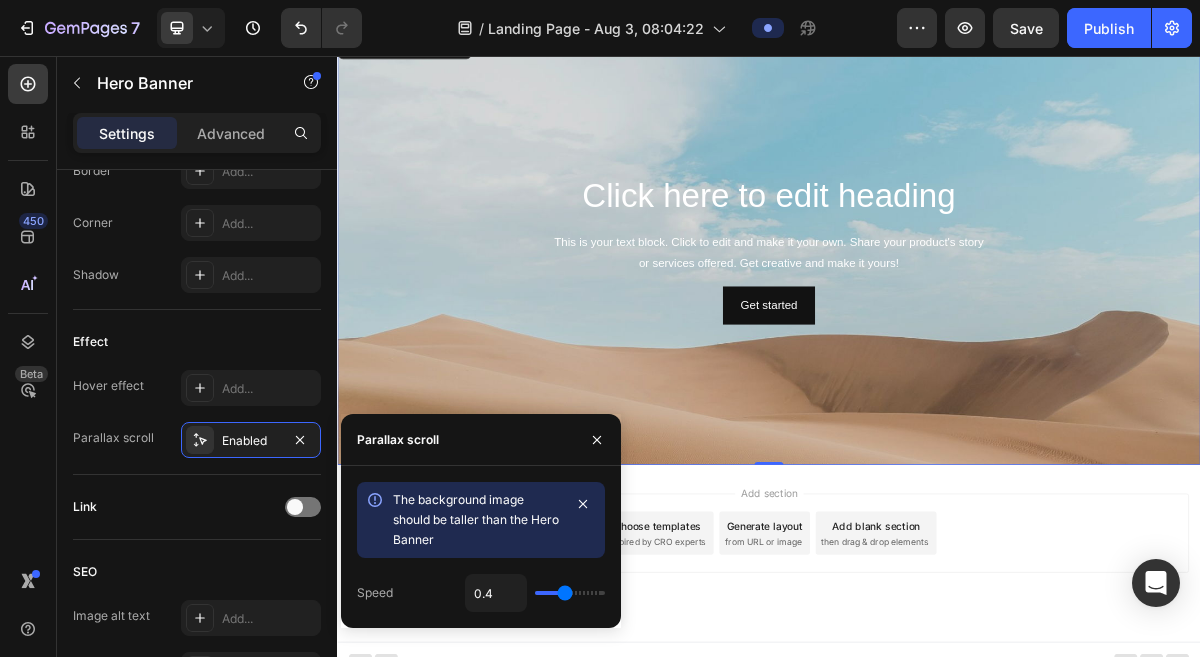 scroll, scrollTop: 753, scrollLeft: 0, axis: vertical 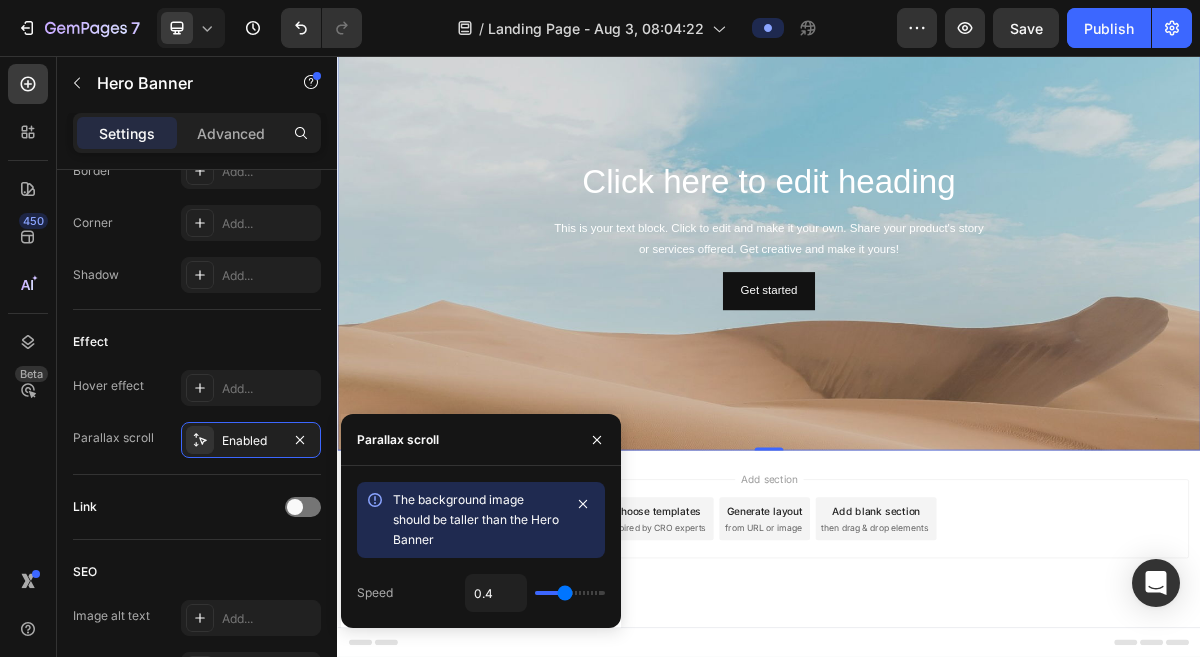type on "0.3" 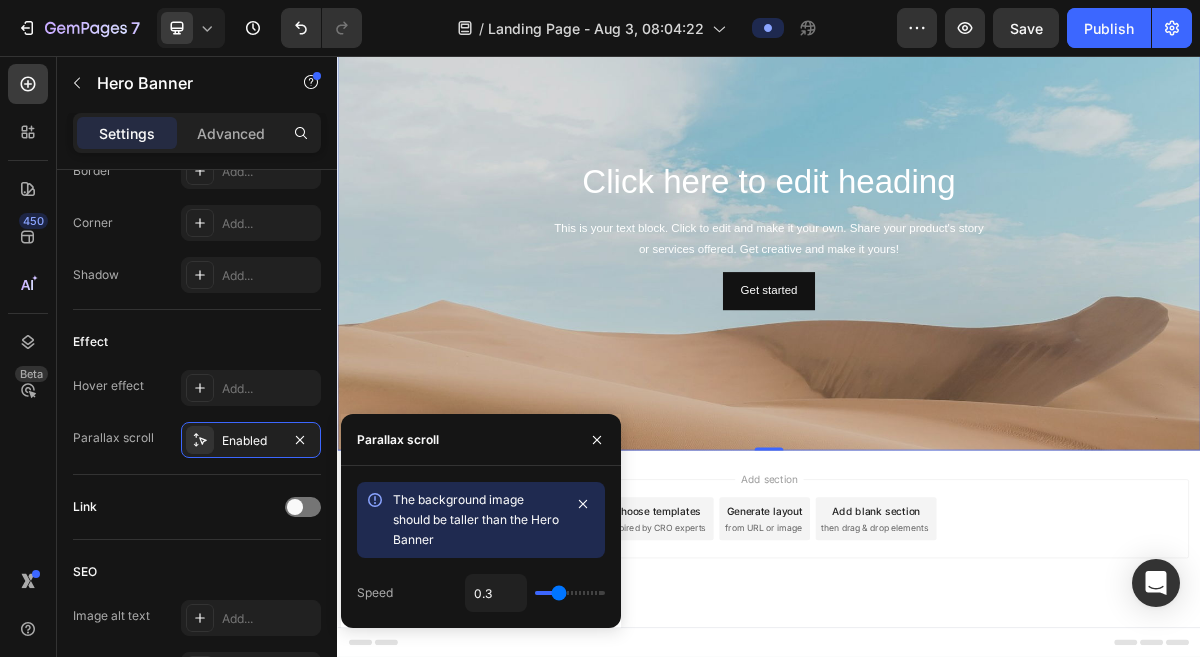 type on "0.3" 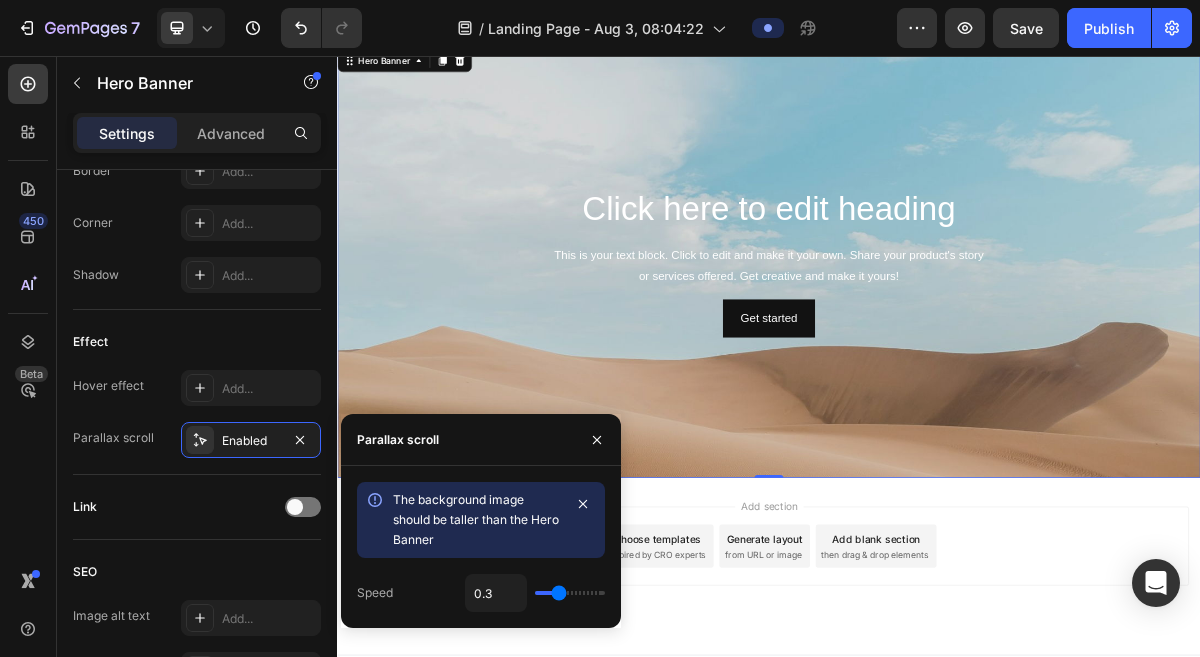 scroll, scrollTop: 718, scrollLeft: 0, axis: vertical 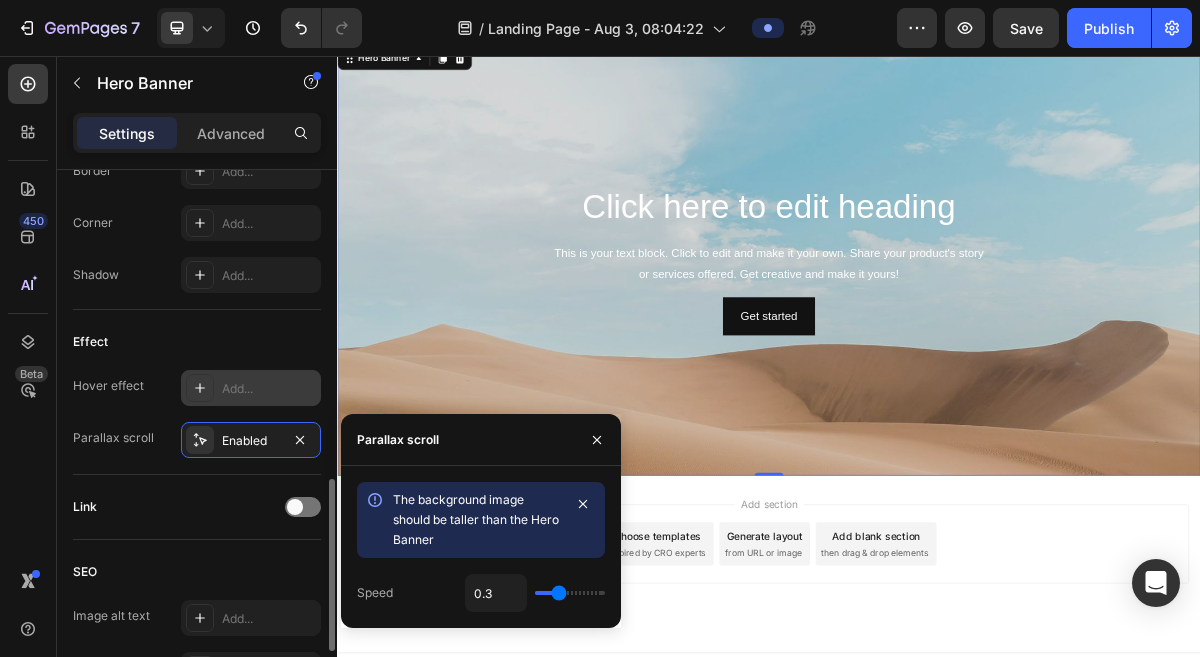 click at bounding box center [200, 388] 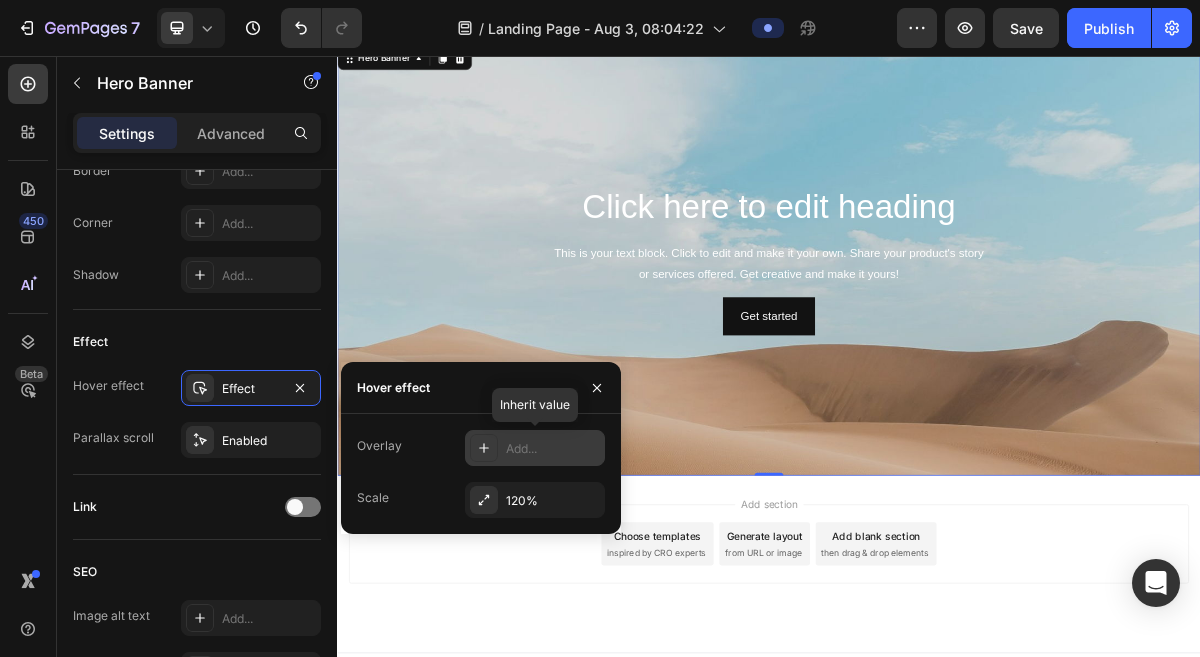 click 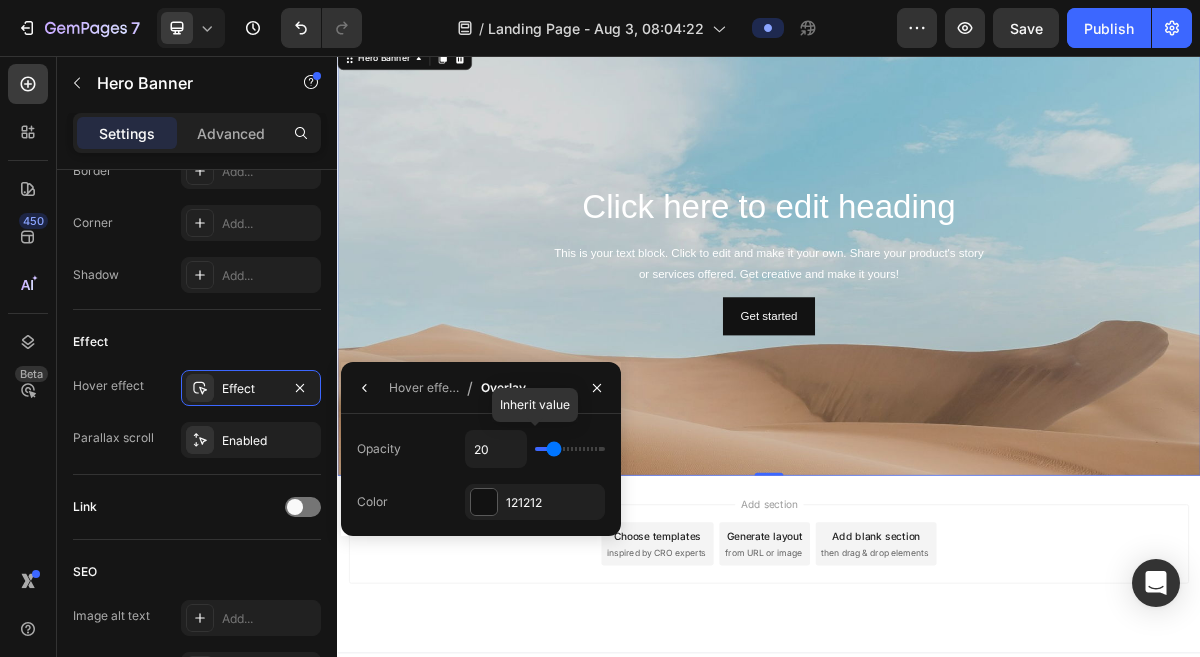 type on "18" 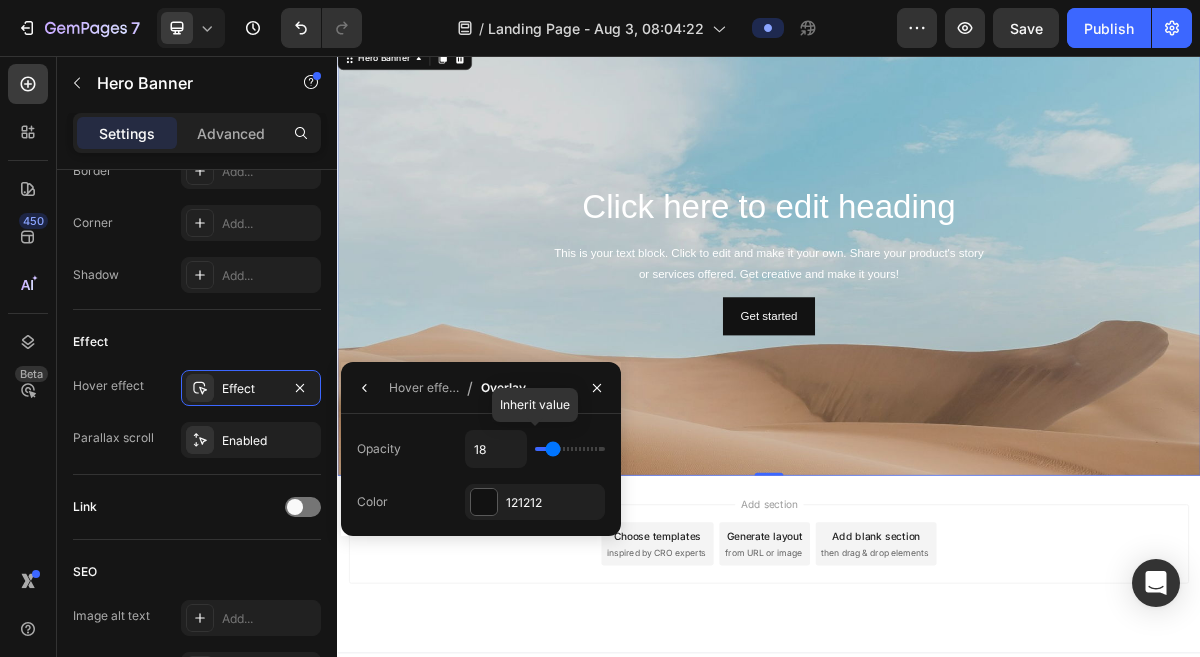 type on "19" 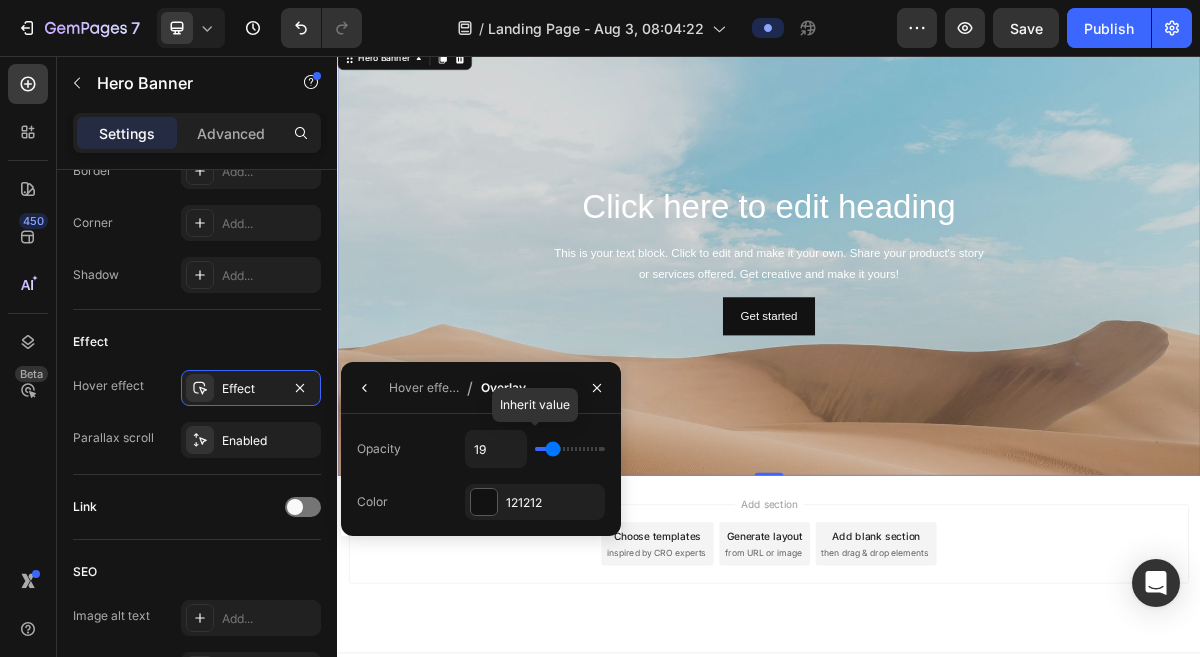 type on "21" 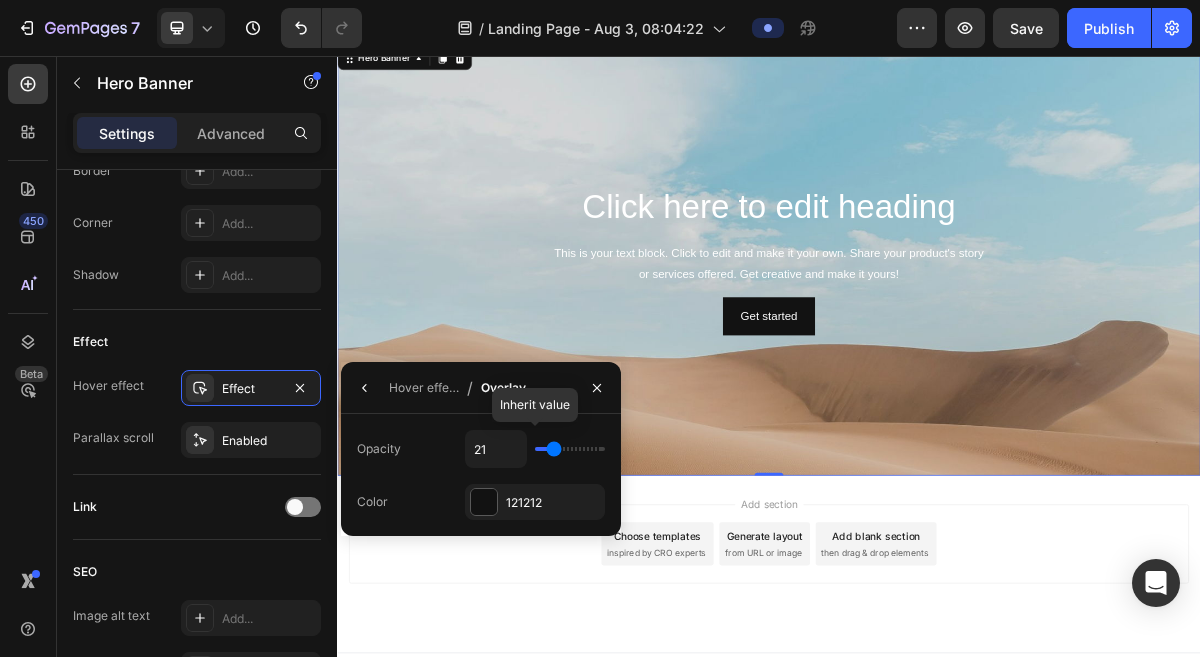 type on "23" 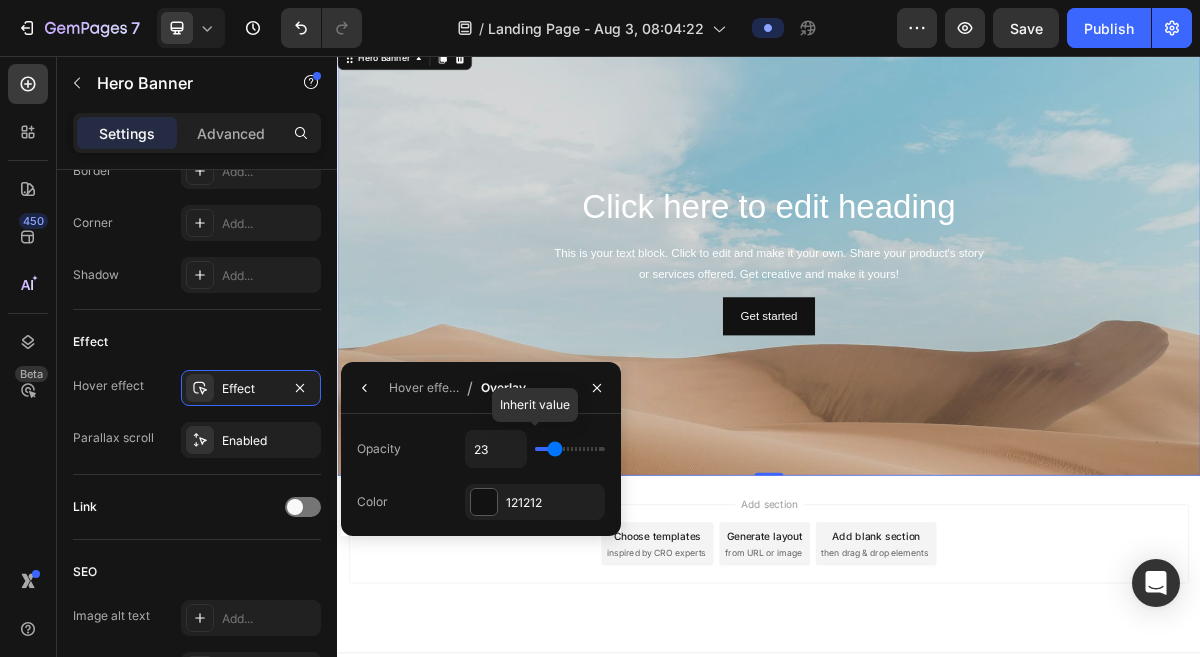type on "24" 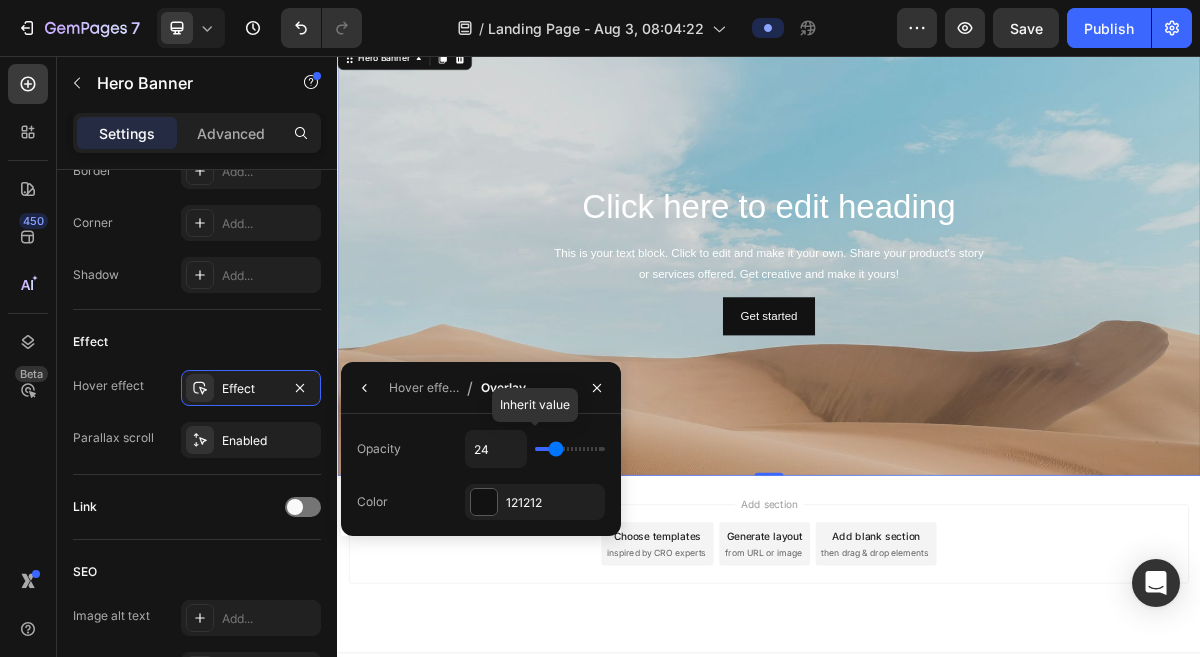 type on "41" 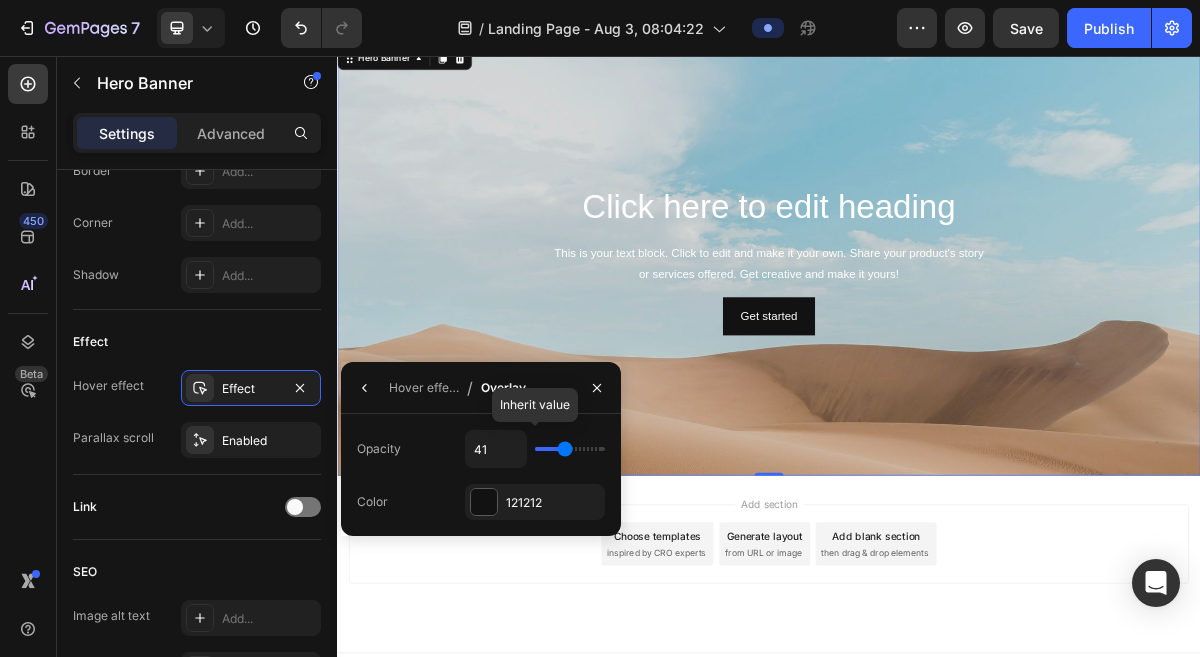 type on "54" 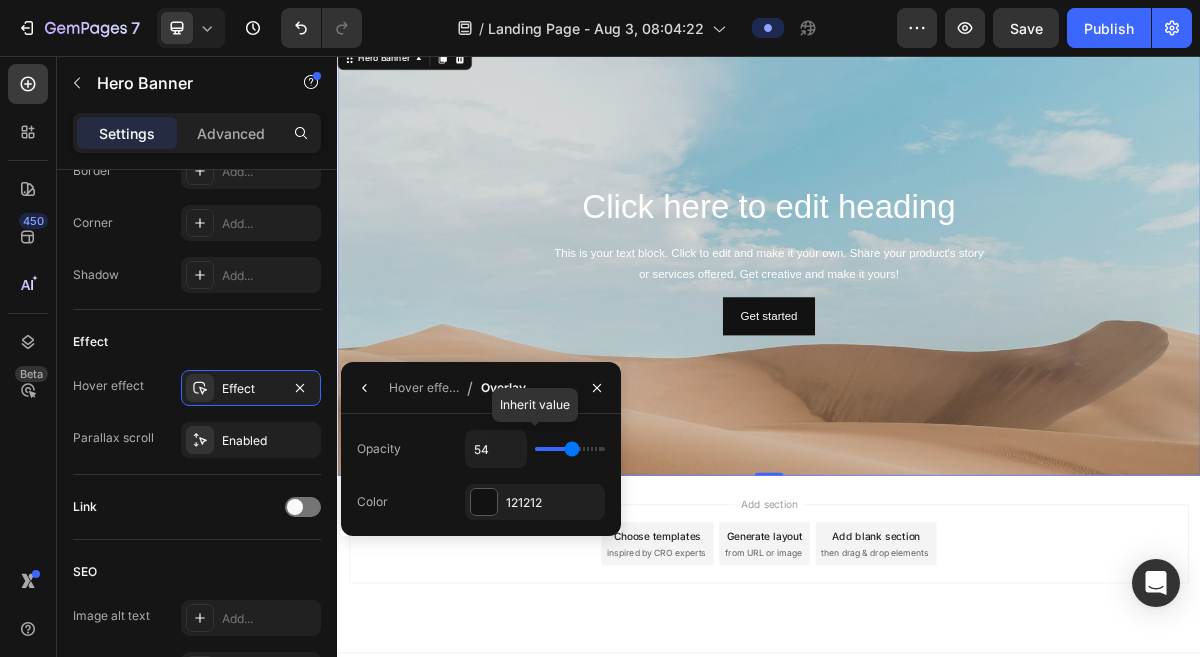 type on "55" 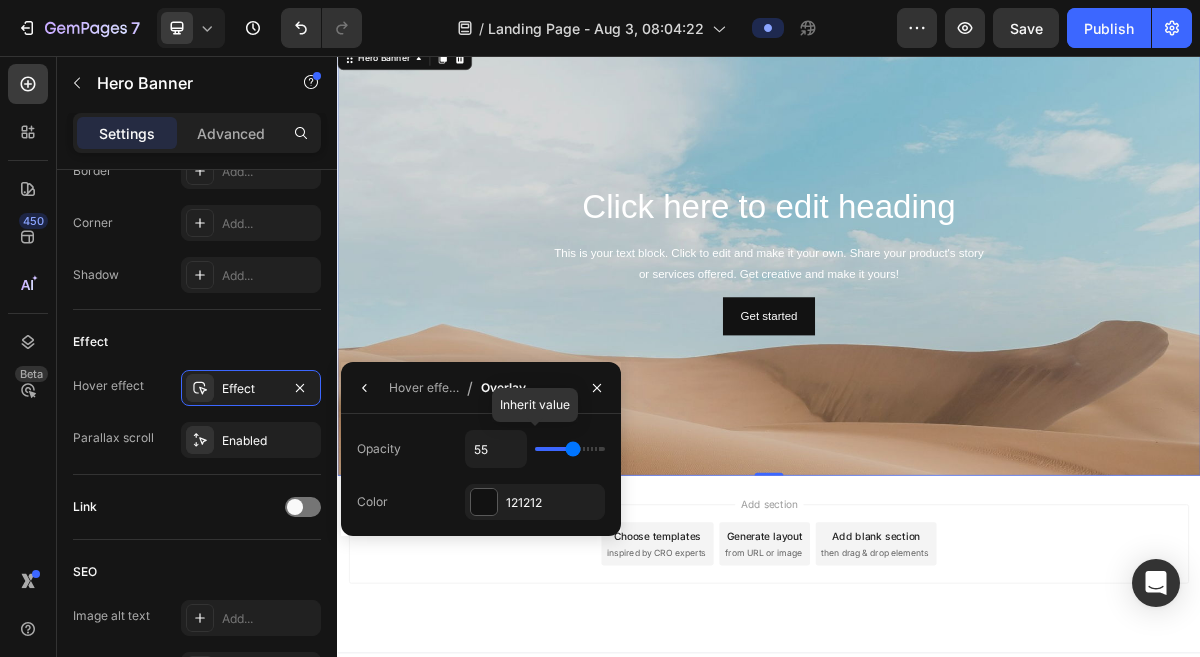 drag, startPoint x: 552, startPoint y: 449, endPoint x: 572, endPoint y: 449, distance: 20 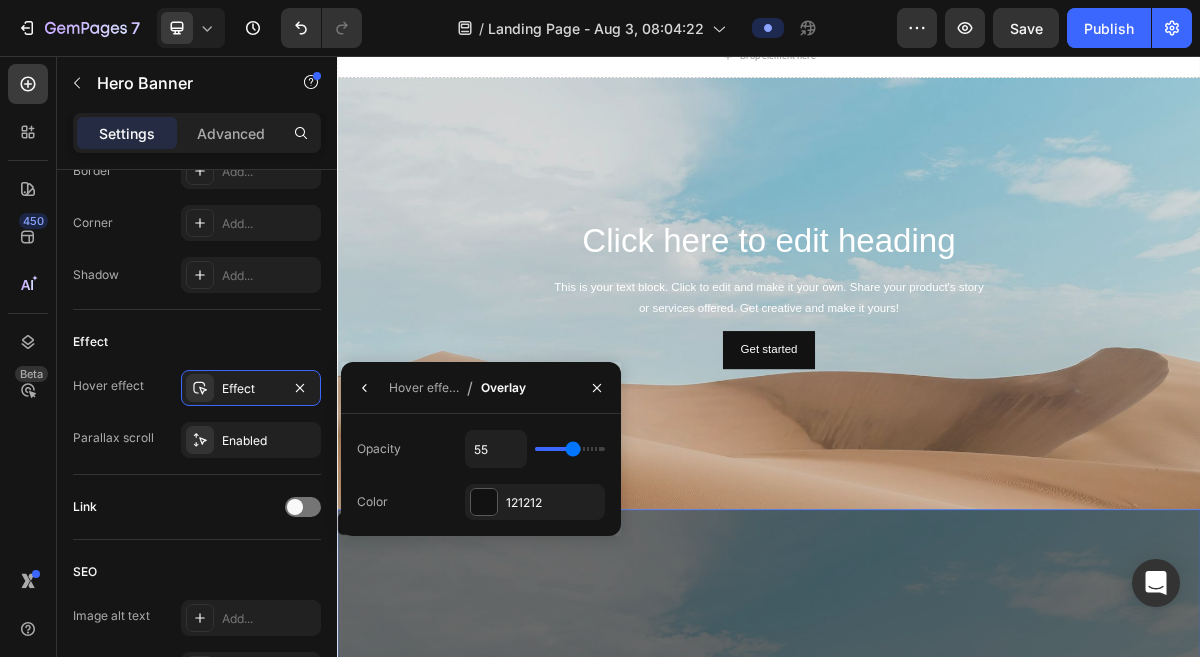 scroll, scrollTop: 0, scrollLeft: 0, axis: both 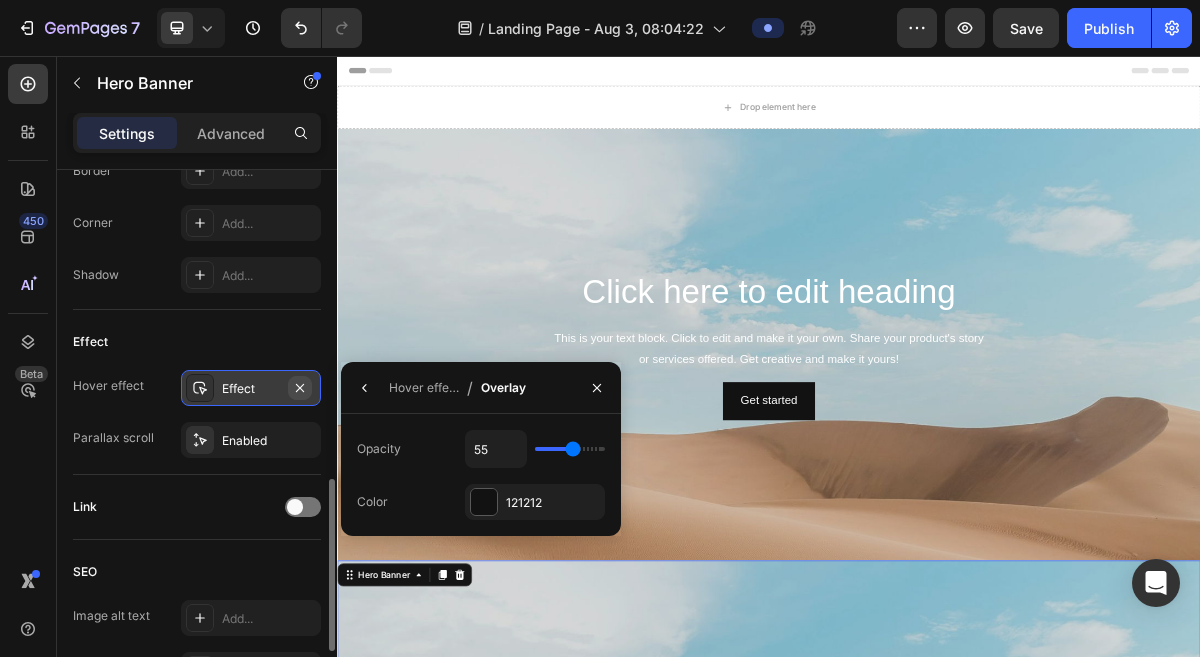 click 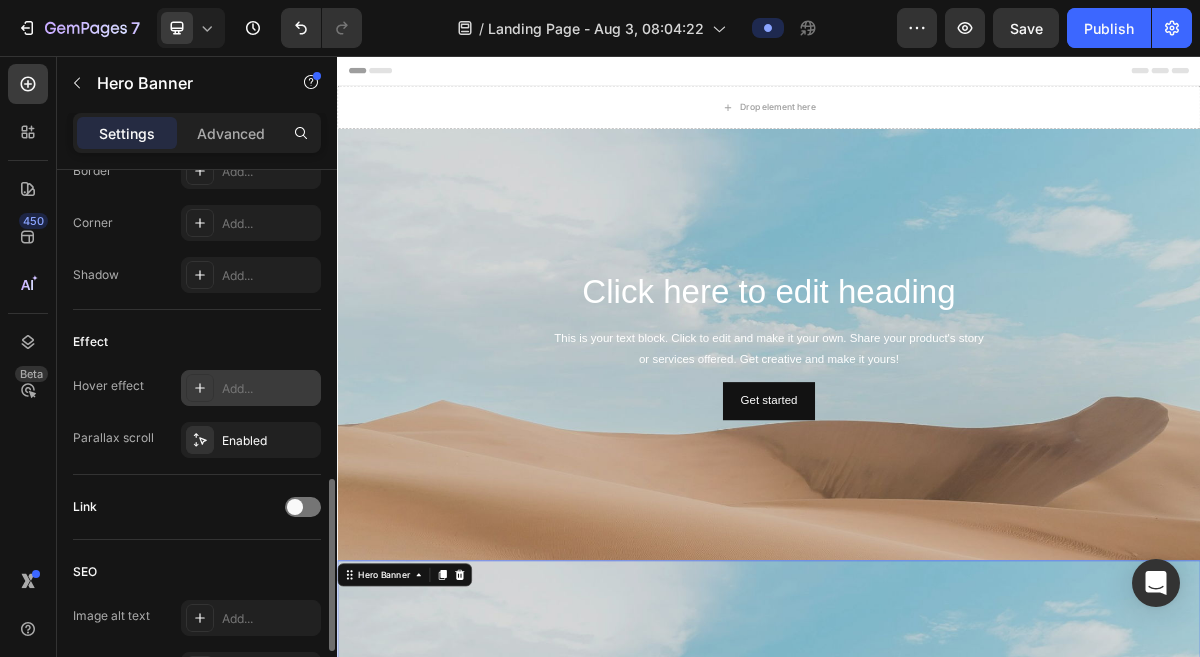 click on "Add..." at bounding box center [269, 389] 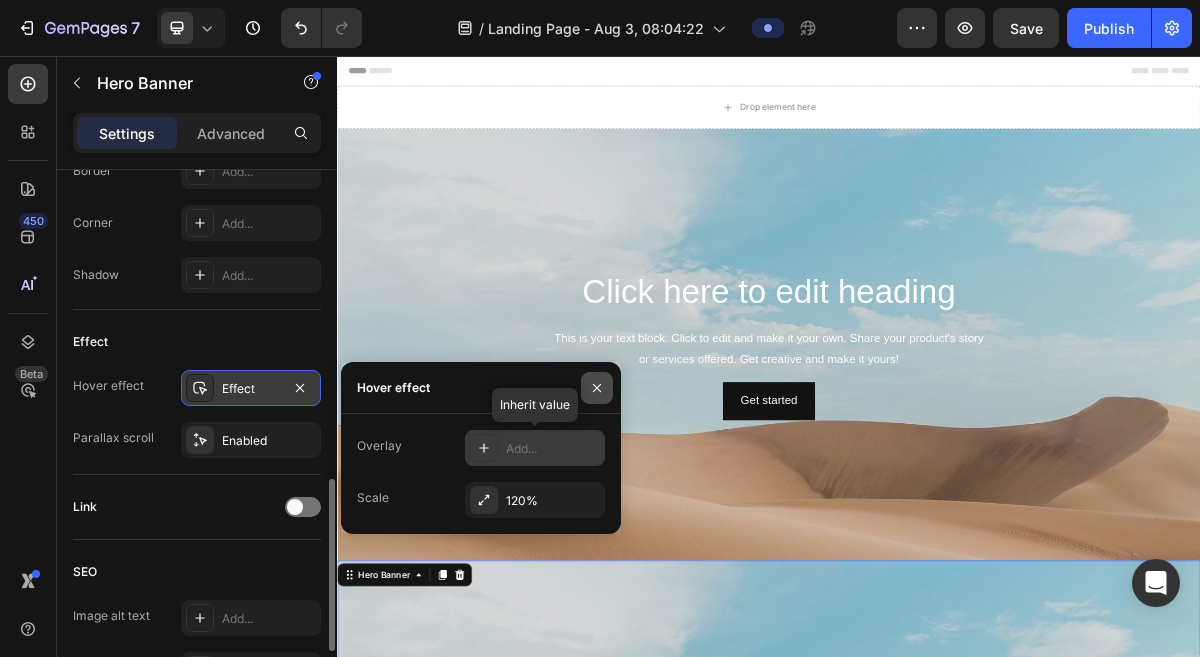 click 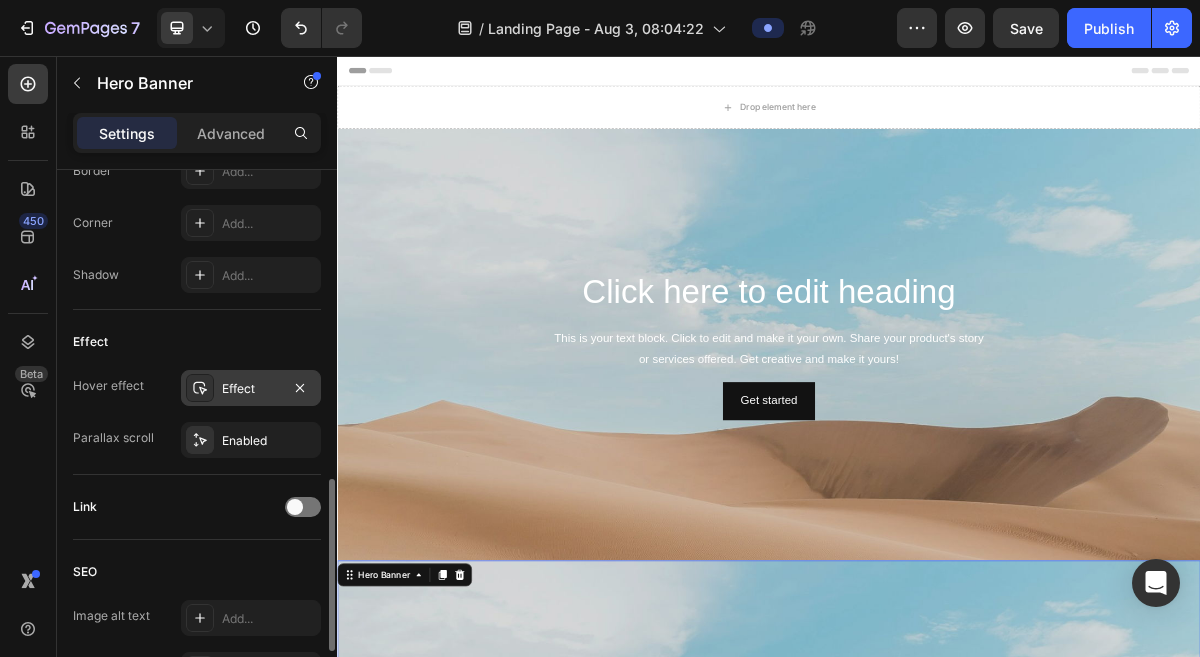 click on "Effect" at bounding box center [251, 389] 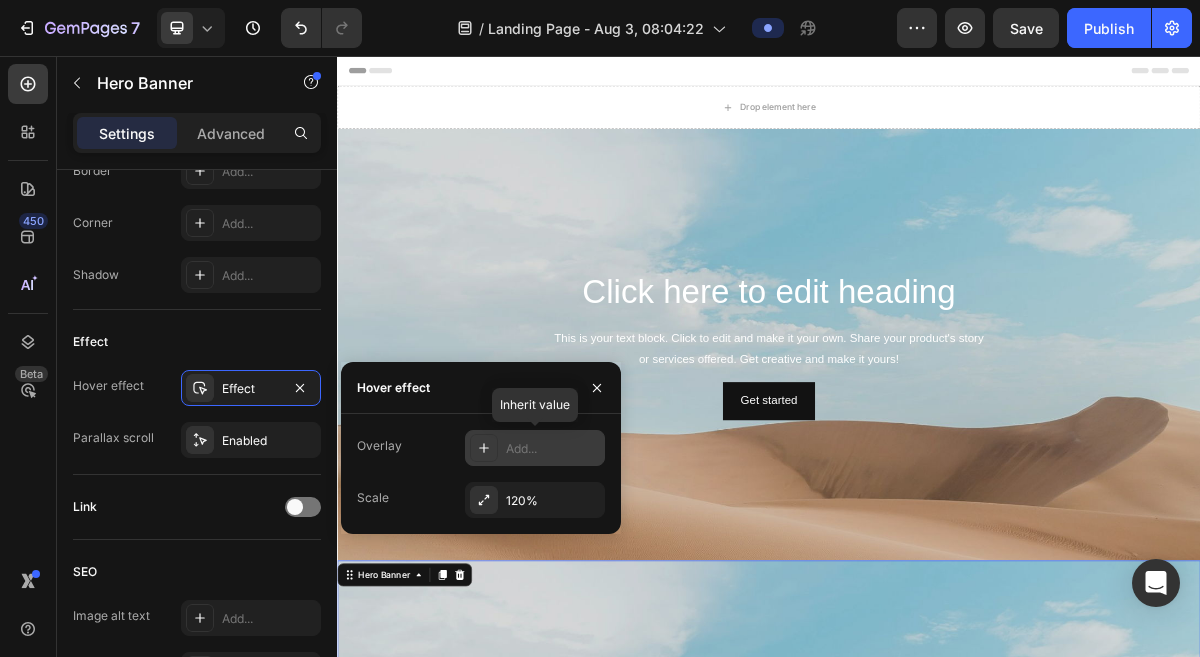 click 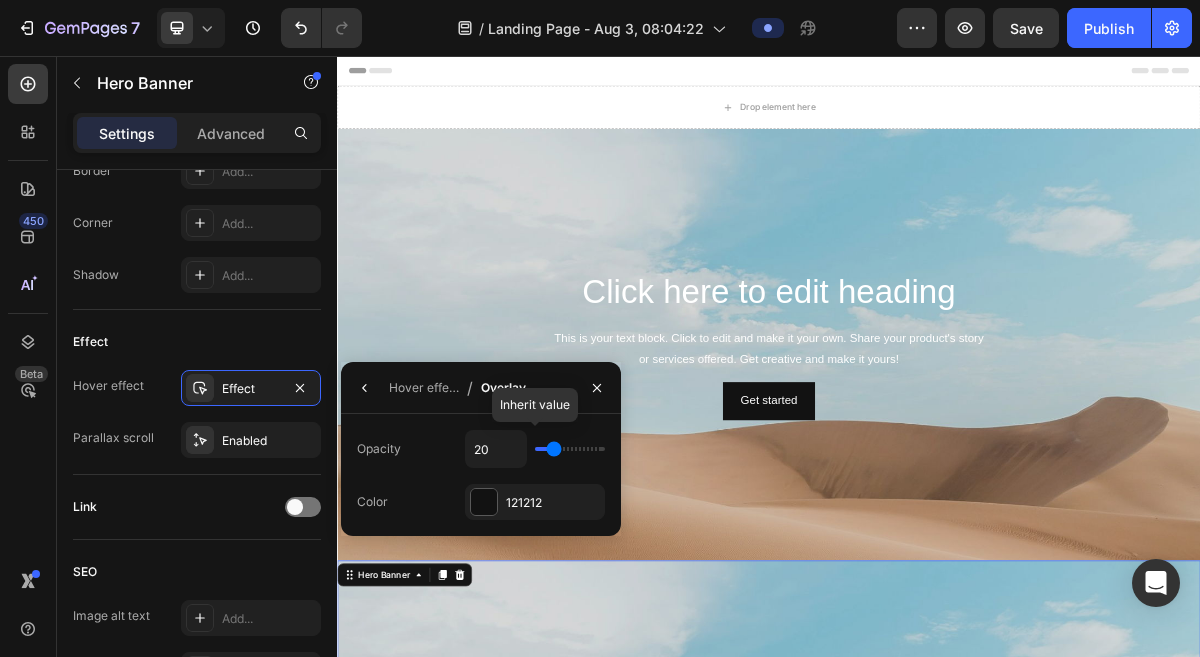 click on "20" at bounding box center (535, 449) 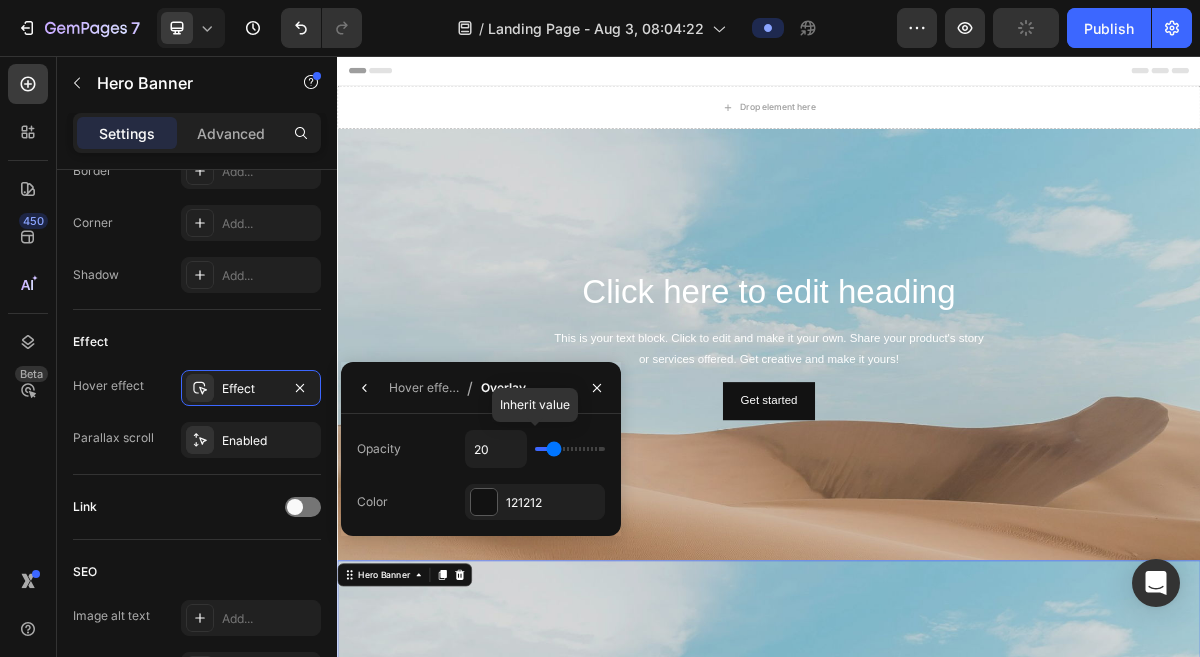 type on "19" 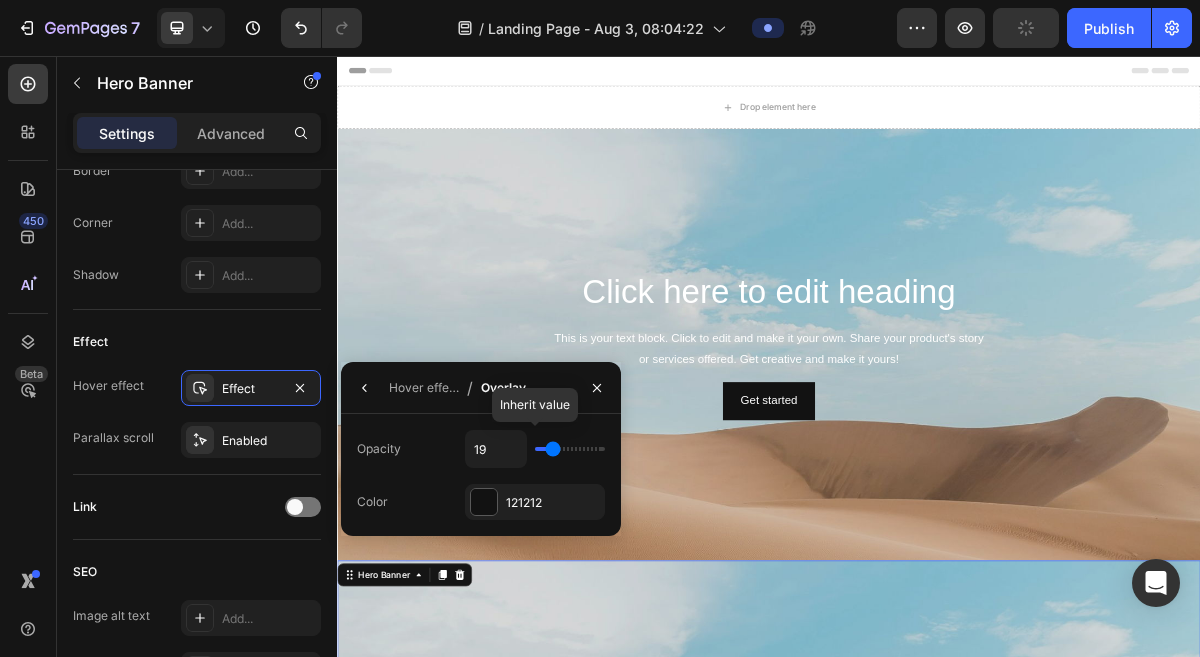 type on "21" 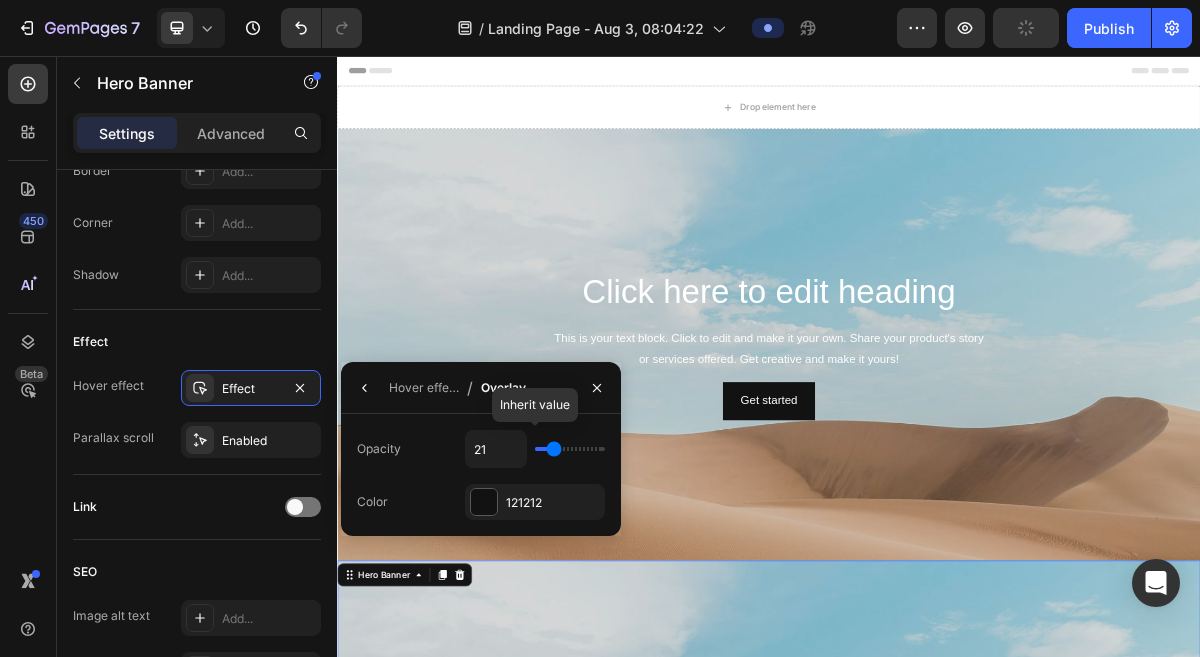 type on "26" 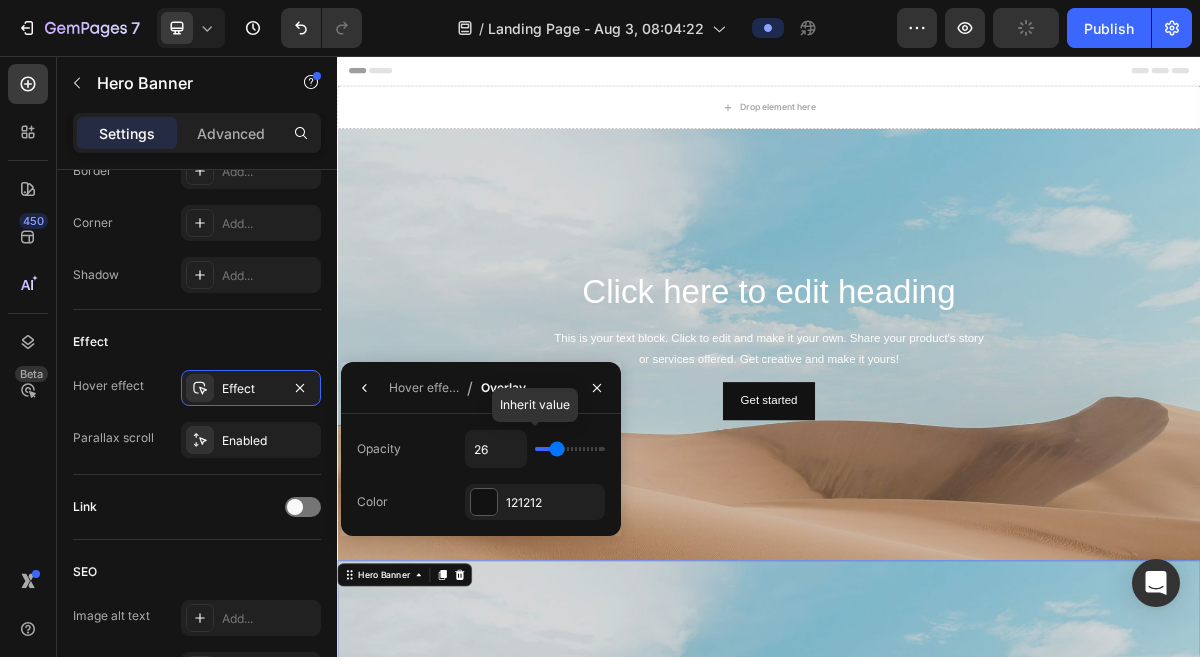type on "29" 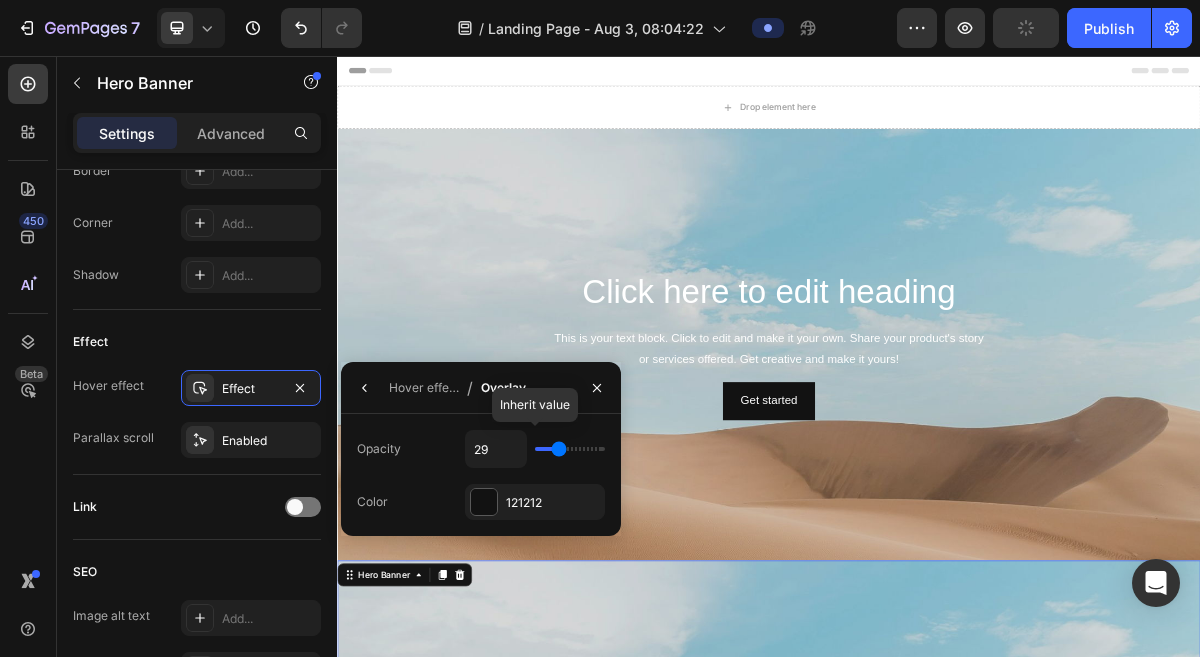 type on "33" 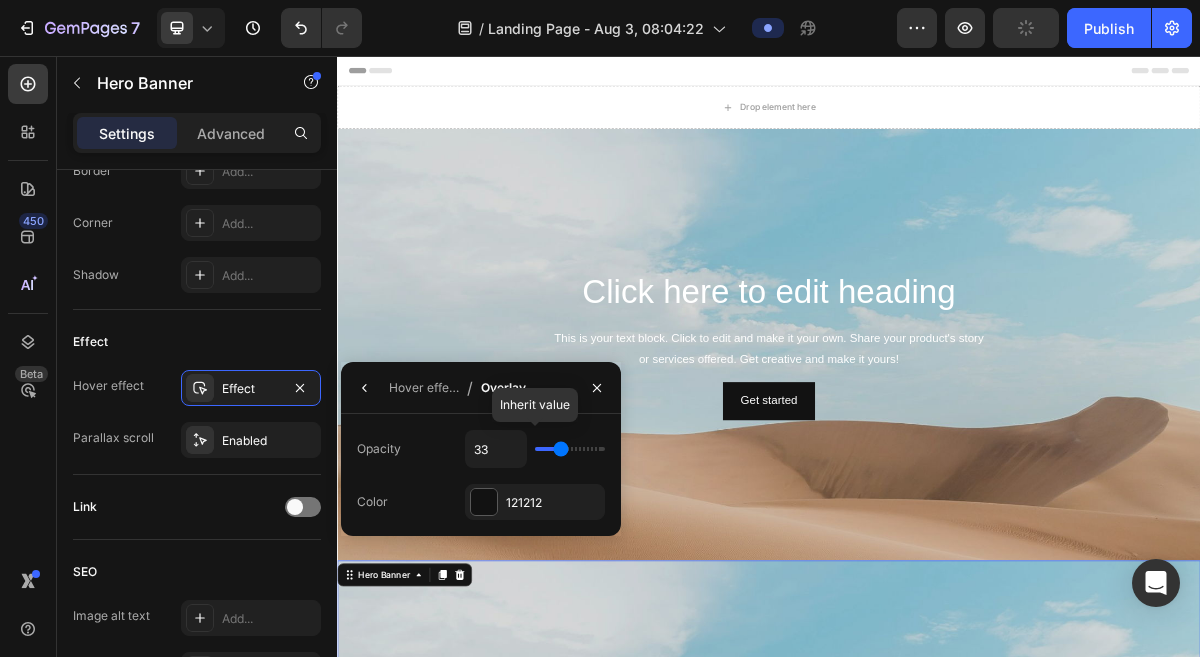 type on "35" 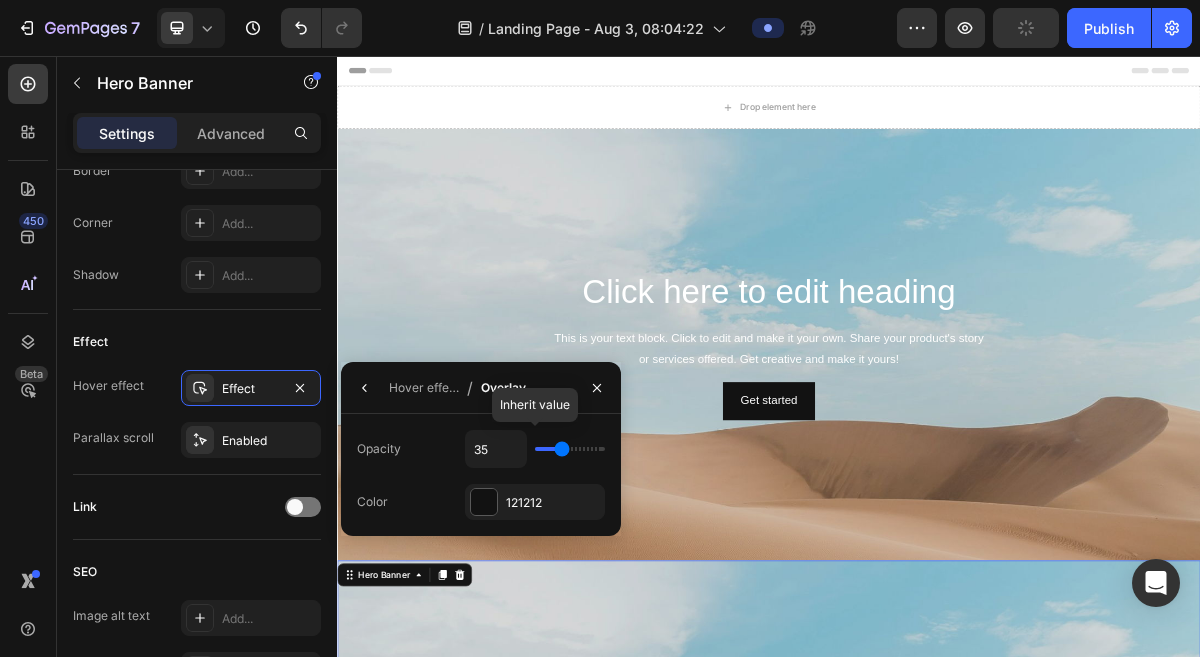 type on "38" 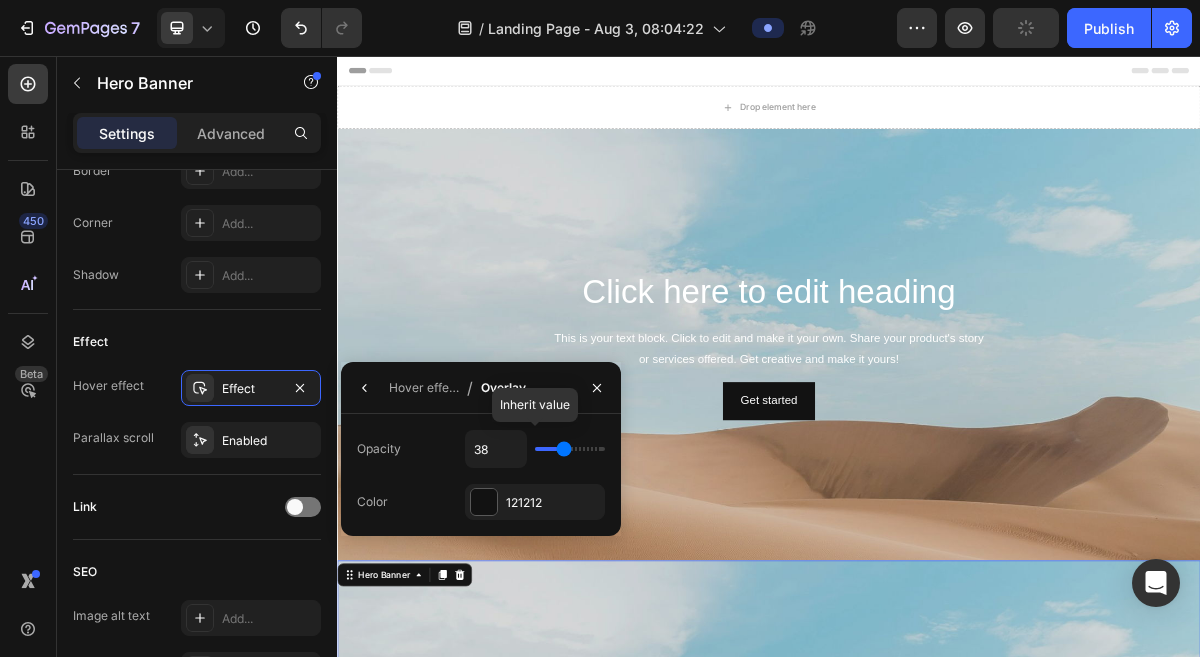 type on "40" 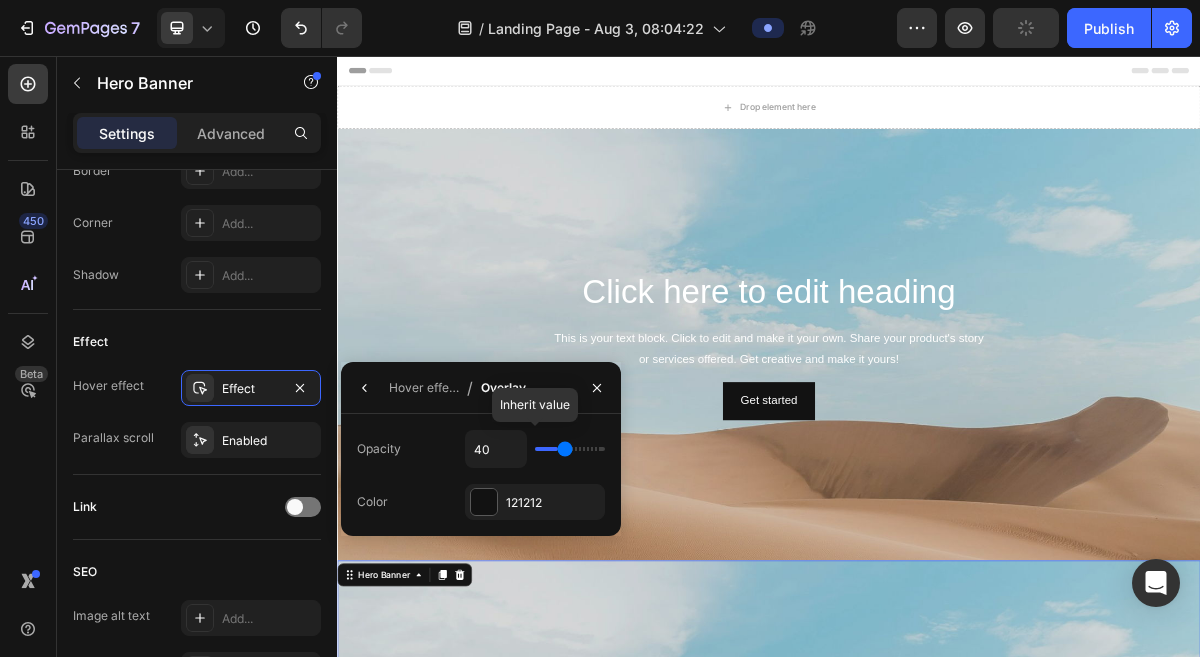 type on "43" 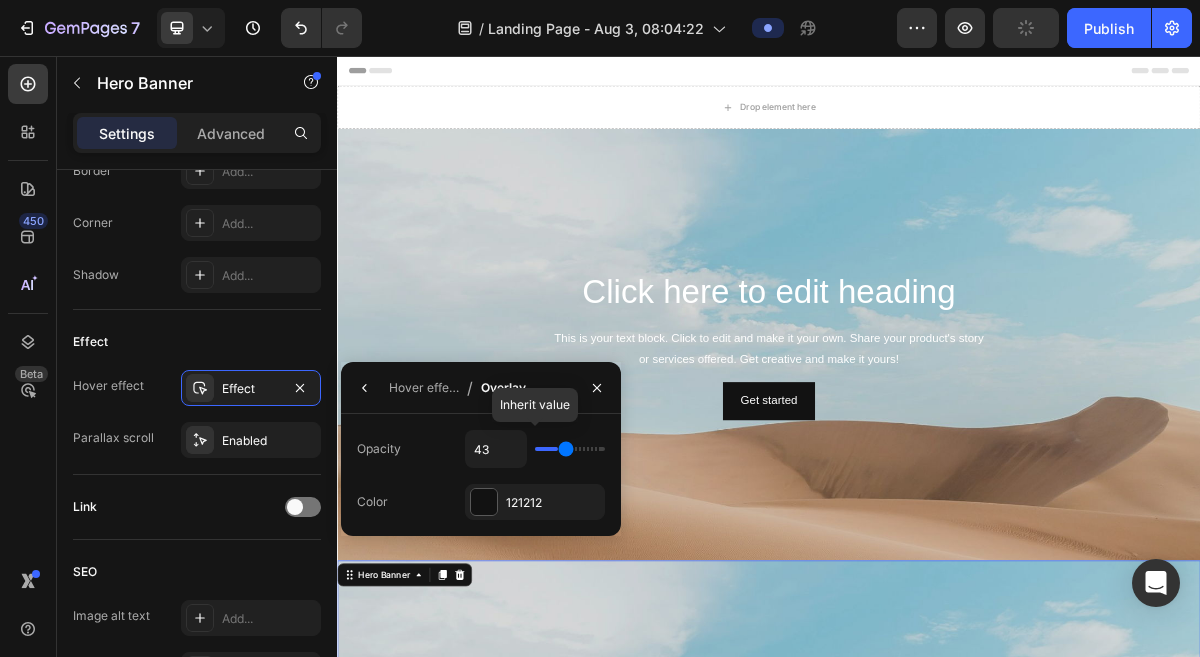 type on "45" 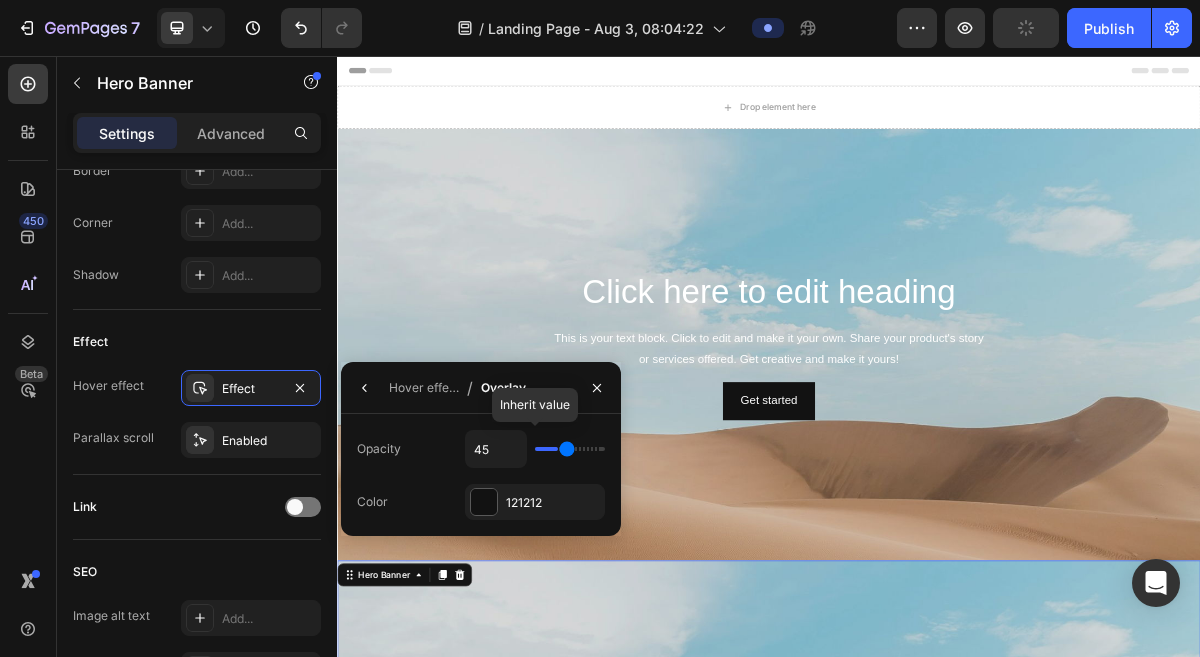 type on "47" 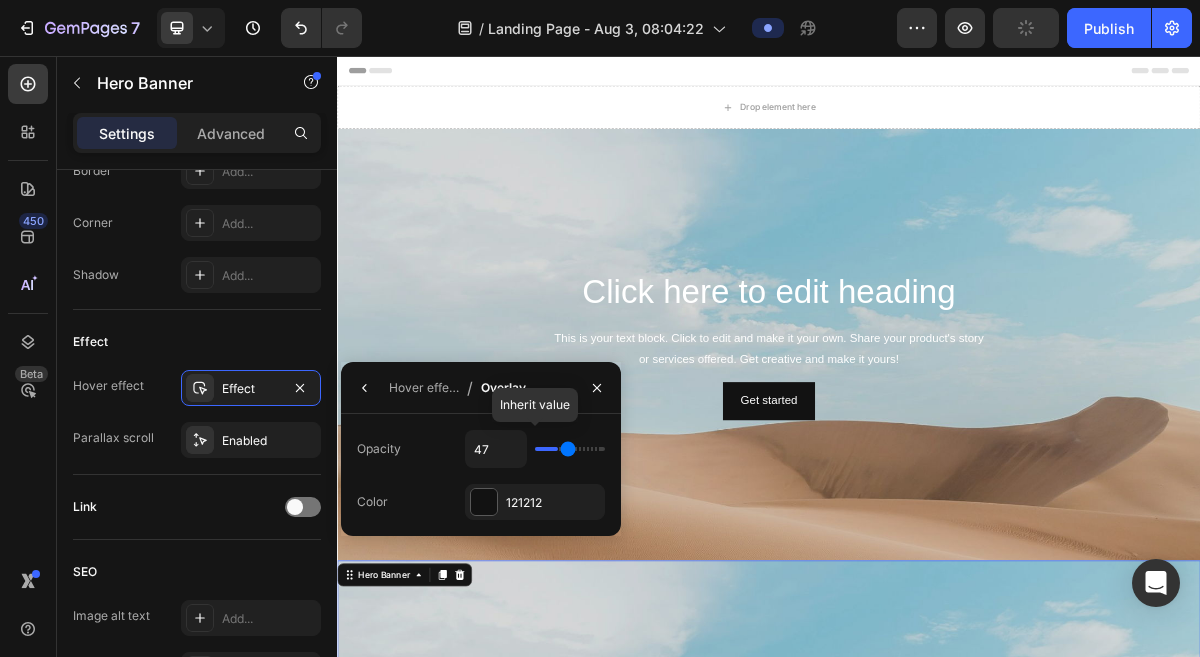 type on "48" 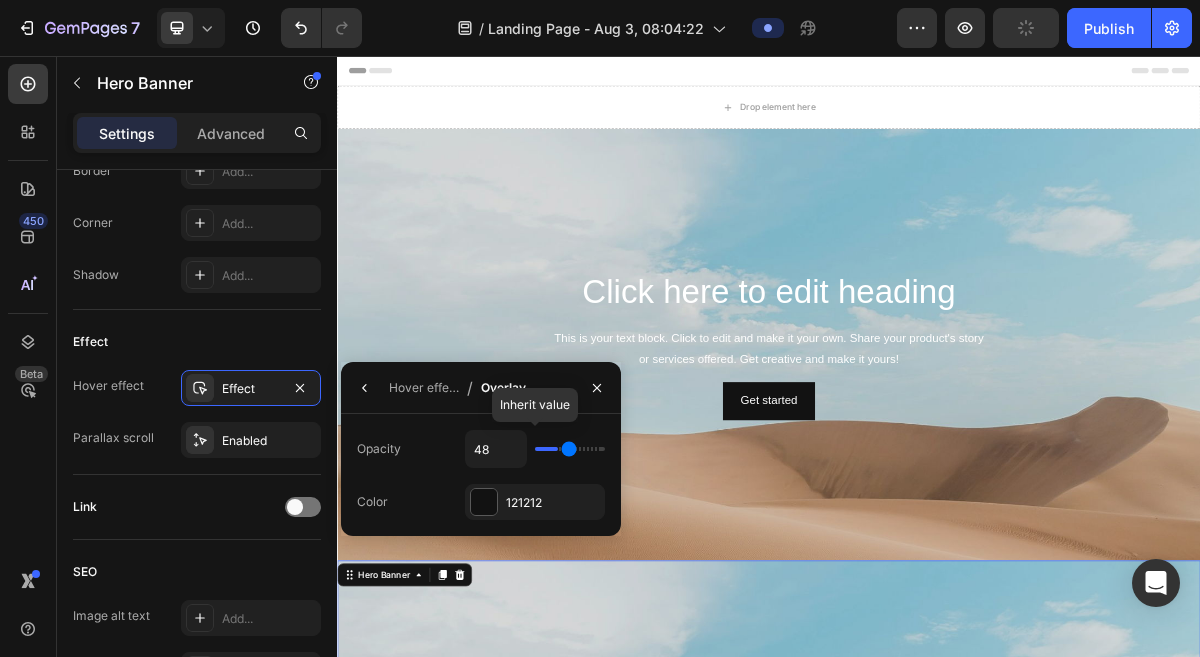 type on "50" 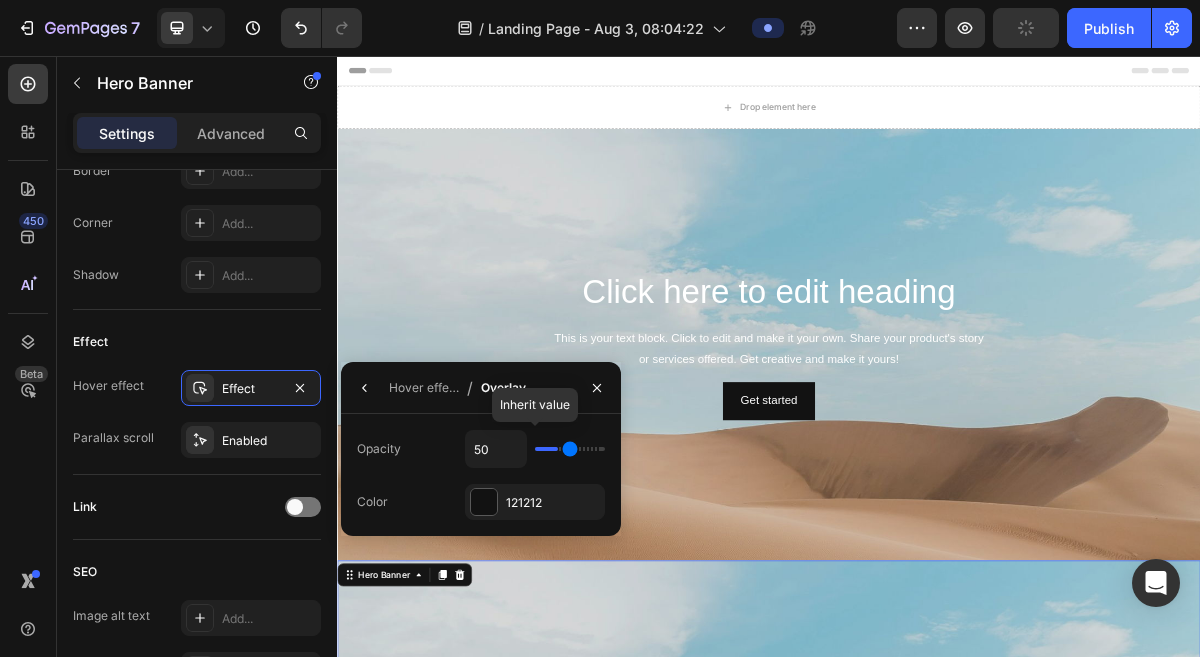 type on "52" 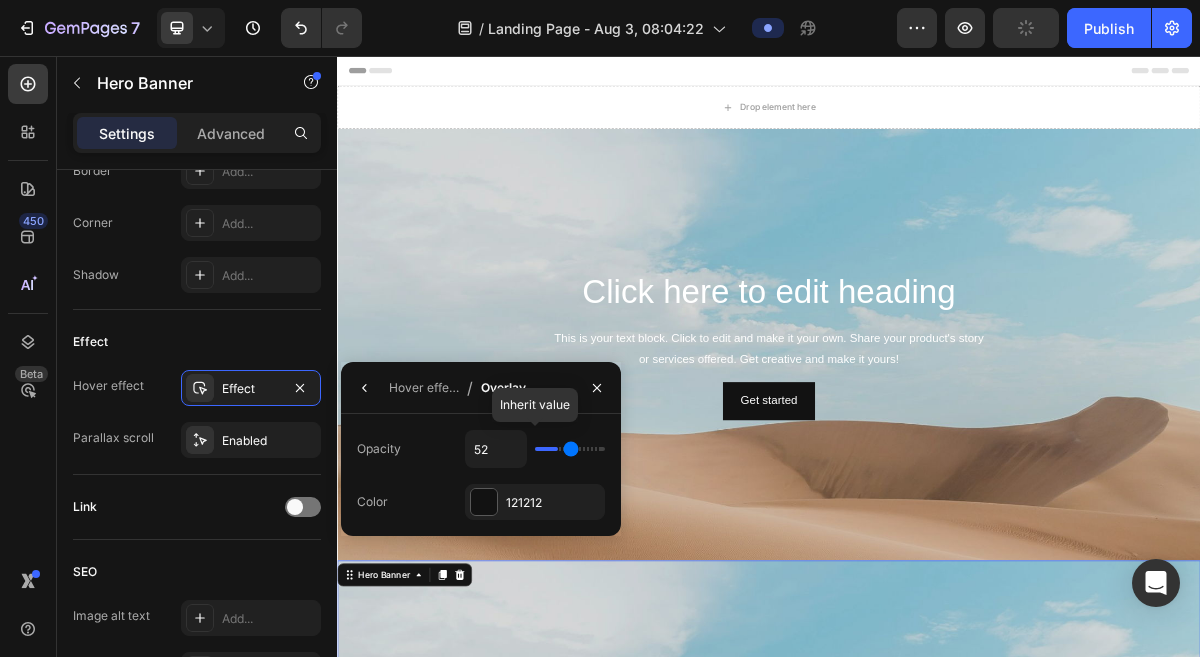 type on "55" 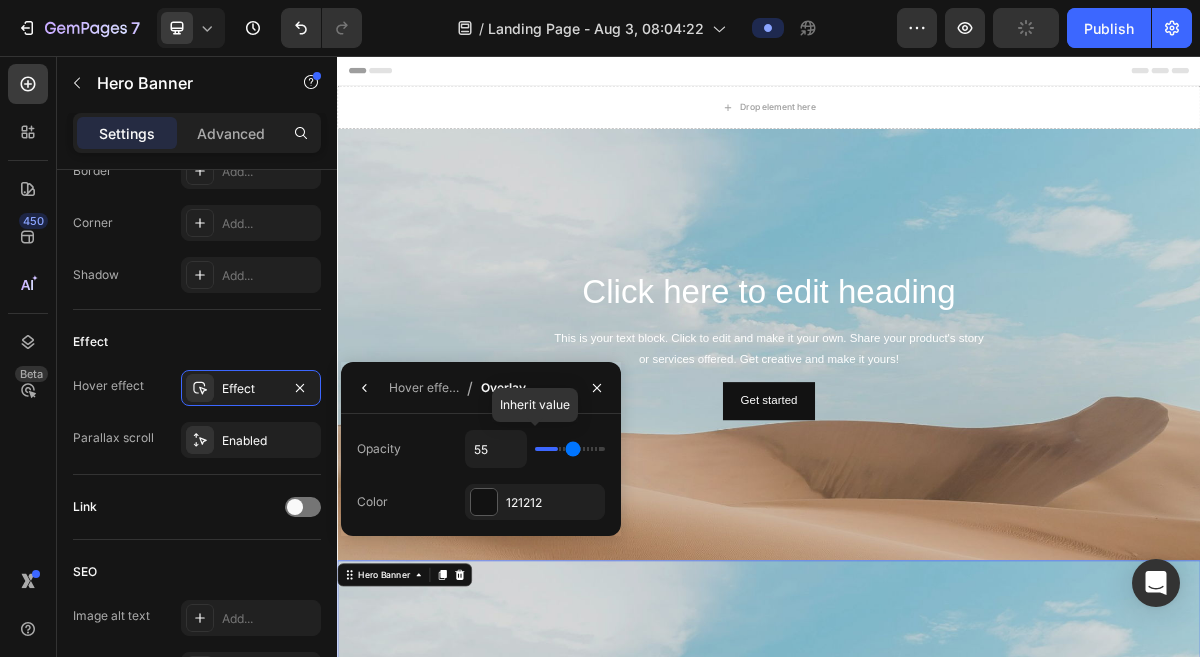 type on "58" 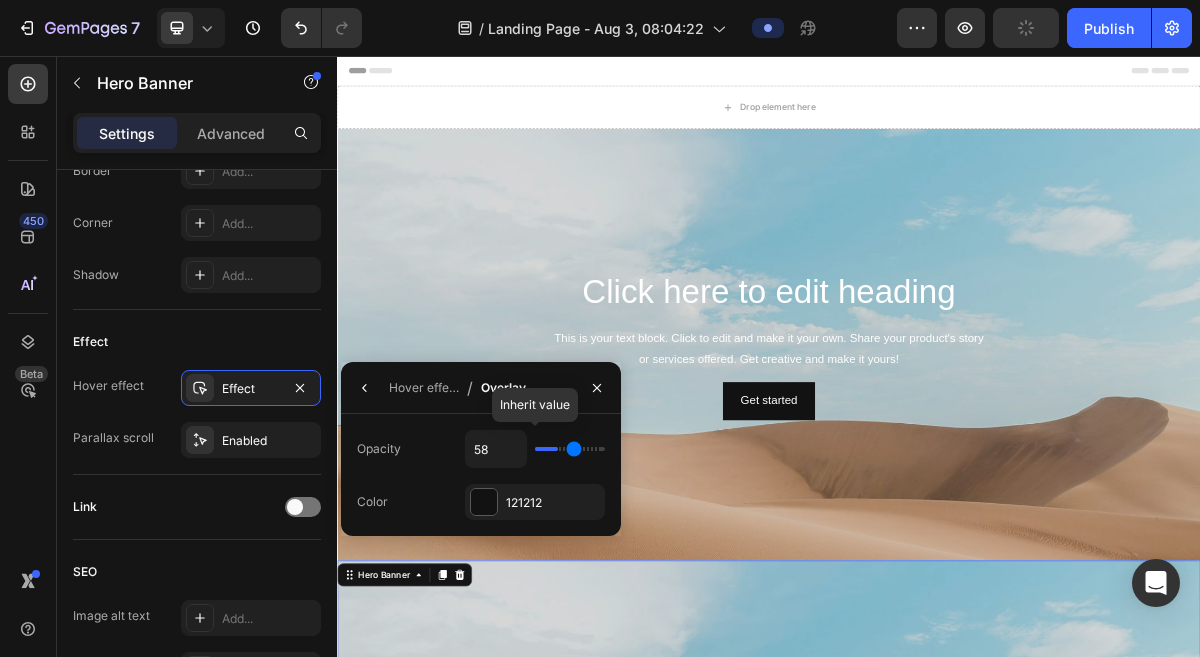 type on "61" 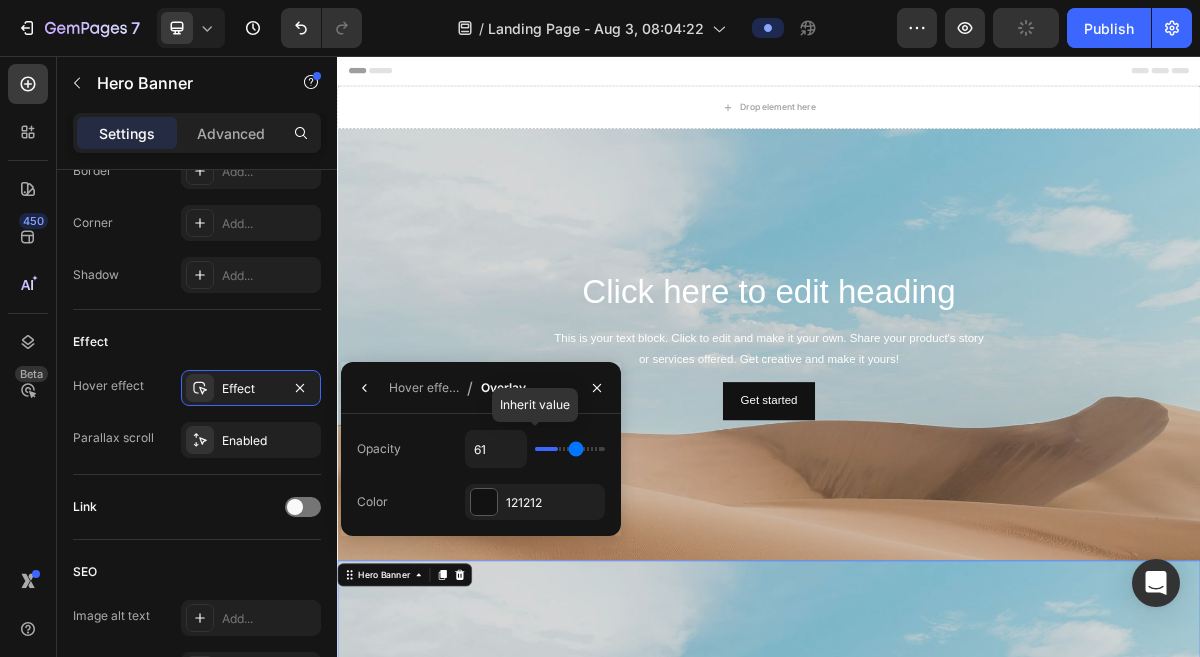 type on "63" 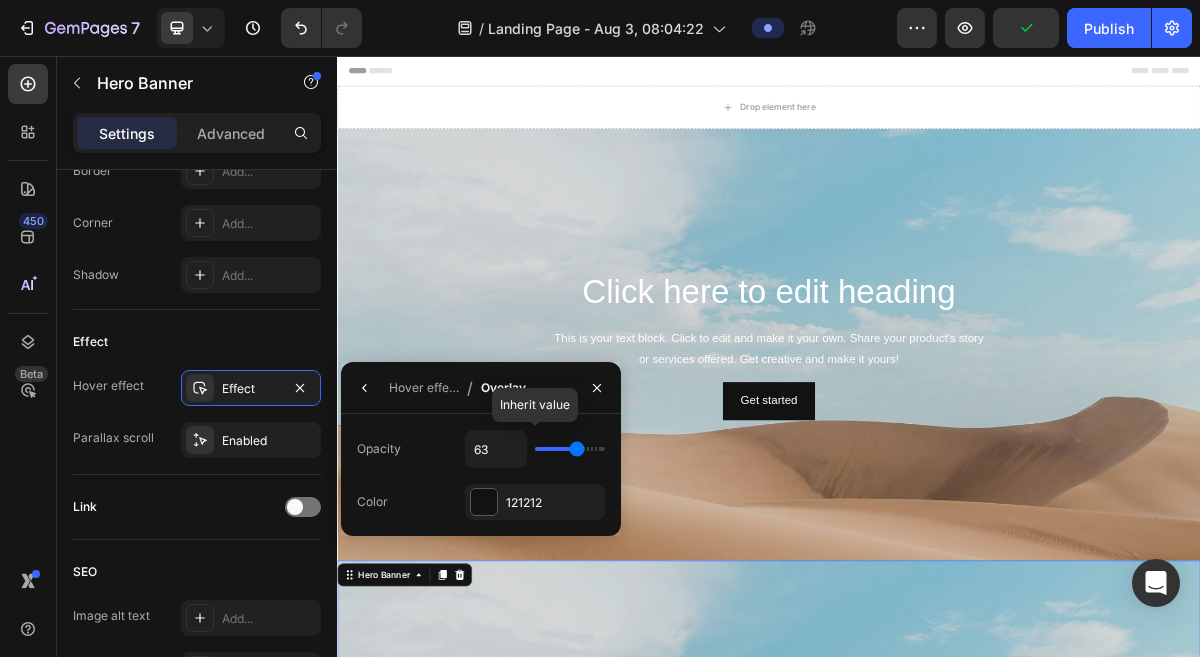 type on "65" 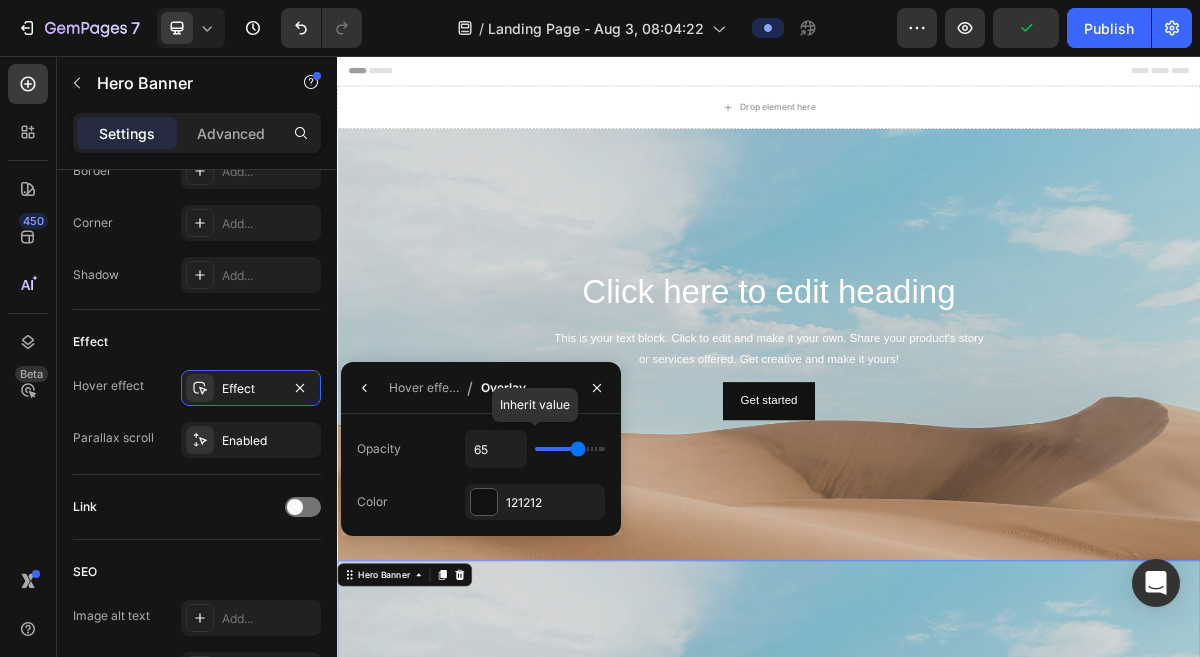 type on "66" 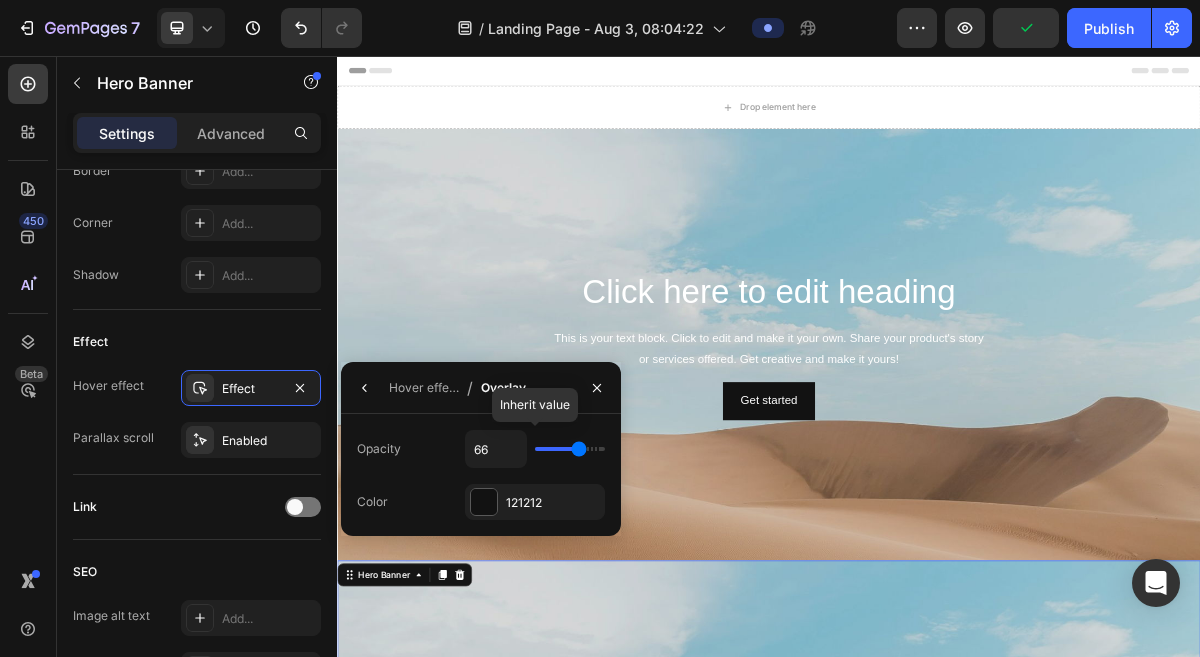 type on "67" 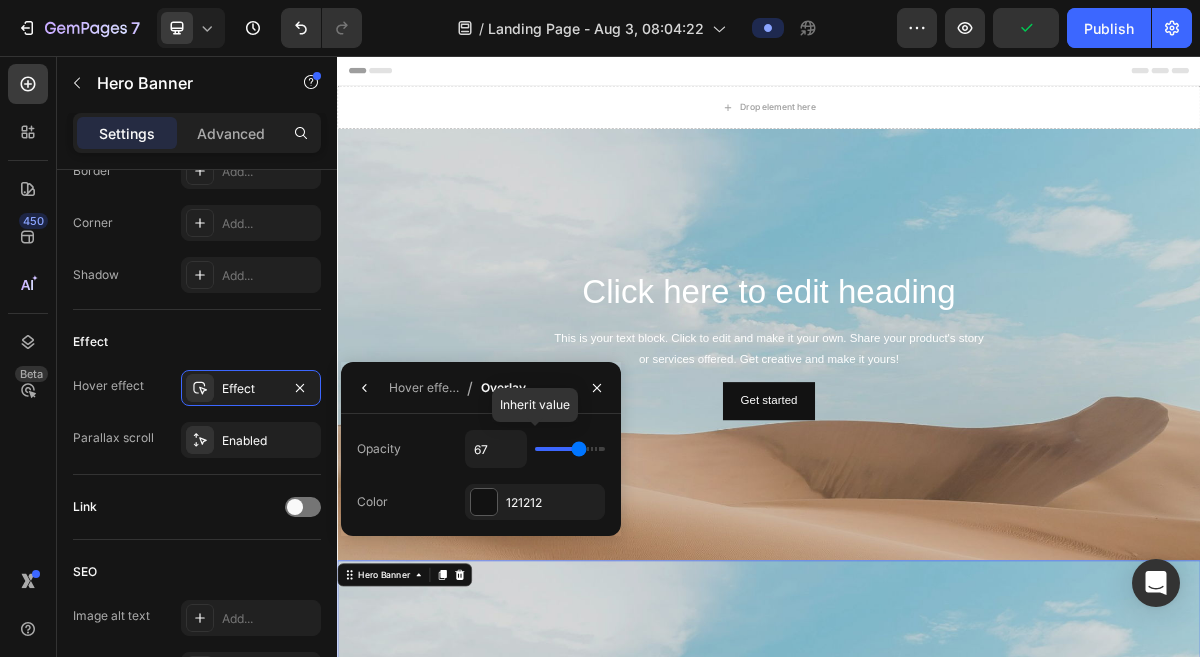 type on "68" 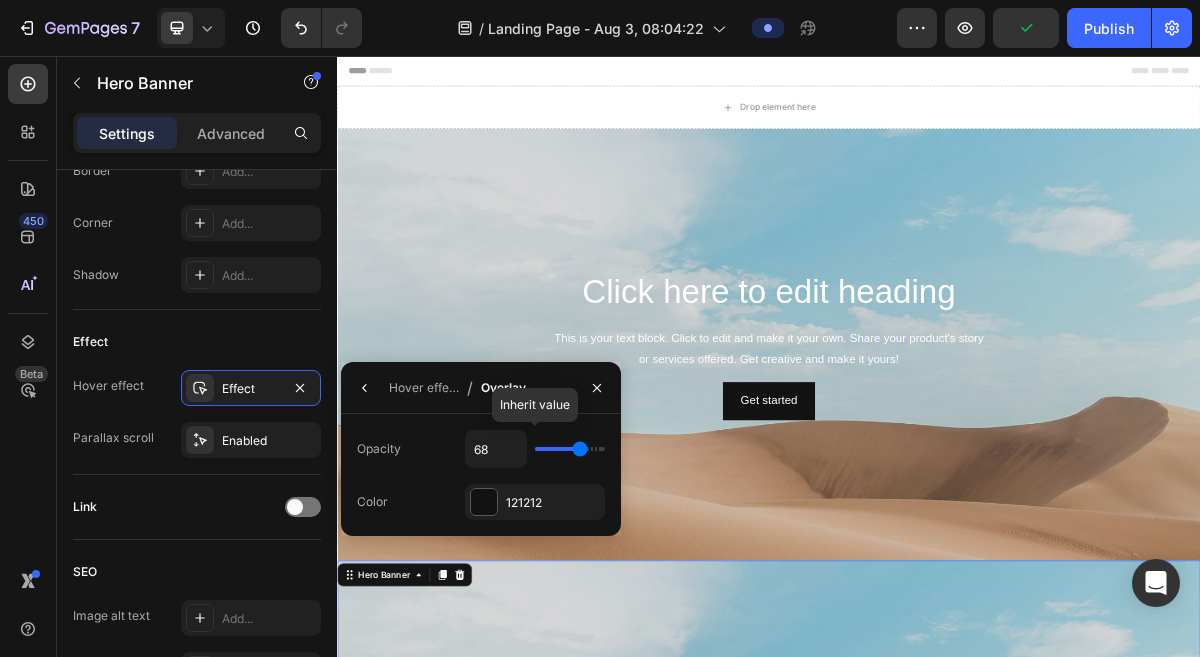type on "69" 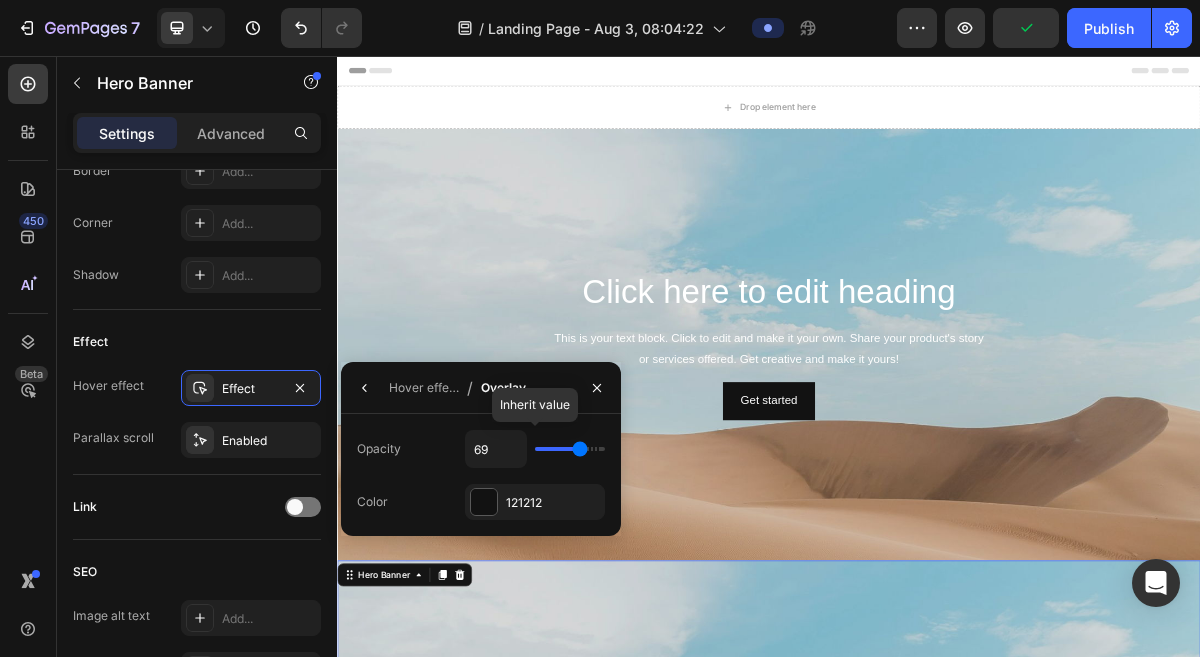type on "70" 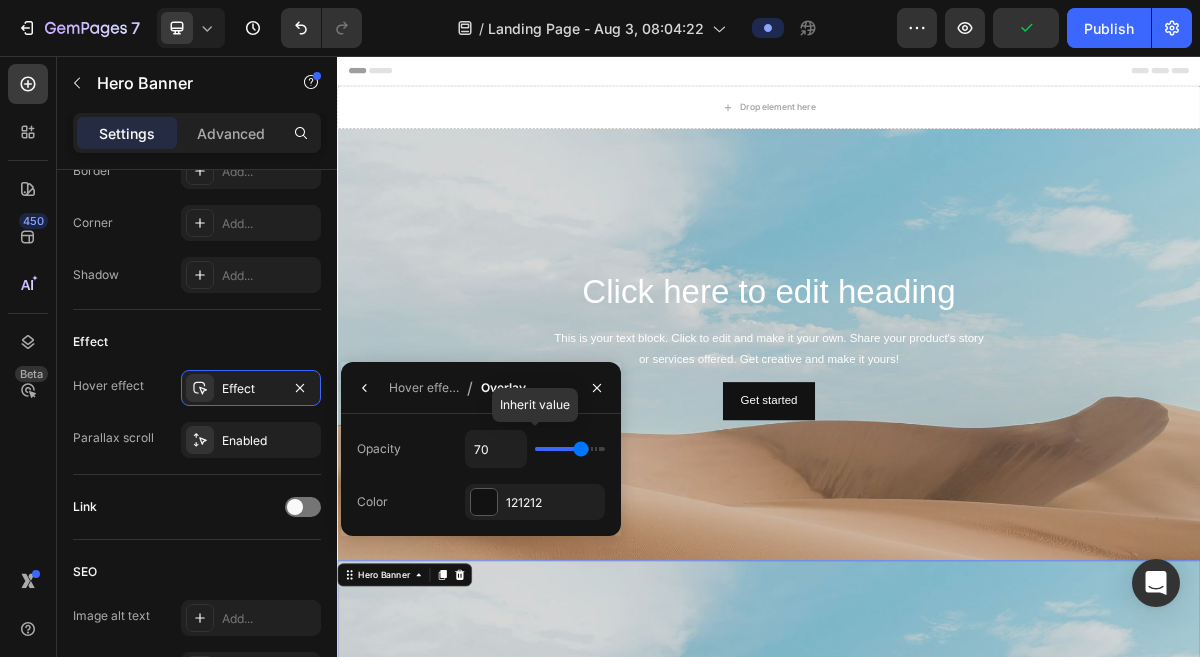 type on "76" 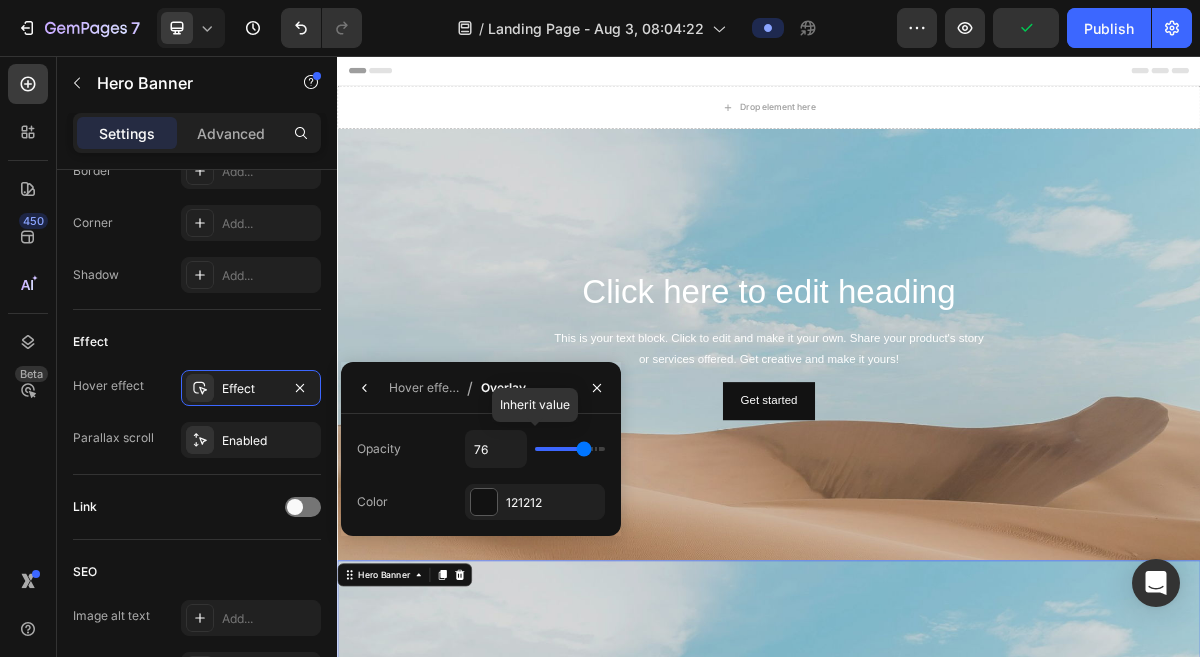 type on "80" 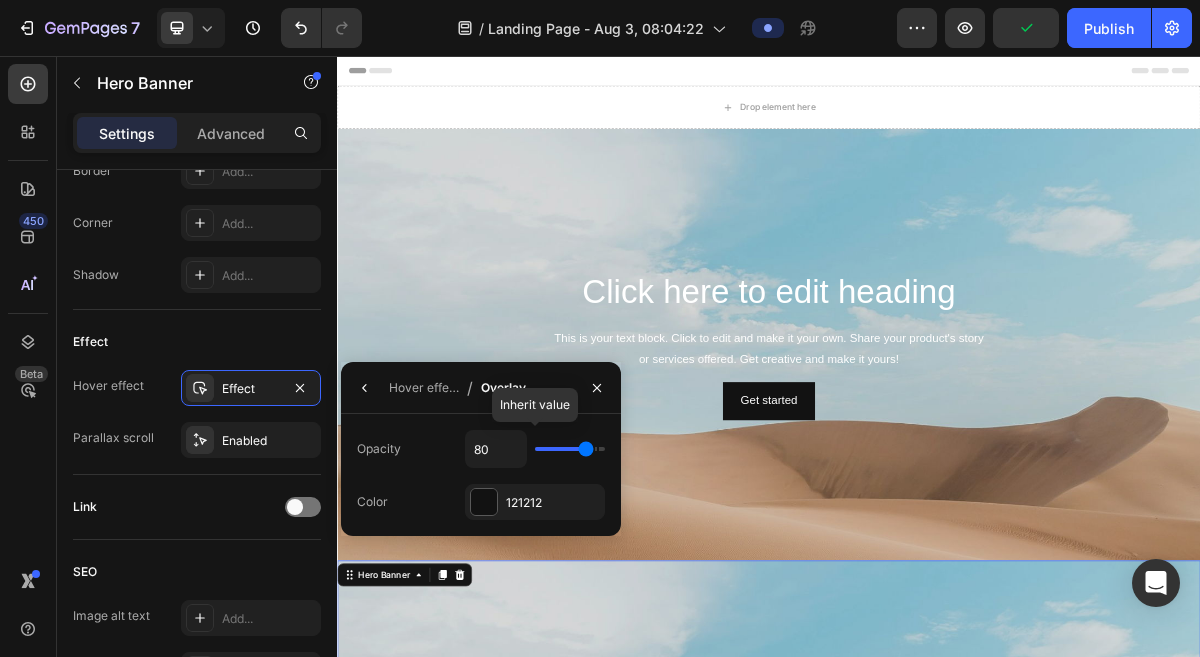 type on "85" 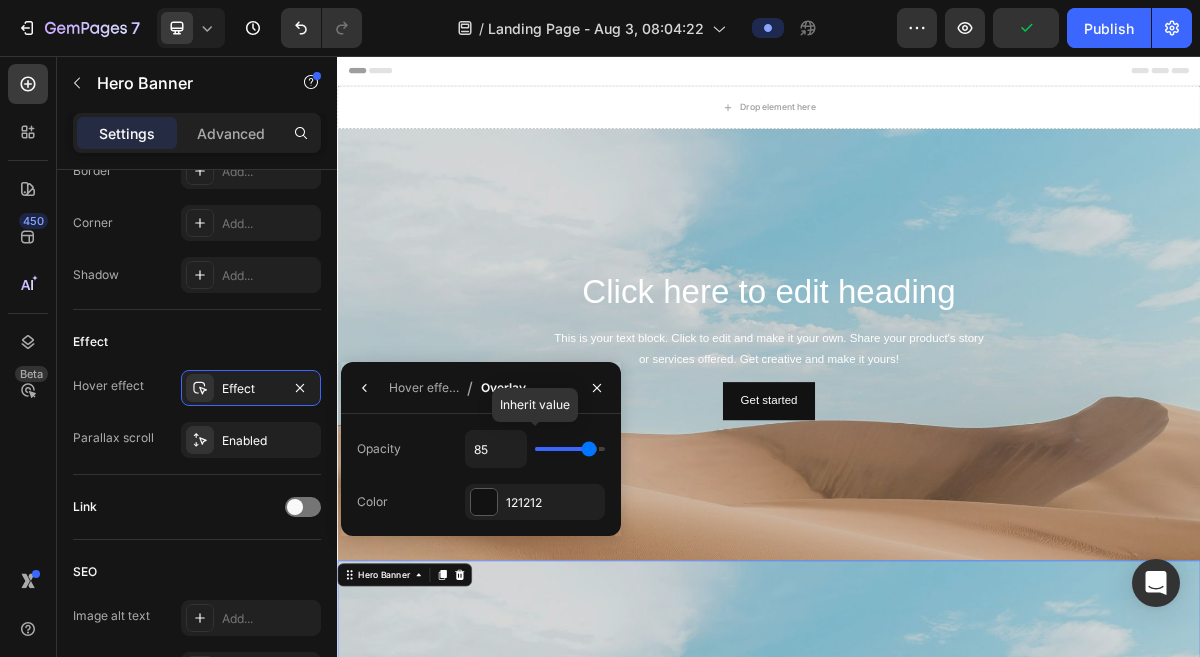 type on "89" 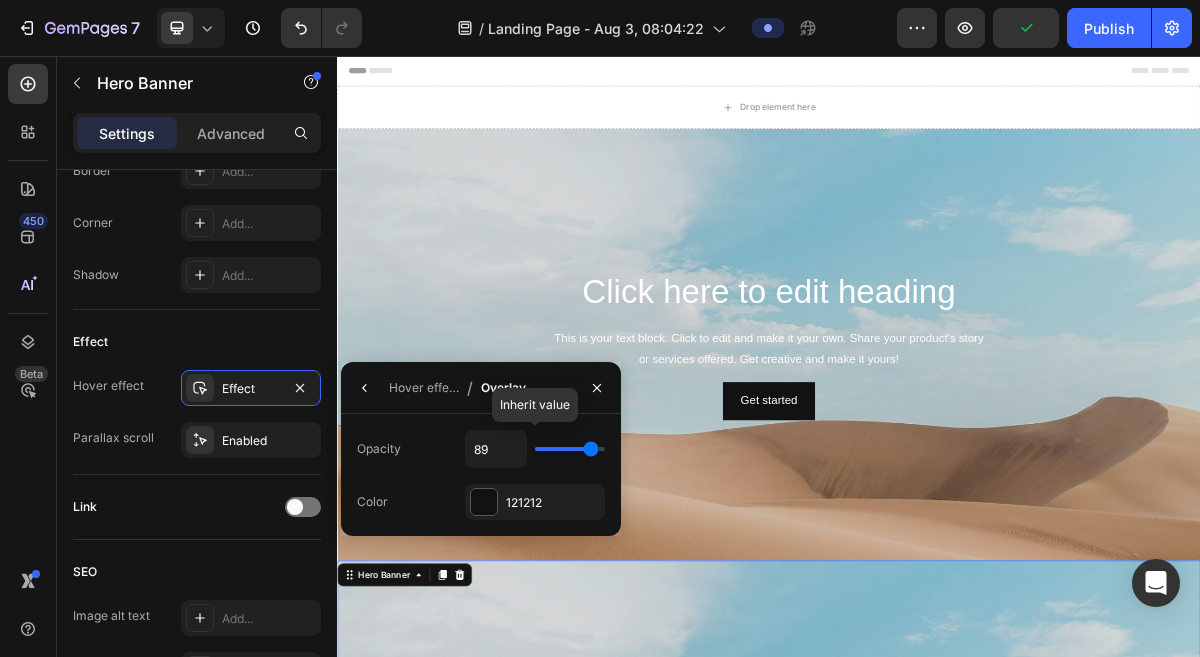 type on "93" 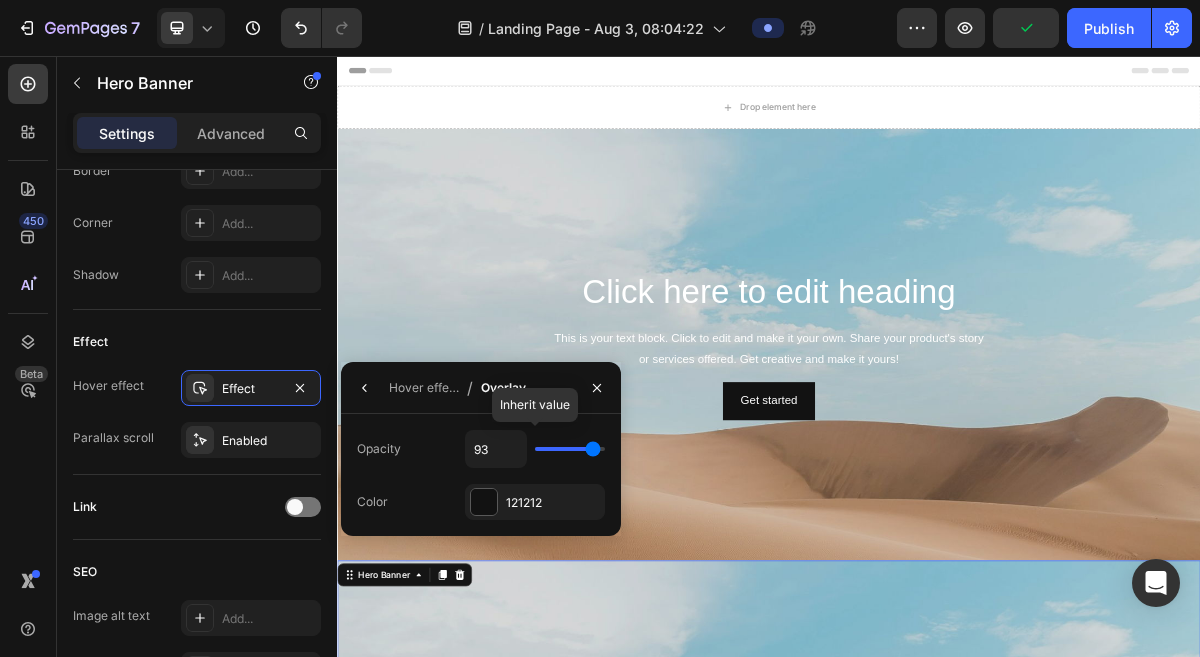 type on "97" 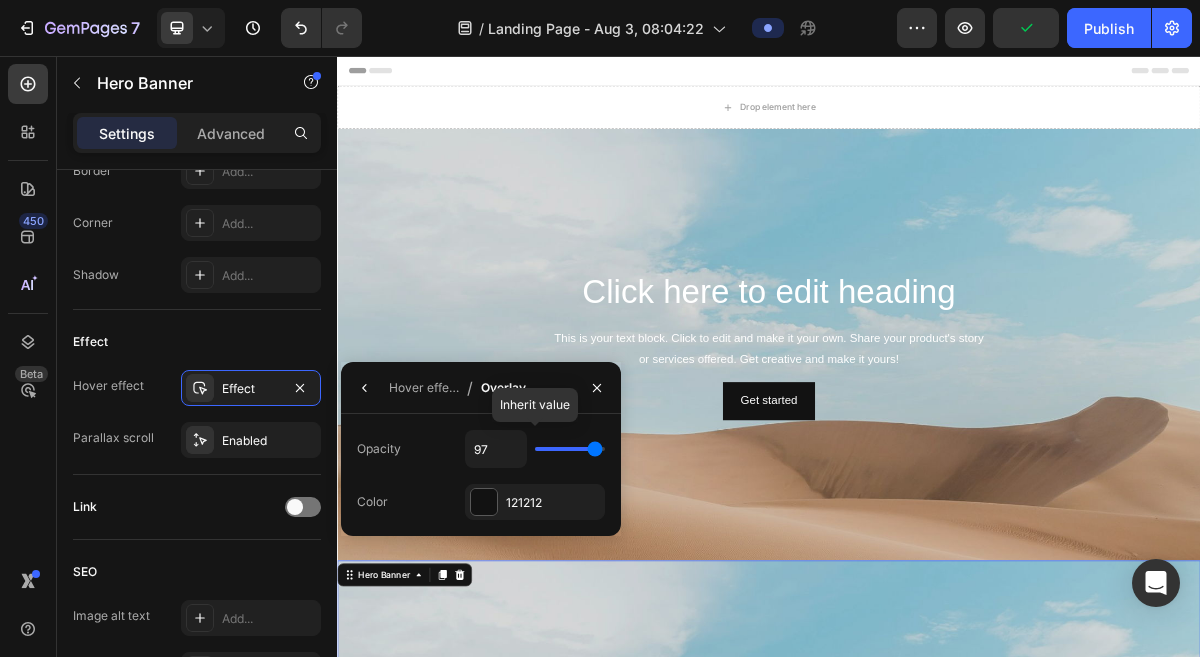 type on "100" 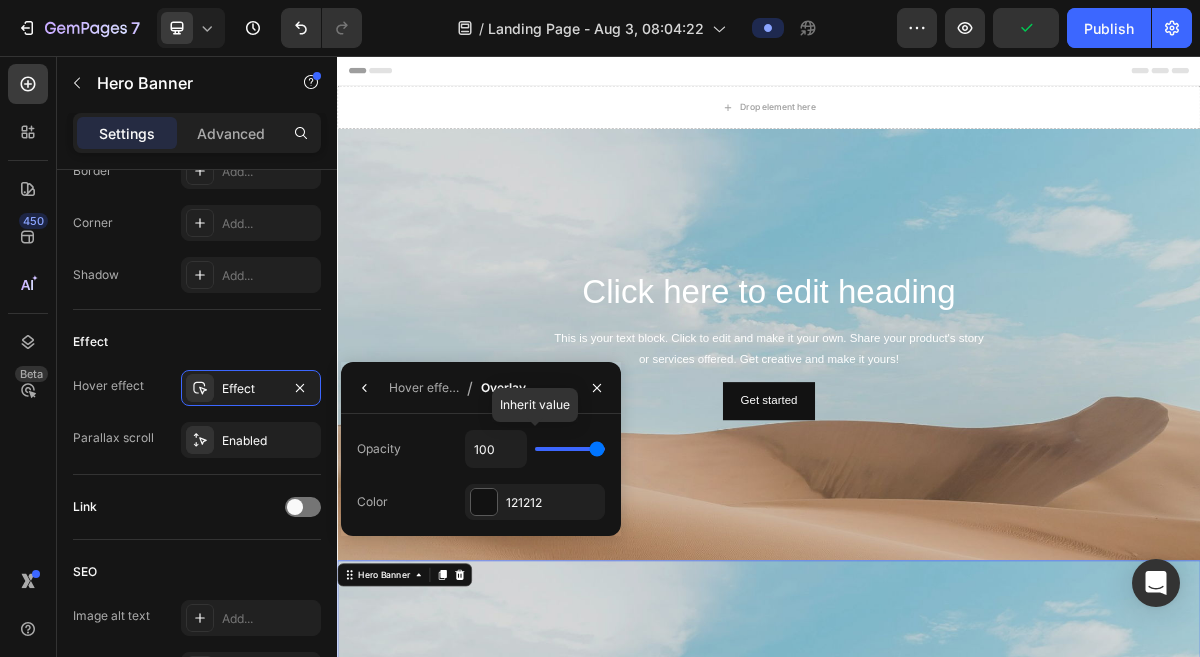 drag, startPoint x: 552, startPoint y: 450, endPoint x: 610, endPoint y: 444, distance: 58.30952 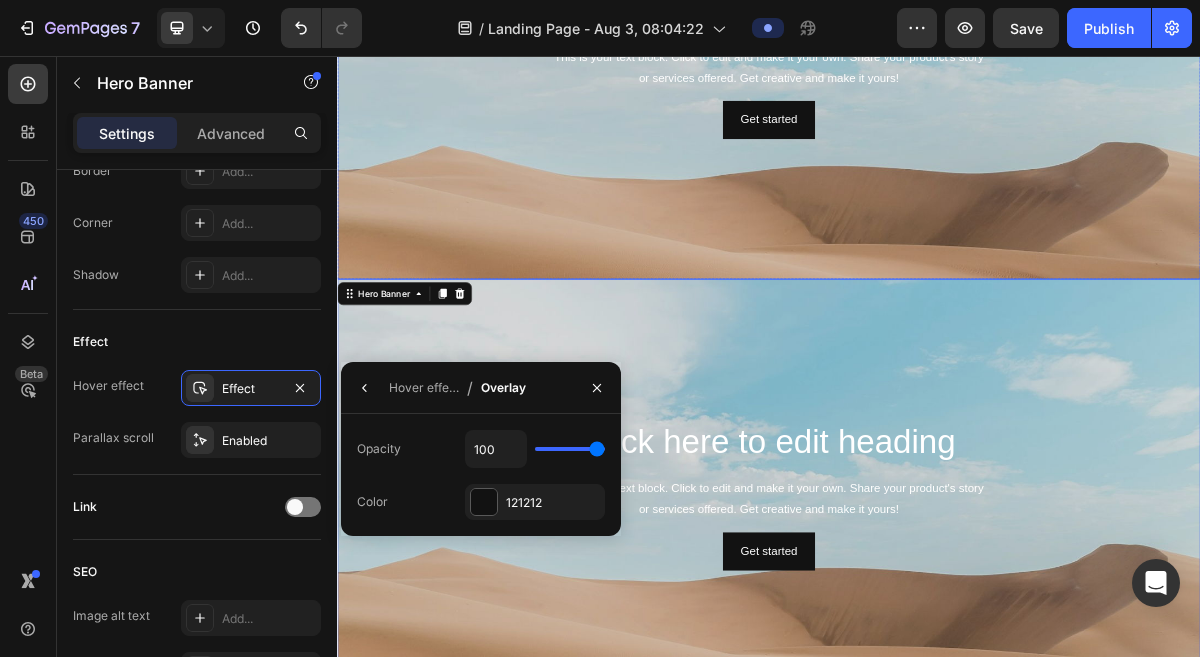 scroll, scrollTop: 392, scrollLeft: 0, axis: vertical 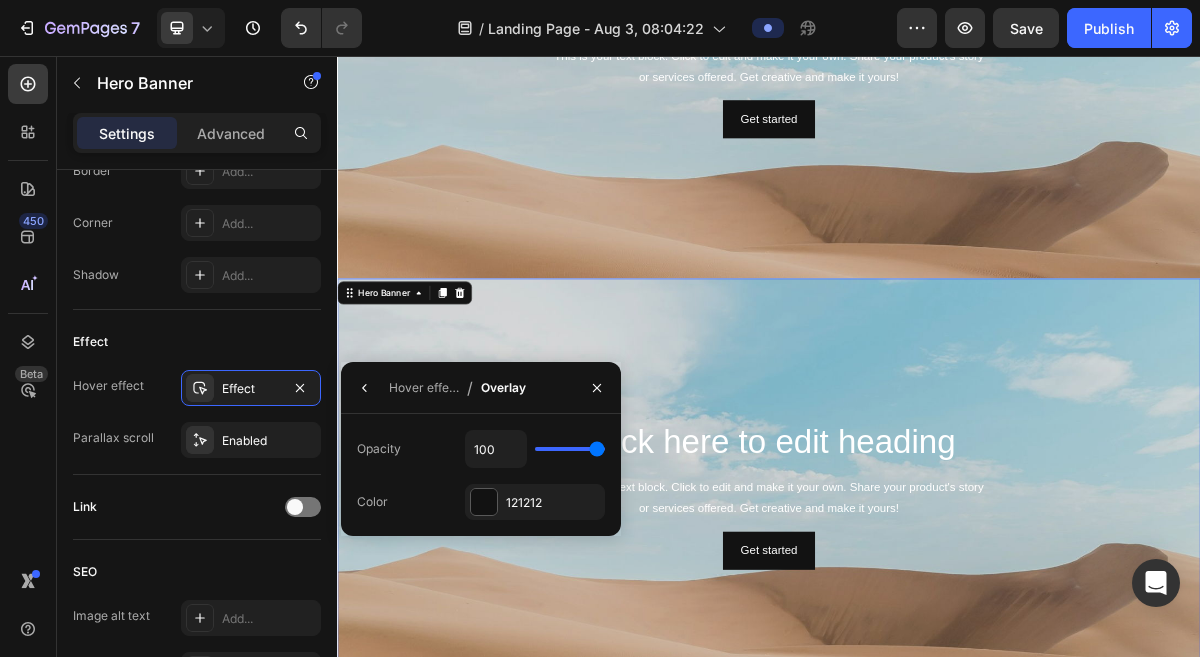 type on "98" 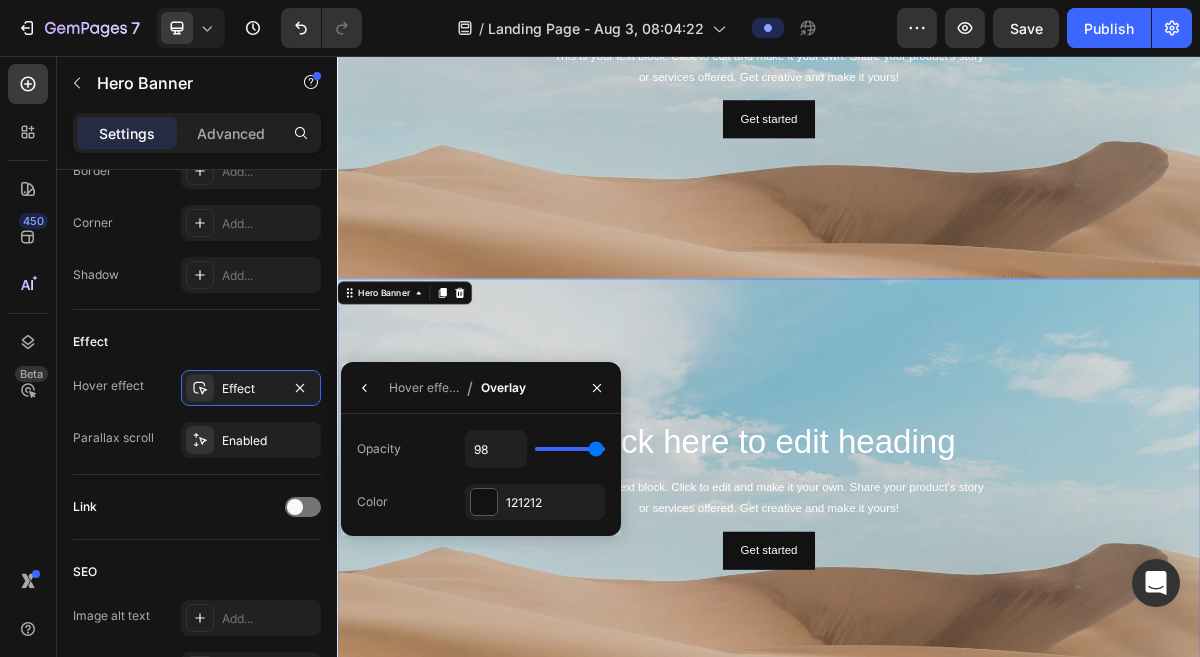 type on "95" 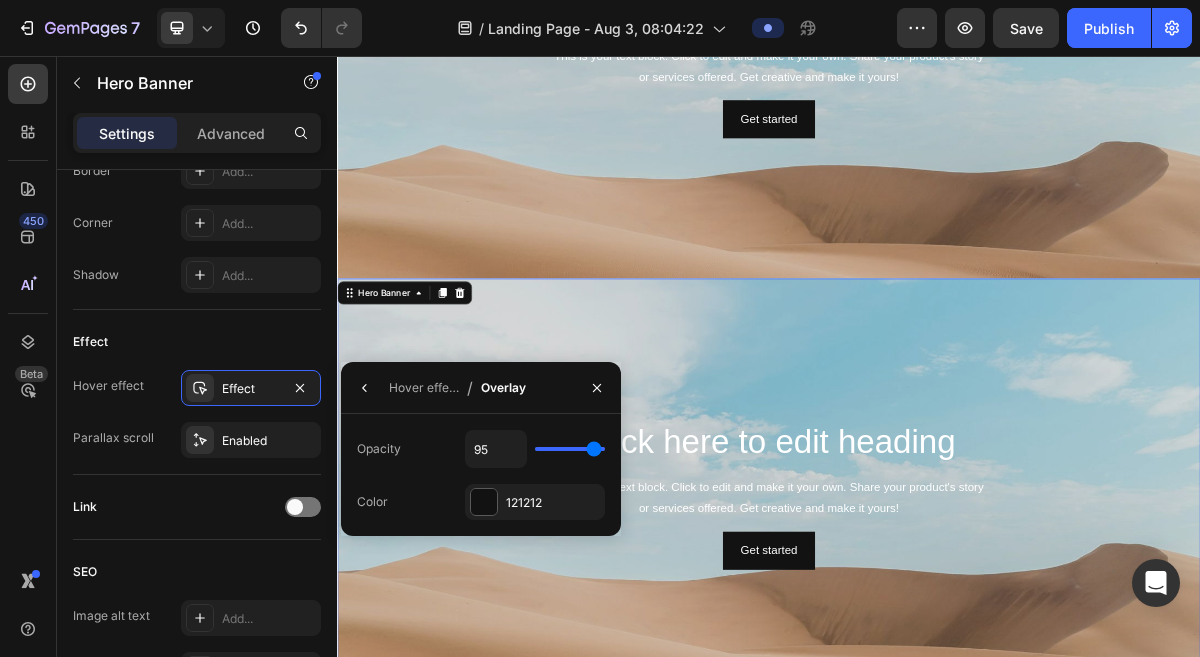 type on "91" 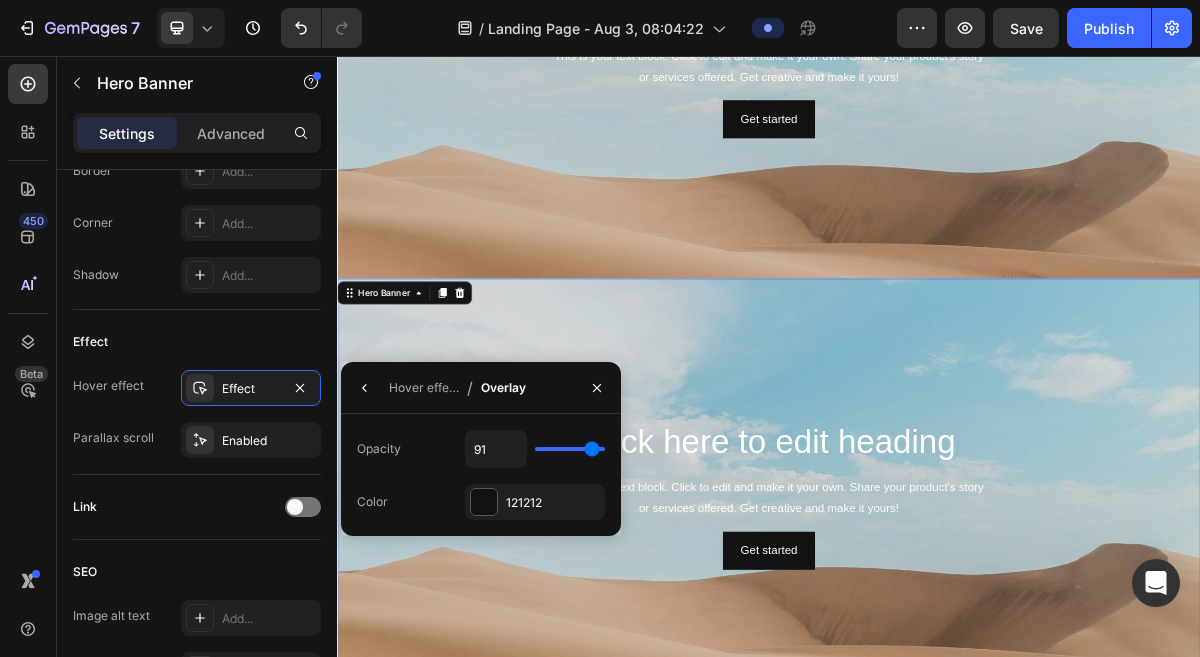 type on "89" 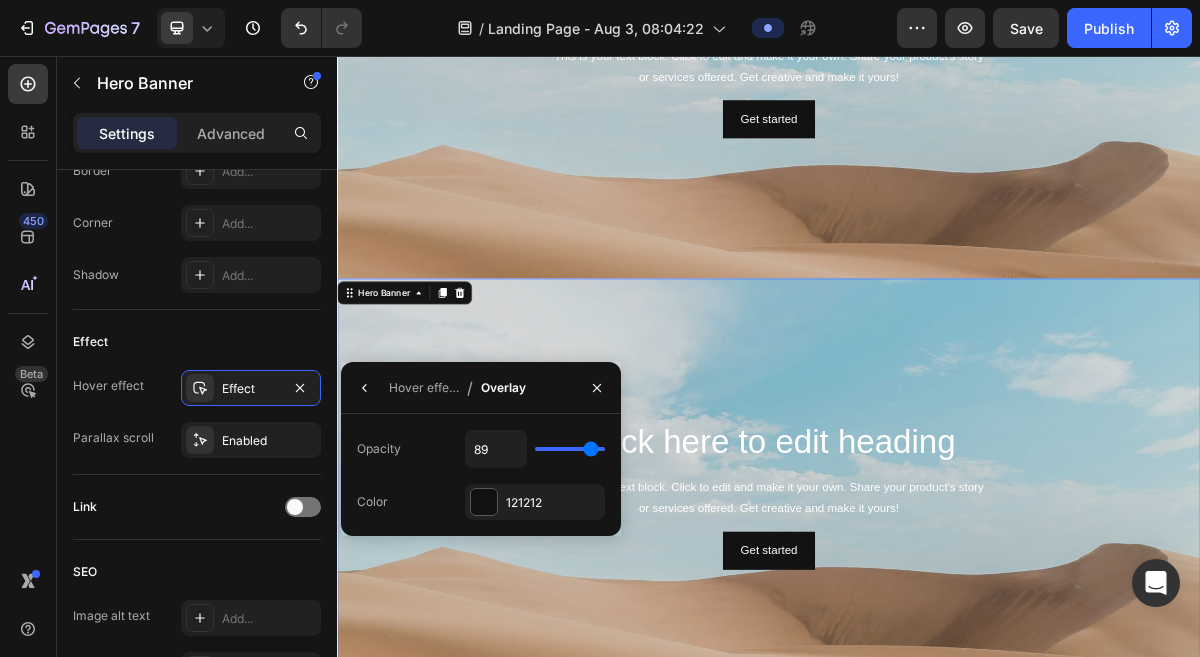 type on "87" 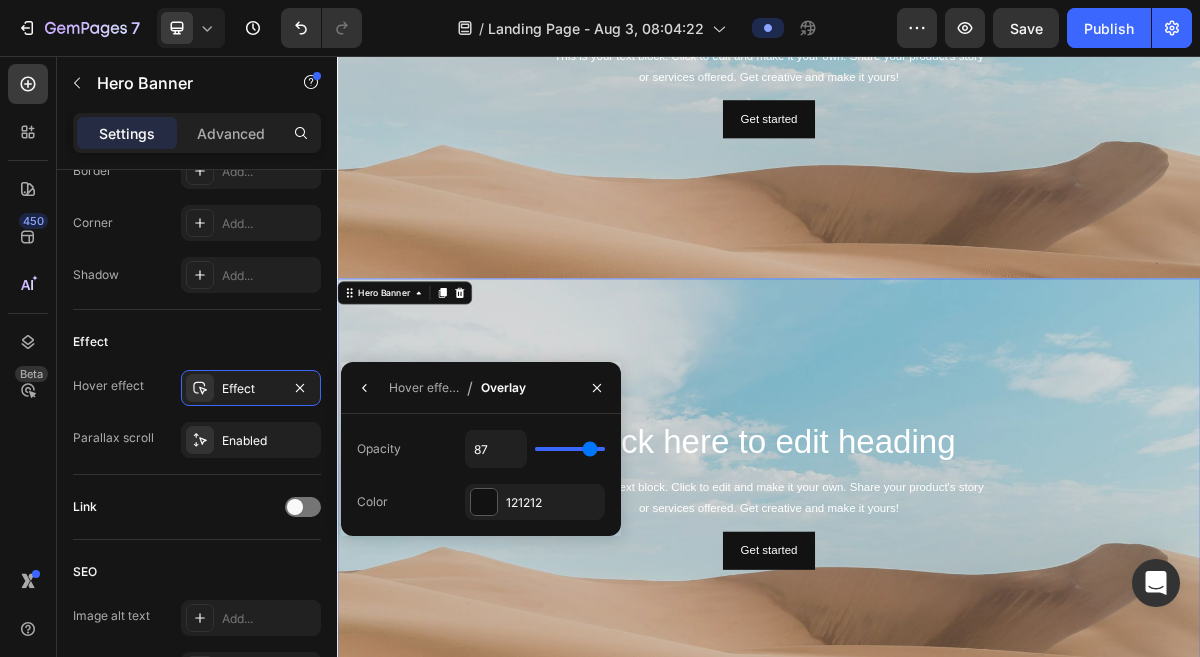type on "84" 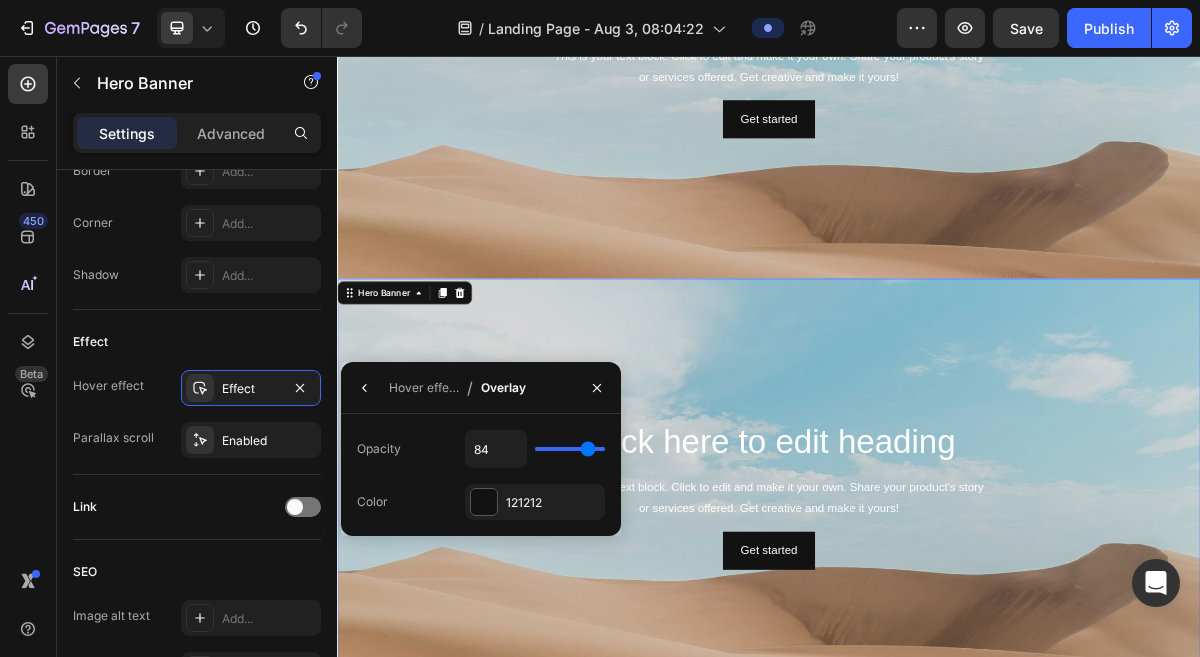 type on "80" 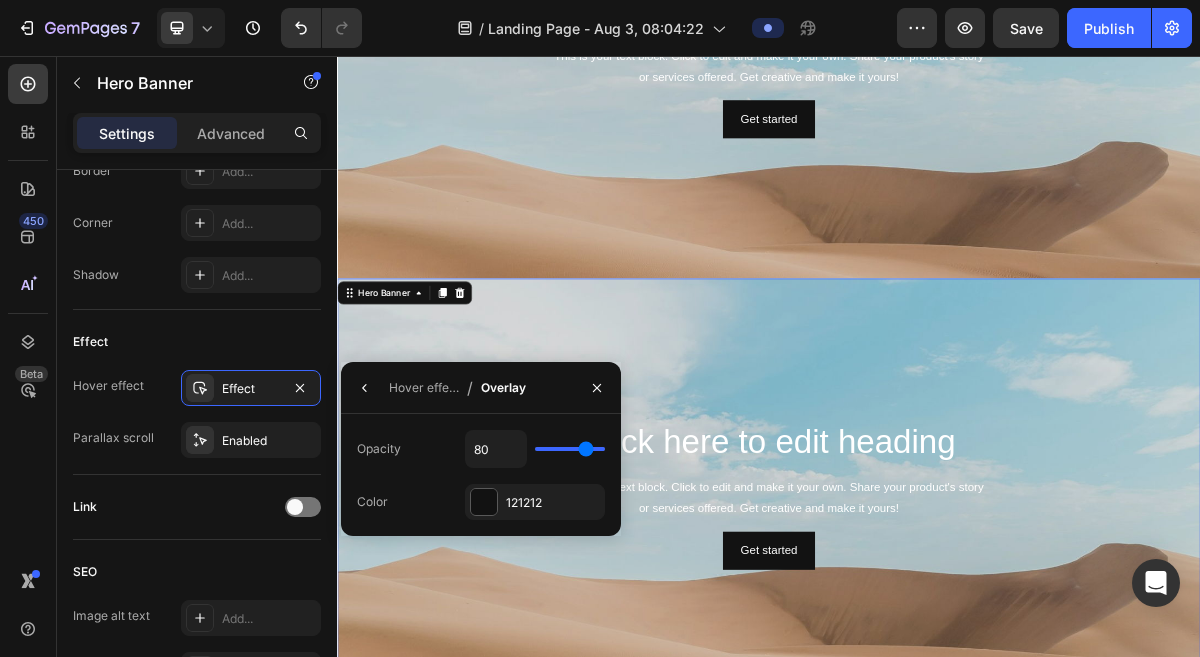 type on "76" 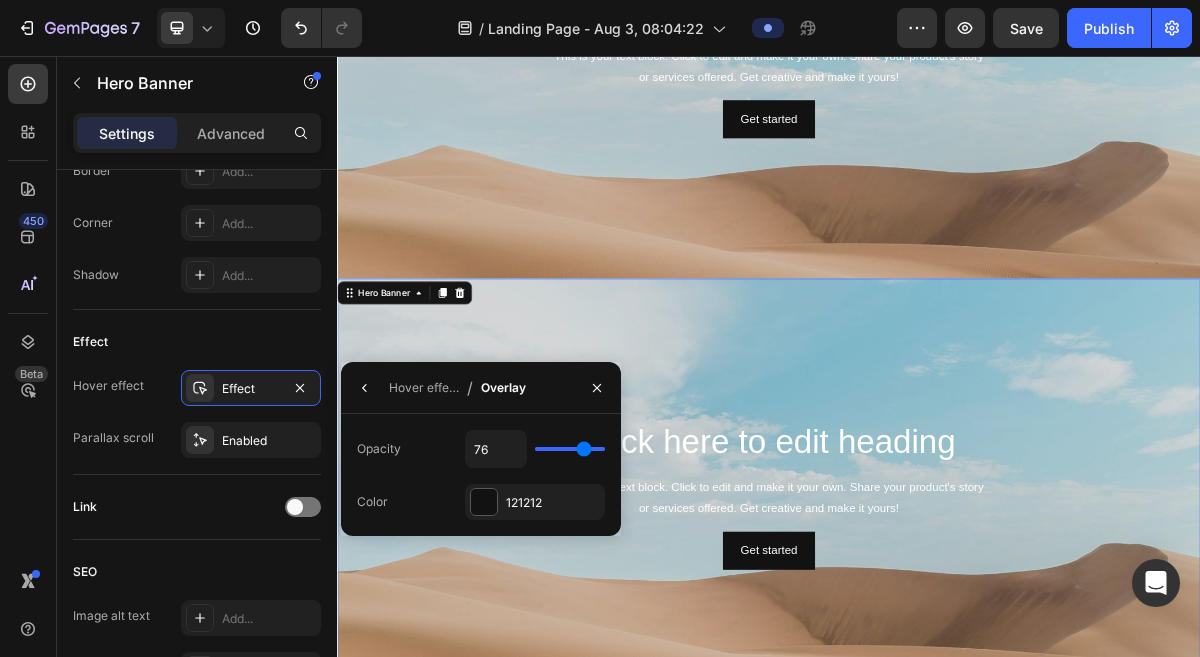 type on "72" 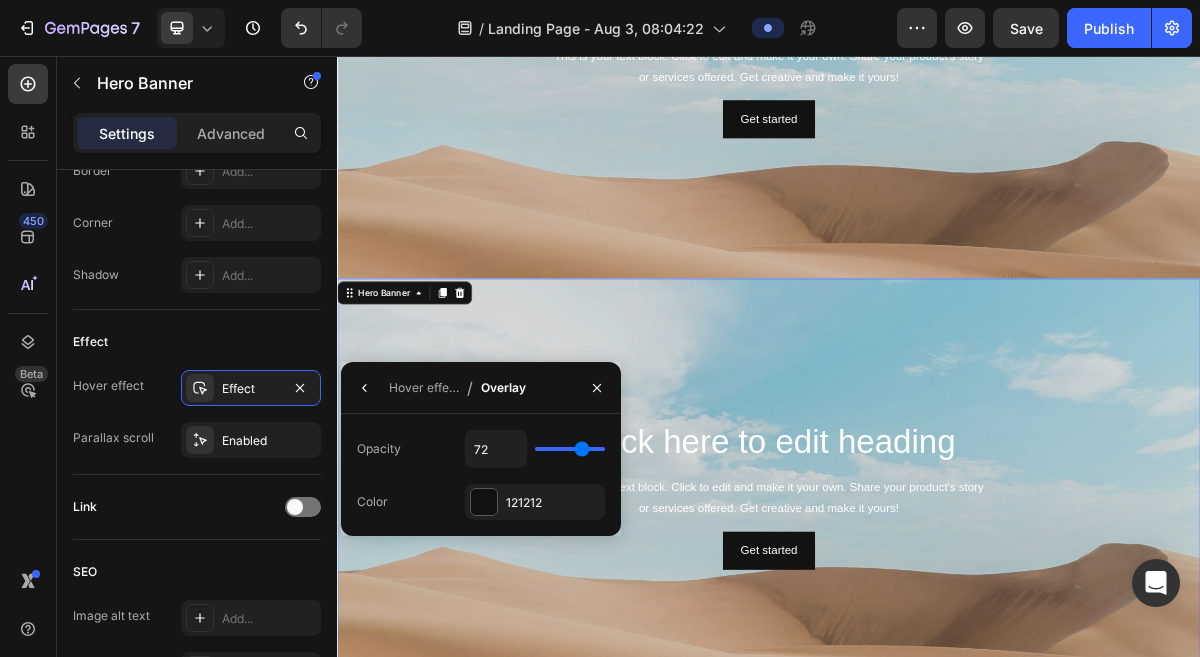 type on "67" 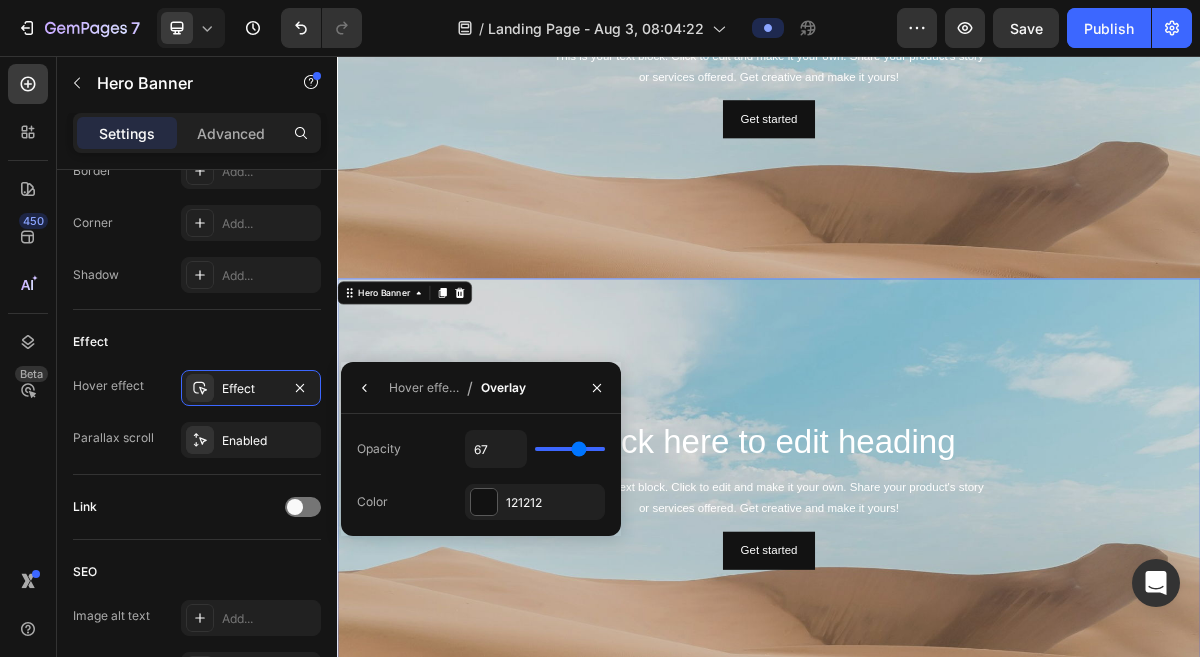type on "62" 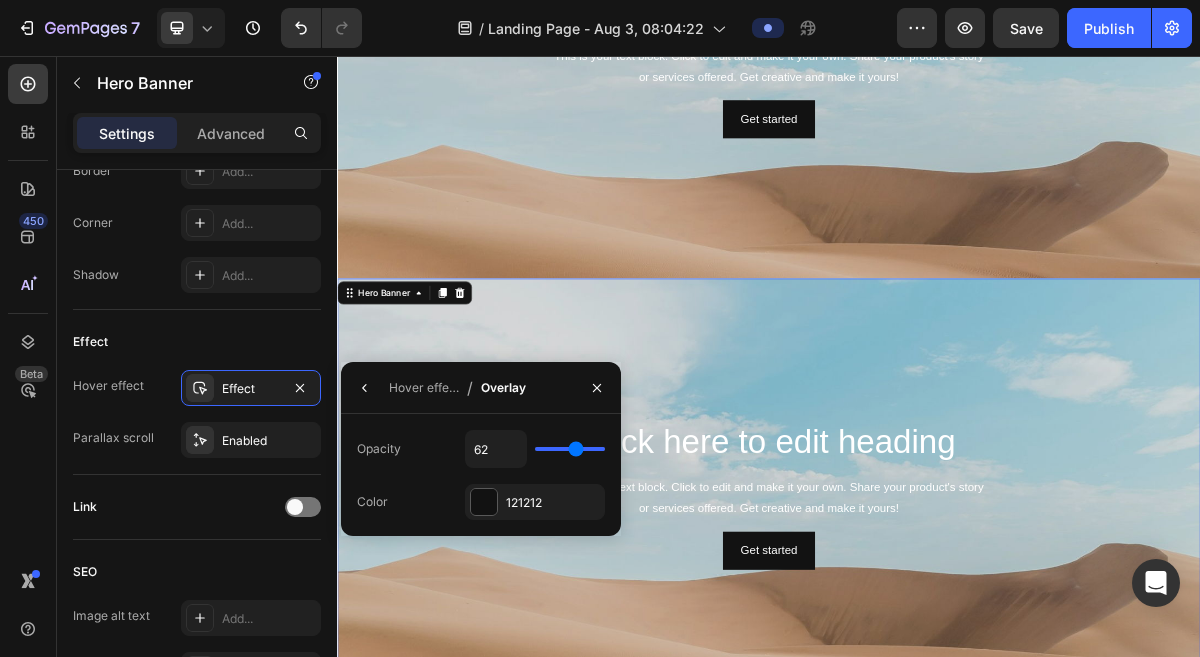 type on "58" 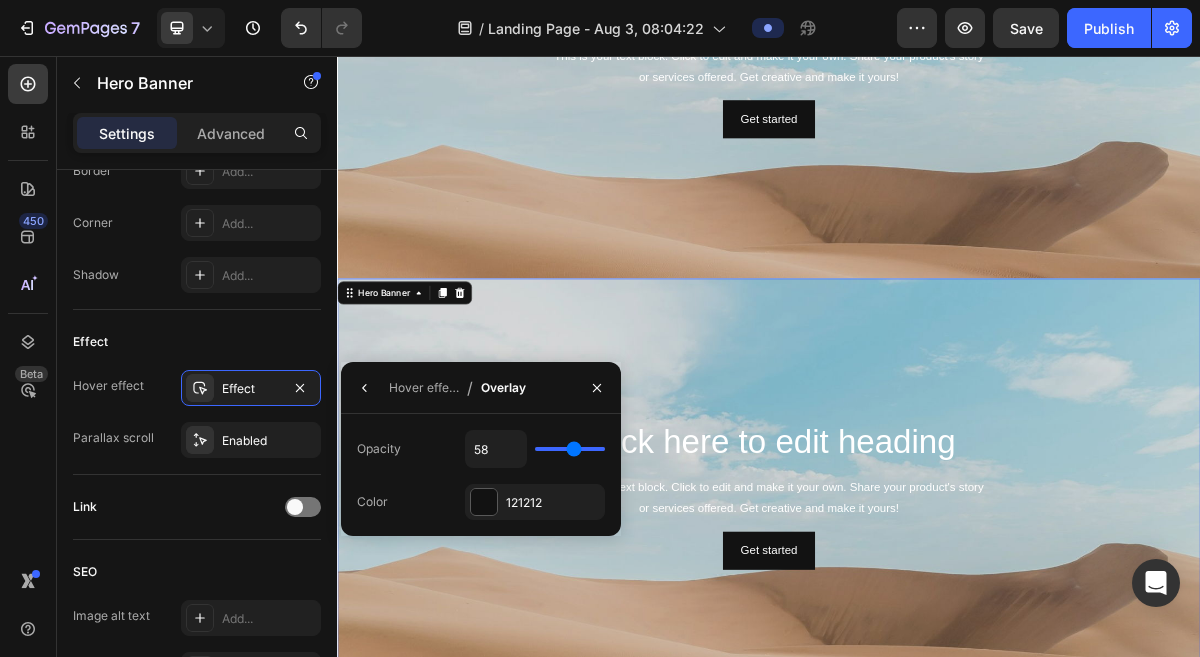 type on "55" 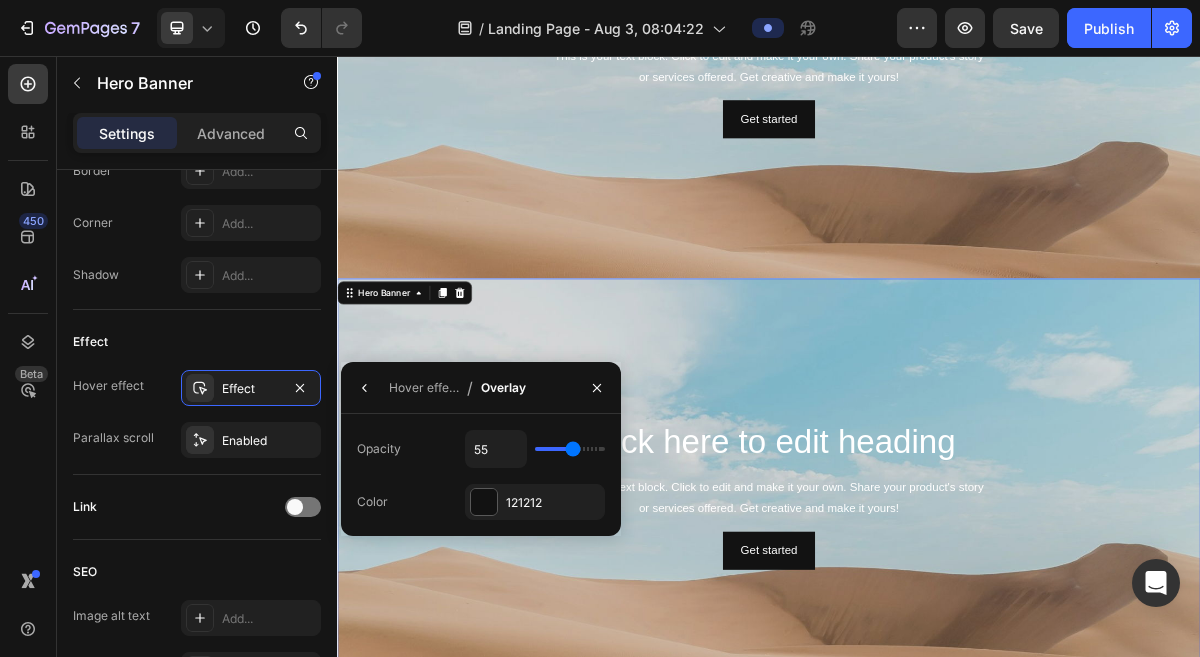 type on "52" 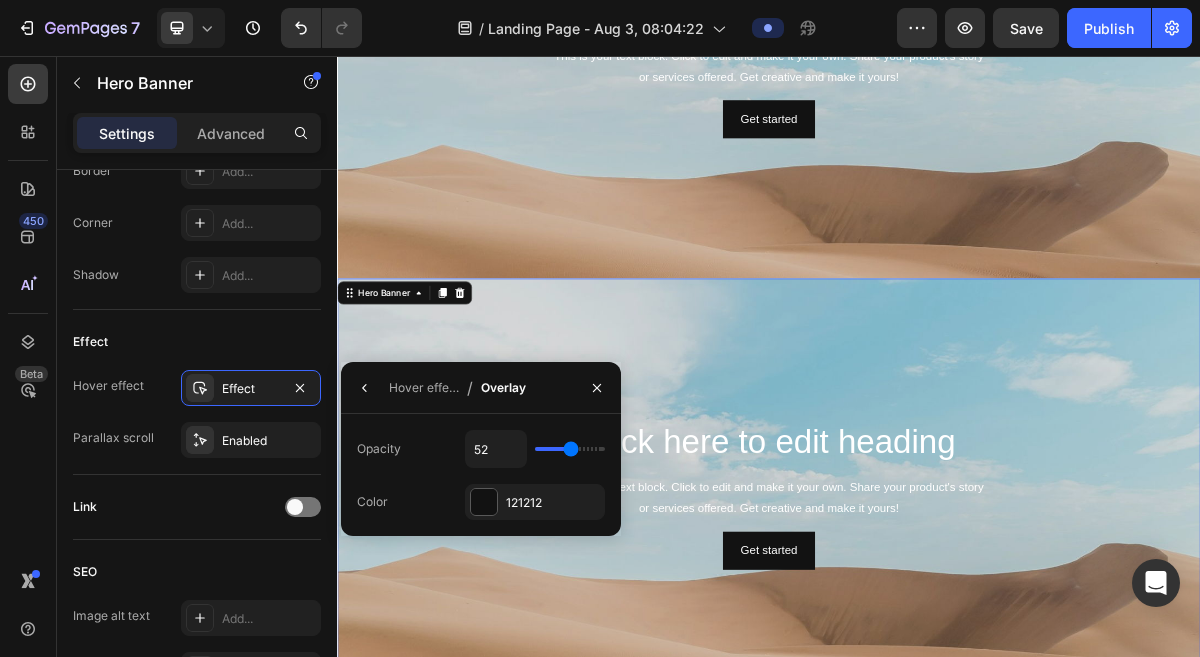 type on "49" 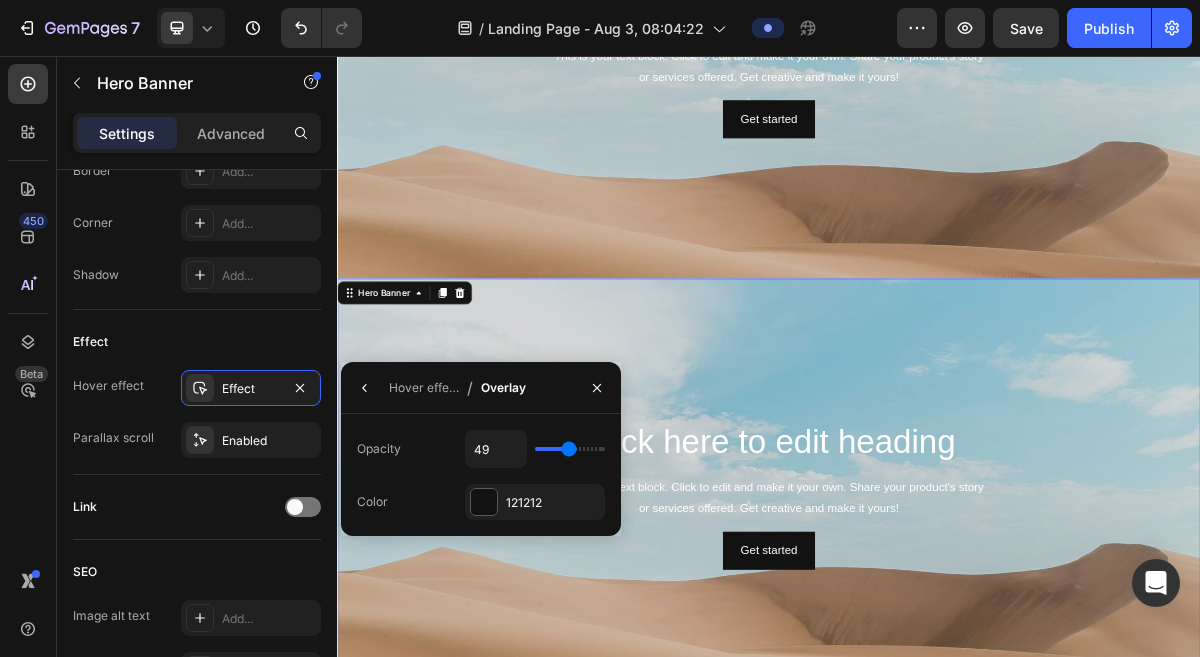 type on "47" 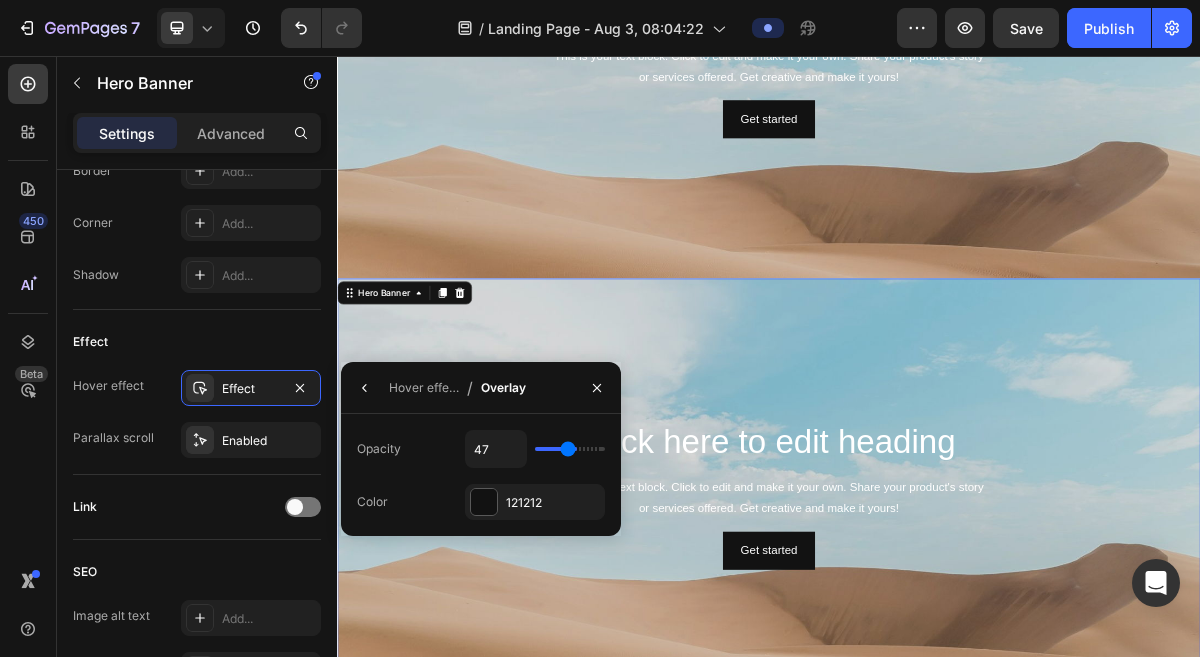 type on "45" 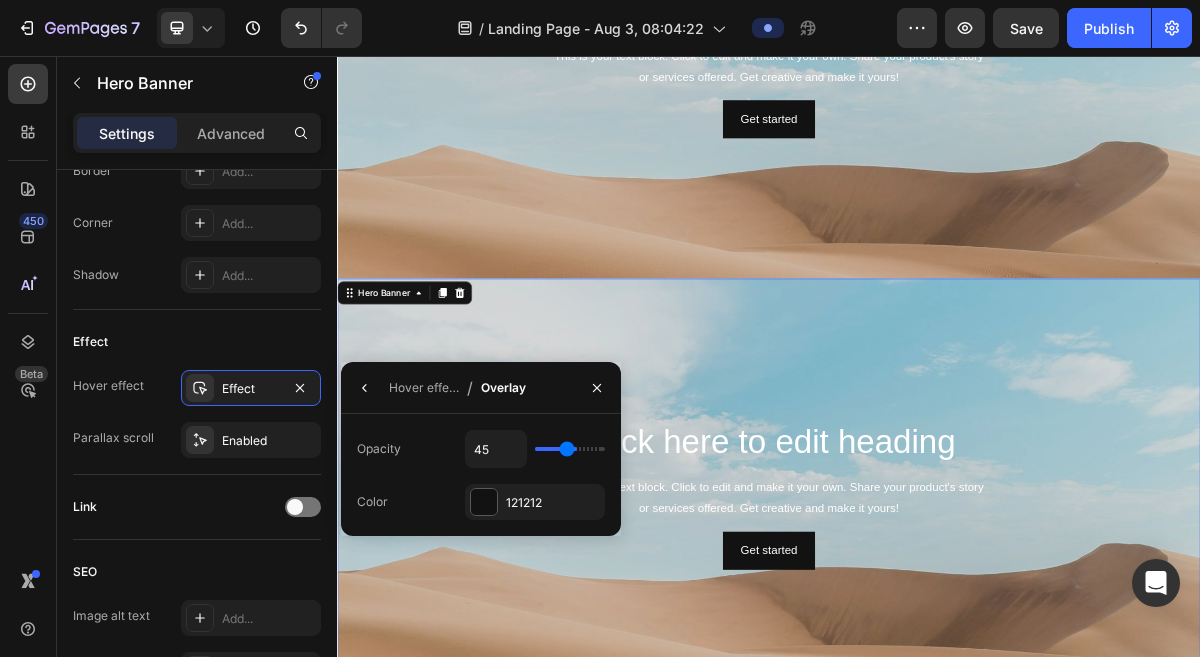 type on "43" 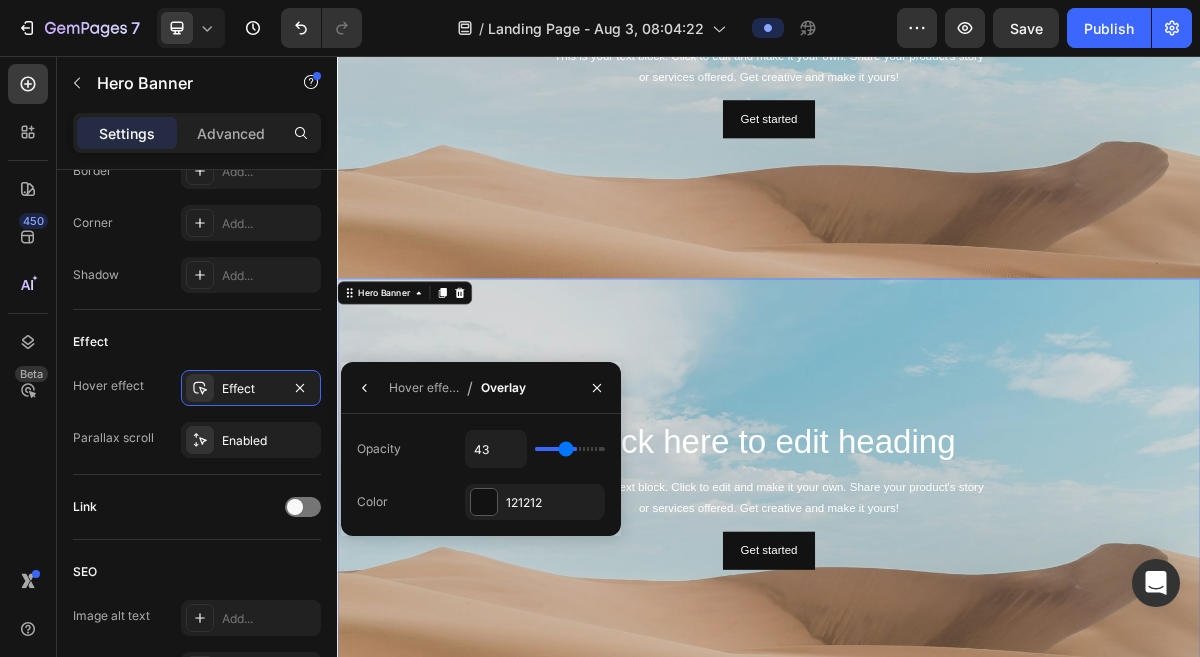 type on "41" 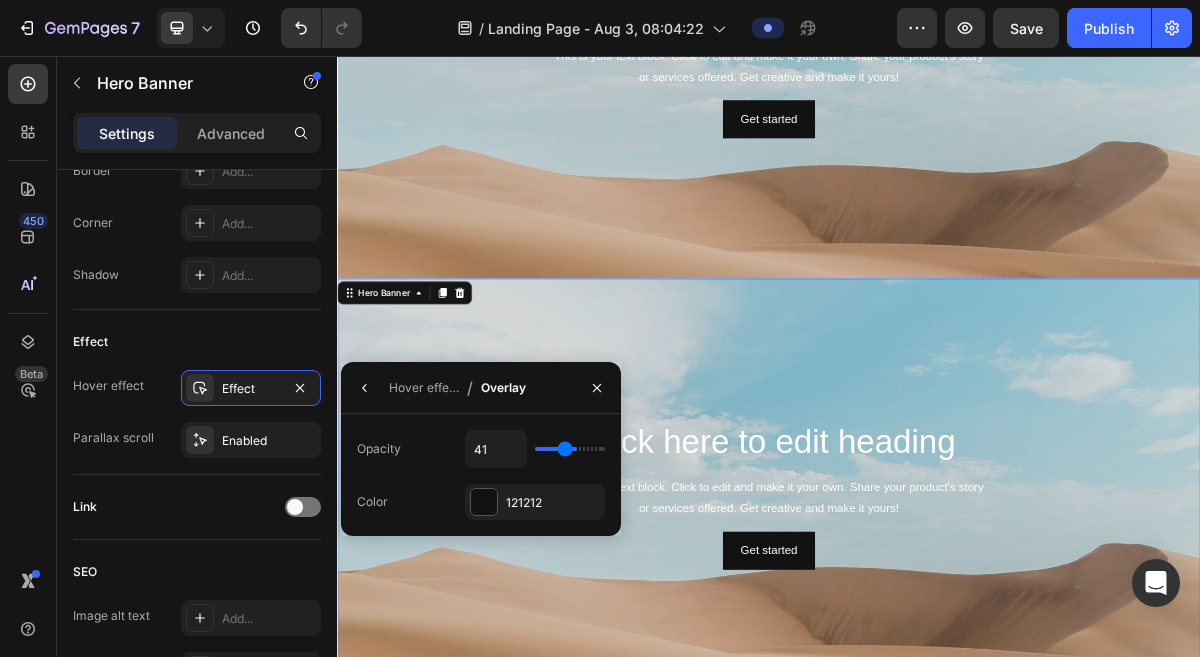type on "39" 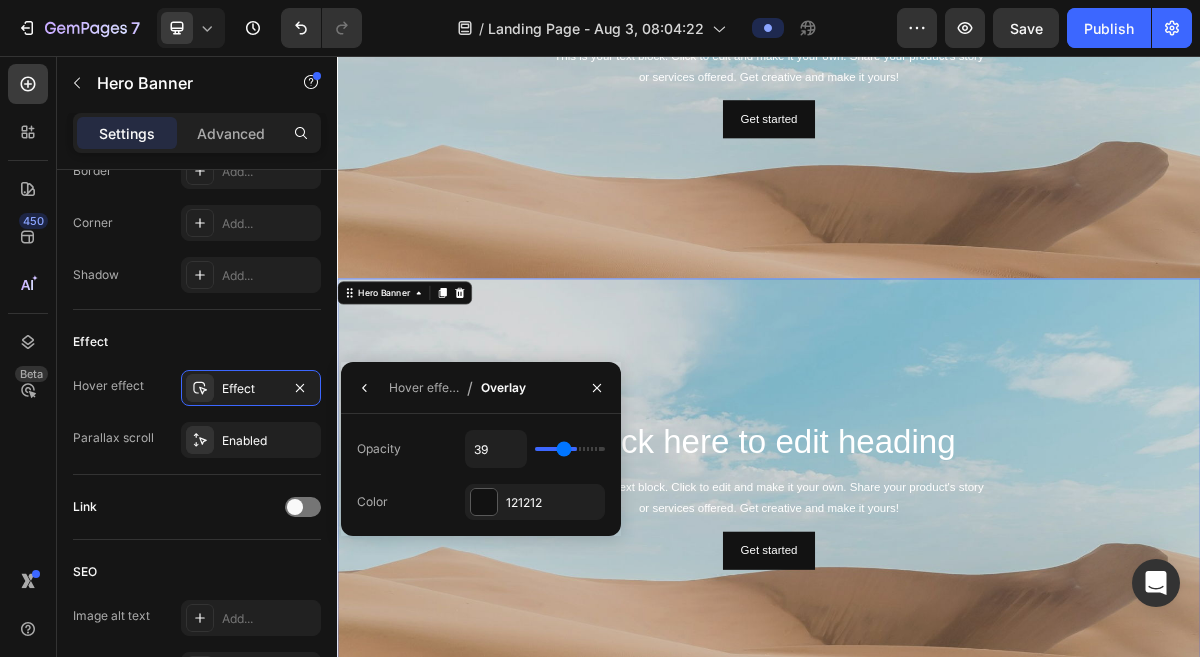 type on "38" 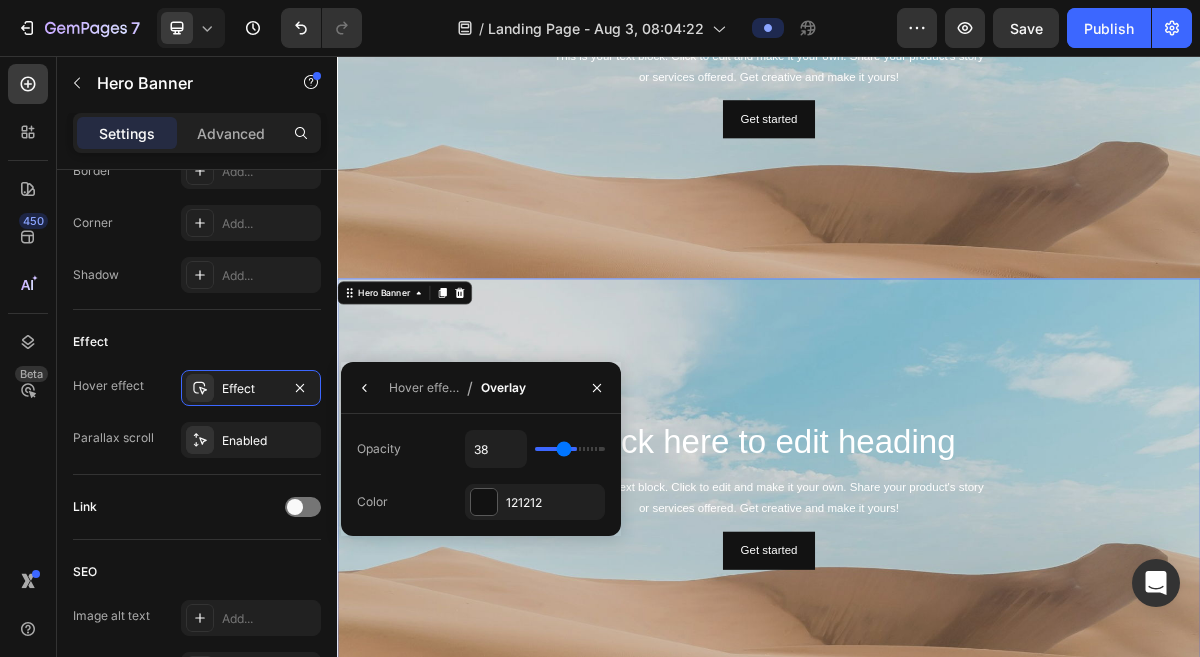 type on "37" 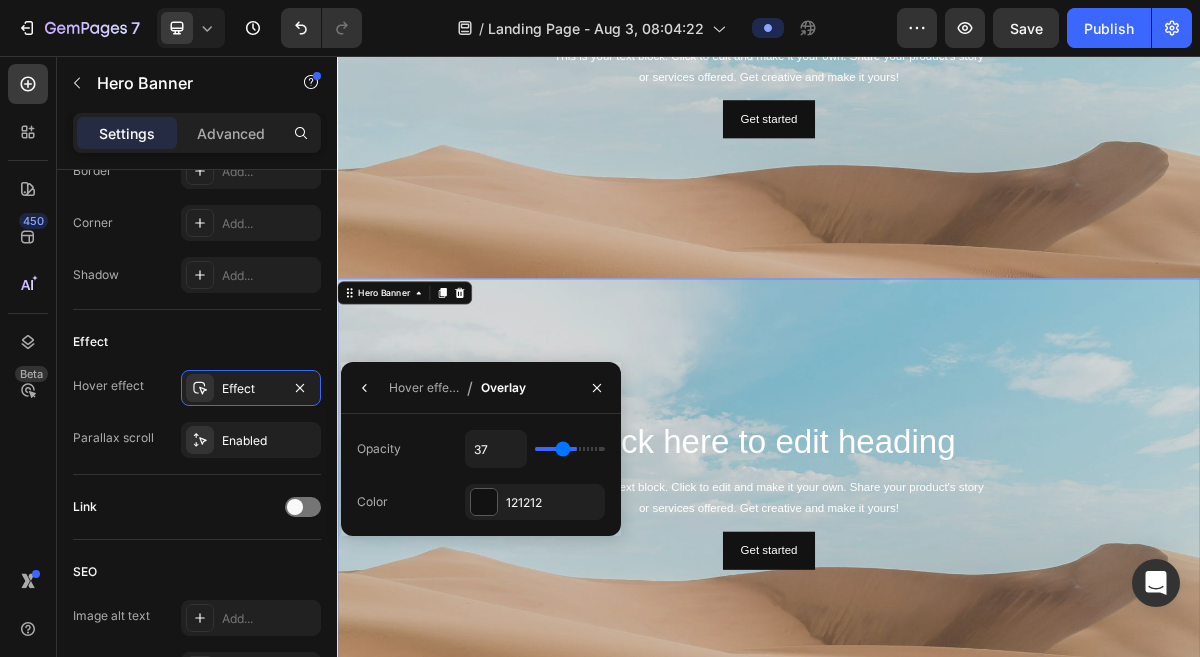 type on "36" 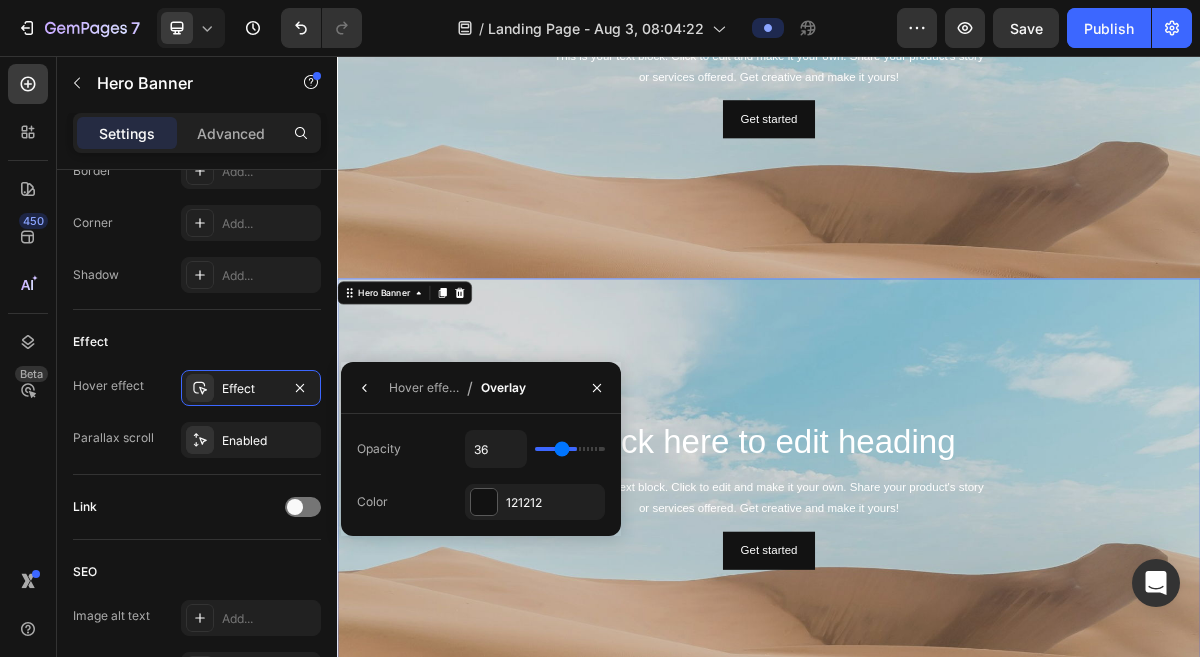 type on "35" 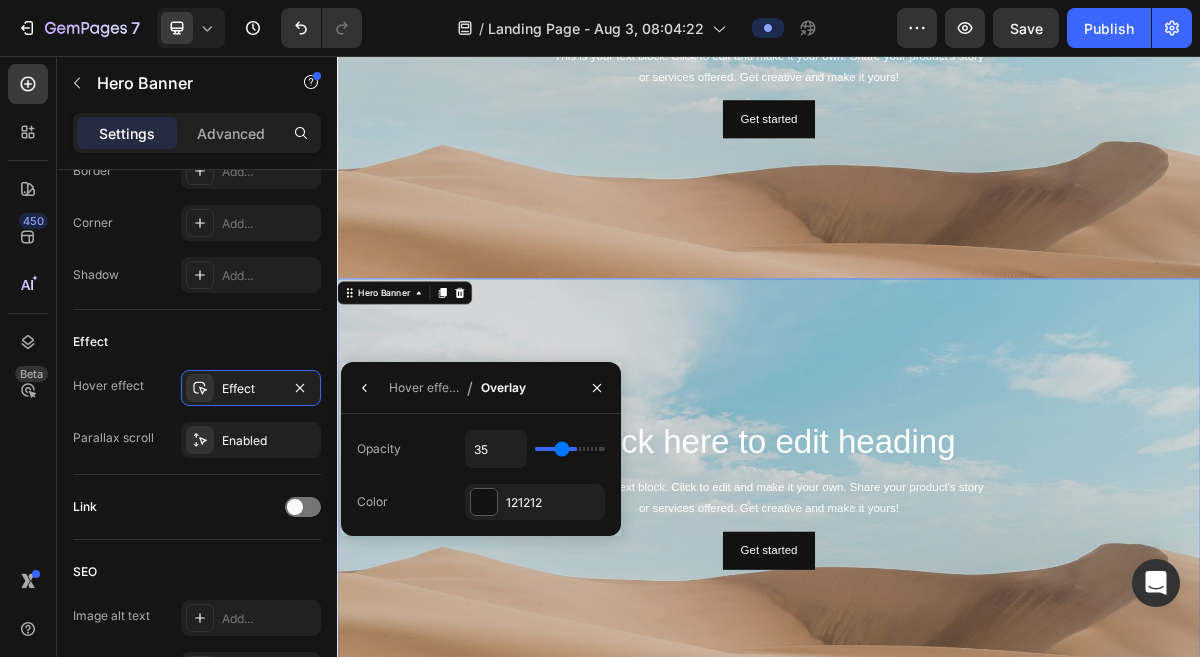 type on "32" 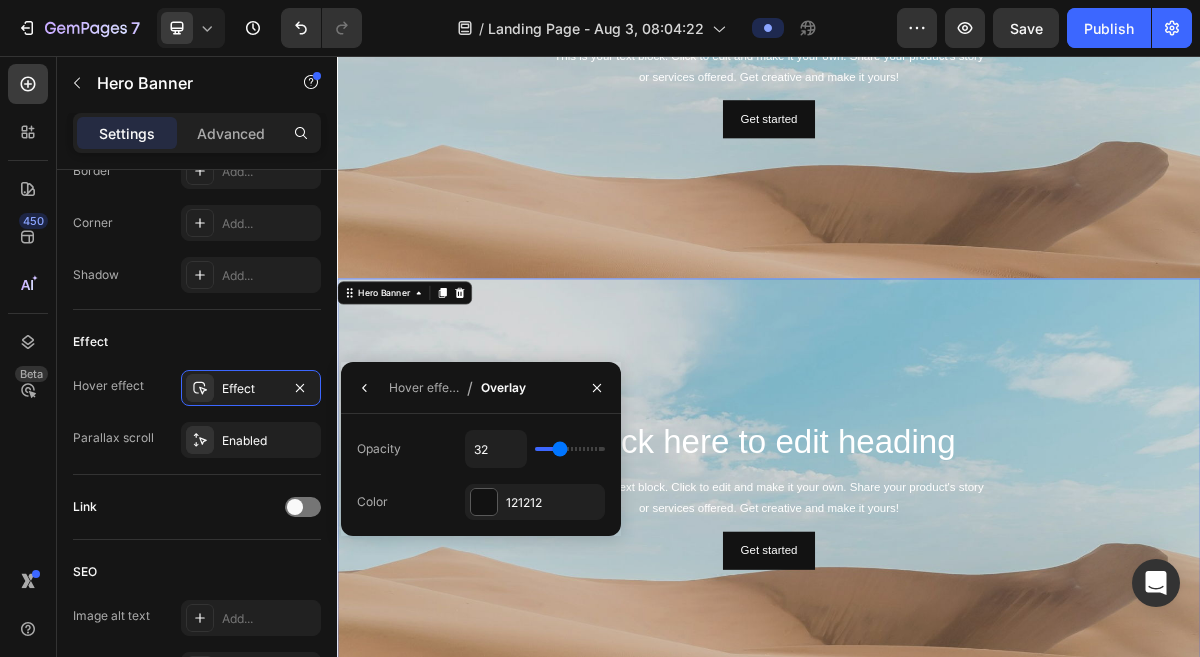 type on "29" 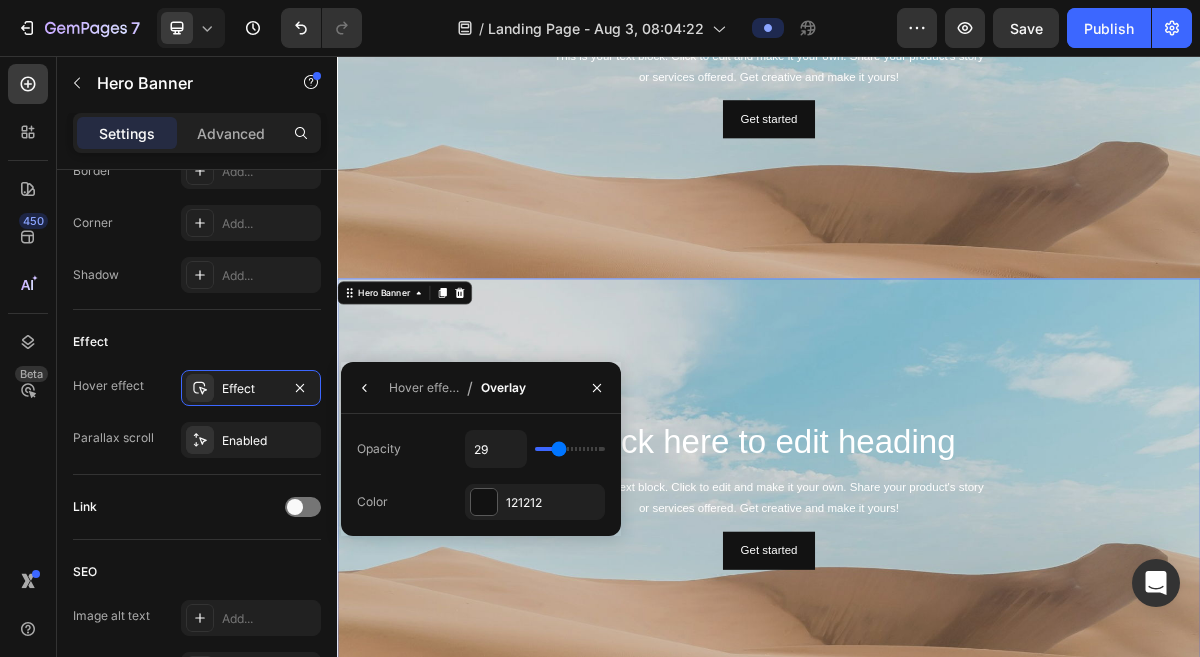 type on "27" 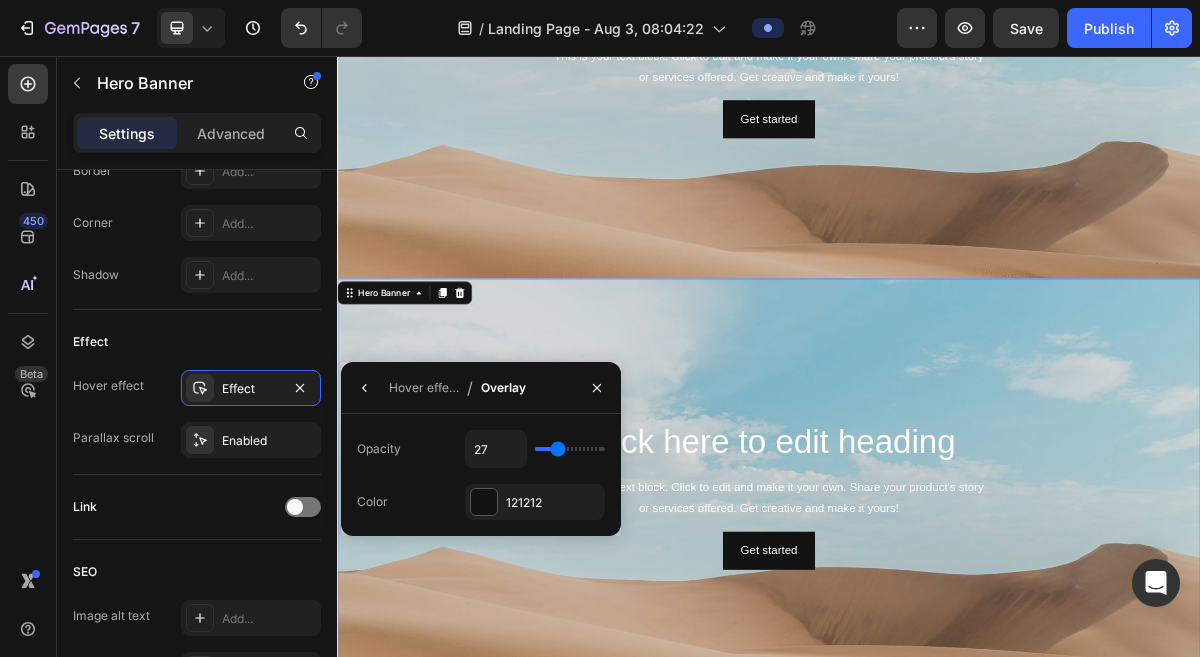 type on "25" 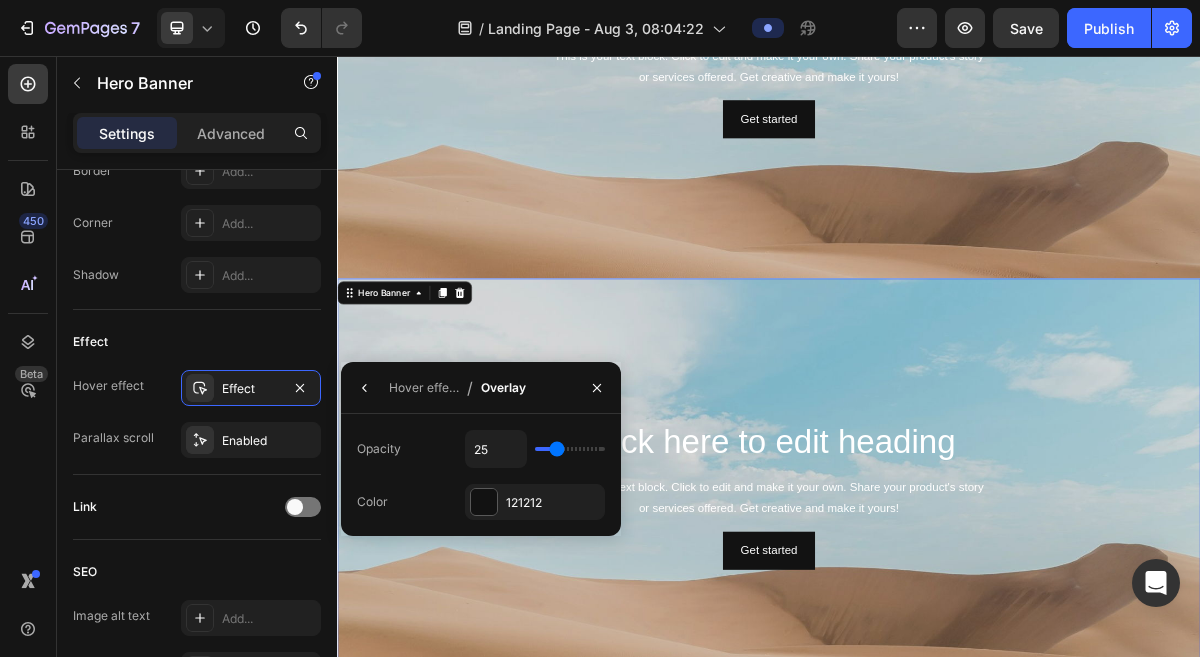 type on "24" 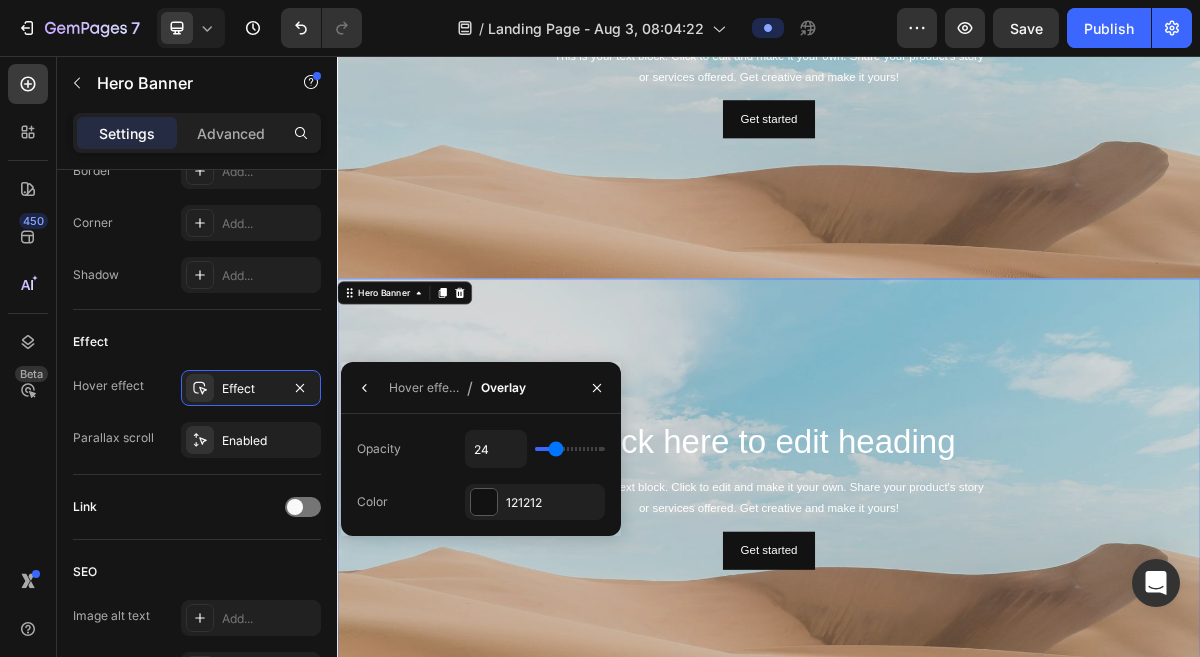 type on "23" 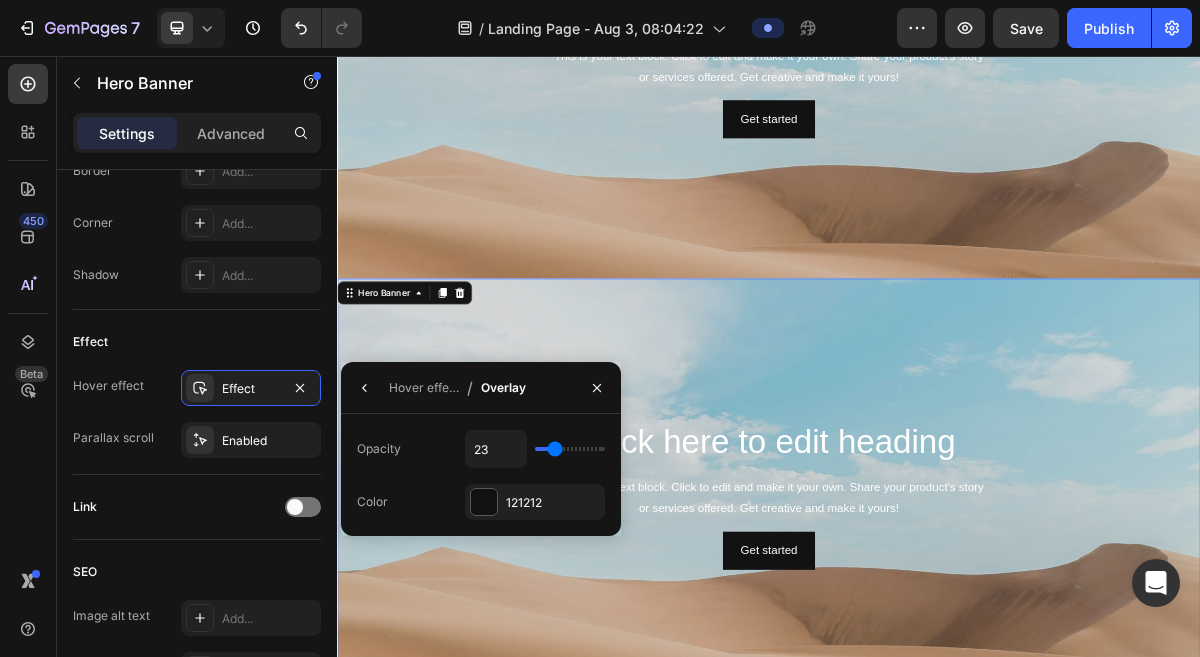type on "21" 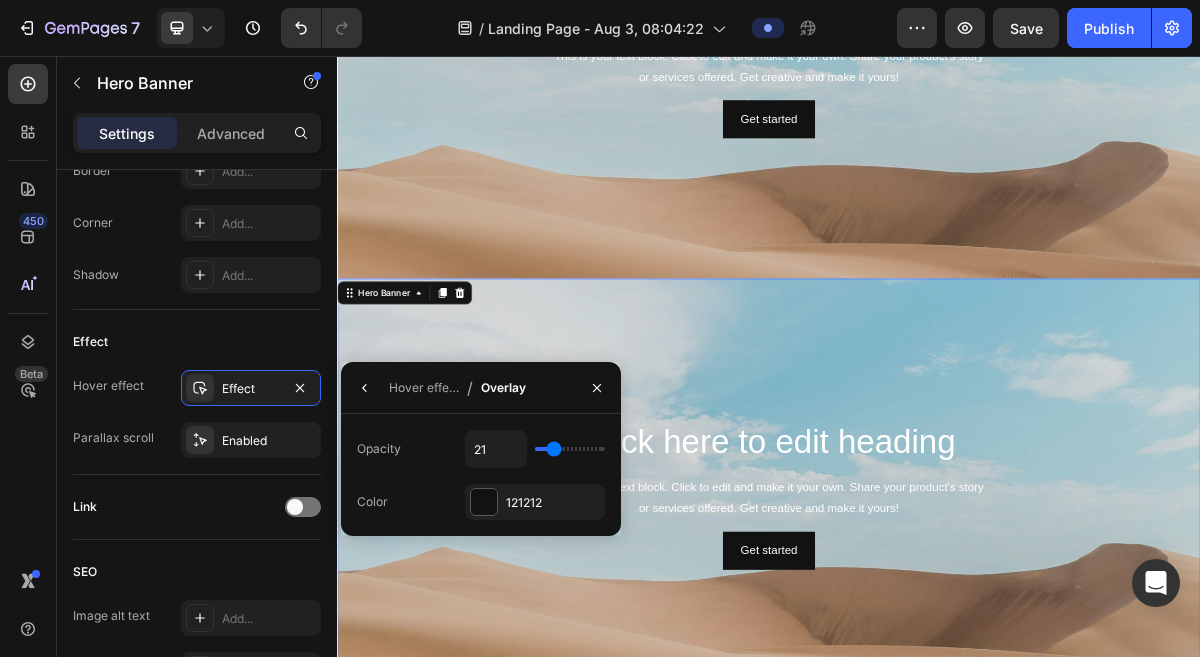 type on "20" 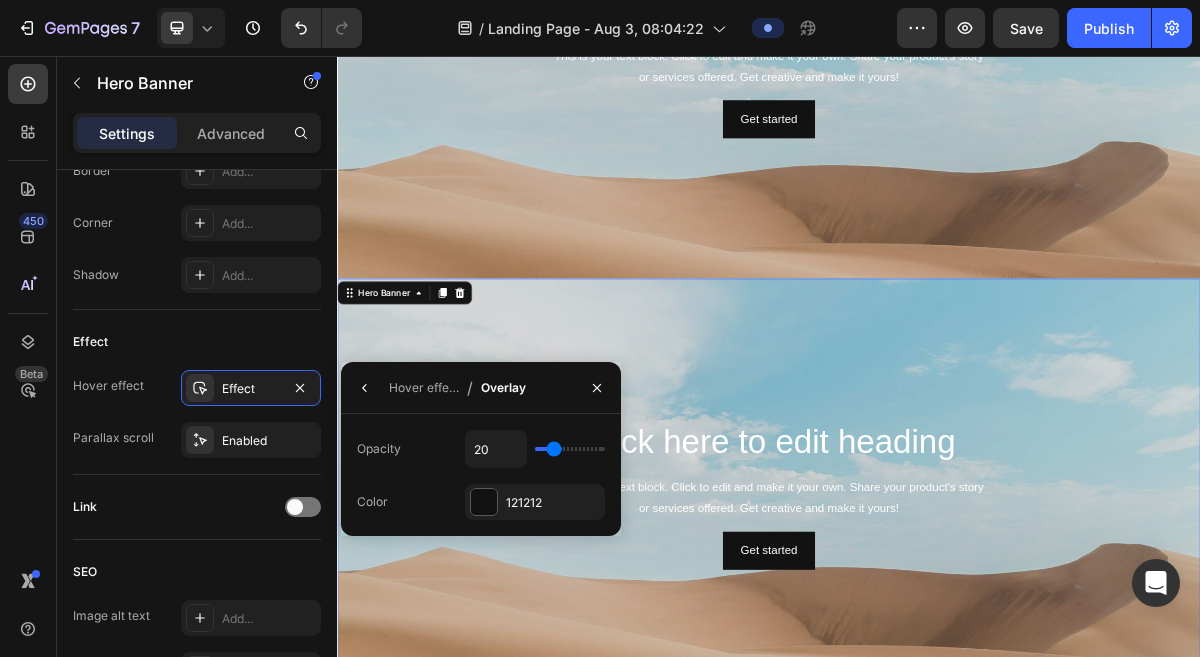 type on "18" 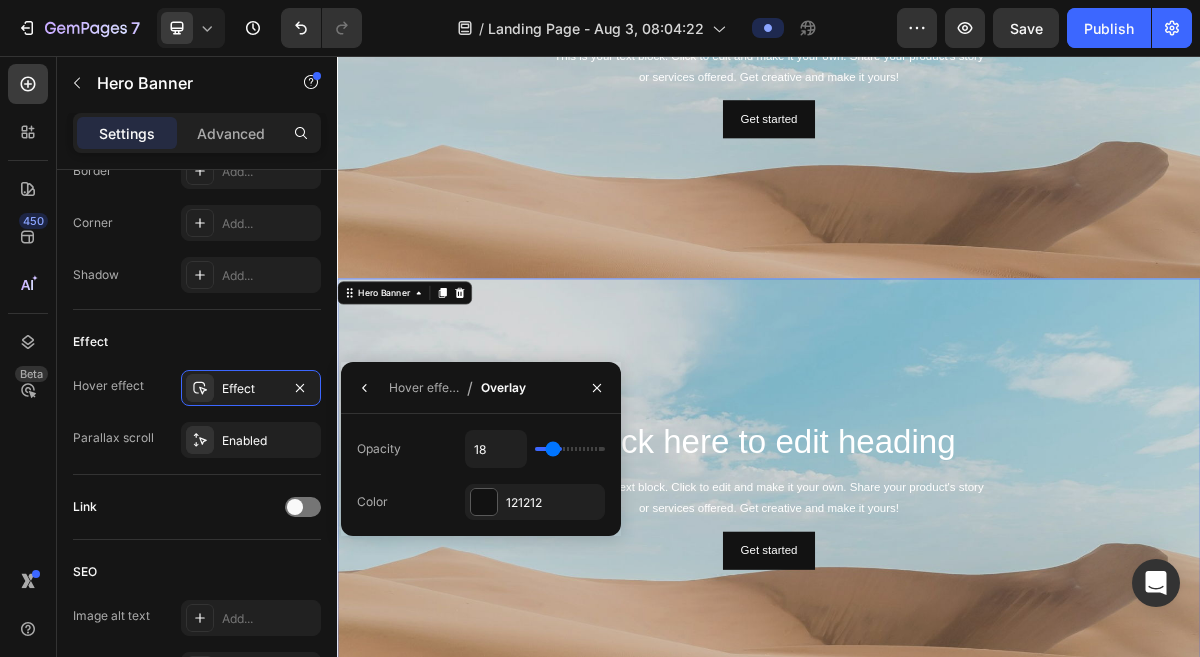 type on "16" 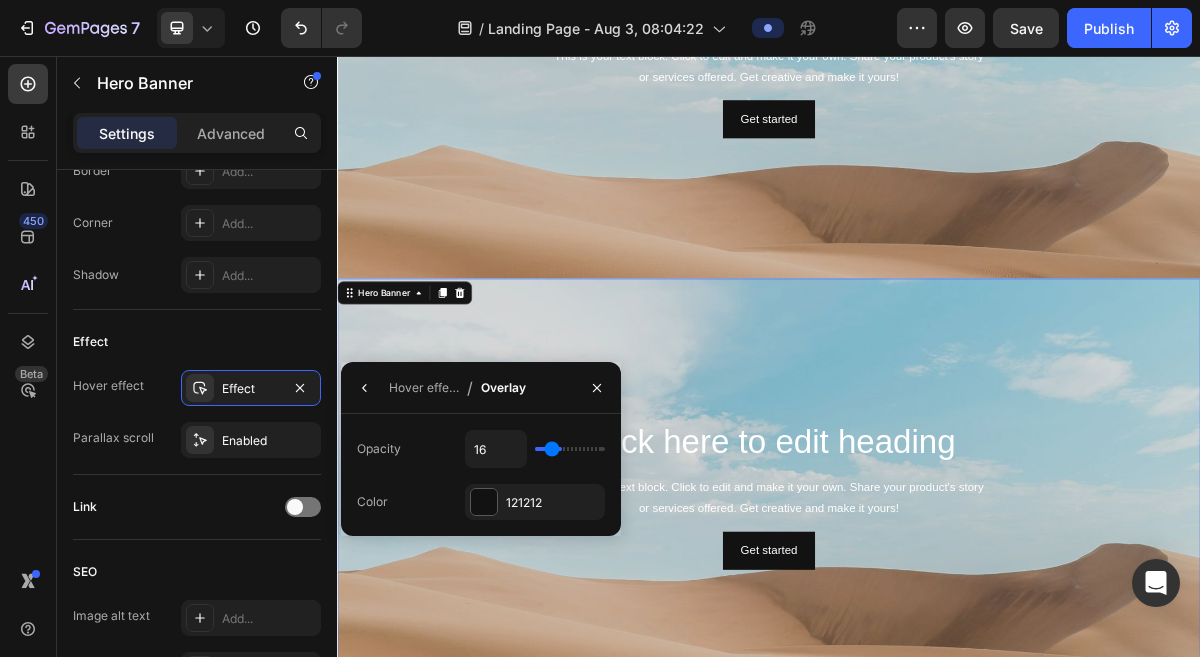 type on "15" 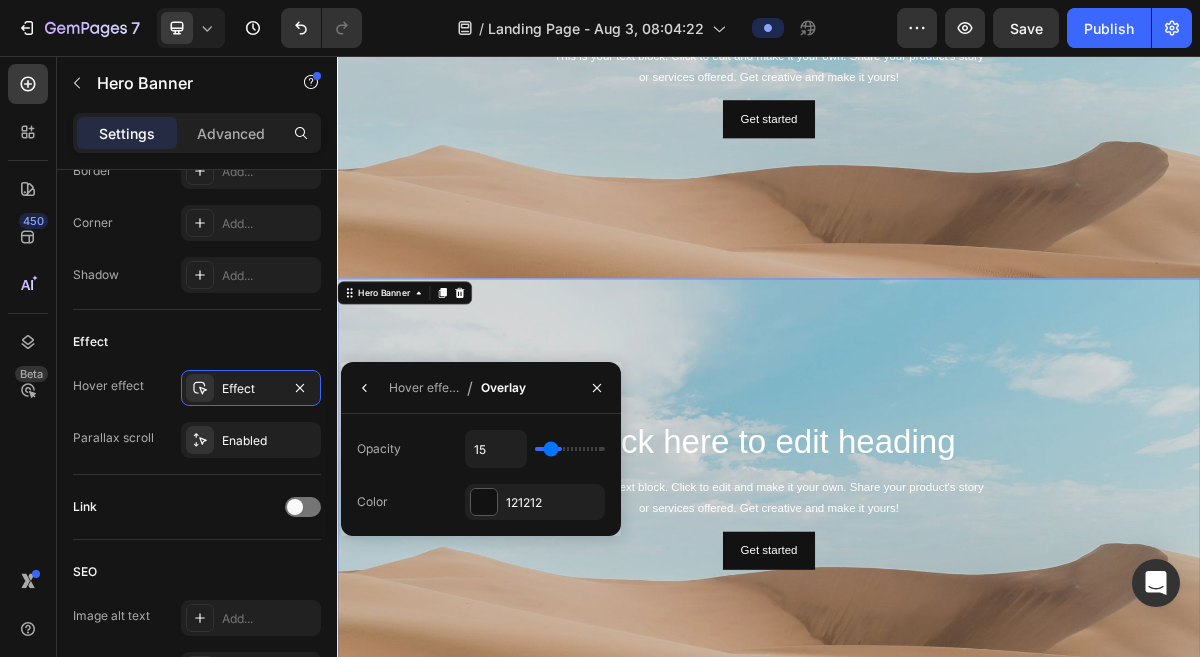 type on "14" 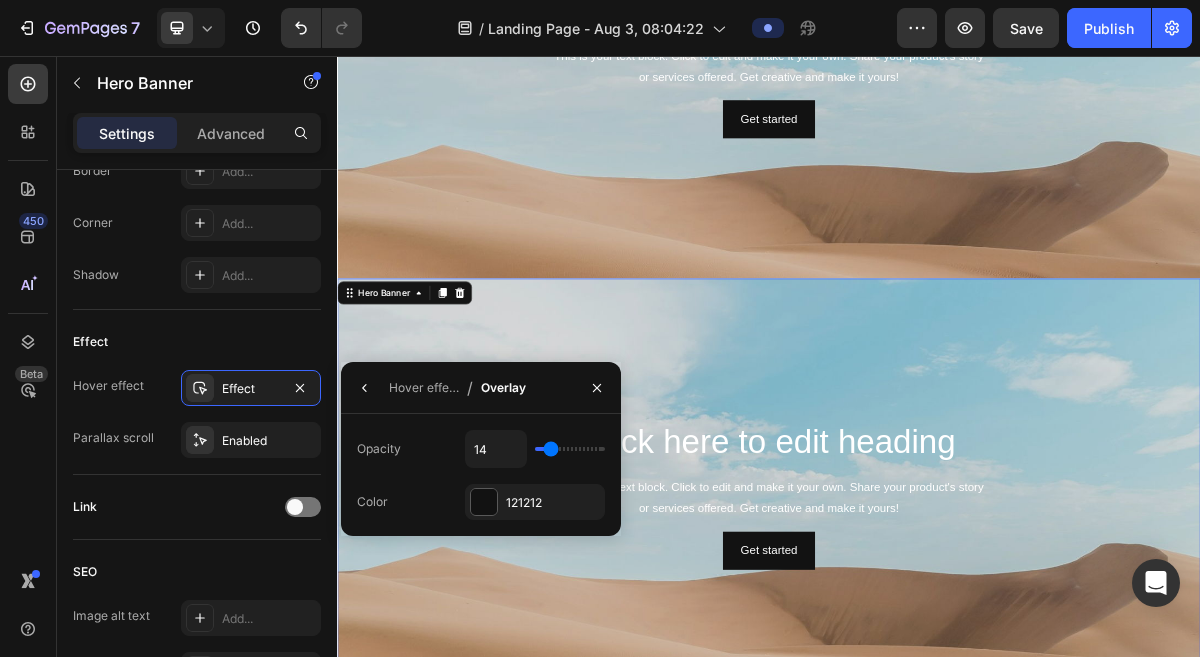 type on "14" 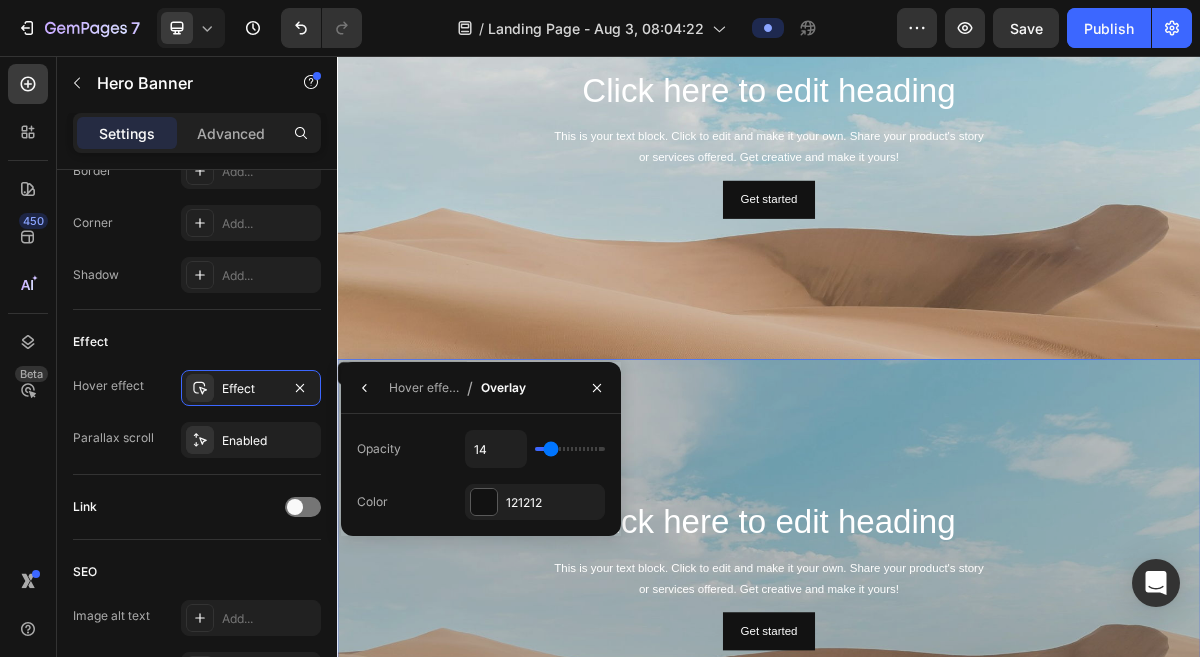 scroll, scrollTop: 56, scrollLeft: 0, axis: vertical 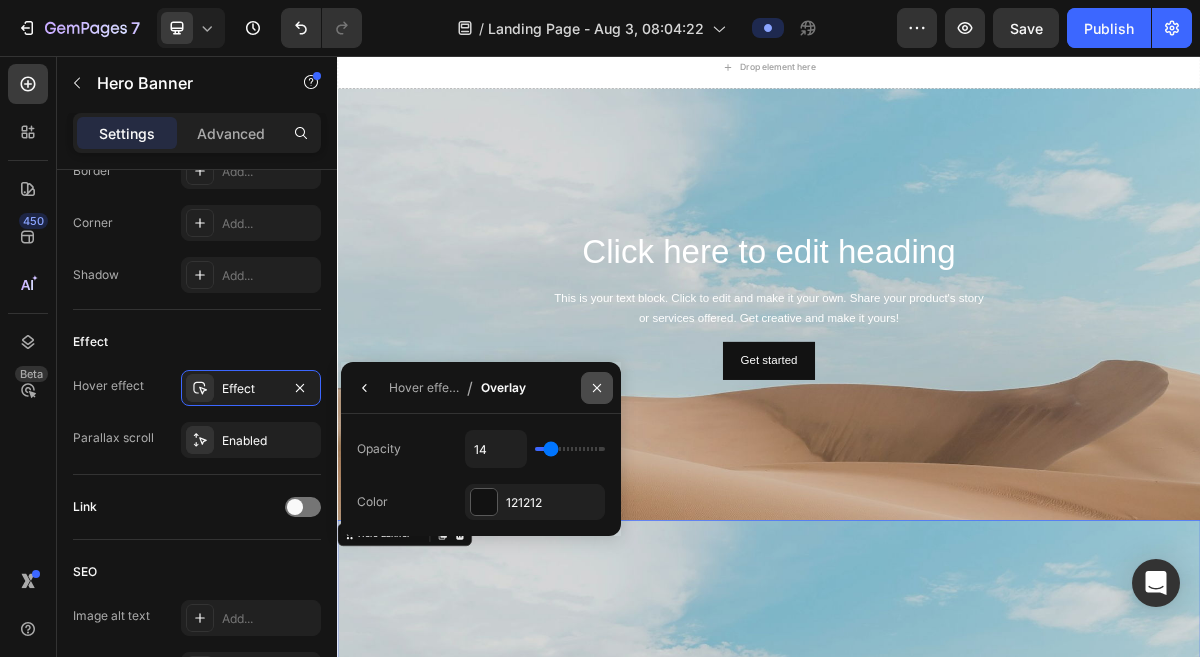 click at bounding box center (597, 388) 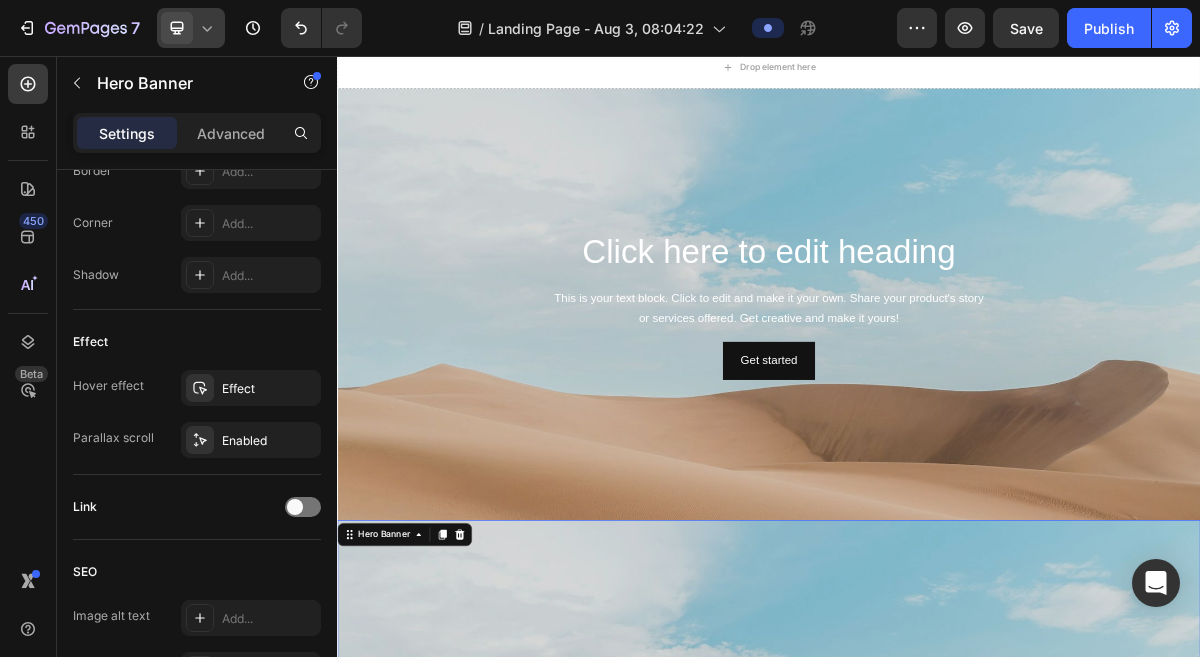 click 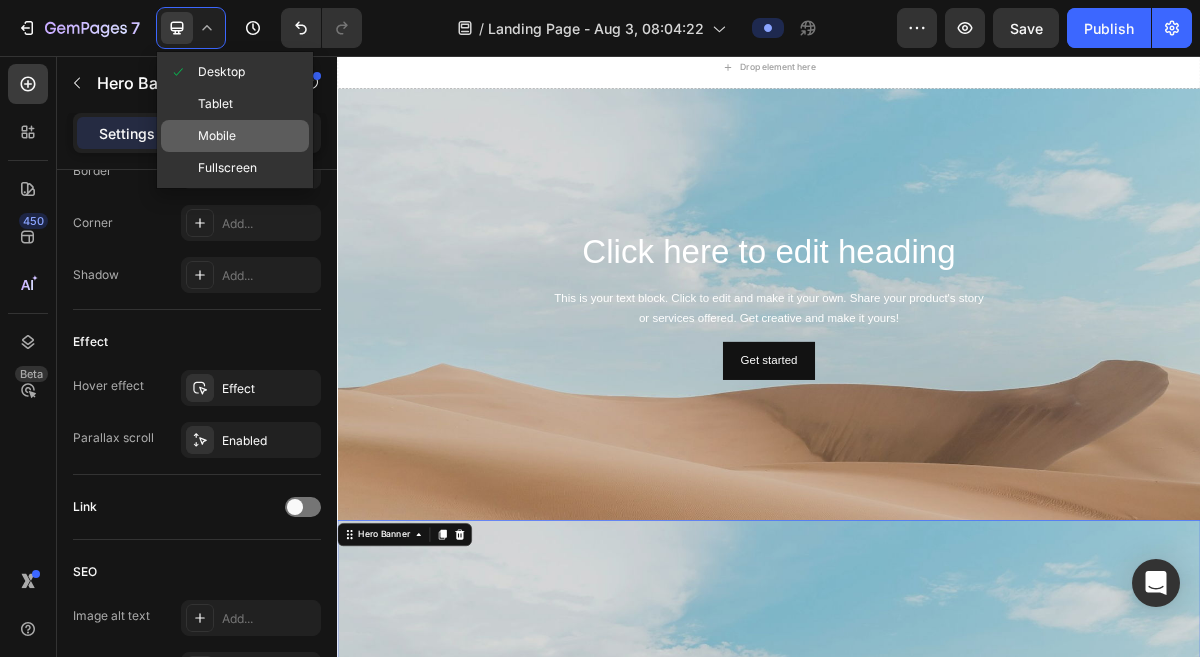 click on "Mobile" at bounding box center (217, 136) 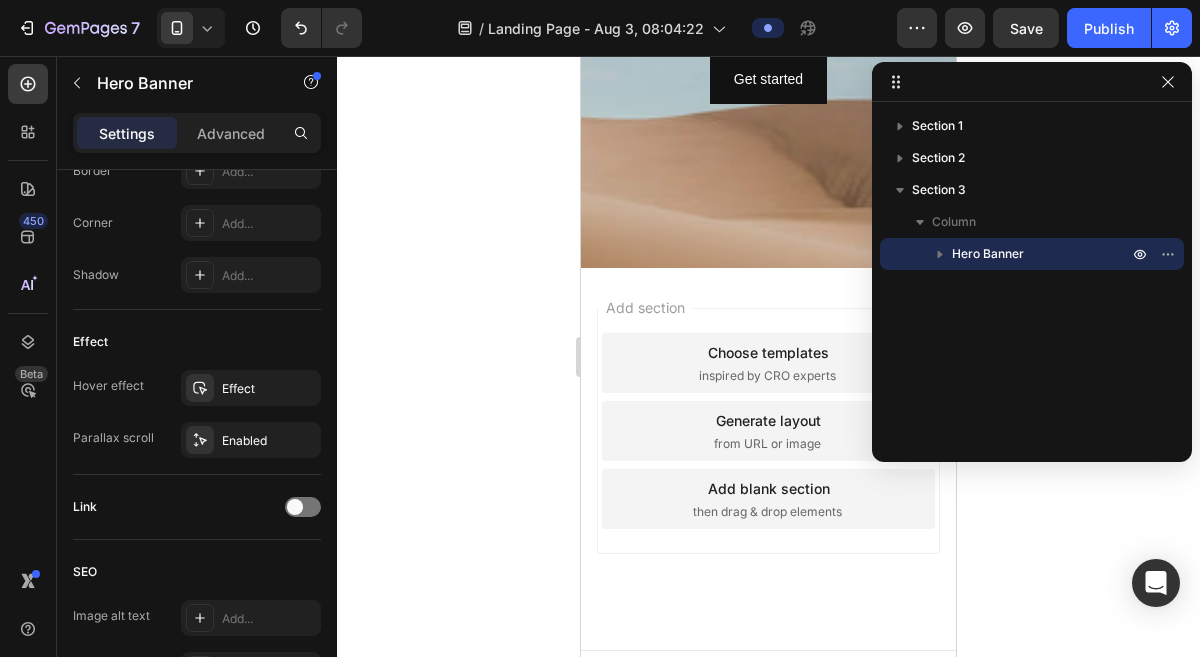 scroll, scrollTop: 1094, scrollLeft: 0, axis: vertical 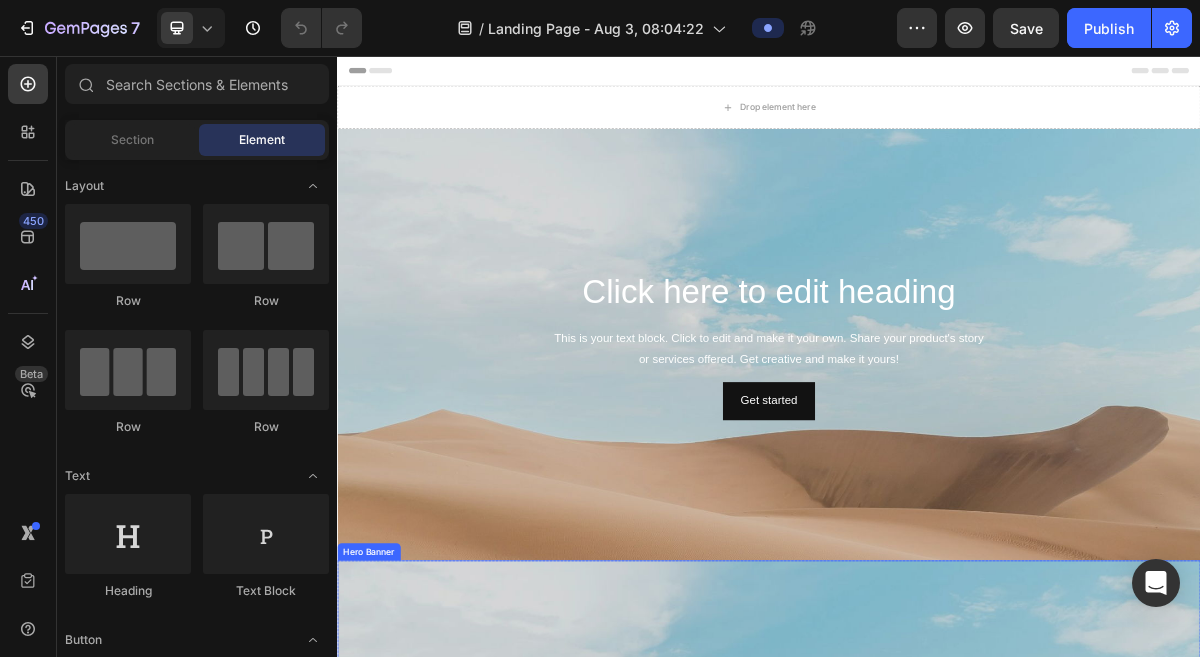 click at bounding box center (937, 607) 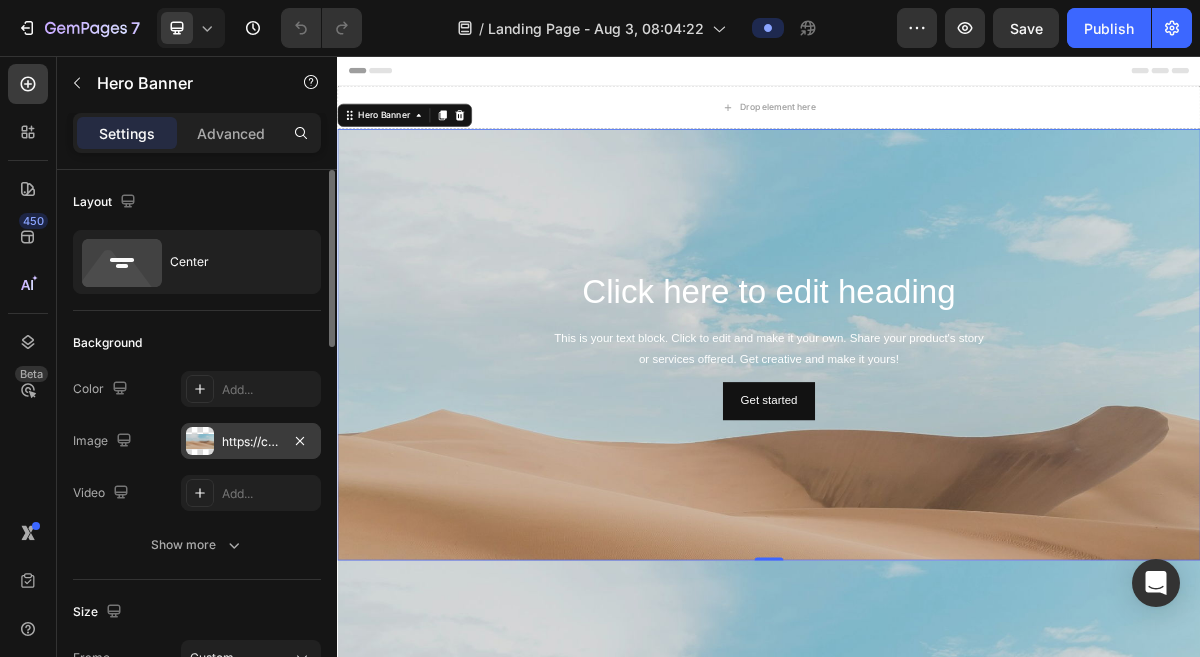 click on "https://cdn.shopify.com/s/files/1/2005/9307/files/background_settings.jpg" at bounding box center [251, 441] 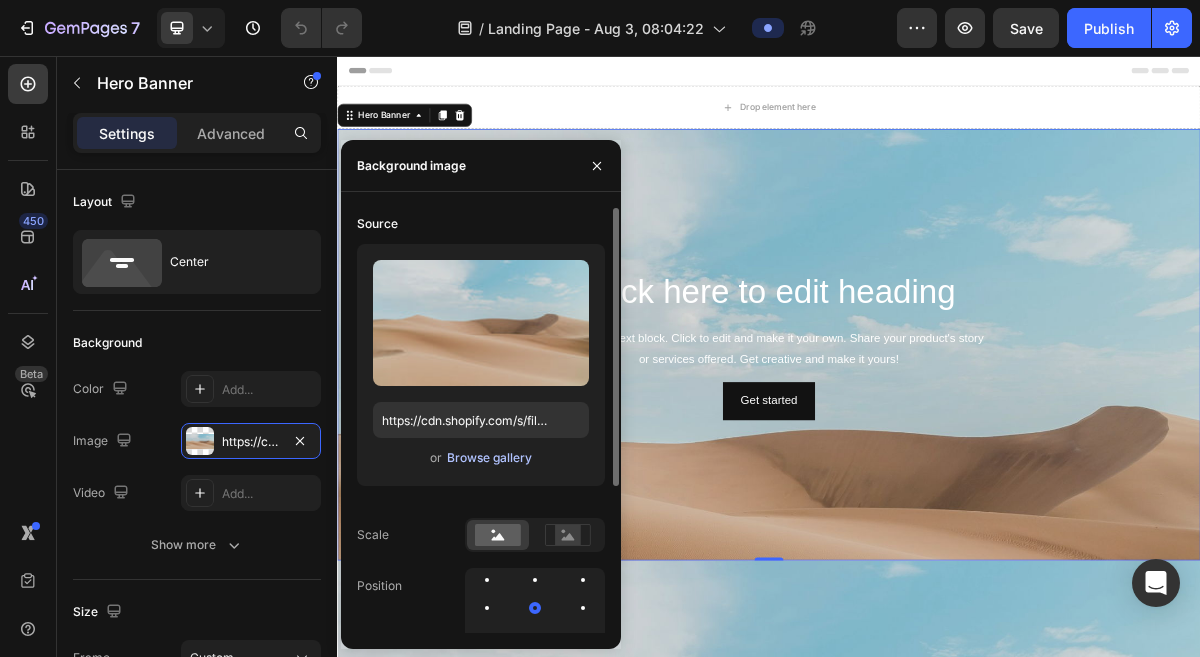 click on "Browse gallery" at bounding box center (489, 458) 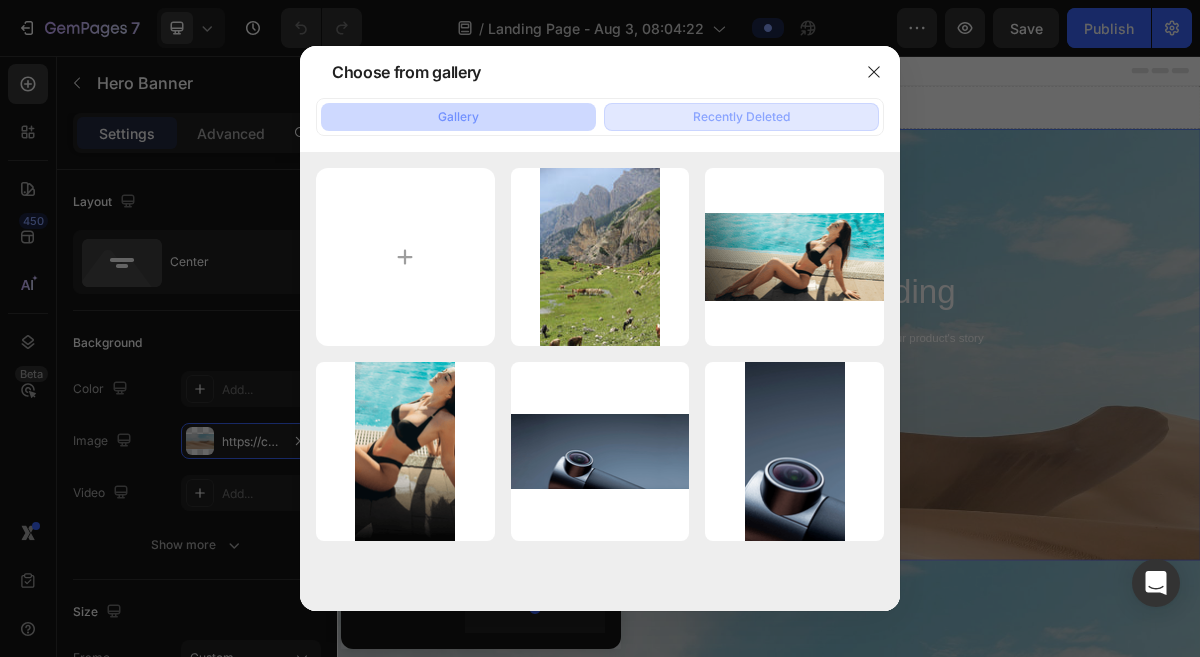 click on "Recently Deleted" at bounding box center (741, 117) 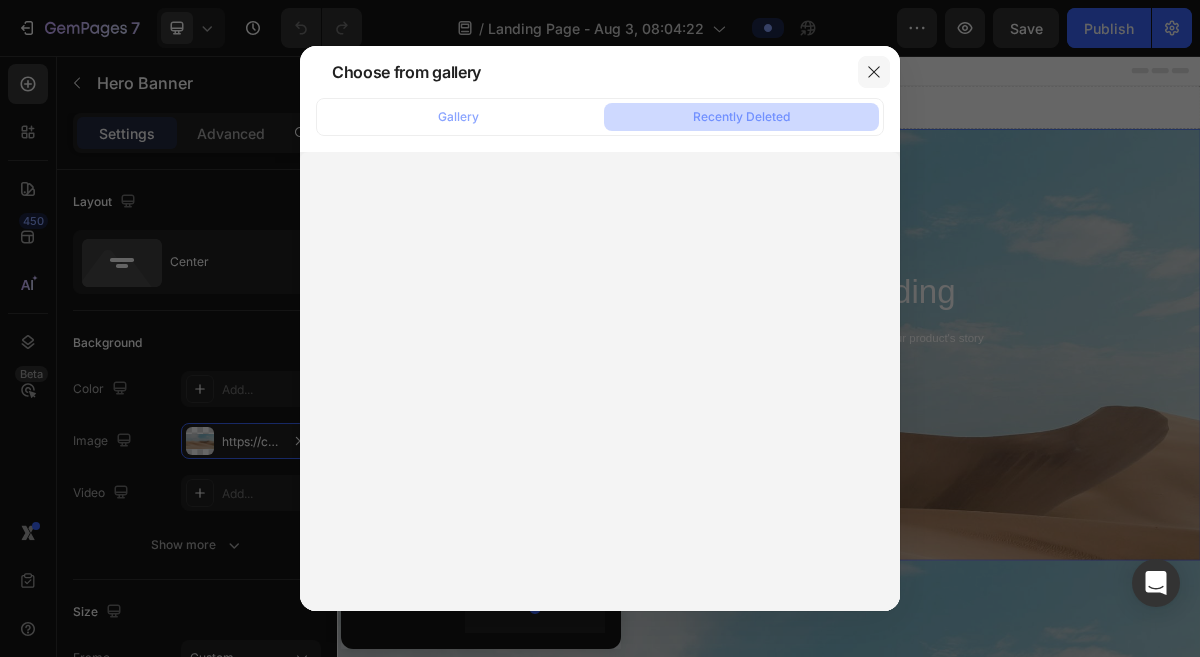 click at bounding box center [874, 72] 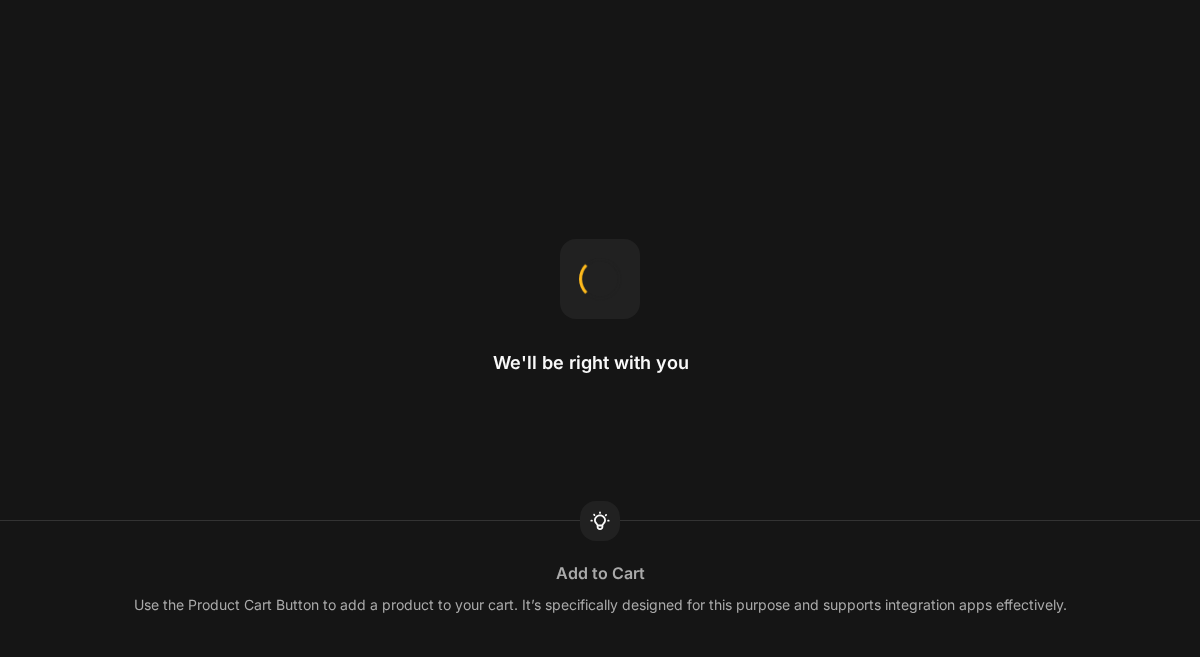 scroll, scrollTop: 0, scrollLeft: 0, axis: both 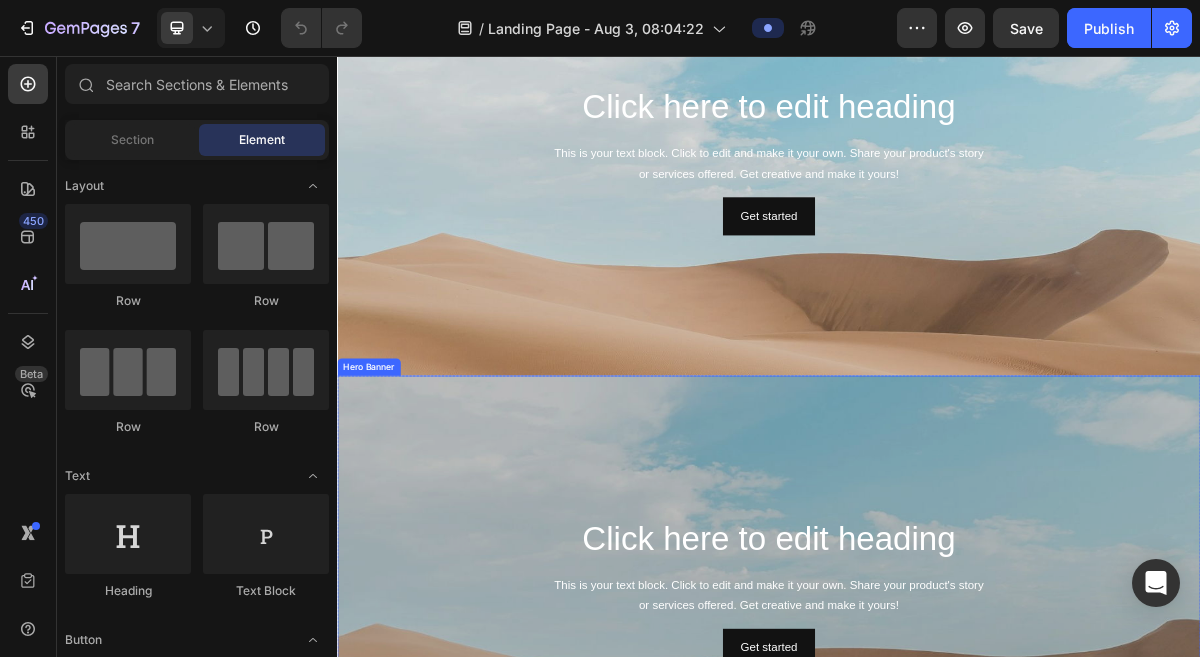 click at bounding box center [937, 800] 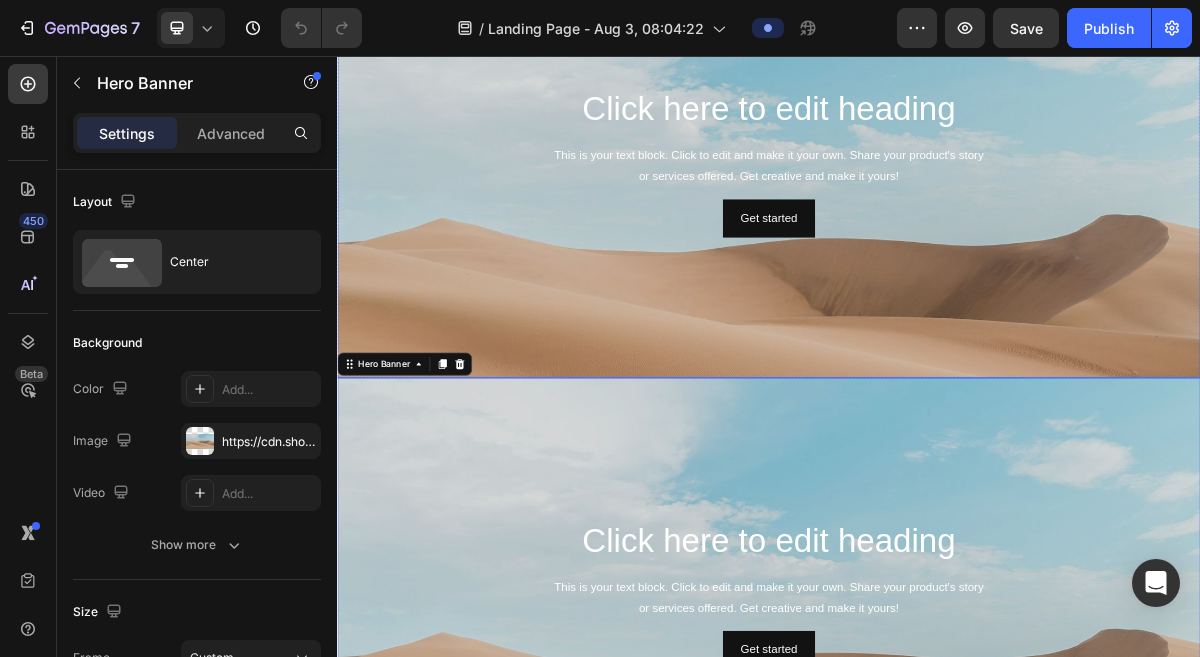 scroll, scrollTop: 14, scrollLeft: 0, axis: vertical 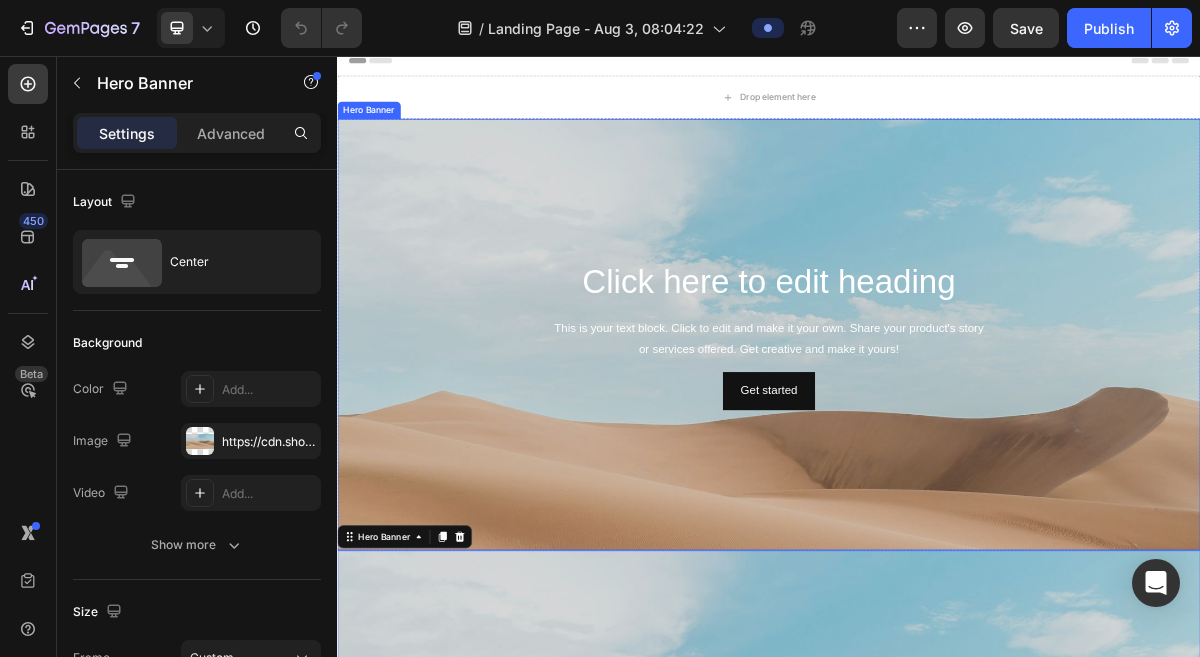 click at bounding box center [937, 581] 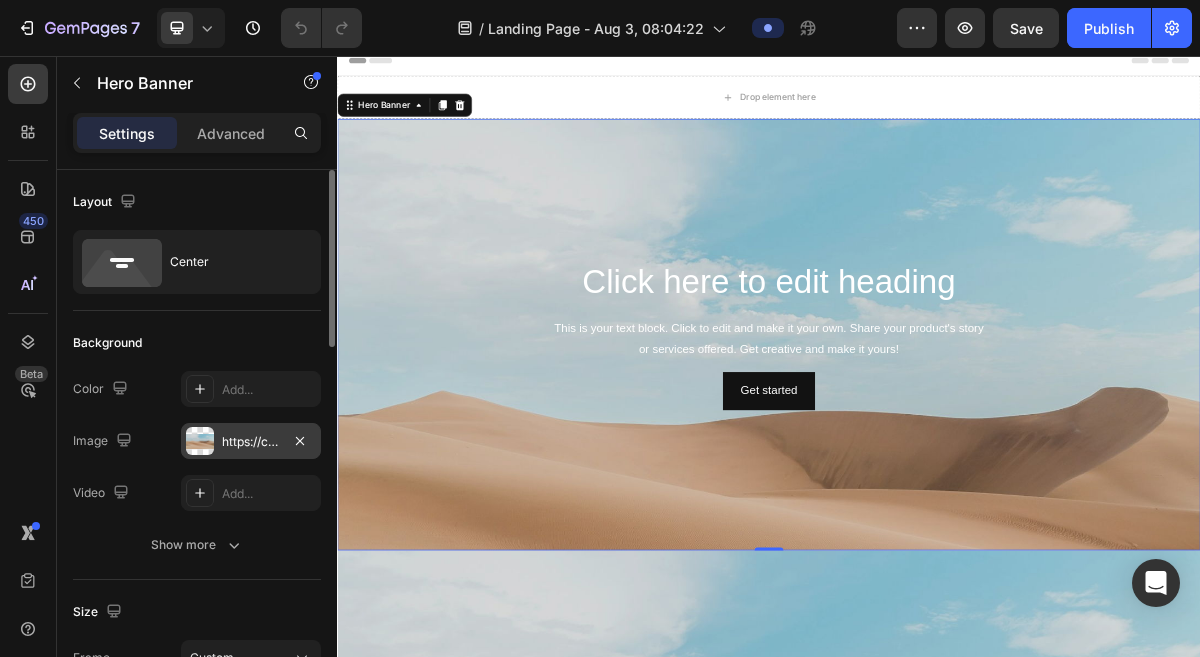 click on "https://cdn.shopify.com/s/files/1/2005/9307/files/background_settings.jpg" at bounding box center (251, 442) 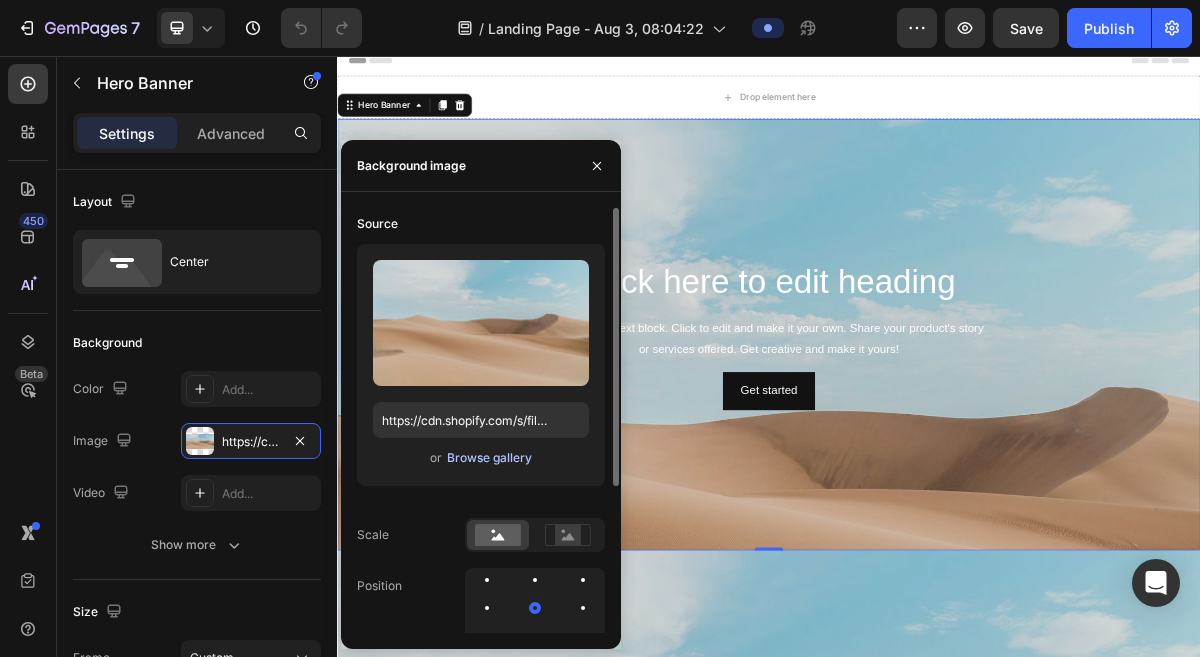 click on "Browse gallery" at bounding box center [489, 458] 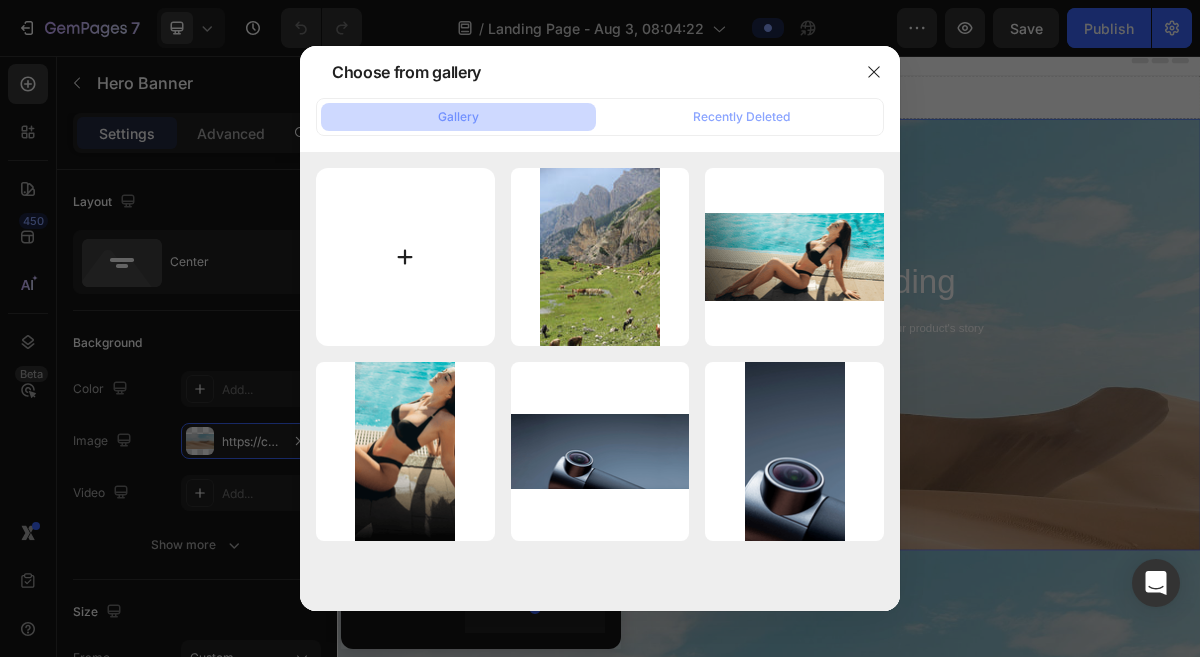 click at bounding box center (405, 257) 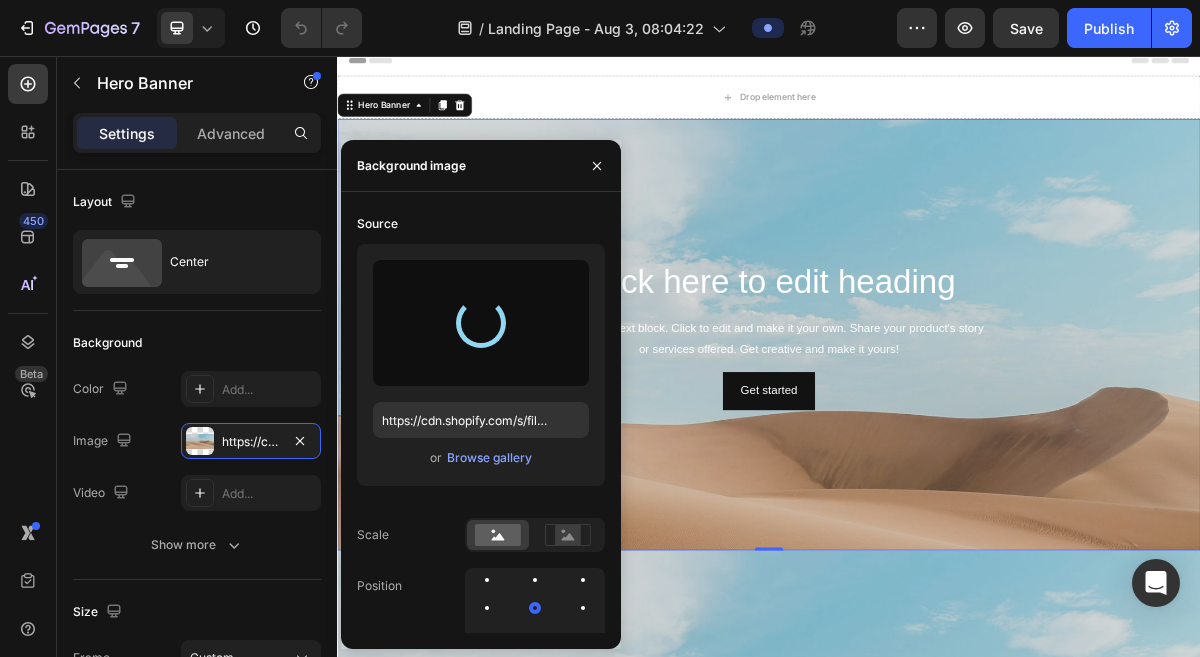 type on "https://cdn.shopify.com/s/files/1/0799/5893/3771/files/gempages_556119023138374725-14cf2884-f91f-4bac-bd49-6cb34200b89c.jpg" 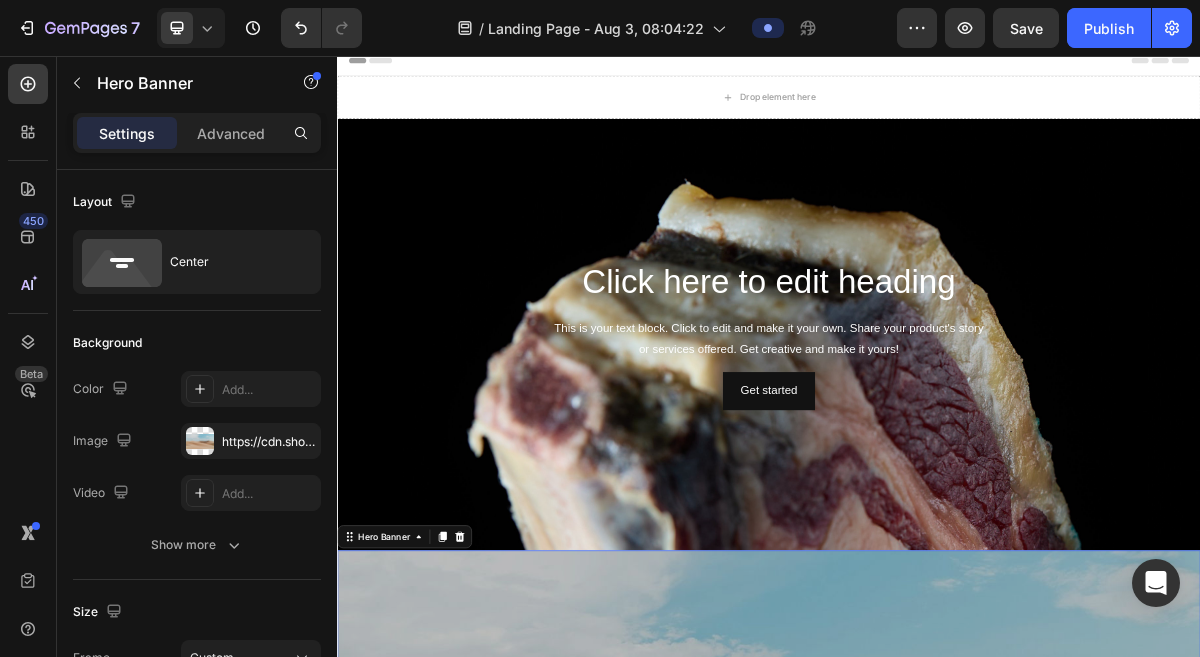 click at bounding box center (937, 1043) 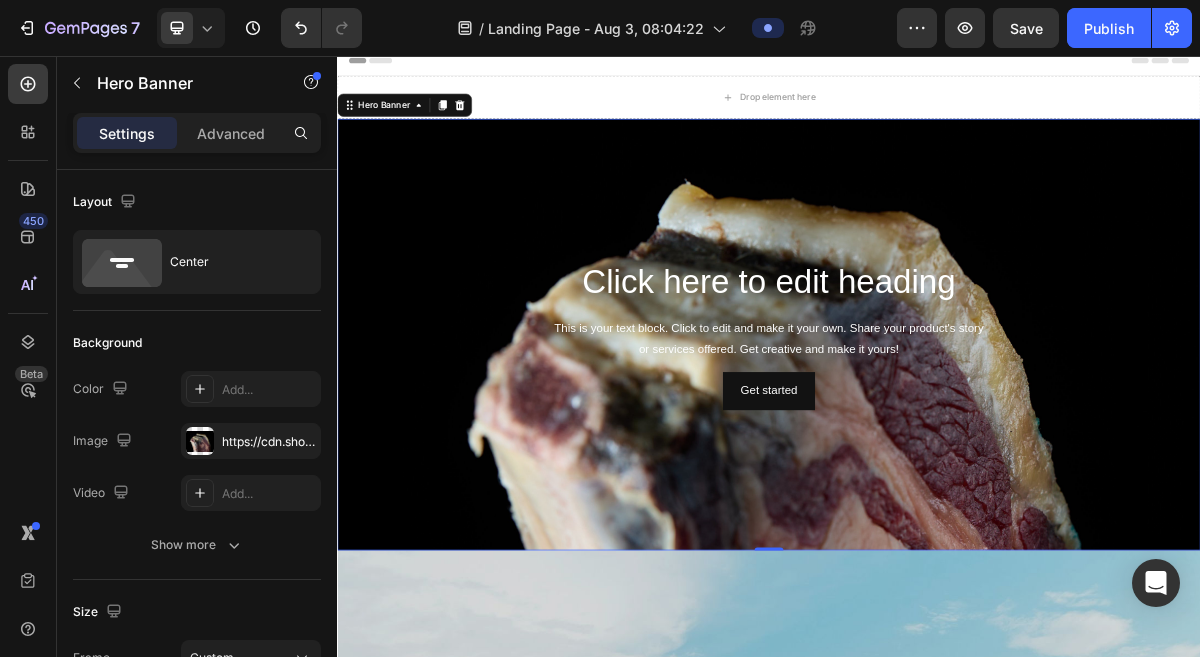 click at bounding box center [937, 581] 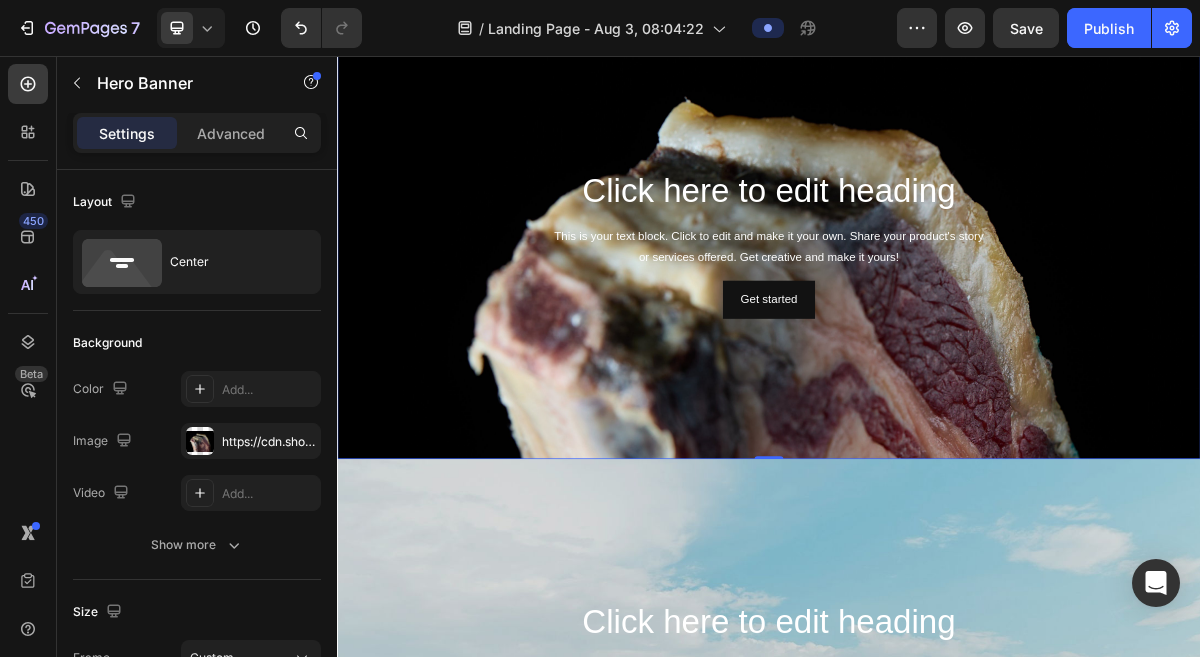 scroll, scrollTop: 143, scrollLeft: 0, axis: vertical 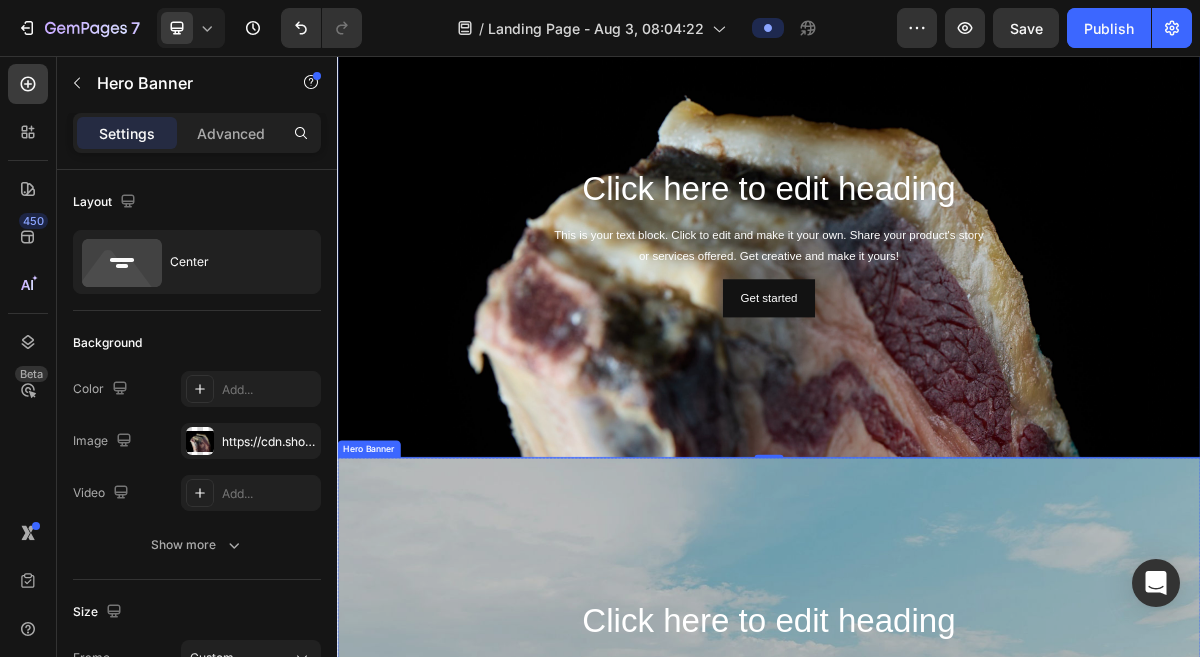click at bounding box center [937, 914] 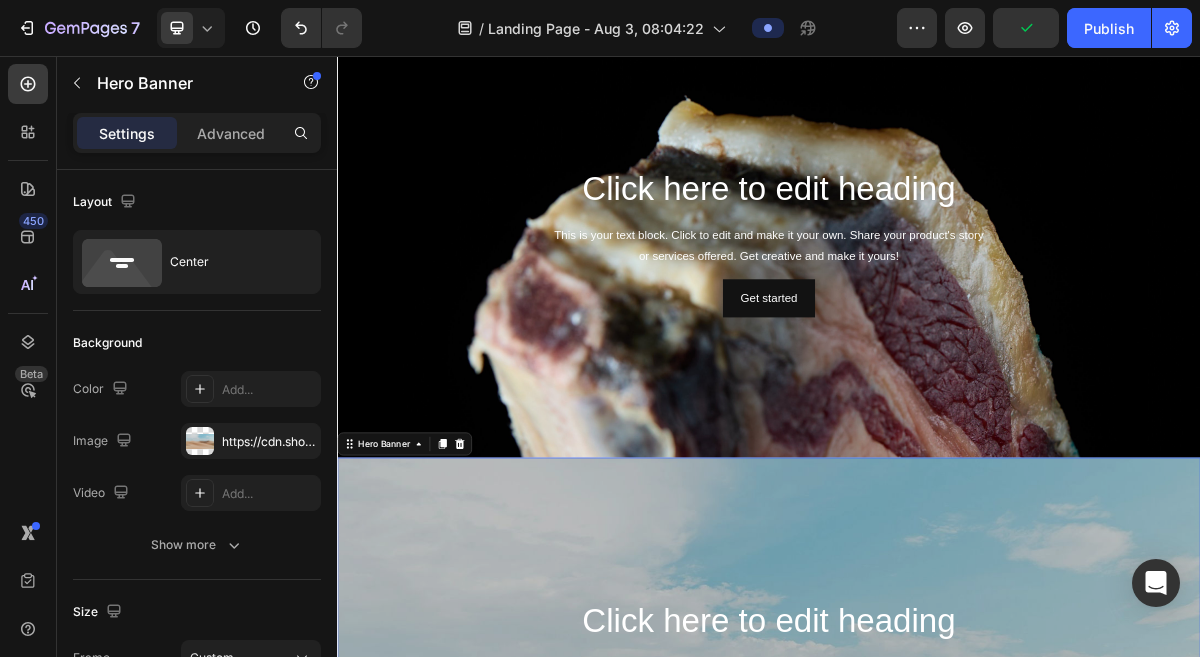 click at bounding box center (937, 914) 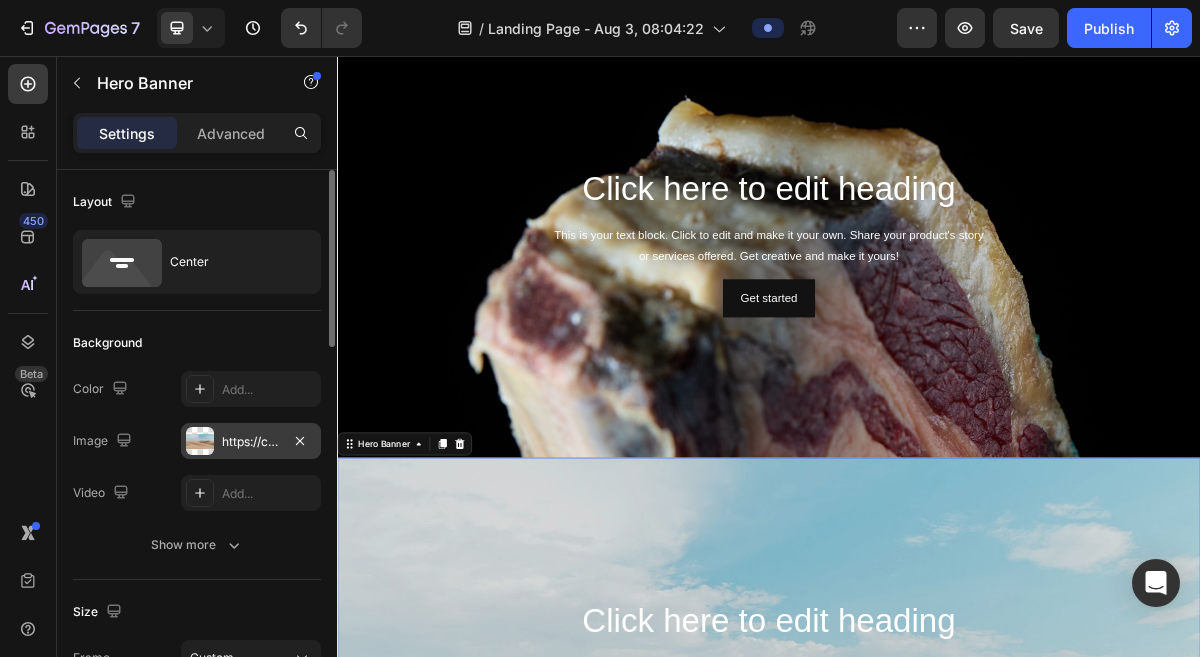 click on "https://cdn.shopify.com/s/files/1/2005/9307/files/background_settings.jpg" at bounding box center [251, 442] 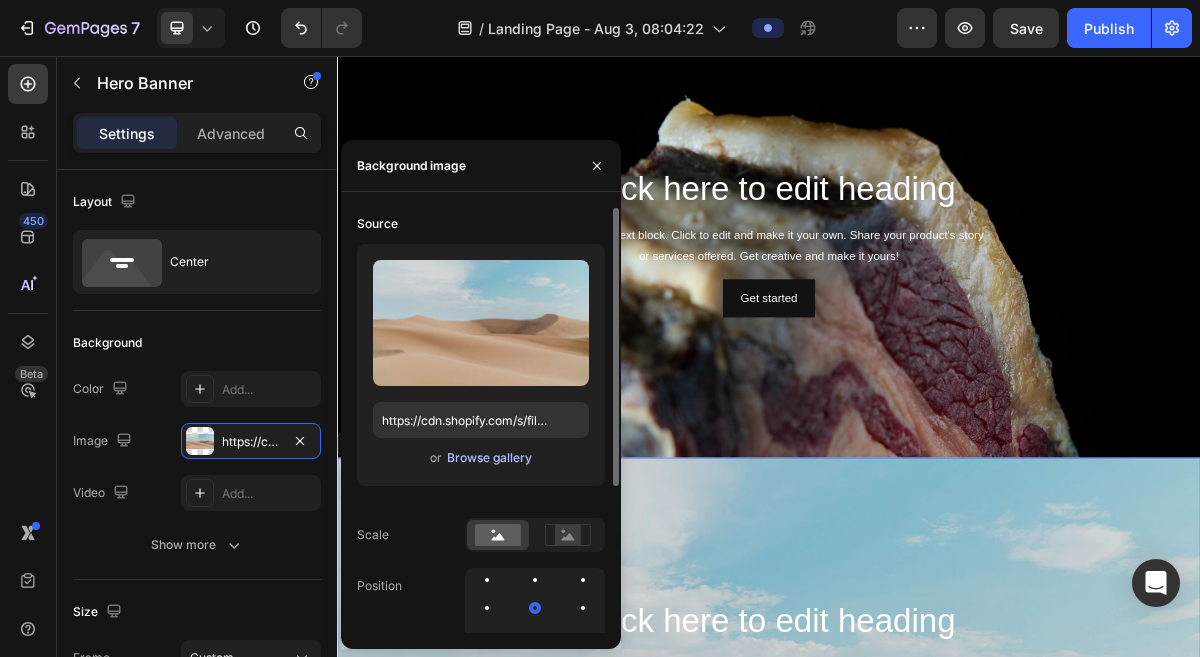 click on "Browse gallery" at bounding box center (489, 458) 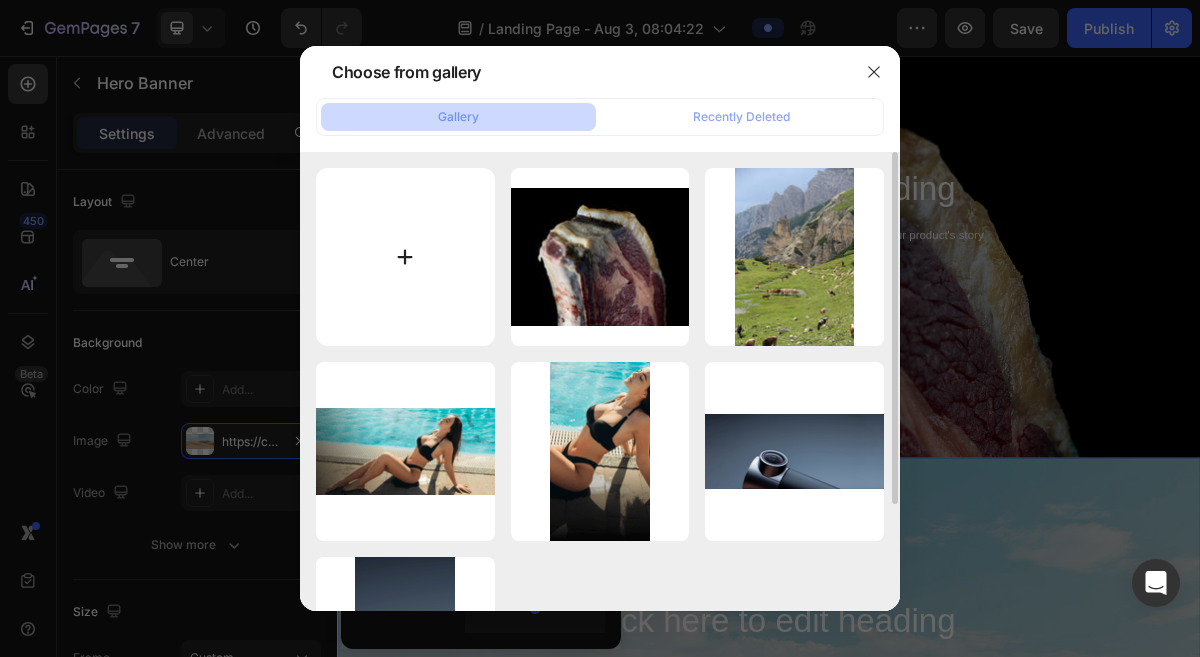 click at bounding box center [405, 257] 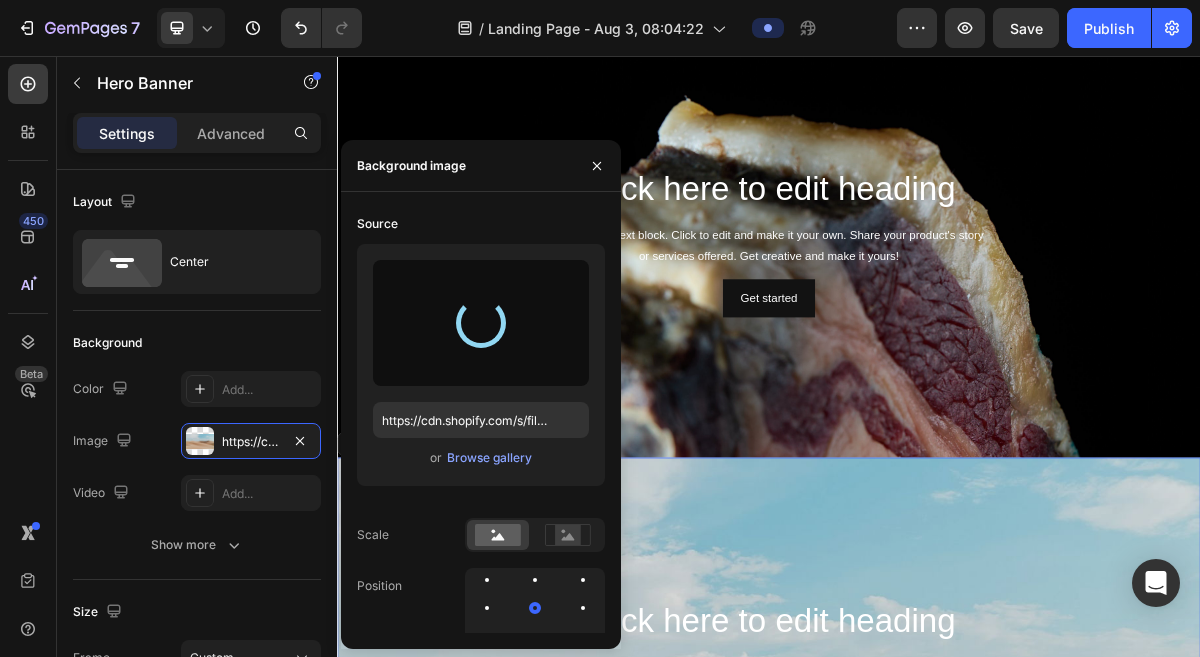 type on "https://cdn.shopify.com/s/files/1/0799/5893/3771/files/[FILENAME].jpg" 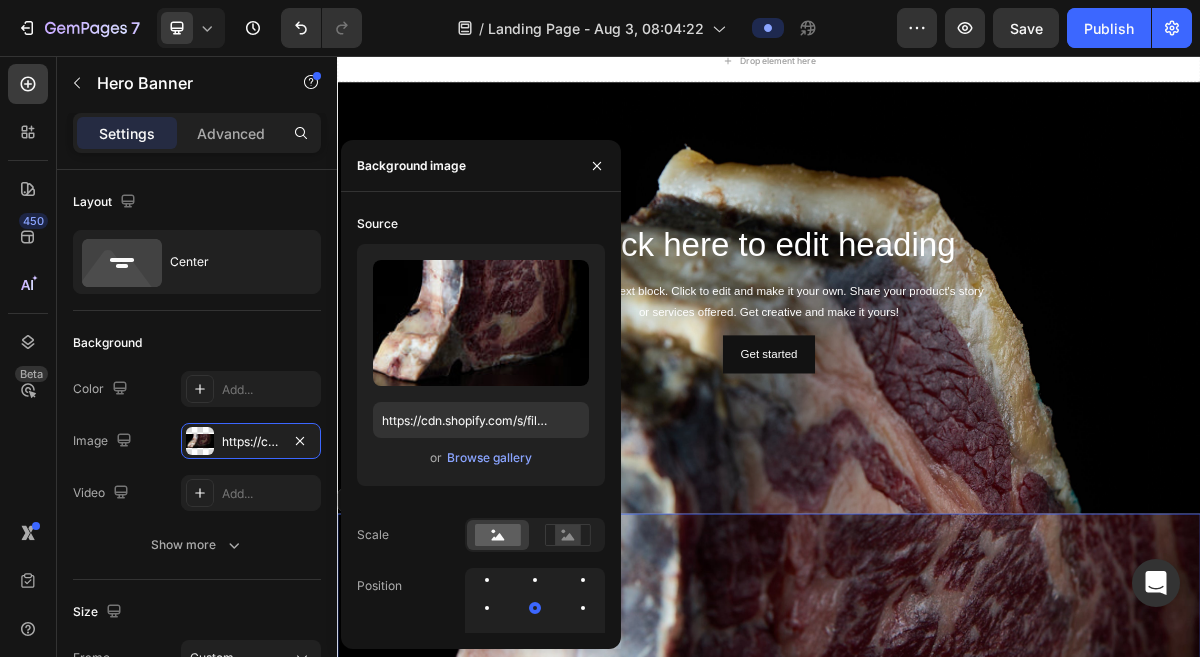 scroll, scrollTop: 117, scrollLeft: 0, axis: vertical 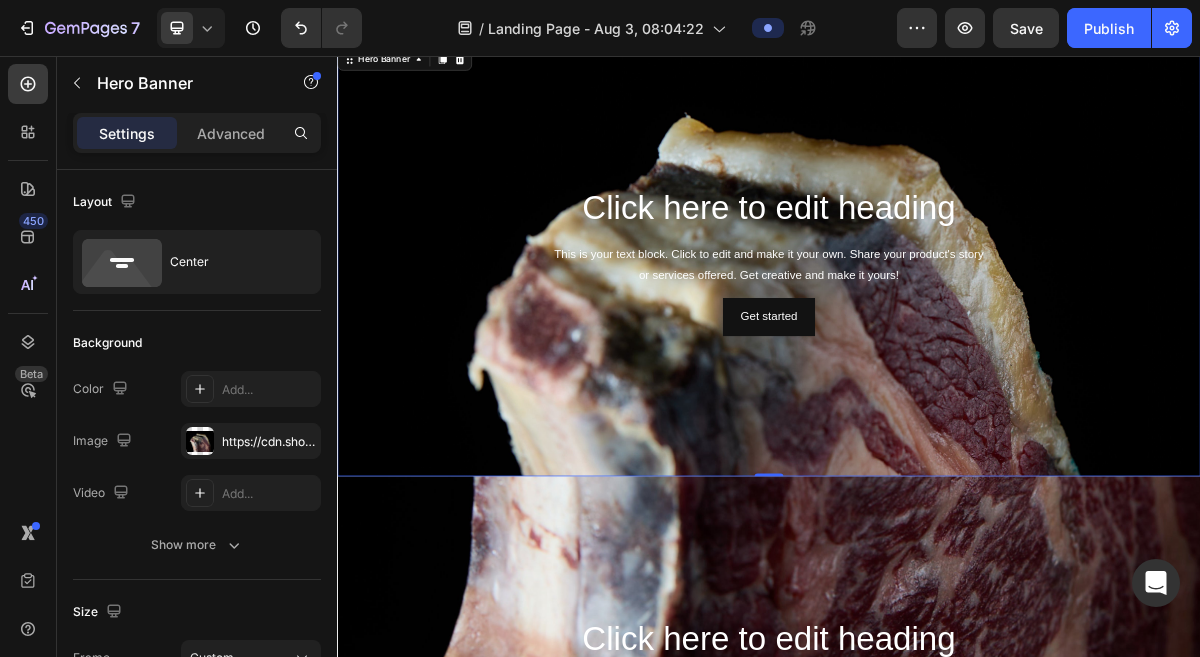 click at bounding box center [937, 489] 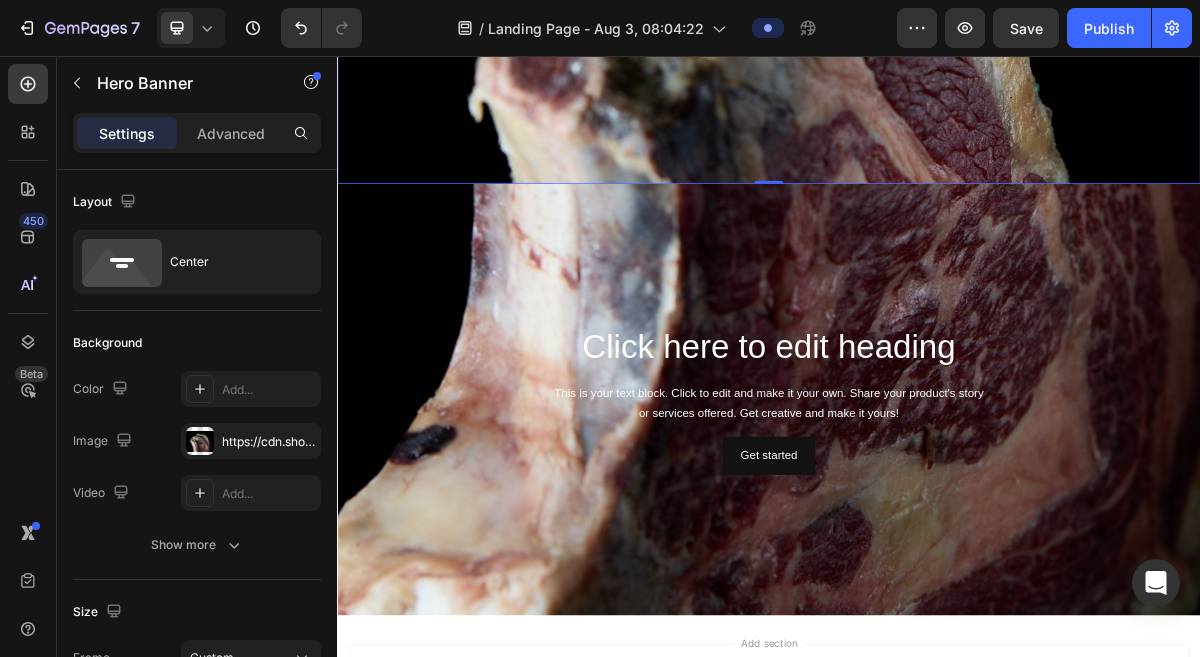 scroll, scrollTop: 548, scrollLeft: 0, axis: vertical 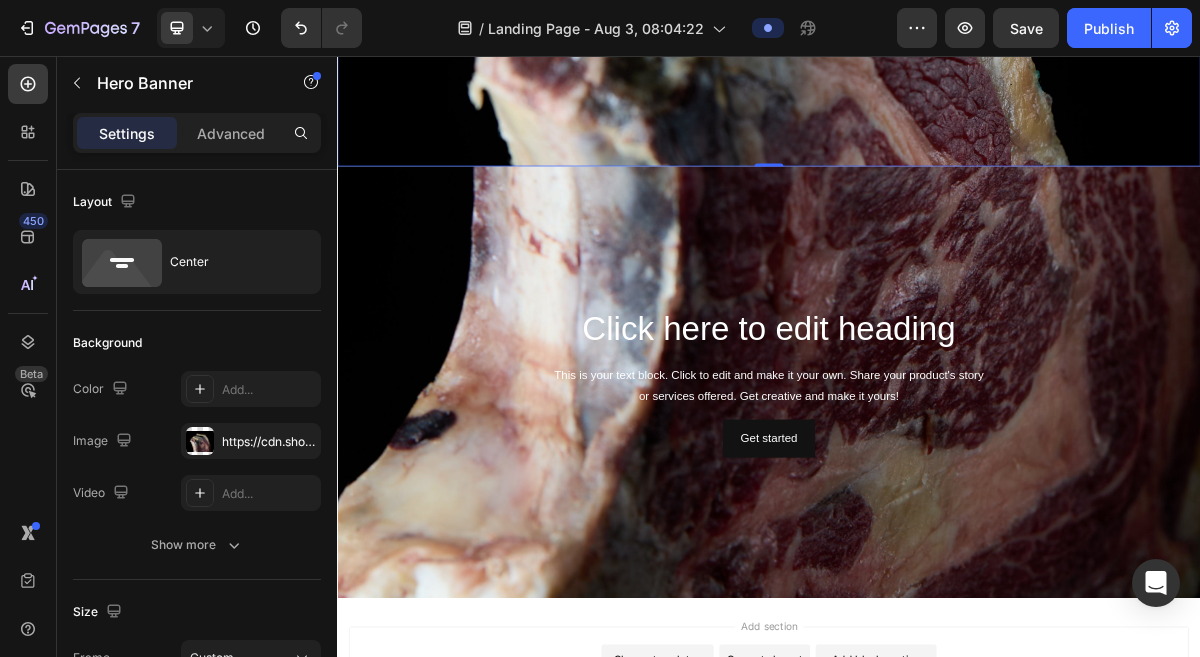 click on "This is your text block. Click to edit and make it your own. Share your product's story                   or services offered. Get creative and make it yours!" at bounding box center (937, 515) 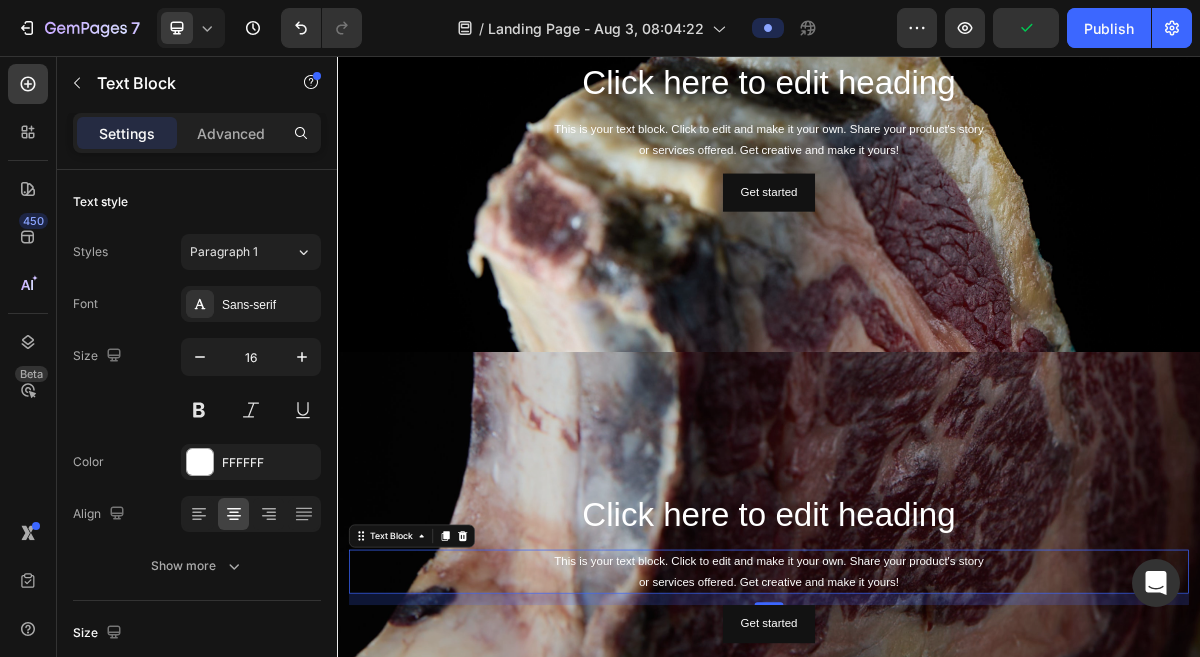 scroll, scrollTop: 284, scrollLeft: 0, axis: vertical 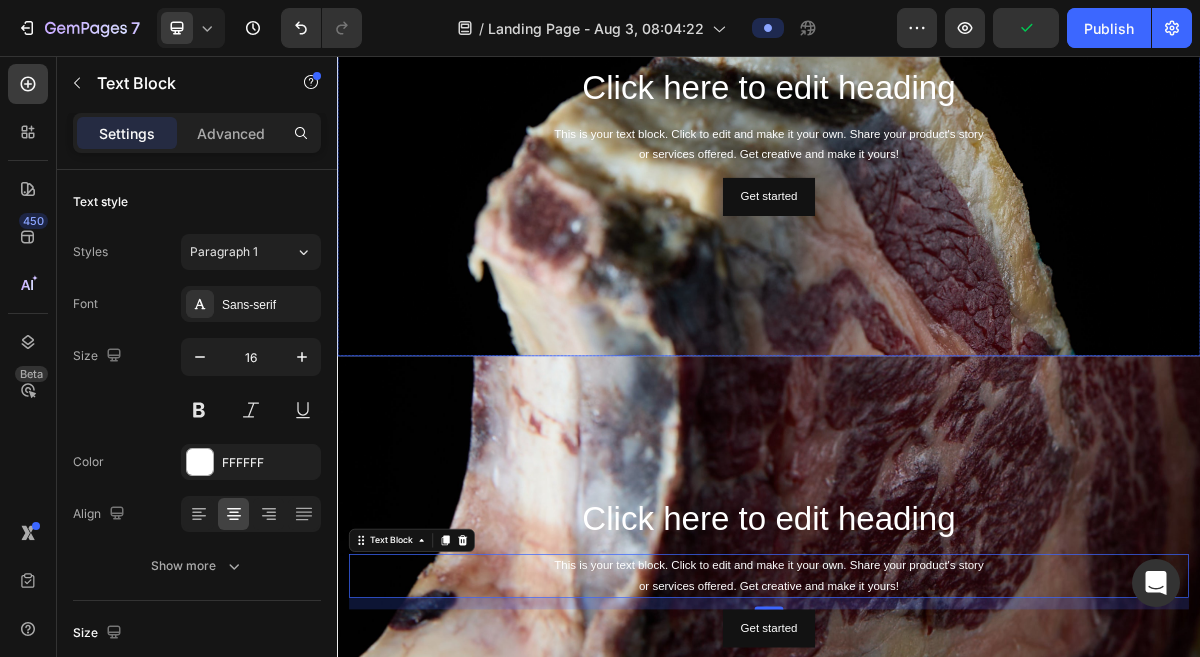 click at bounding box center (937, 337) 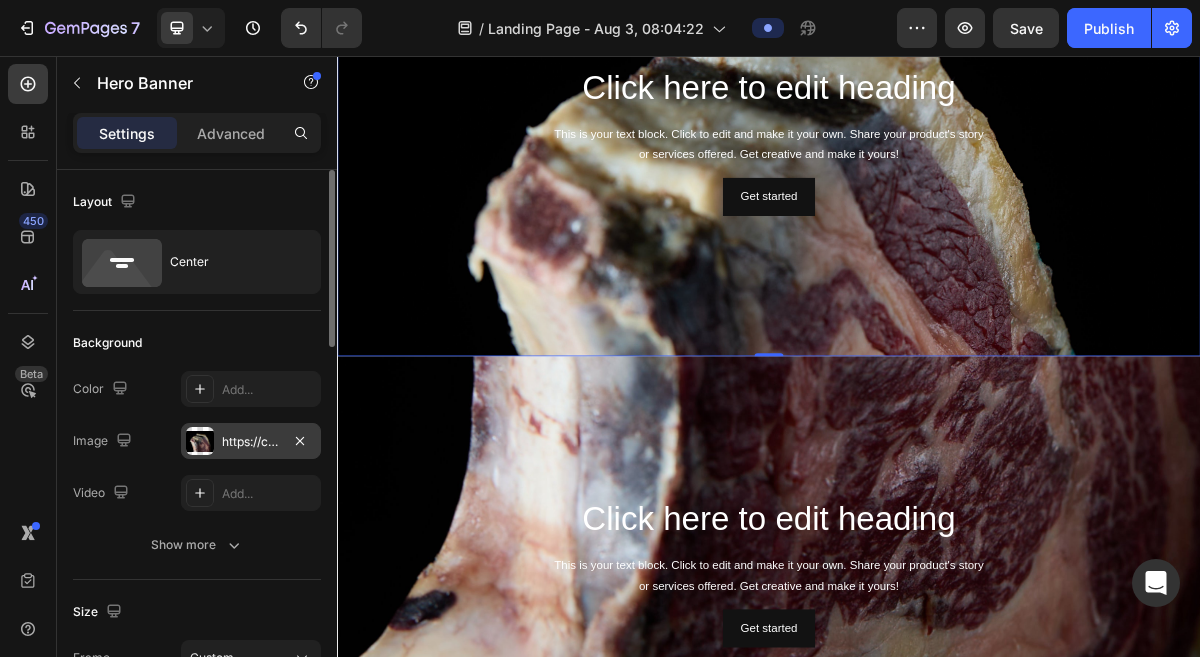 click on "https://cdn.shopify.com/s/files/1/0799/5893/3771/files/gempages_556119023138374725-14cf2884-f91f-4bac-bd49-6cb34200b89c.jpg" at bounding box center [251, 442] 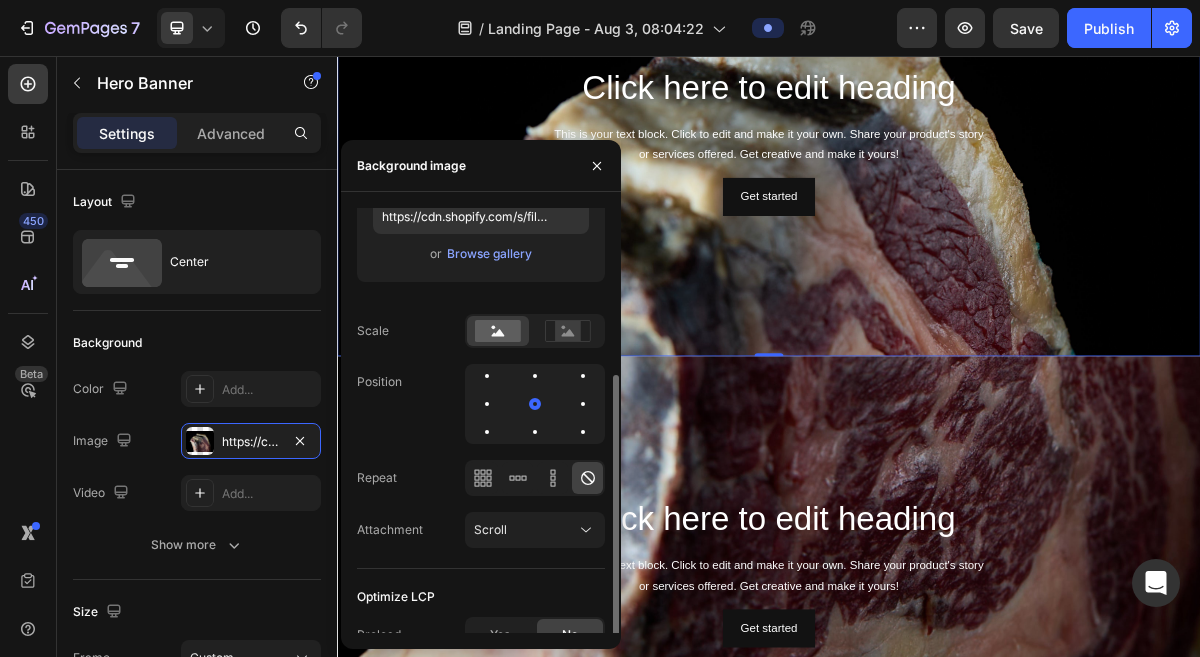 scroll, scrollTop: 224, scrollLeft: 0, axis: vertical 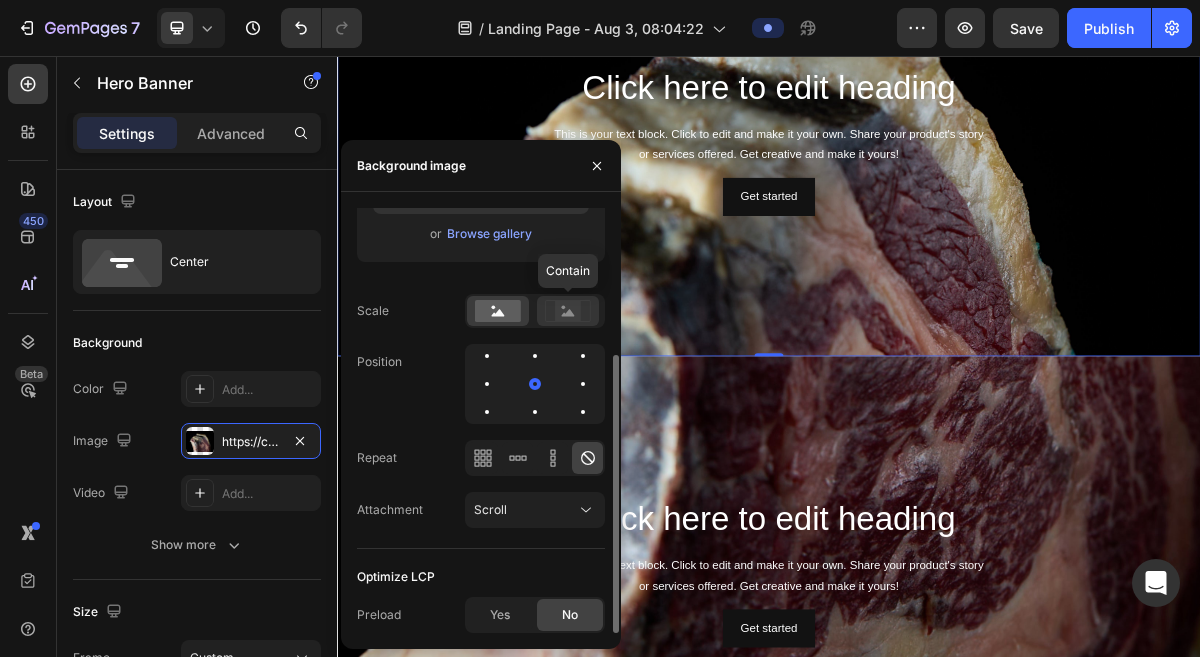 click 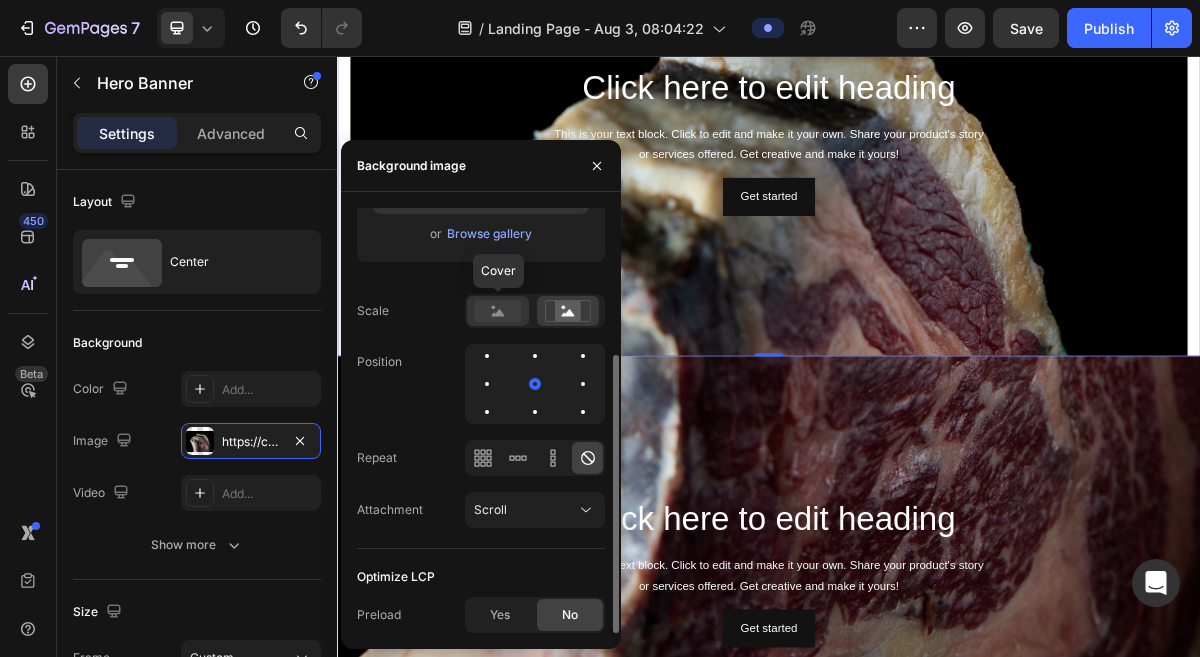 click 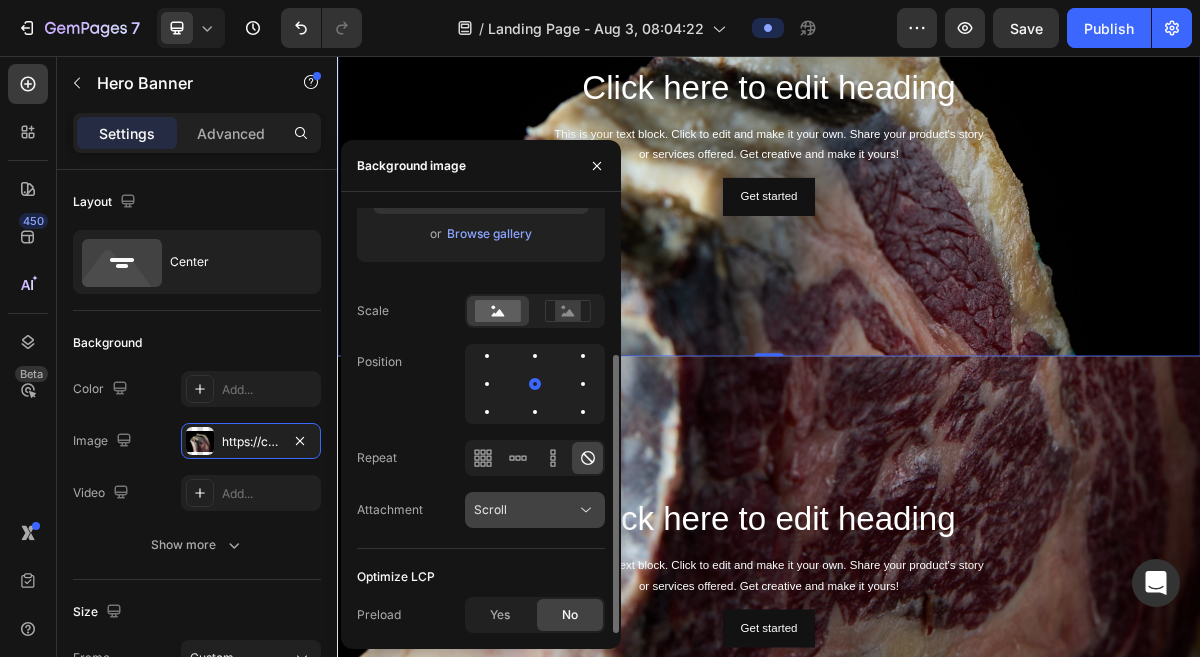 click on "Scroll" at bounding box center (525, 510) 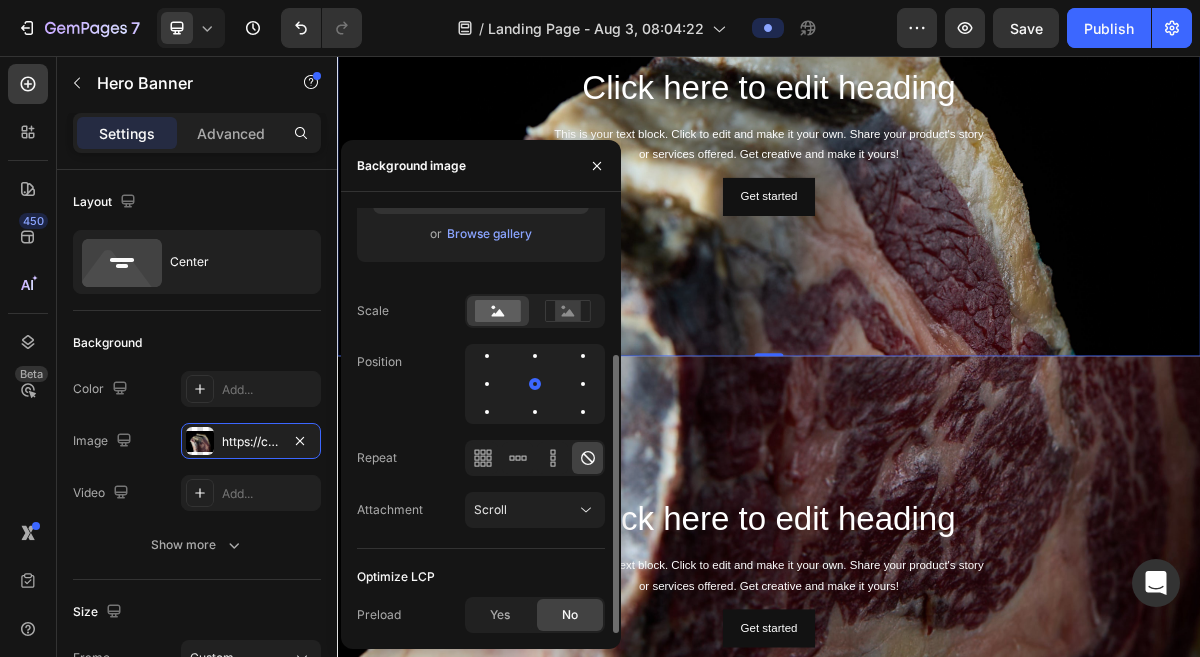 click on "Optimize LCP" at bounding box center [481, 577] 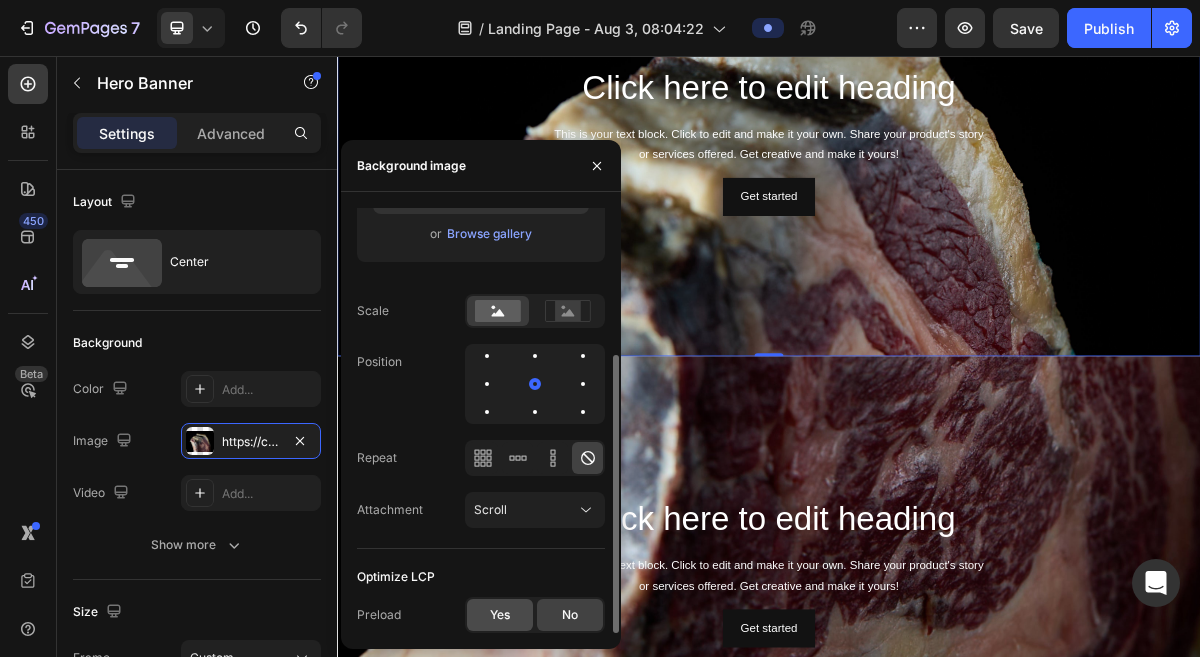 click on "Yes" 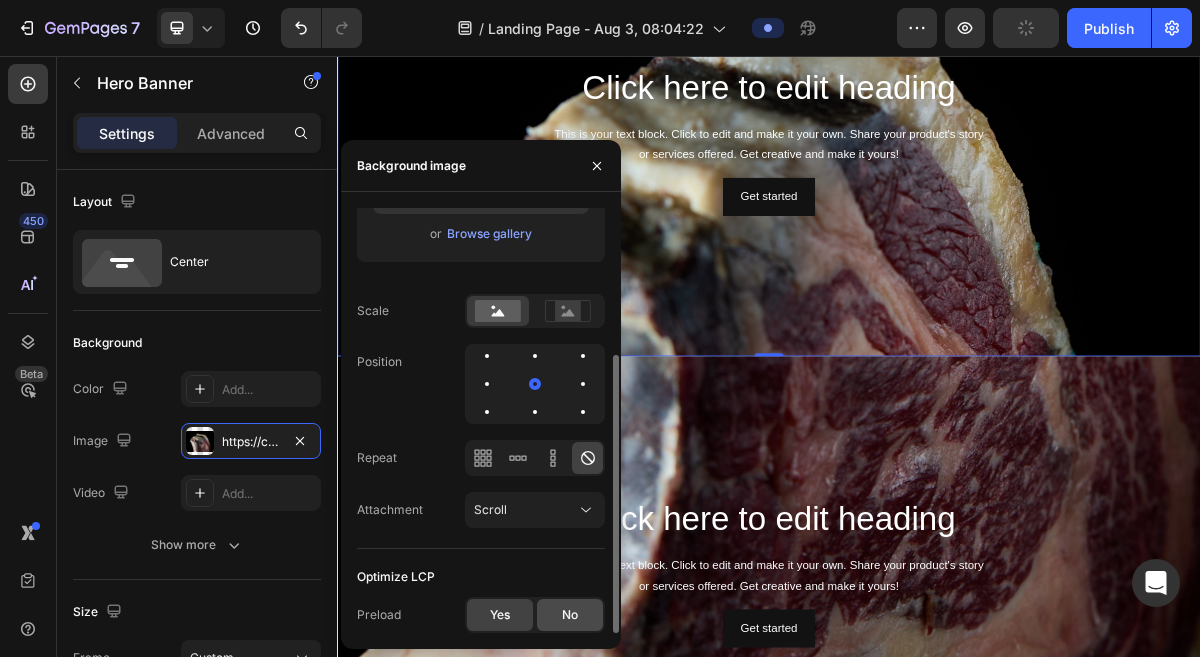 click on "No" 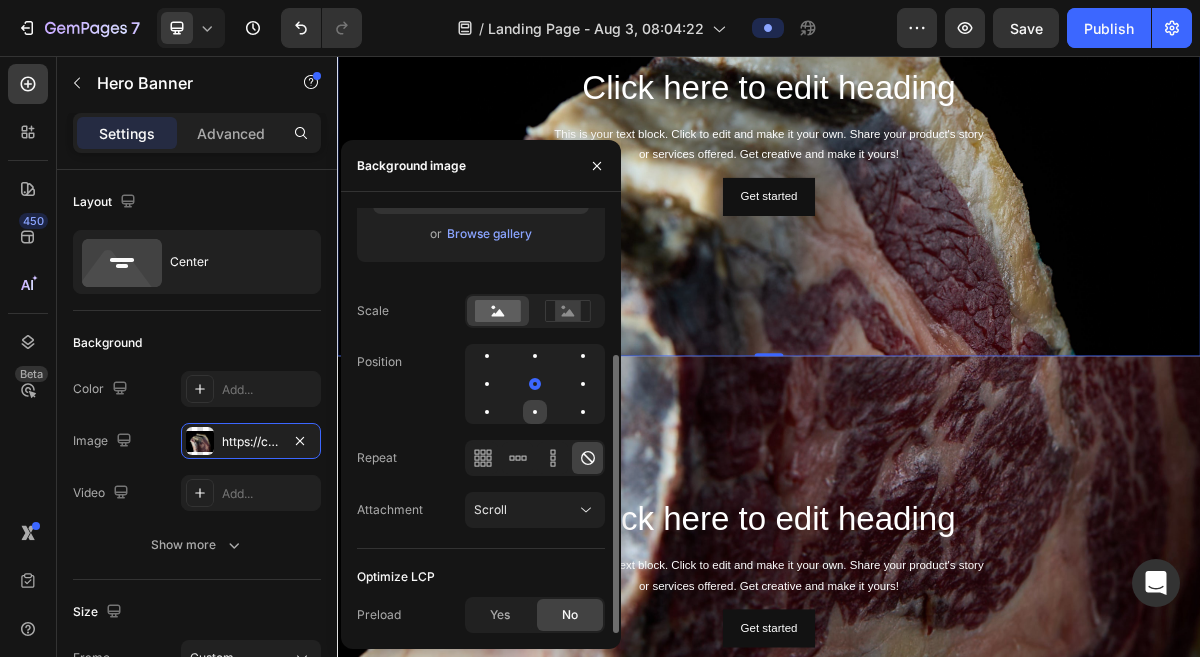 click 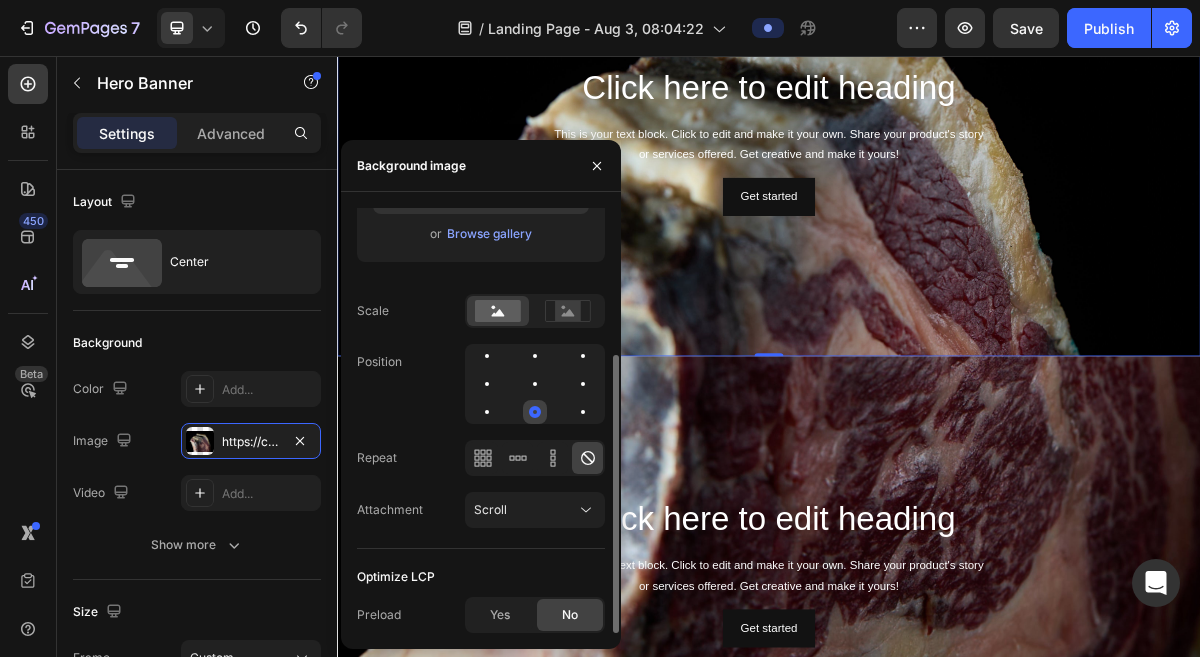 click 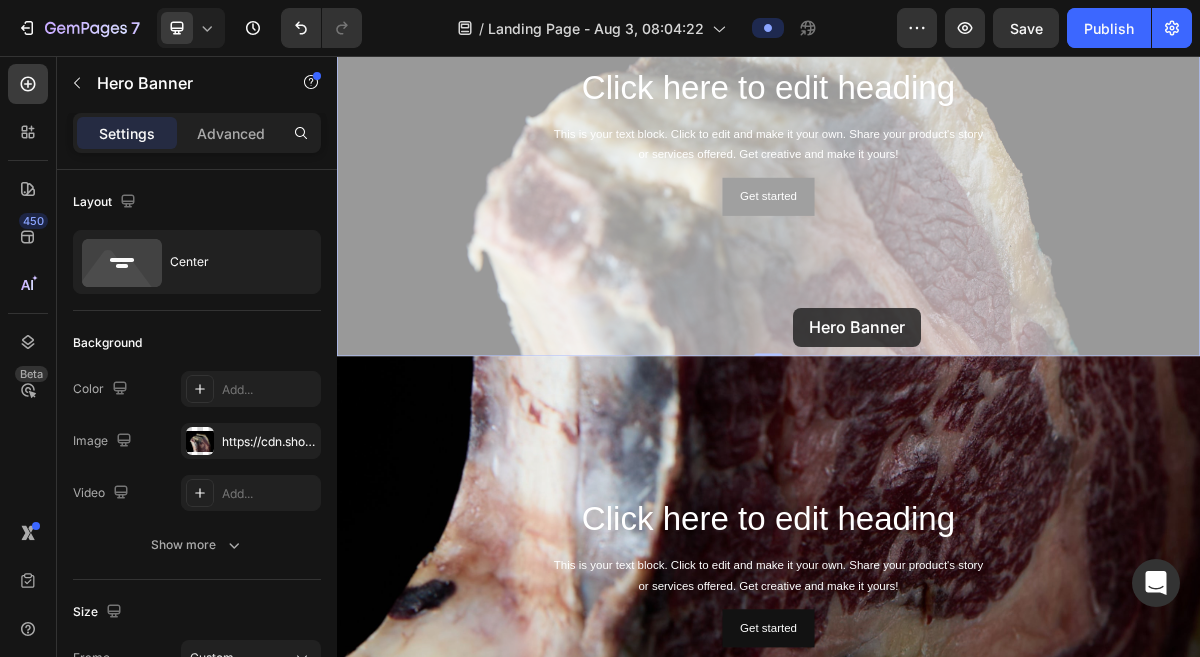 scroll, scrollTop: 0, scrollLeft: 0, axis: both 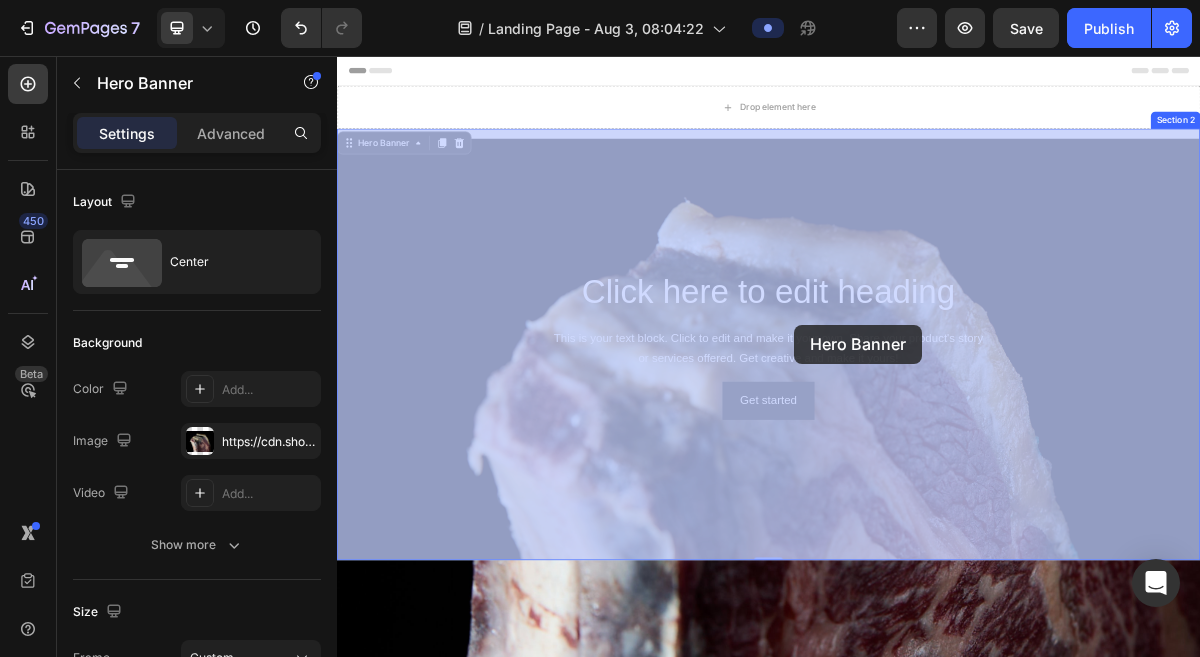 drag, startPoint x: 971, startPoint y: 406, endPoint x: 972, endPoint y: 429, distance: 23.021729 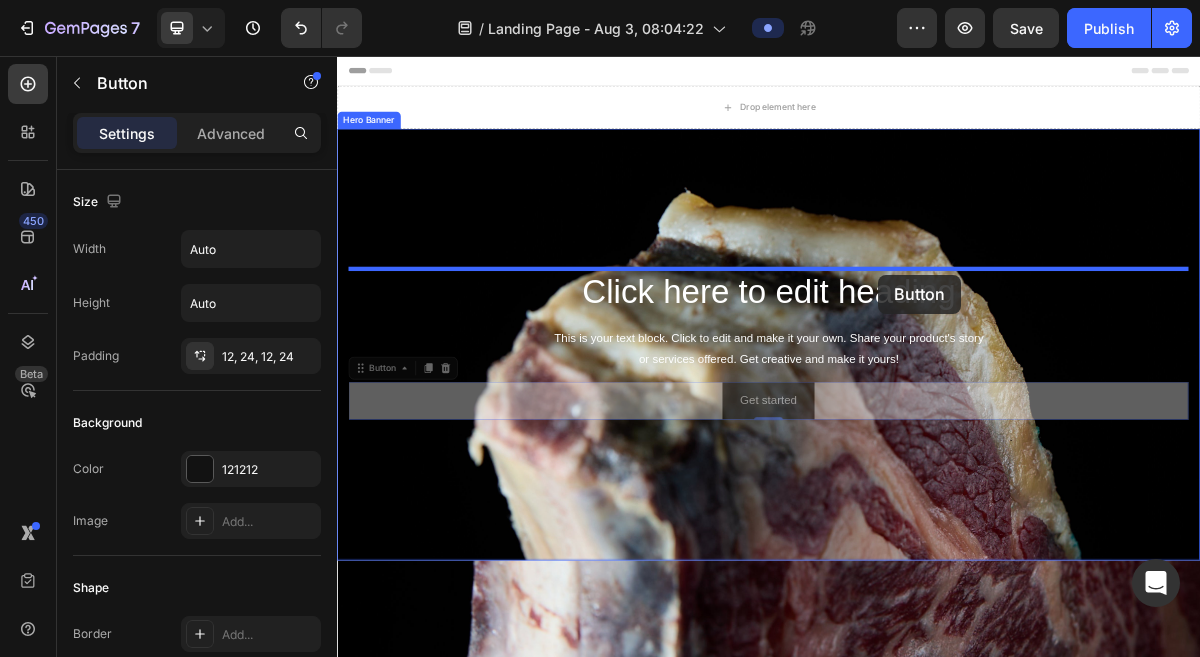 drag, startPoint x: 1078, startPoint y: 544, endPoint x: 1089, endPoint y: 360, distance: 184.3285 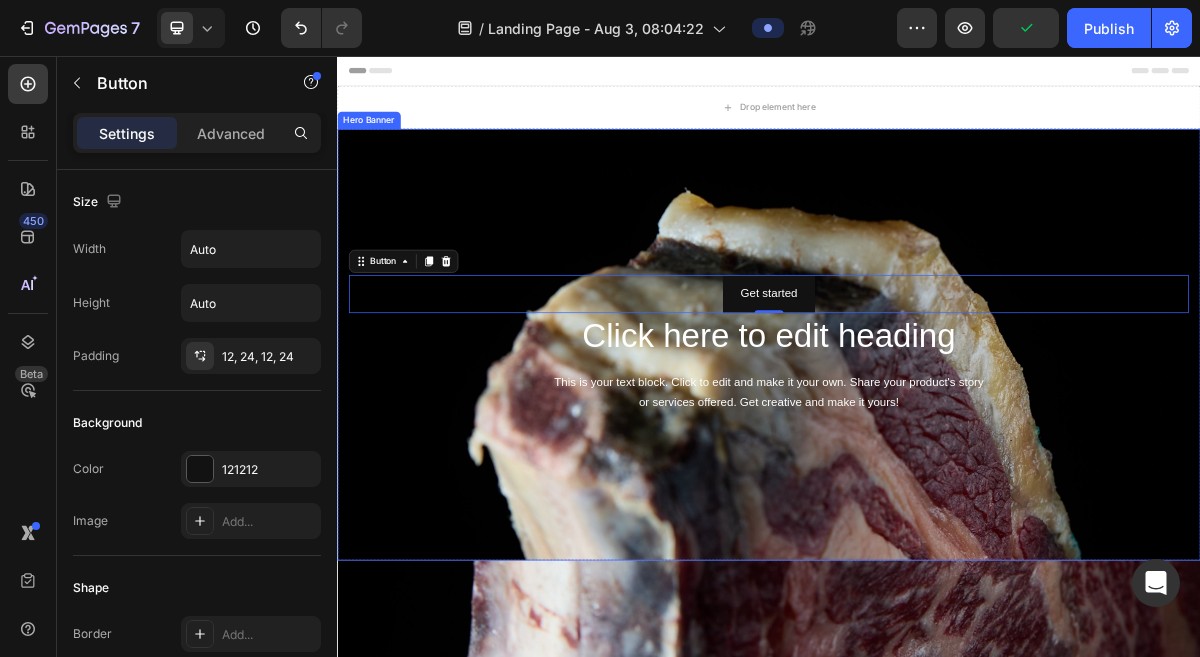 click at bounding box center [937, 607] 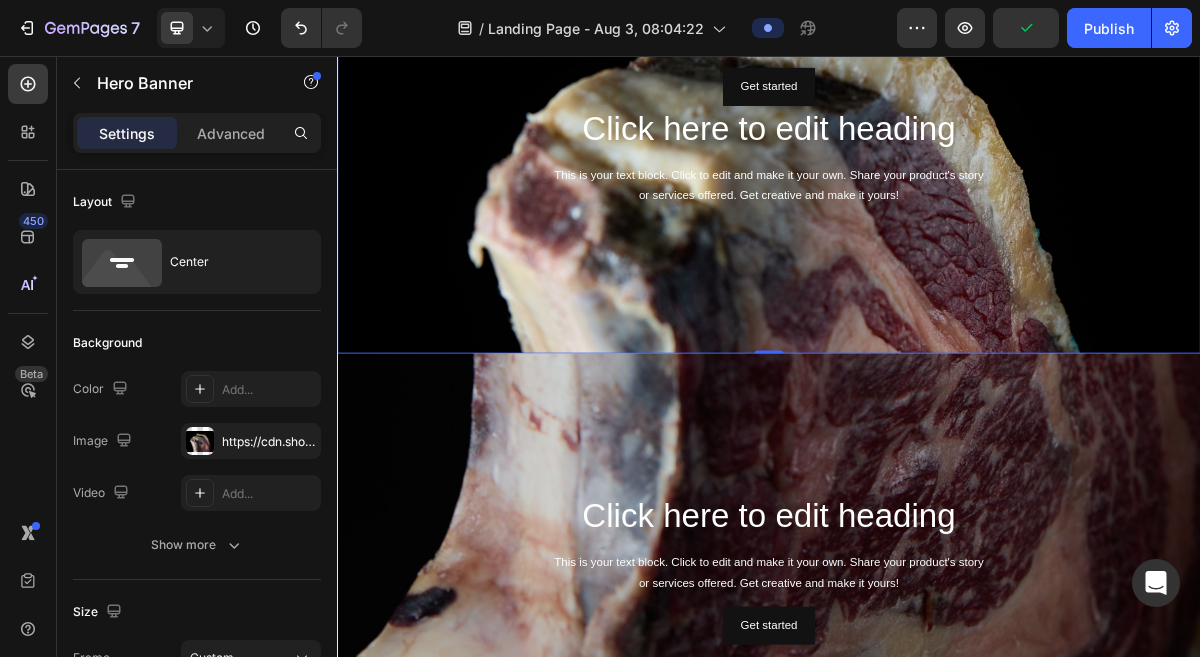 scroll, scrollTop: 289, scrollLeft: 0, axis: vertical 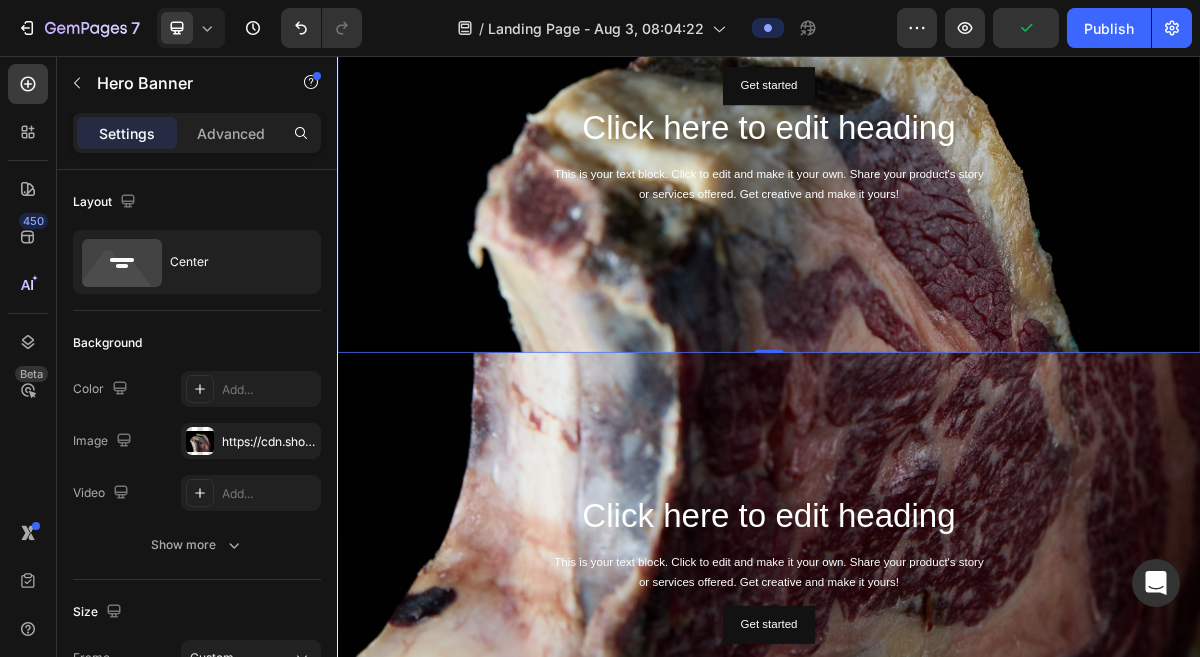 click at bounding box center (937, 333) 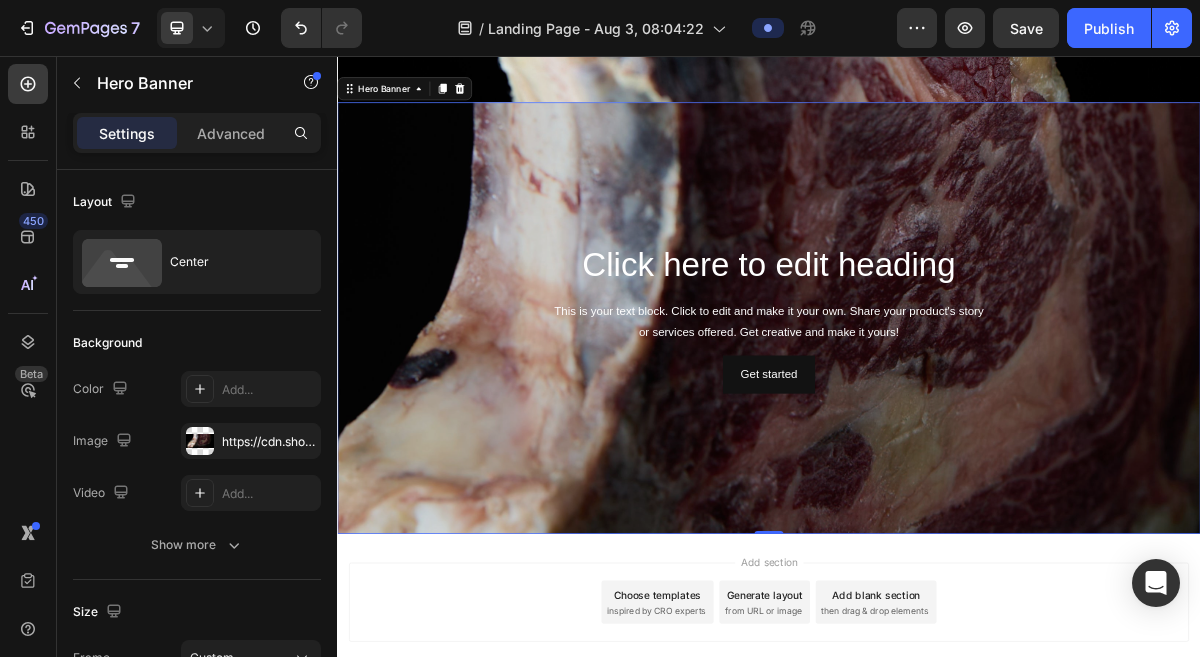 scroll, scrollTop: 640, scrollLeft: 0, axis: vertical 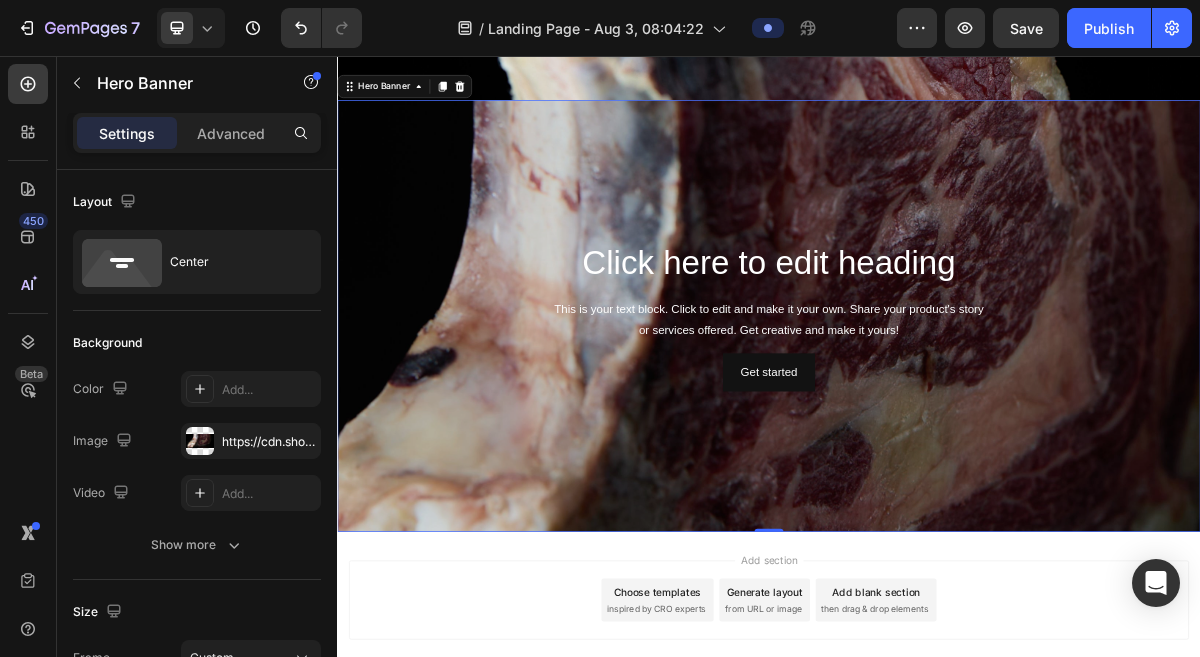 click at bounding box center (937, 417) 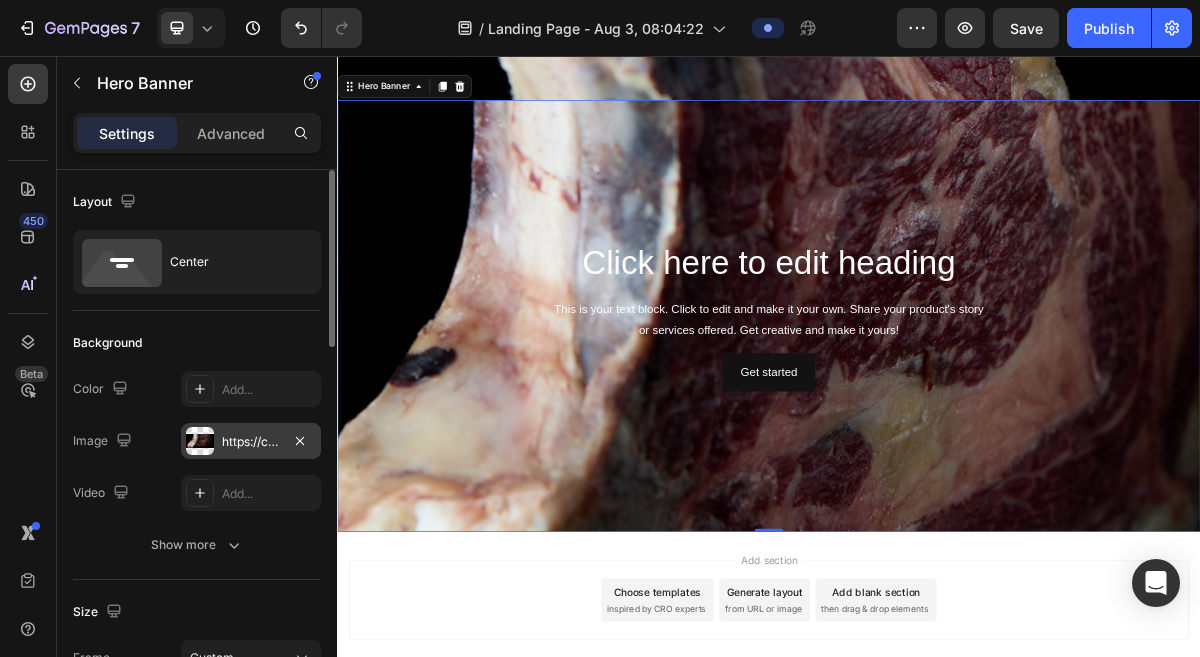 click on "https://cdn.shopify.com/s/files/1/0799/5893/3771/files/[FILENAME].jpg" at bounding box center [251, 442] 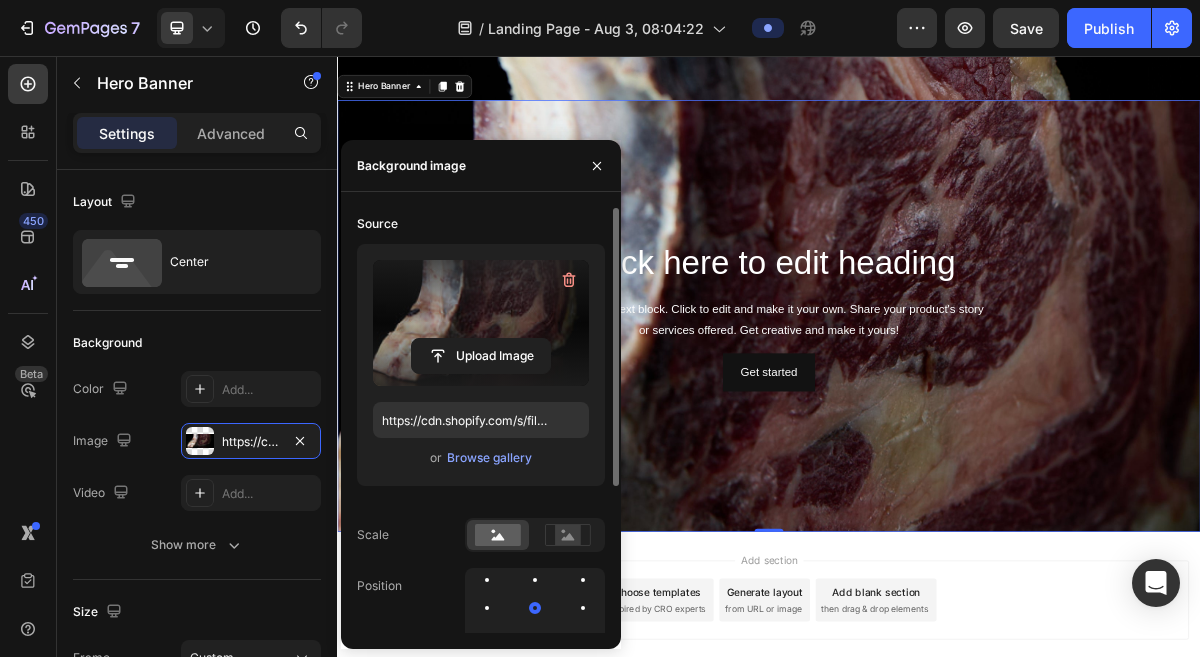 click at bounding box center (481, 323) 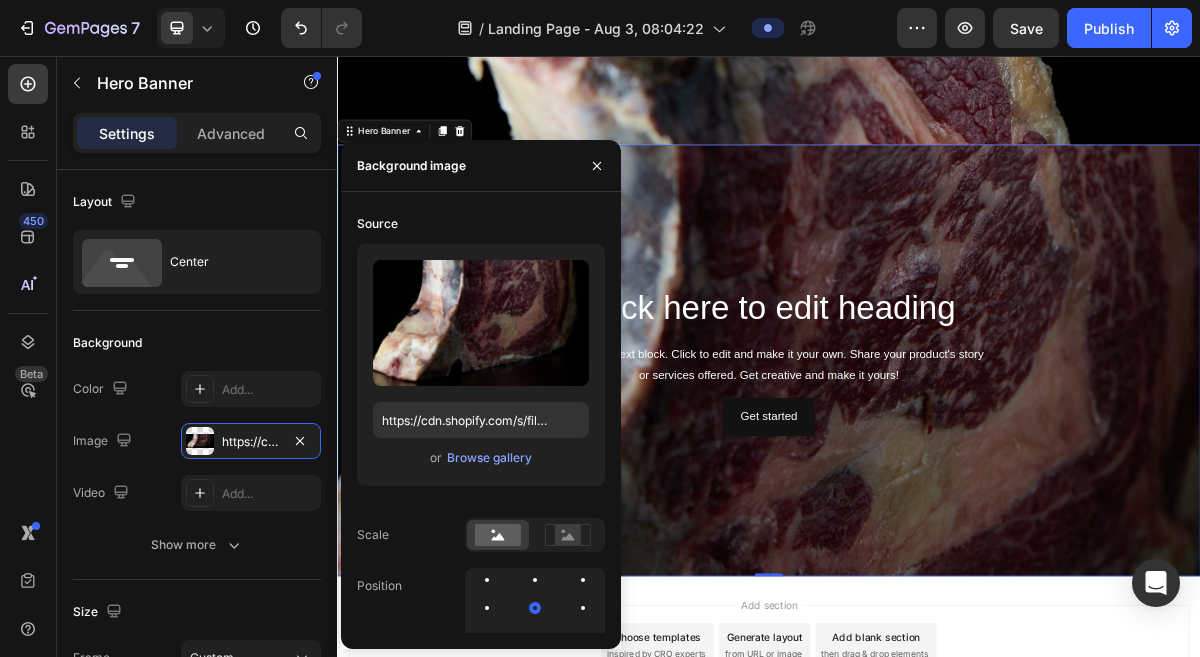 scroll, scrollTop: 605, scrollLeft: 0, axis: vertical 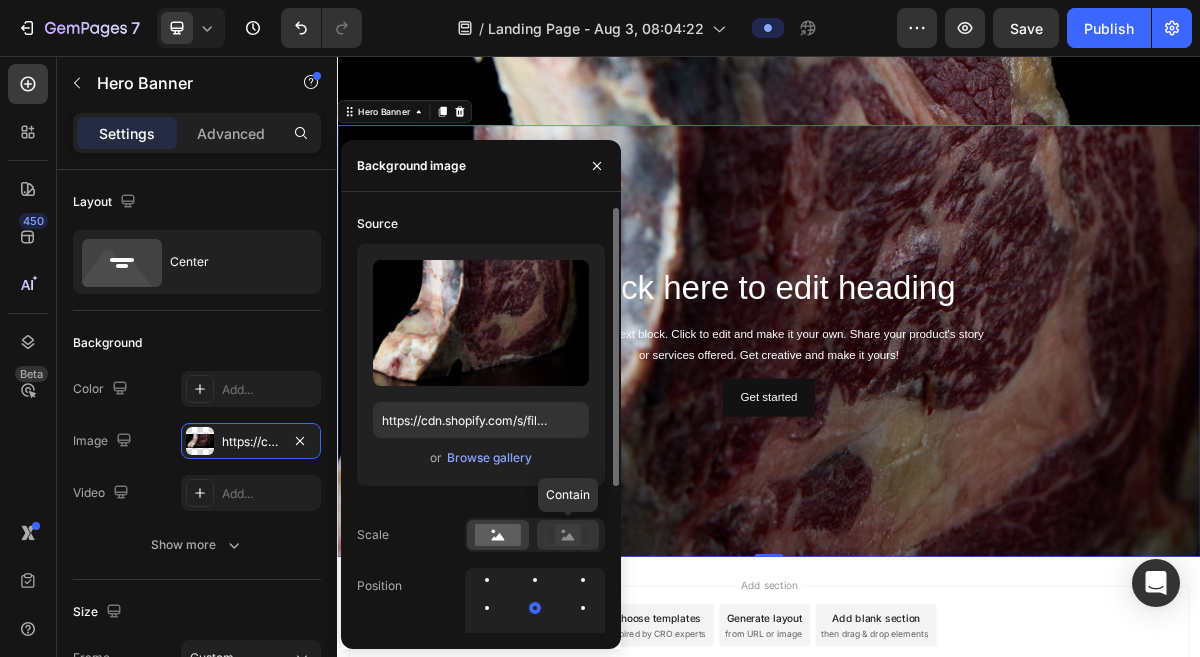 click 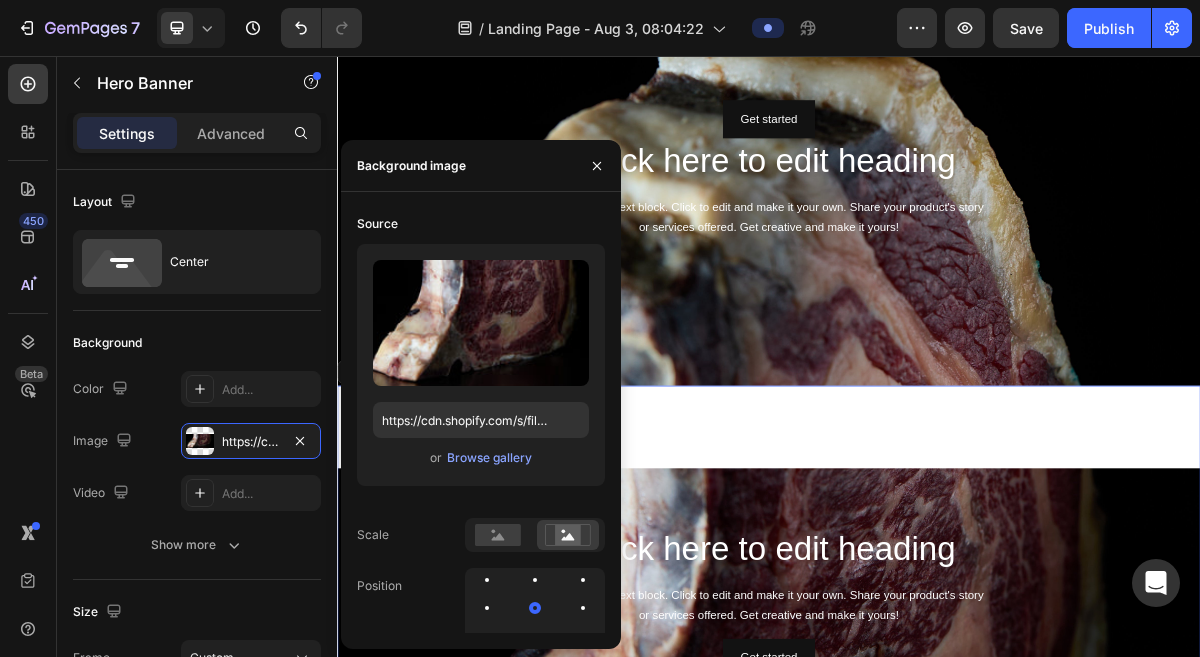 scroll, scrollTop: 221, scrollLeft: 0, axis: vertical 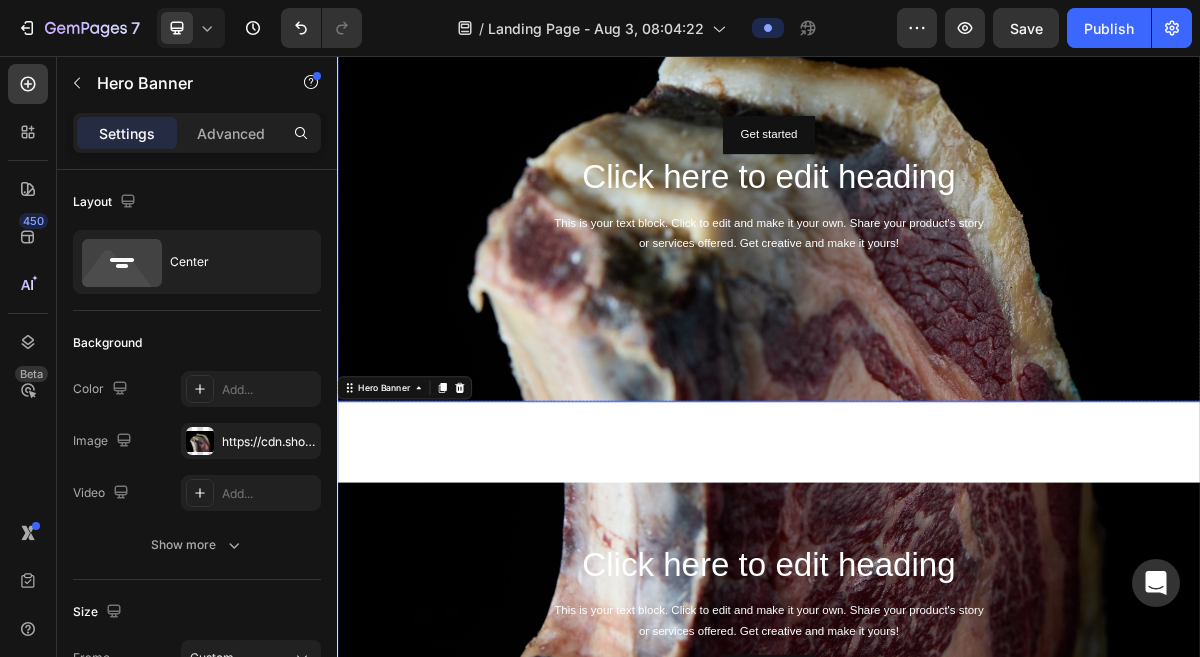 click at bounding box center [937, 394] 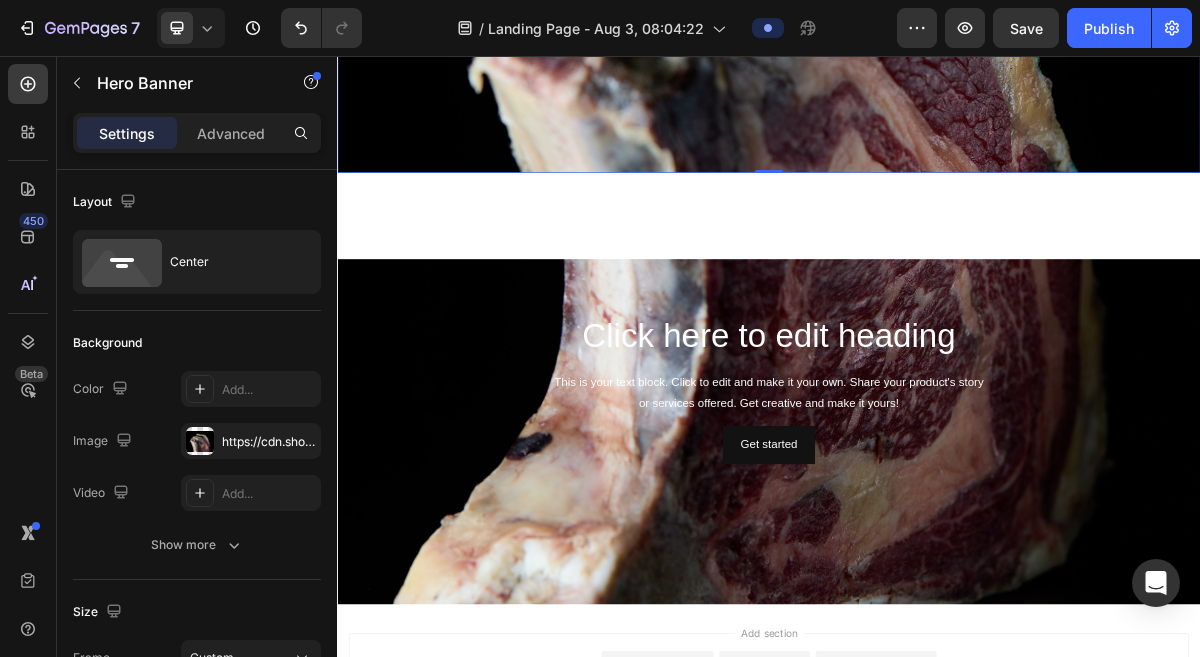 scroll, scrollTop: 338, scrollLeft: 0, axis: vertical 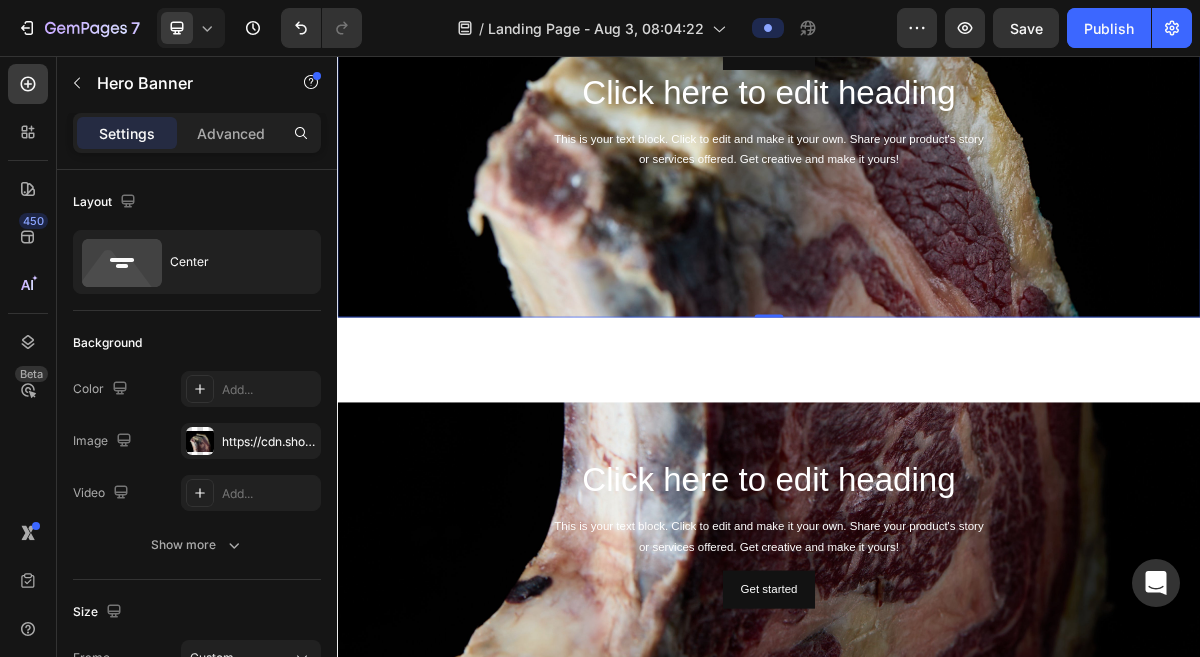 click at bounding box center [937, 287] 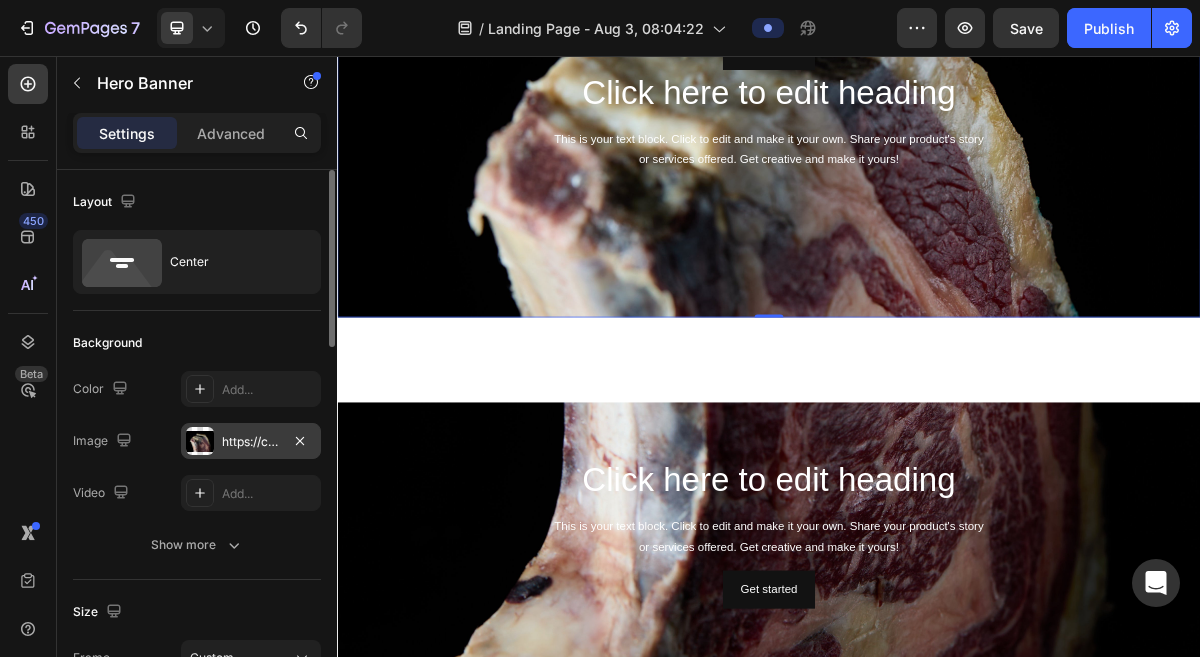 click on "https://cdn.shopify.com/s/files/1/0799/5893/3771/files/gempages_556119023138374725-14cf2884-f91f-4bac-bd49-6cb34200b89c.jpg" at bounding box center (251, 442) 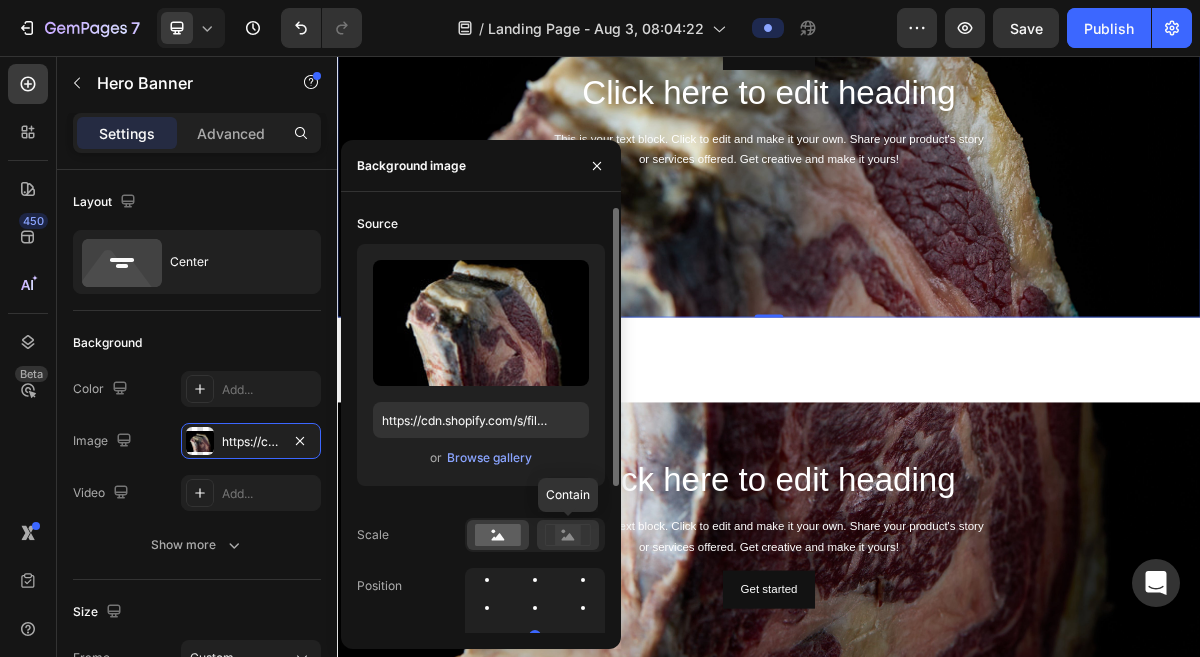 click 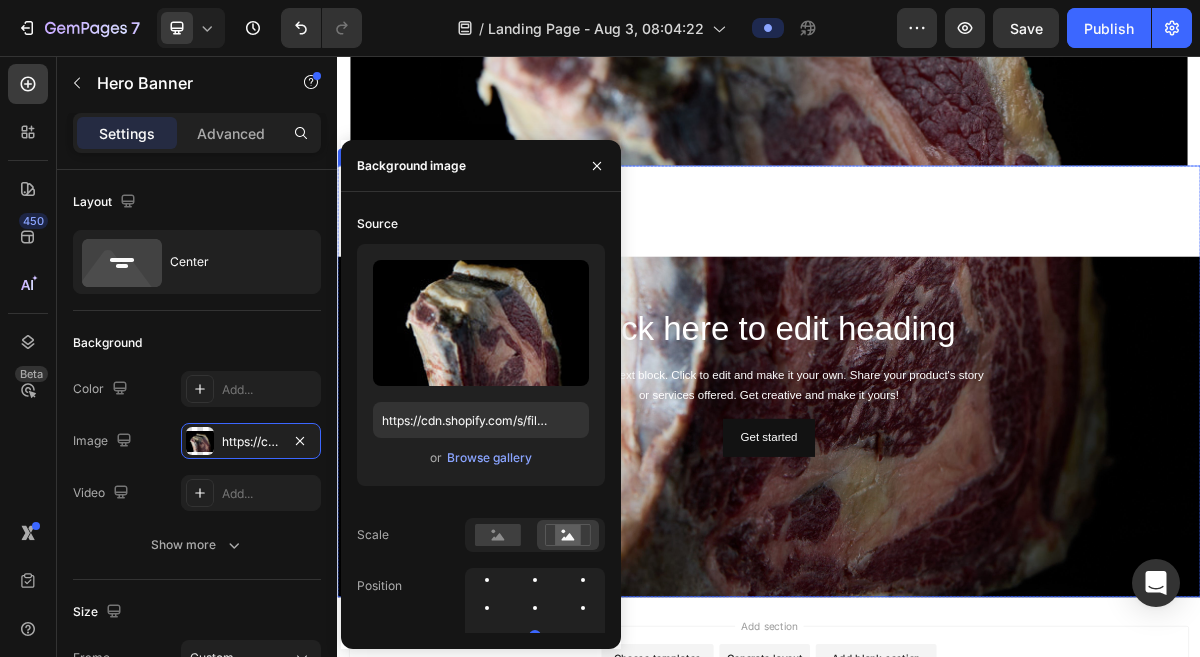 scroll, scrollTop: 609, scrollLeft: 0, axis: vertical 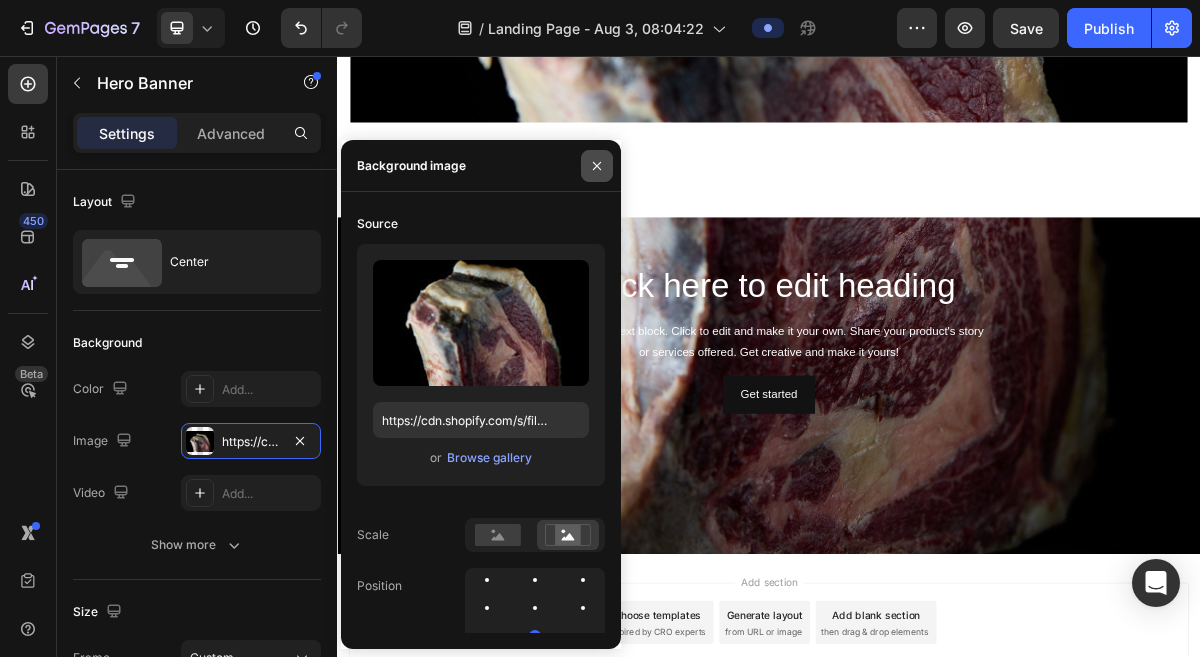 click 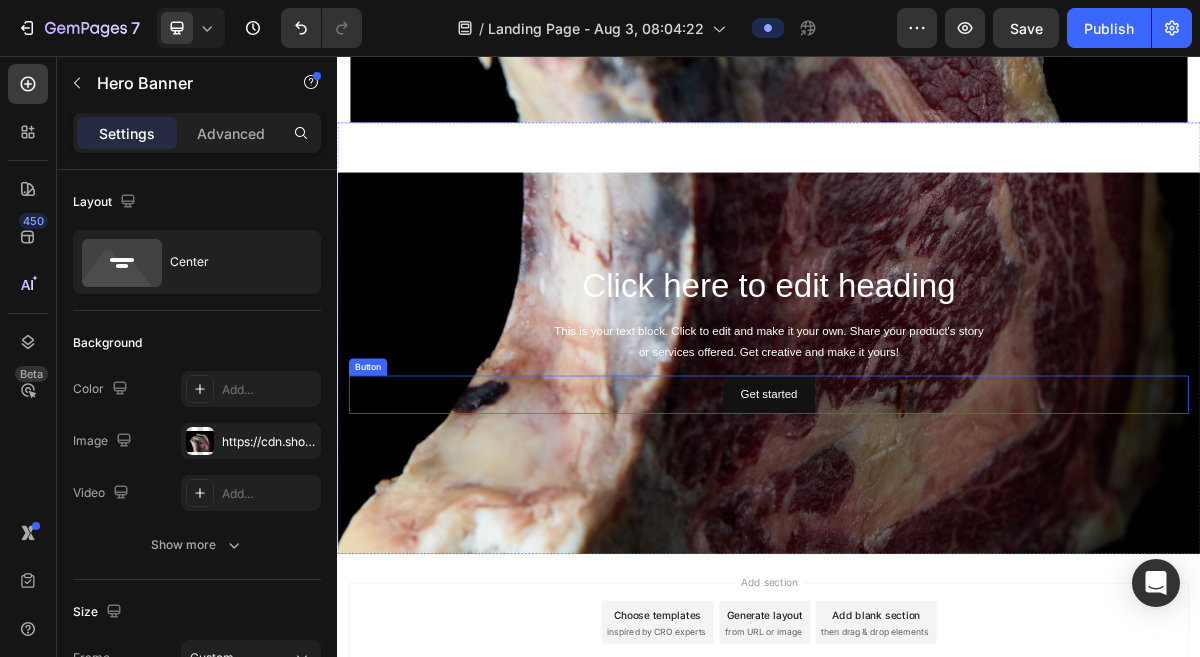 scroll, scrollTop: 753, scrollLeft: 0, axis: vertical 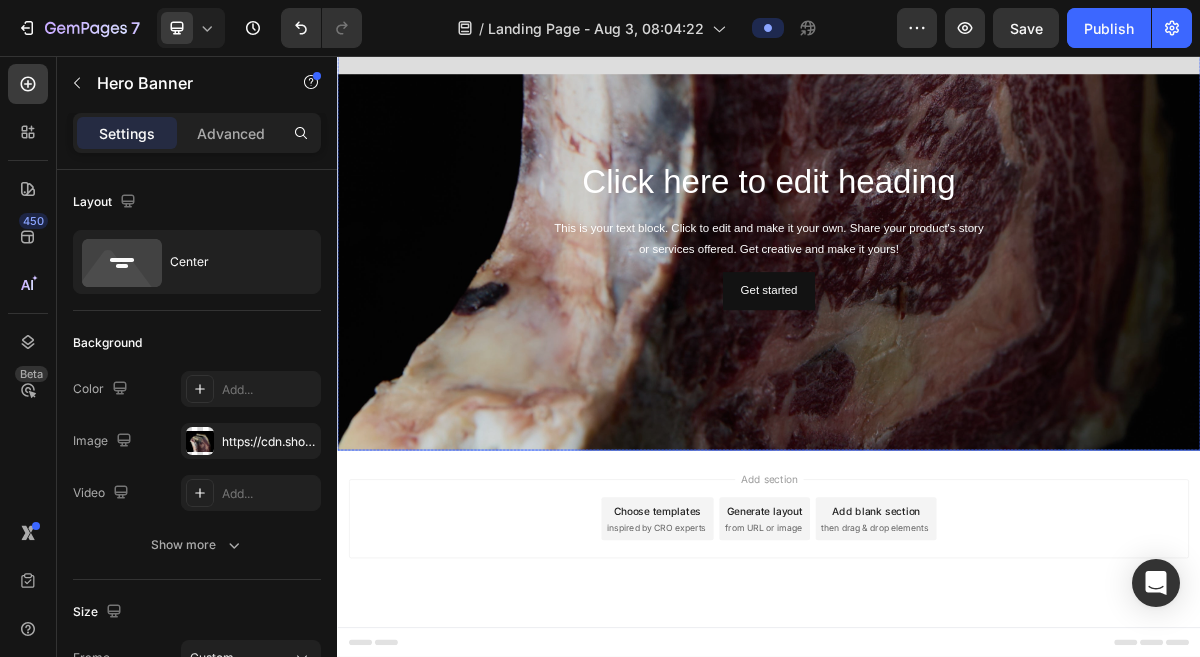 click at bounding box center (937, 304) 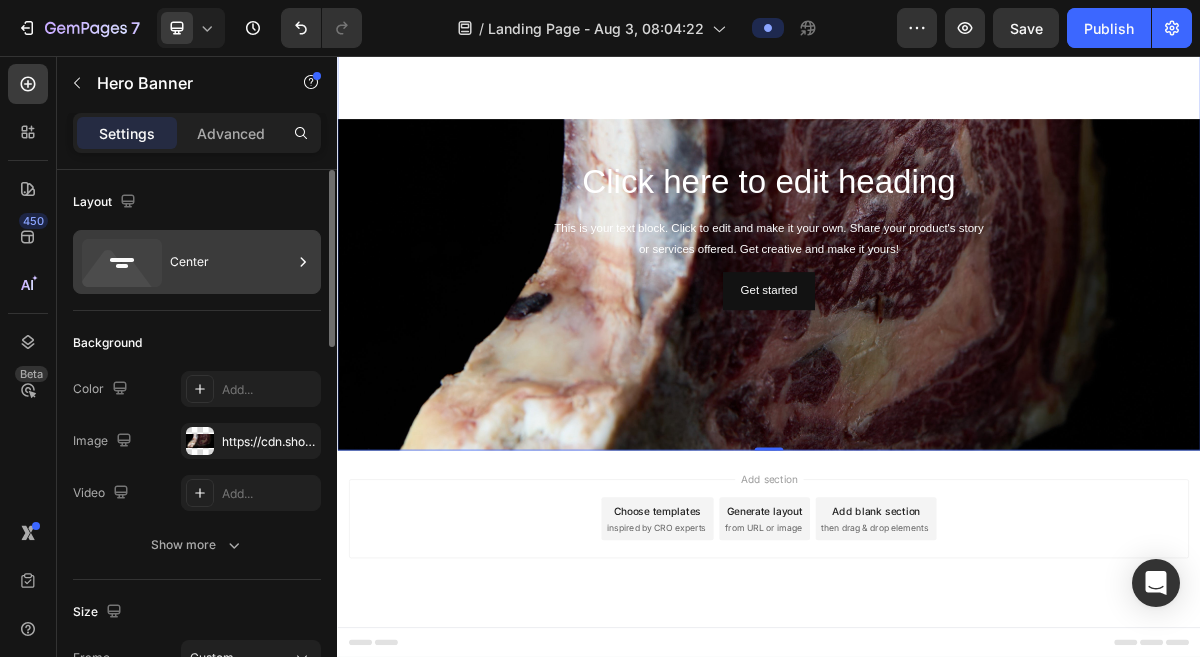 click on "Center" at bounding box center (231, 262) 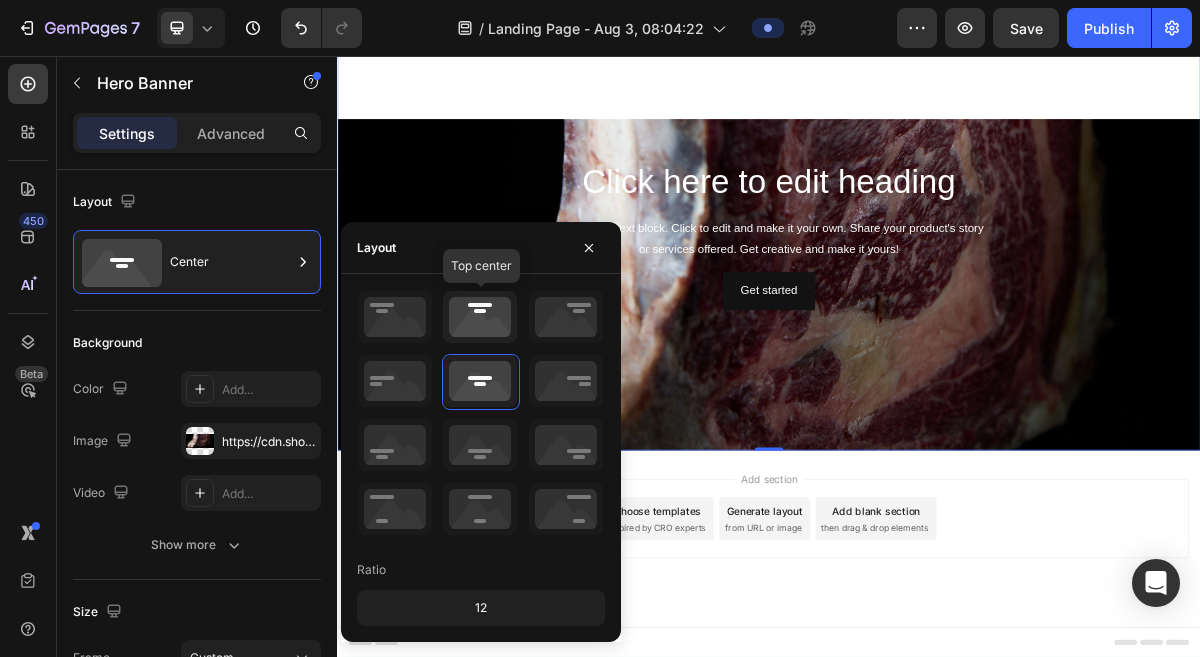 click 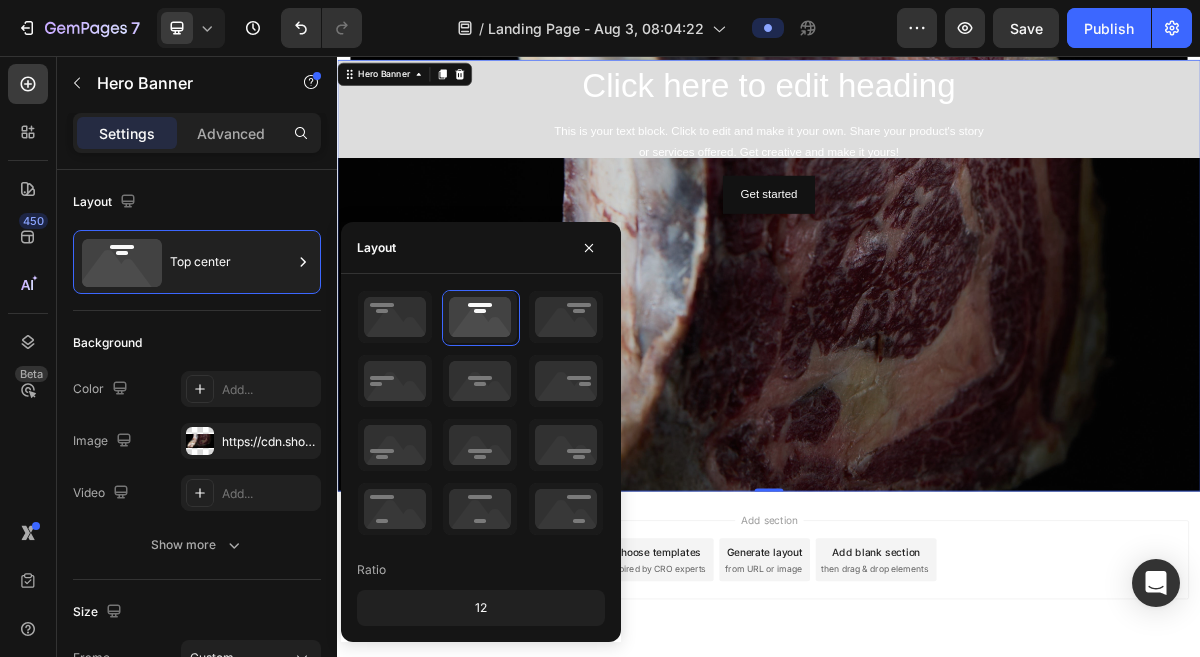 scroll, scrollTop: 699, scrollLeft: 0, axis: vertical 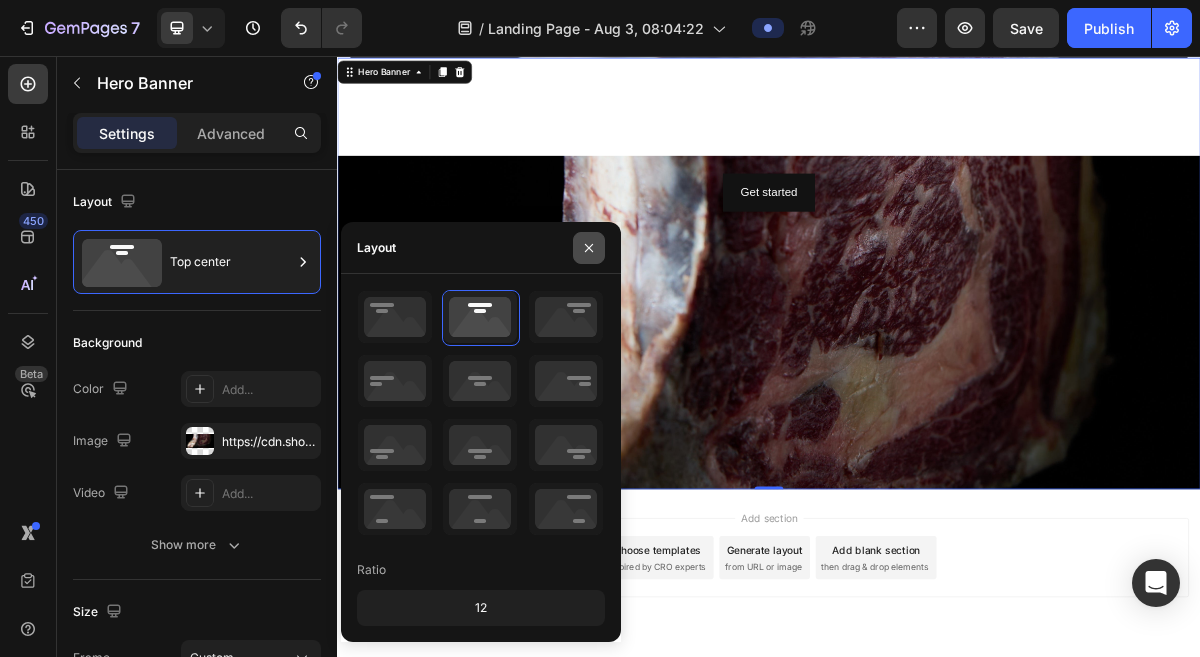 click 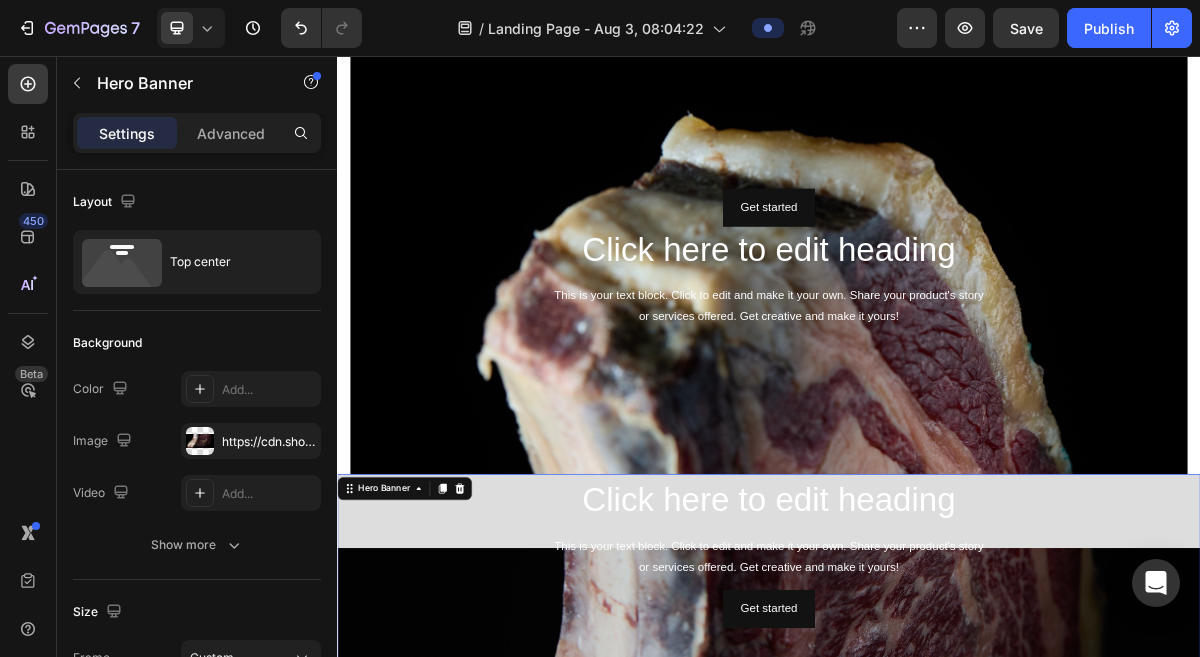 scroll, scrollTop: 4, scrollLeft: 0, axis: vertical 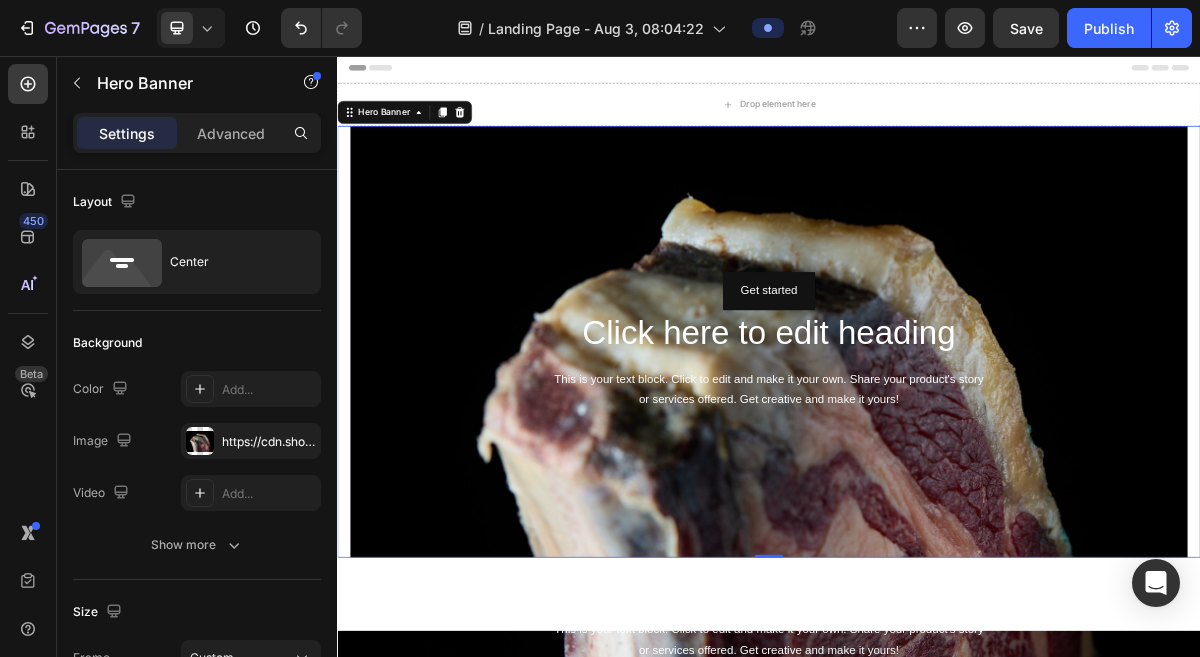 click at bounding box center [937, 590] 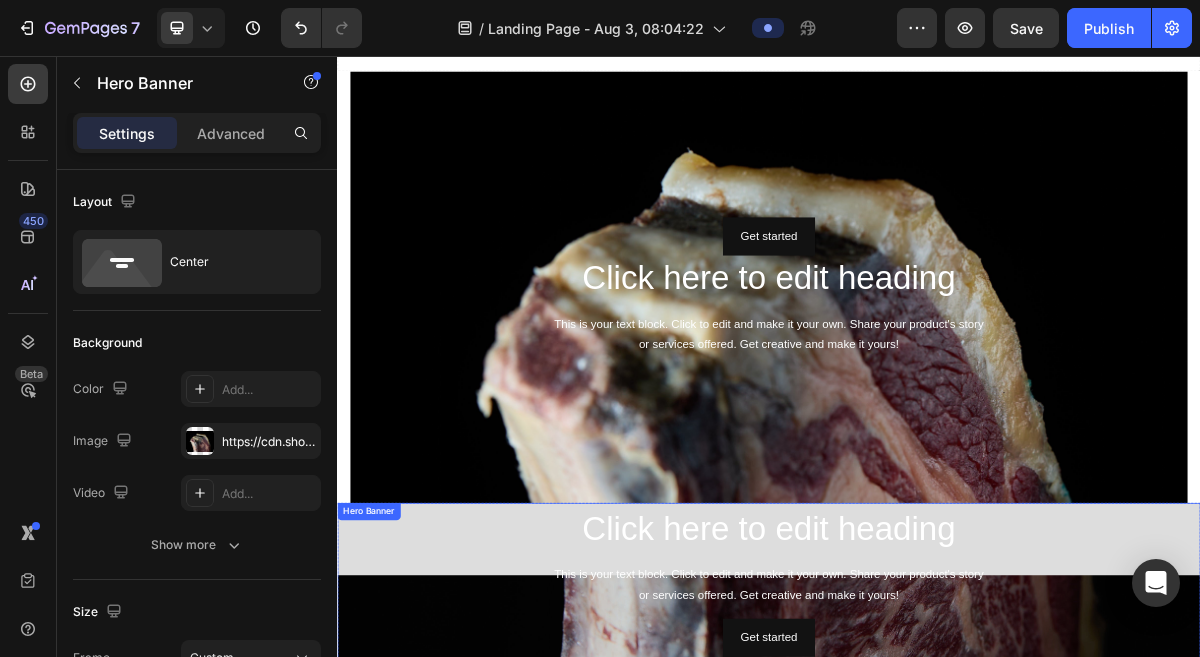scroll, scrollTop: 0, scrollLeft: 0, axis: both 